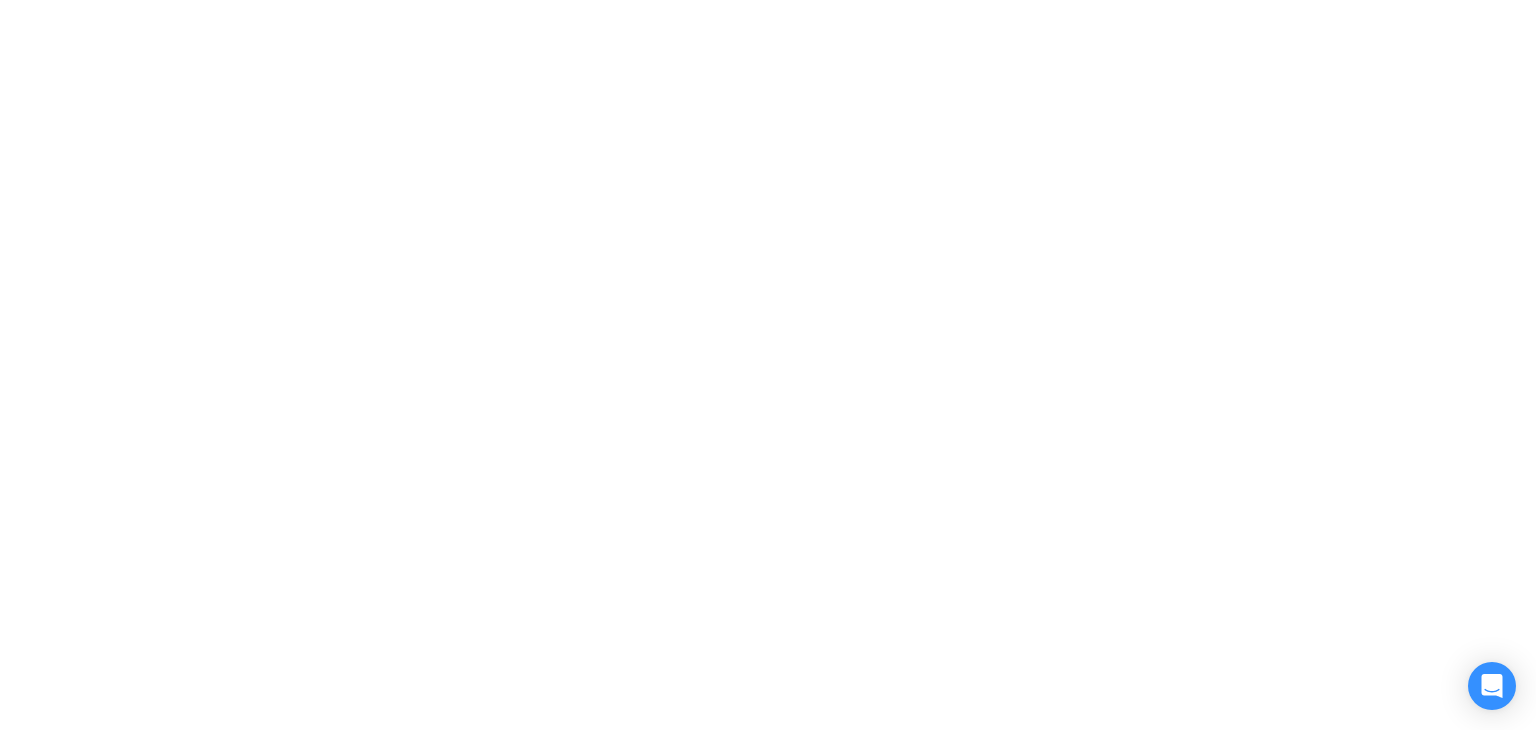scroll, scrollTop: 0, scrollLeft: 0, axis: both 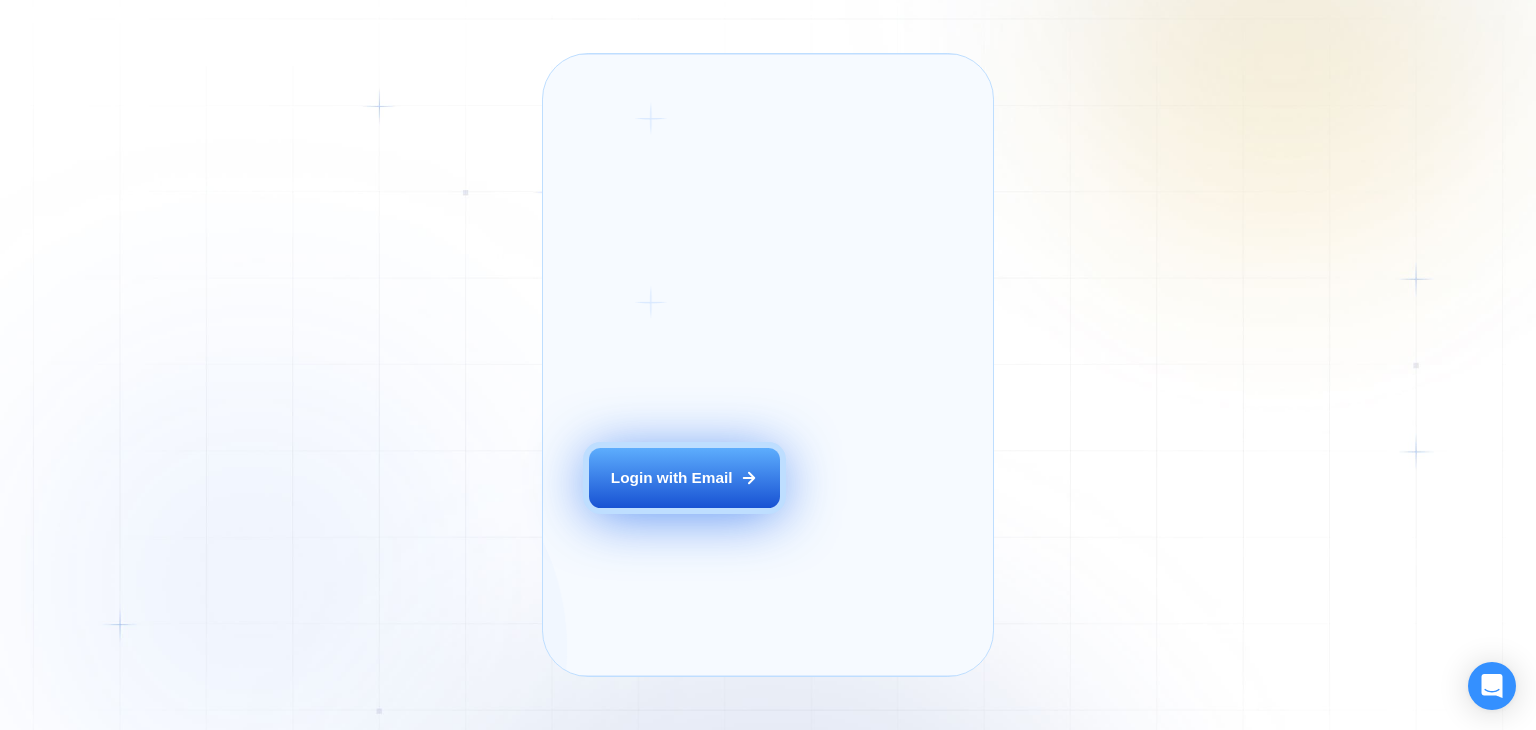 click on "Login with Email" at bounding box center [672, 477] 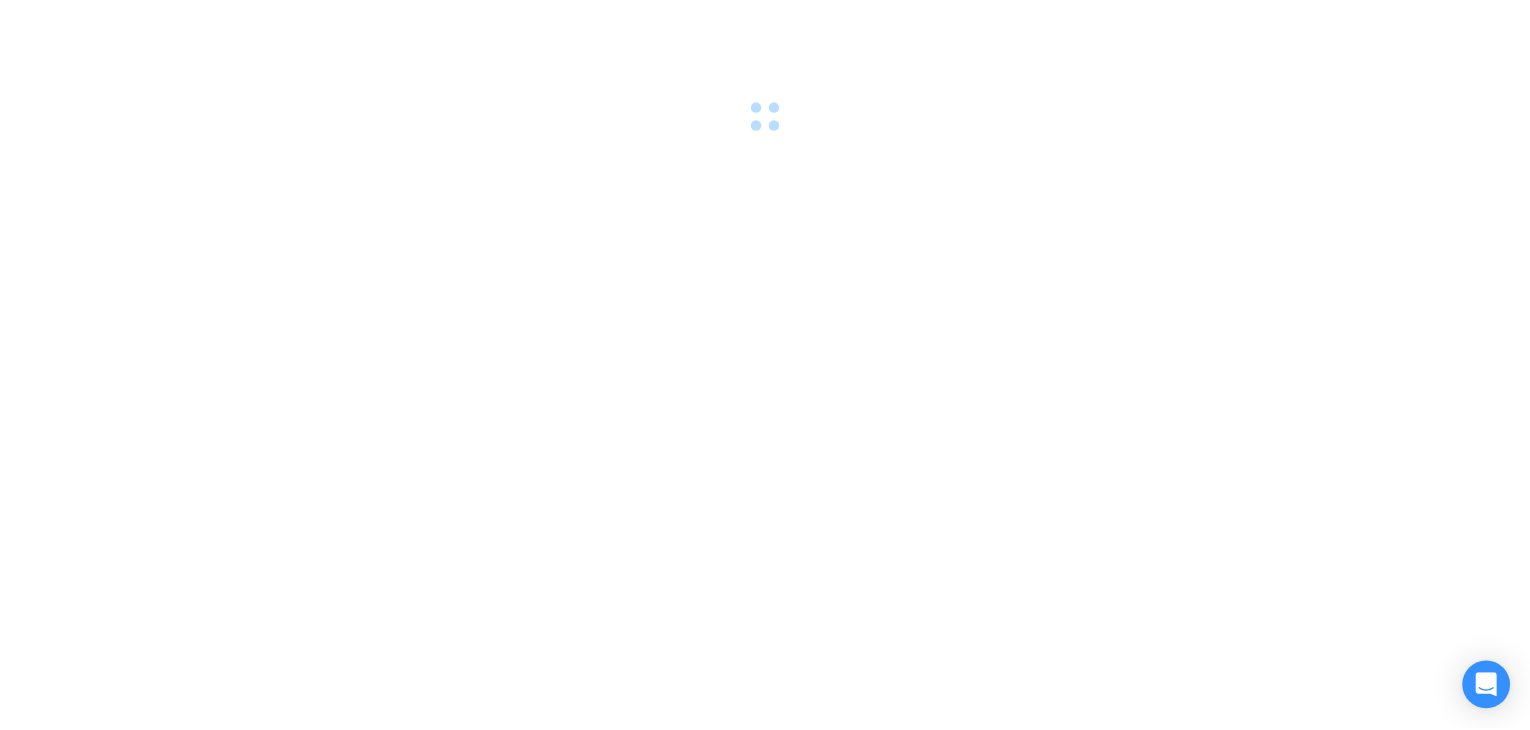 scroll, scrollTop: 0, scrollLeft: 0, axis: both 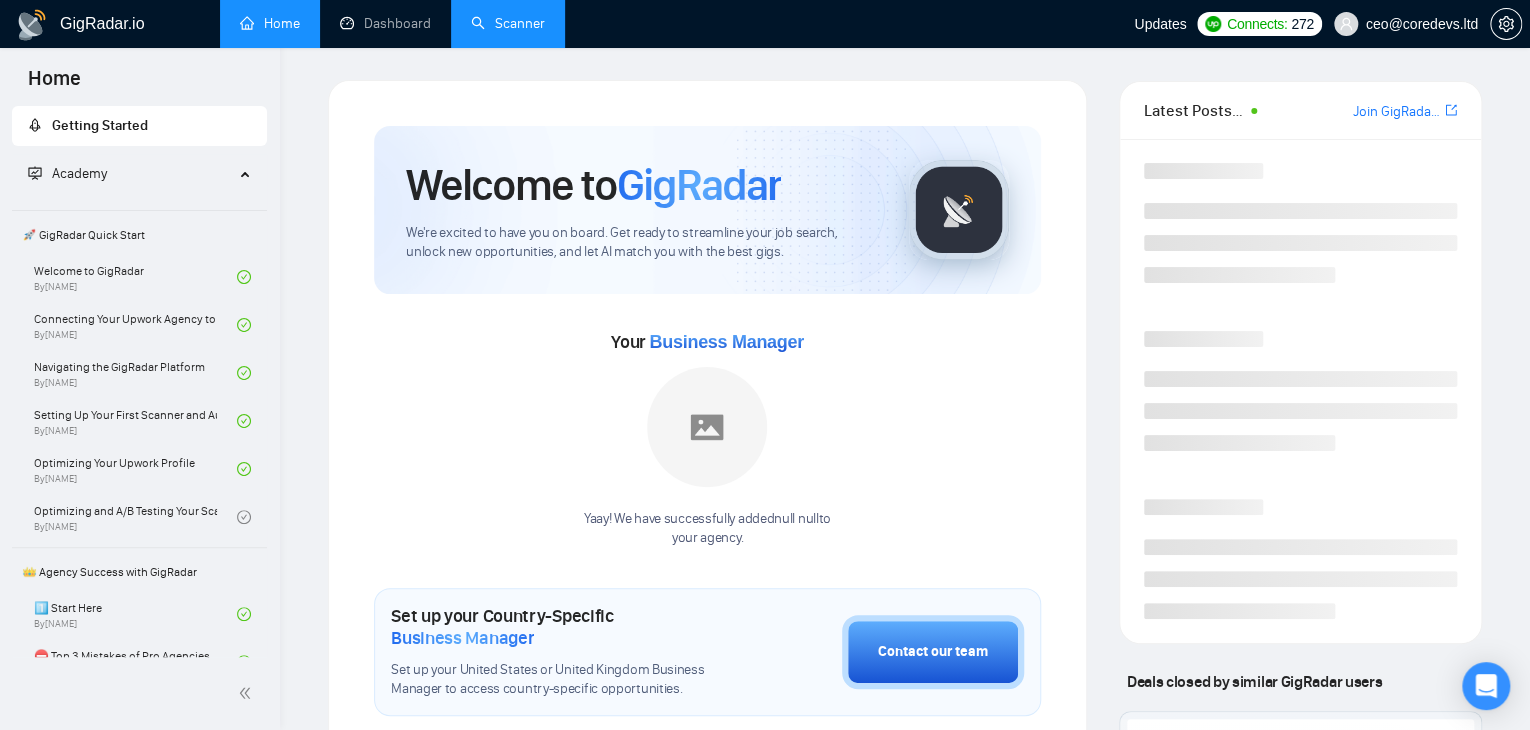 click on "Scanner" at bounding box center [508, 23] 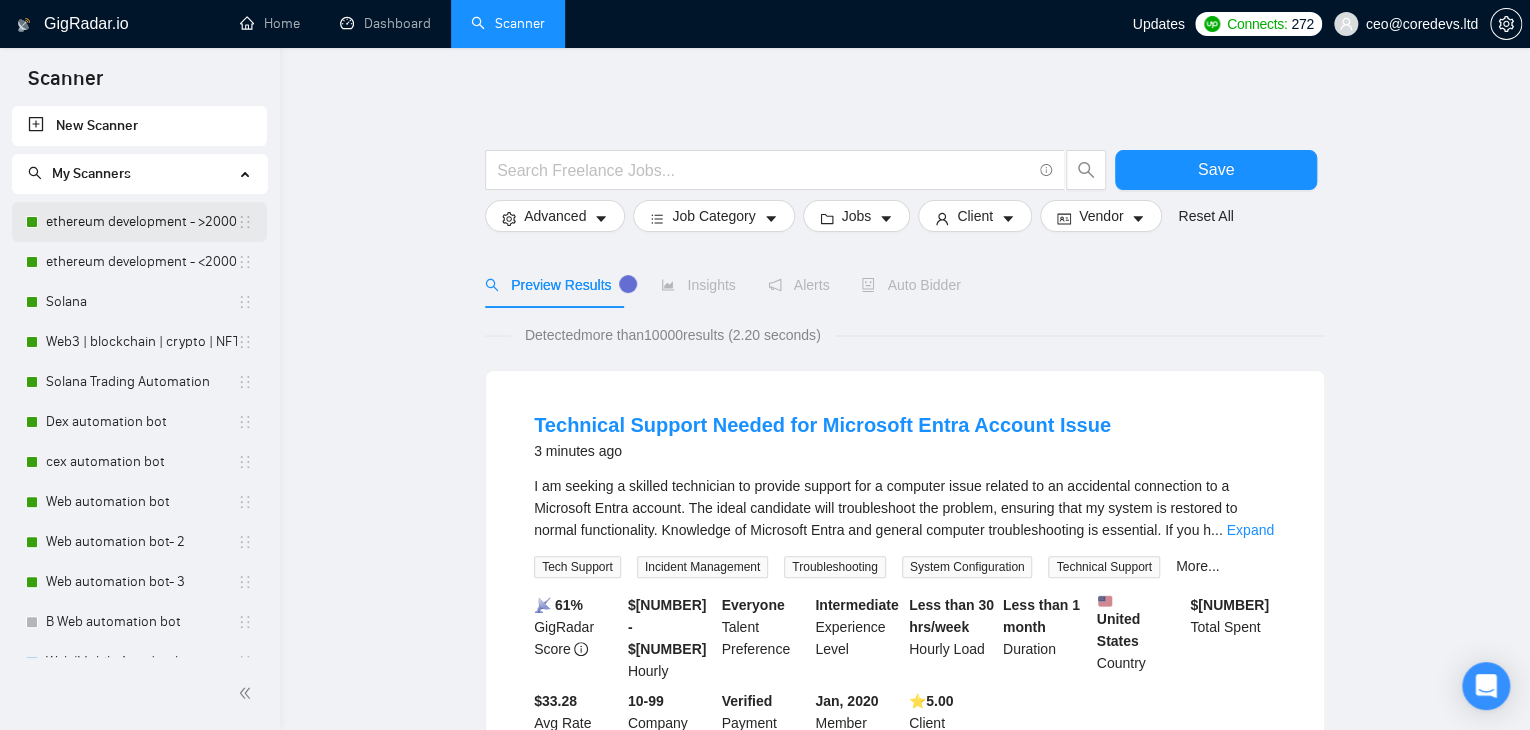 click on "ethereum development - >2000/30" at bounding box center (141, 222) 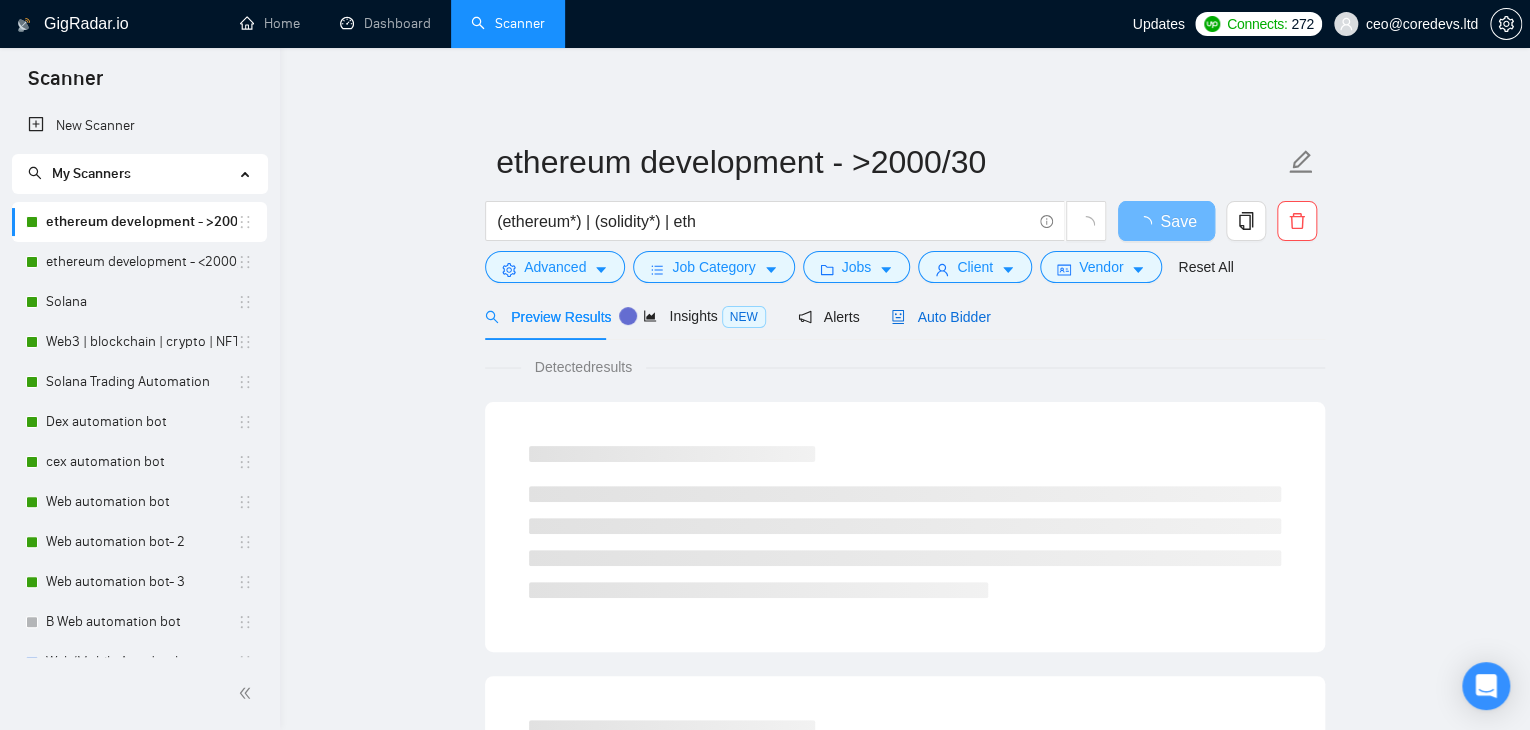 click on "Auto Bidder" at bounding box center [940, 317] 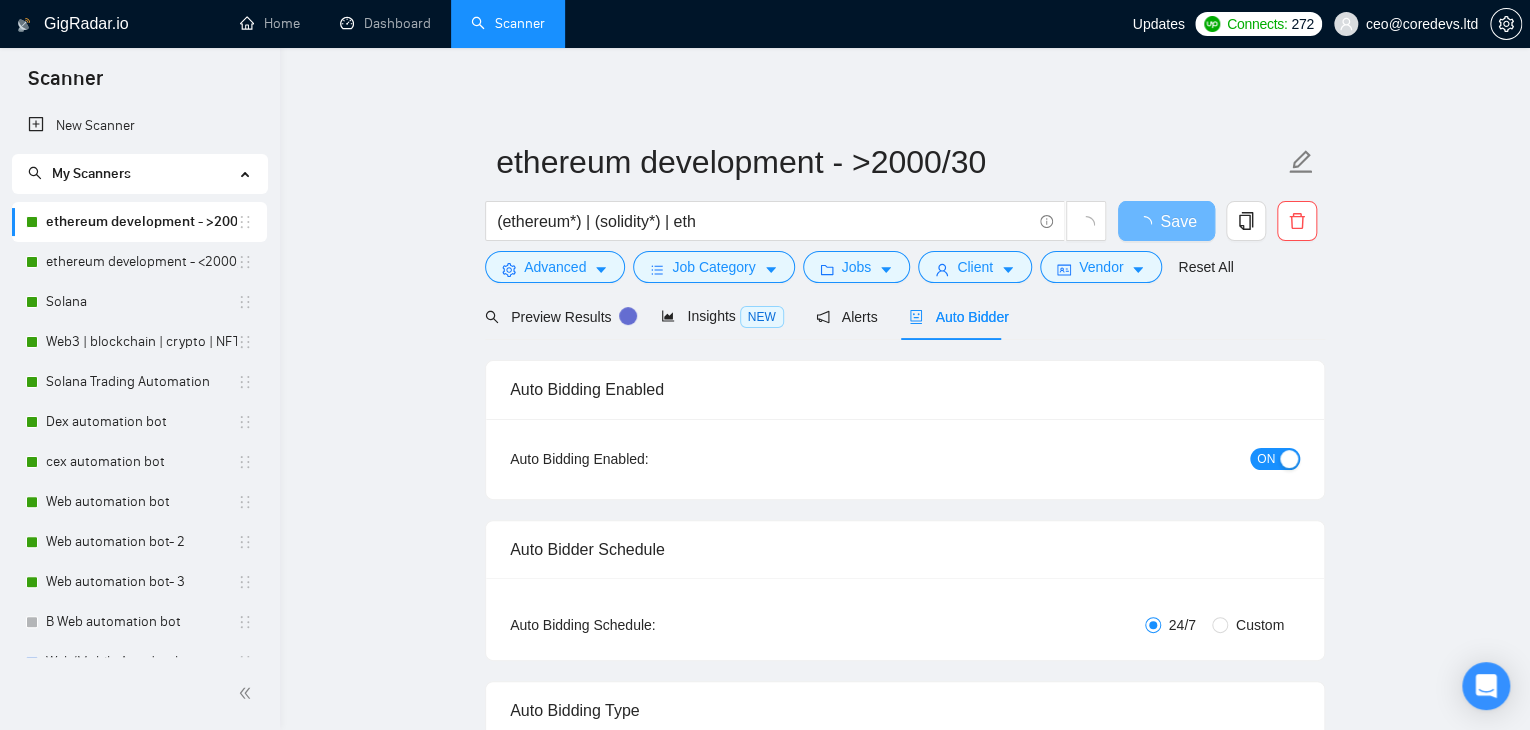 type 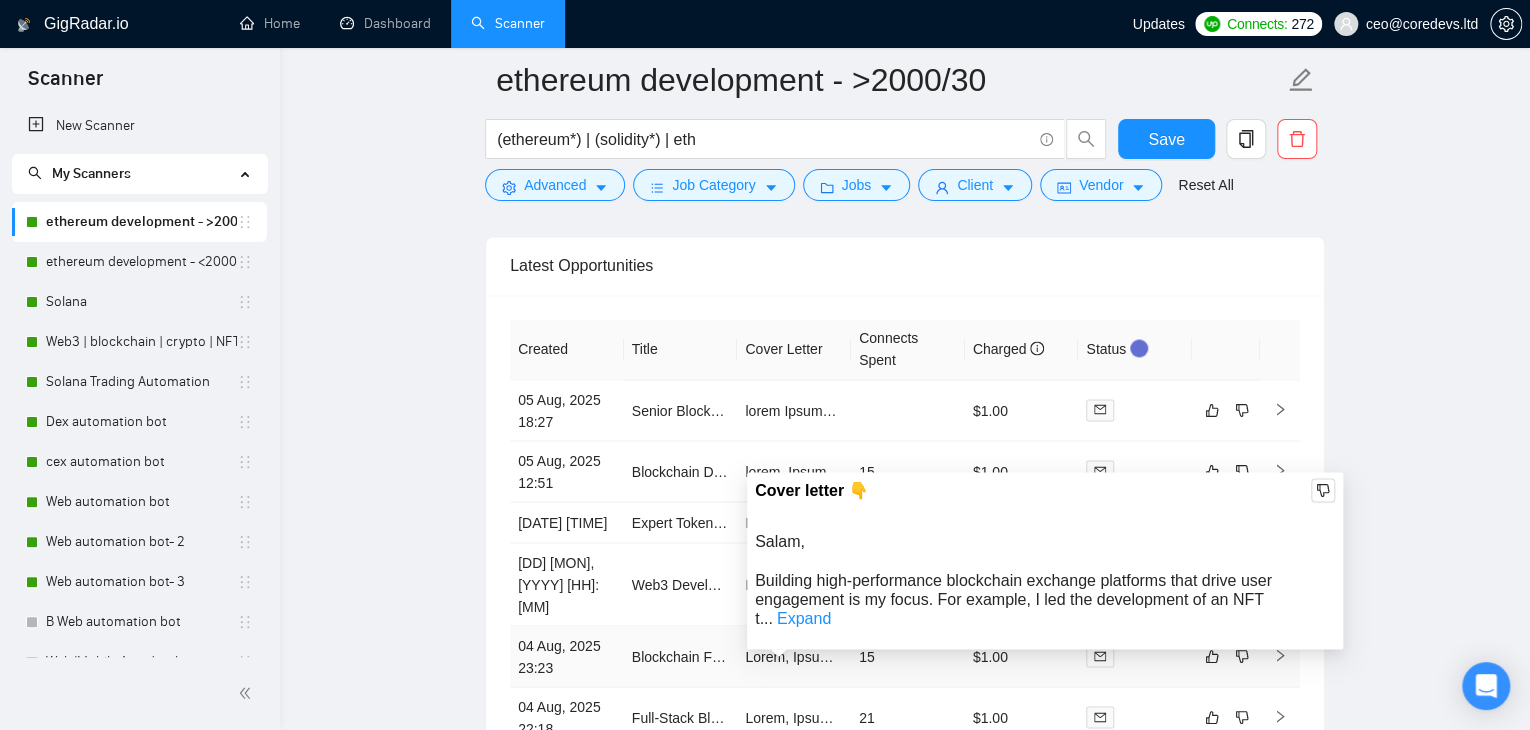 scroll, scrollTop: 5341, scrollLeft: 0, axis: vertical 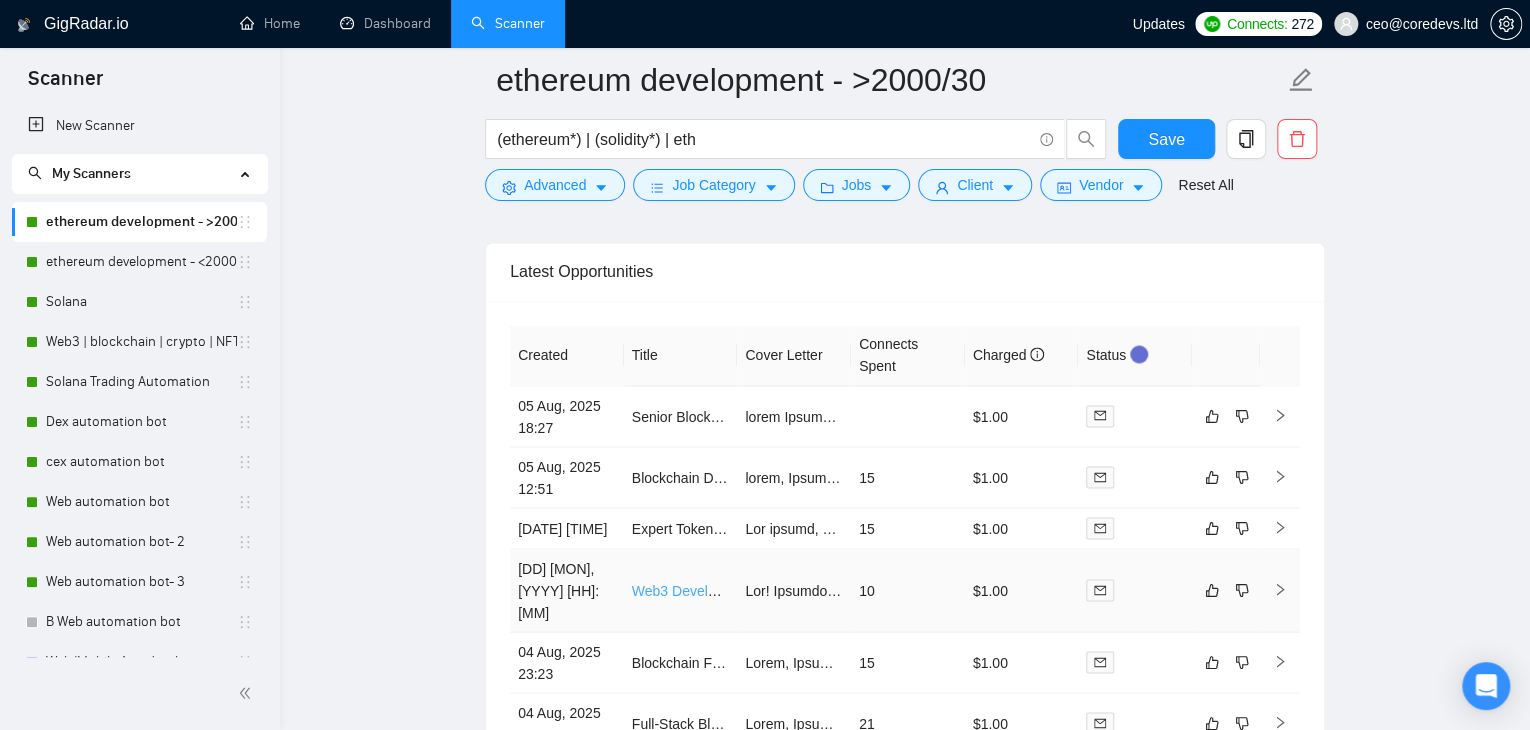 click on "Web3 Developer Needed for DApp and Smart Contract Development" at bounding box center [846, 590] 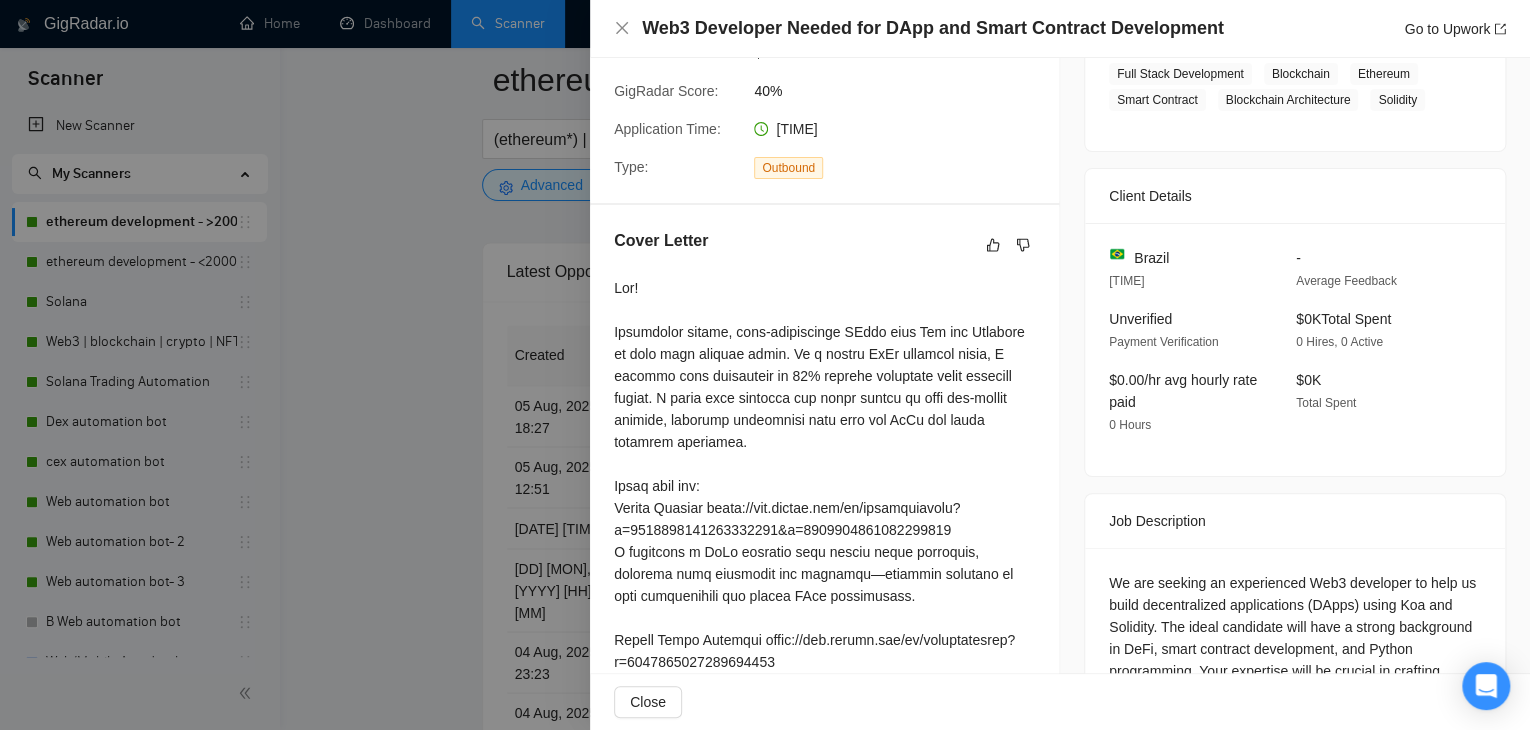 scroll, scrollTop: 424, scrollLeft: 0, axis: vertical 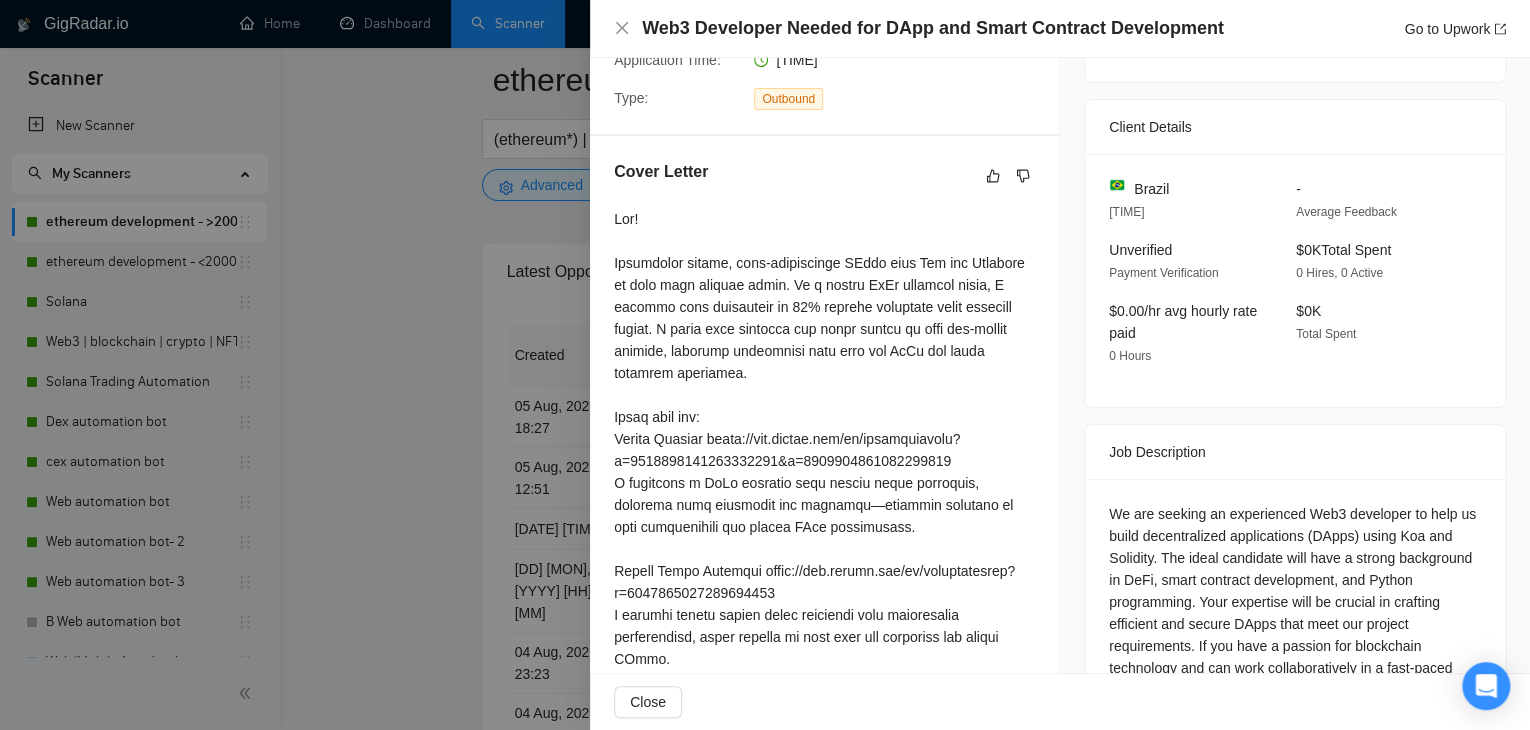 click at bounding box center [765, 365] 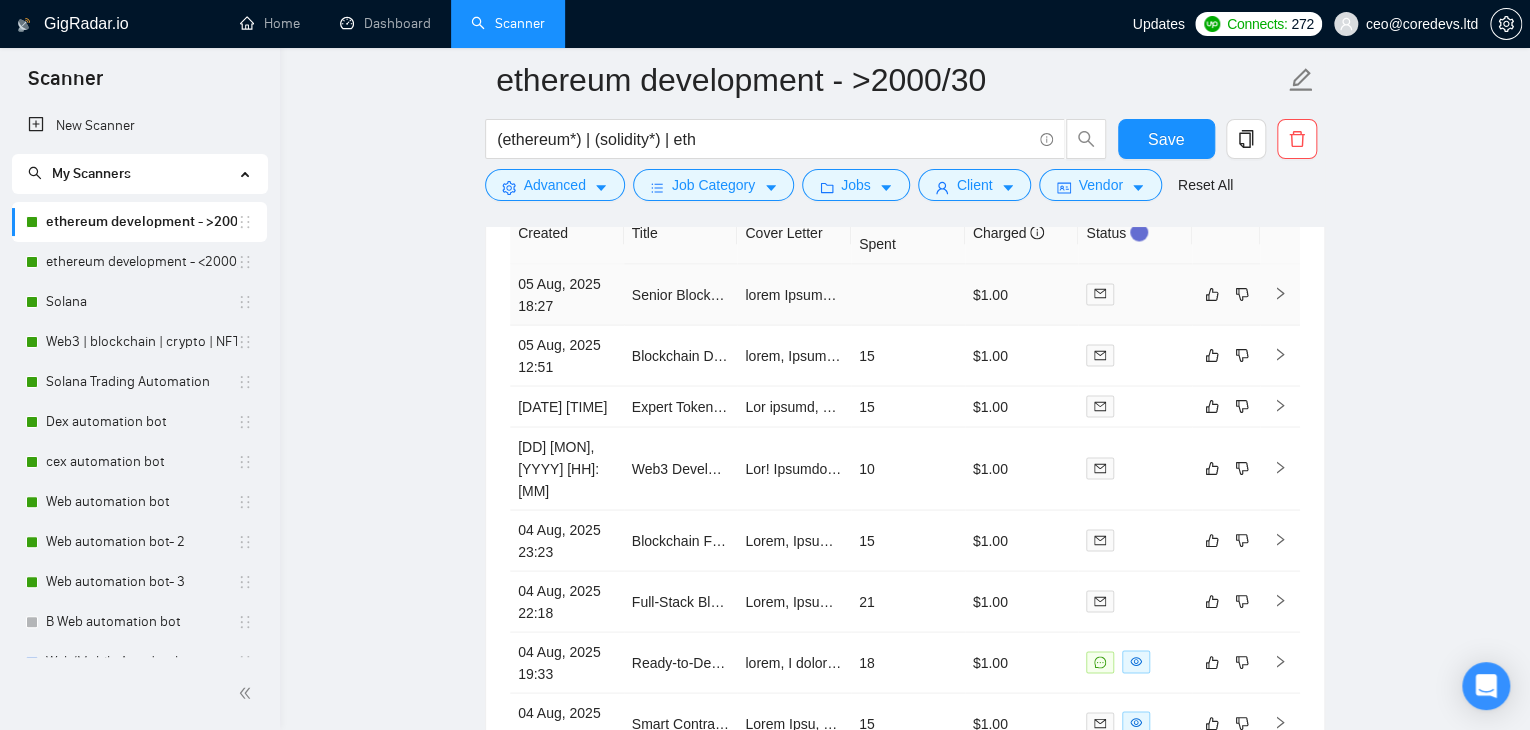 scroll, scrollTop: 5528, scrollLeft: 0, axis: vertical 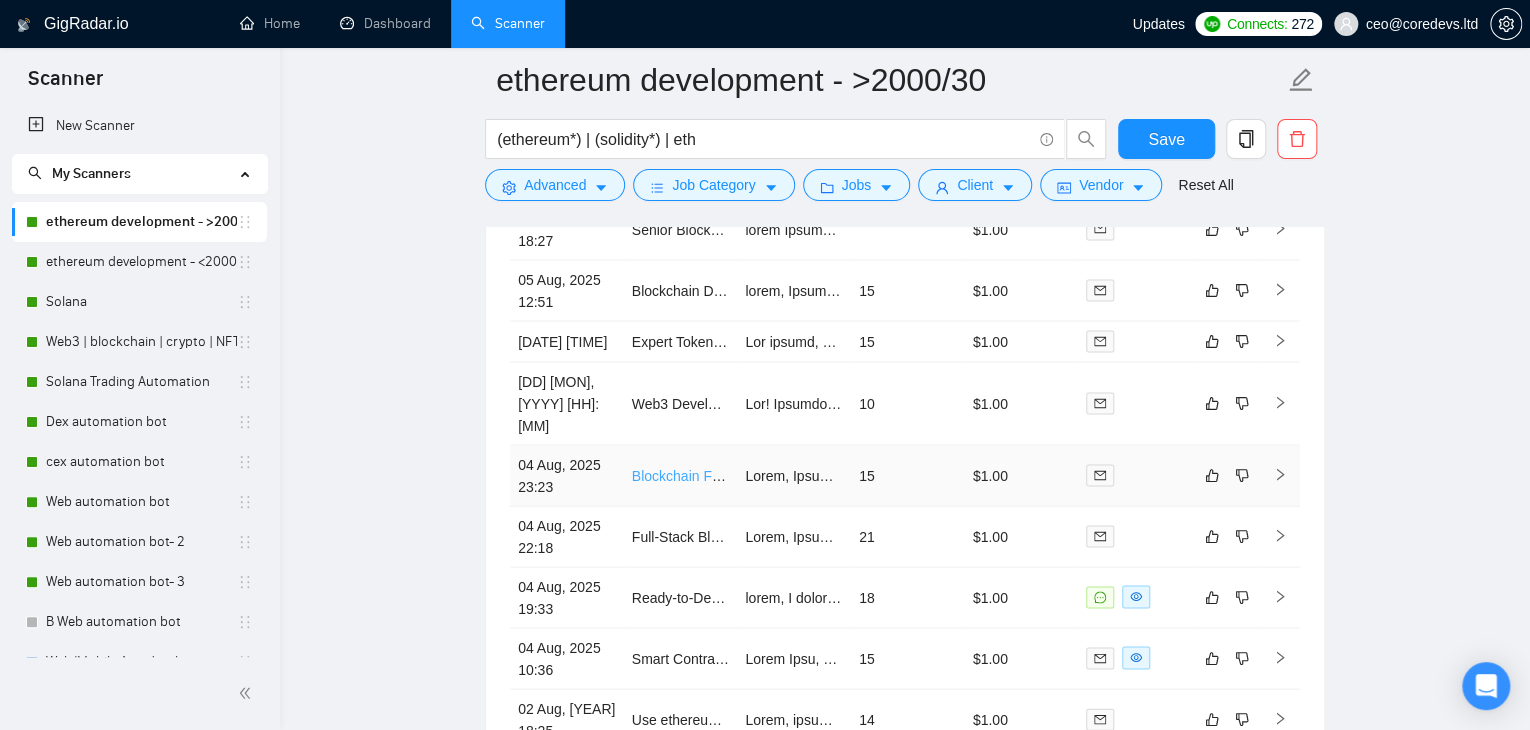 click on "Blockchain Full stack Developer" at bounding box center [731, 475] 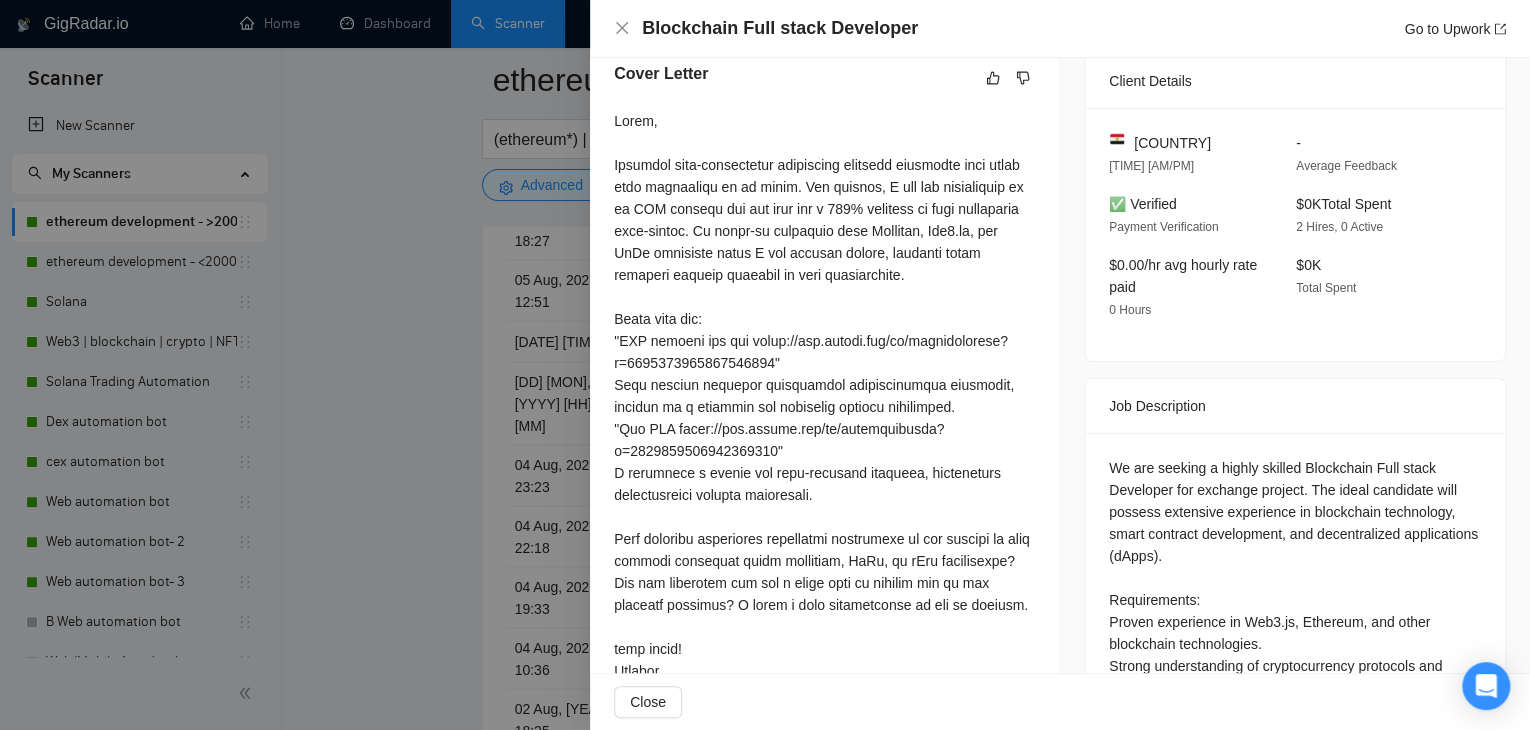 scroll, scrollTop: 519, scrollLeft: 0, axis: vertical 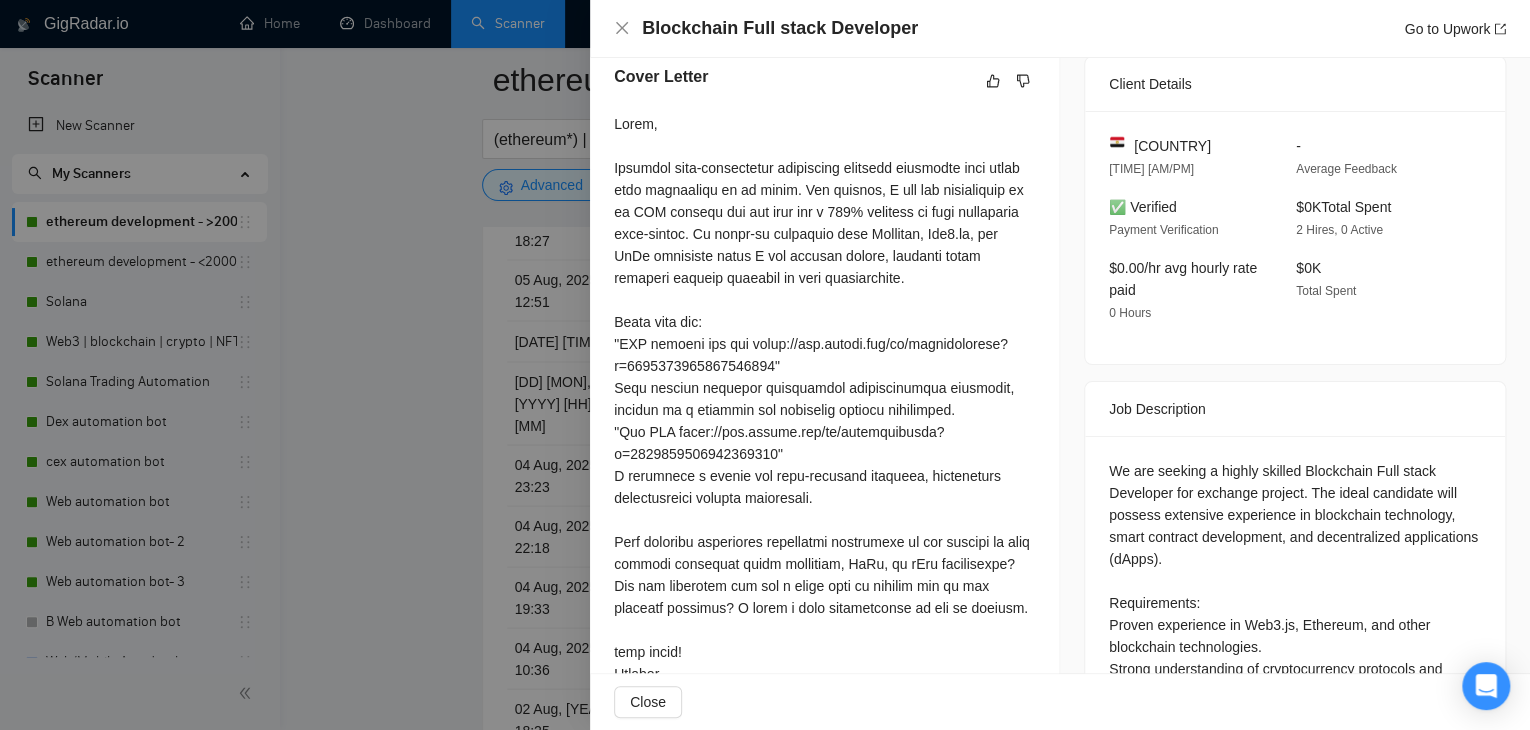 click on "Blockchain Full stack Developer Go to Upwork" at bounding box center (1060, 29) 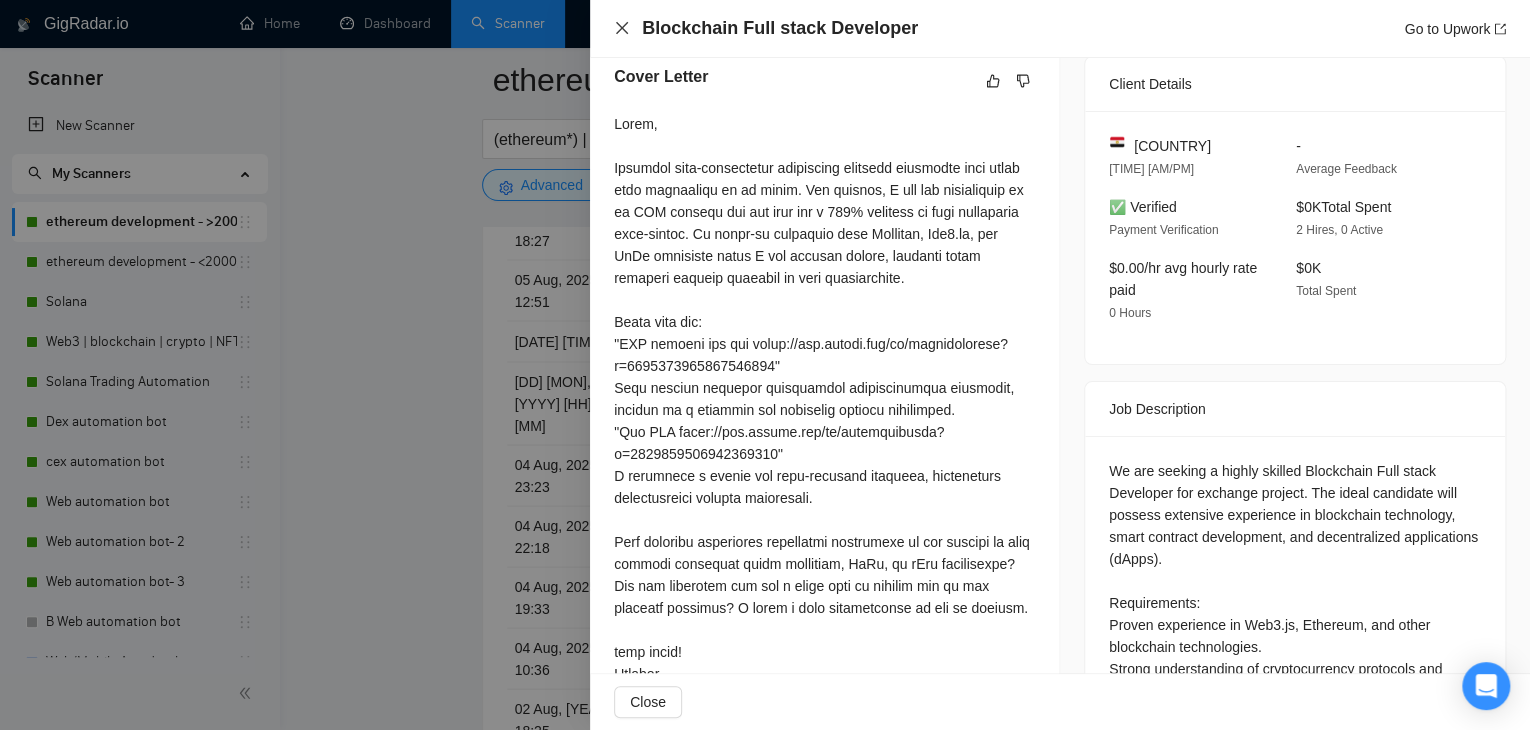 click 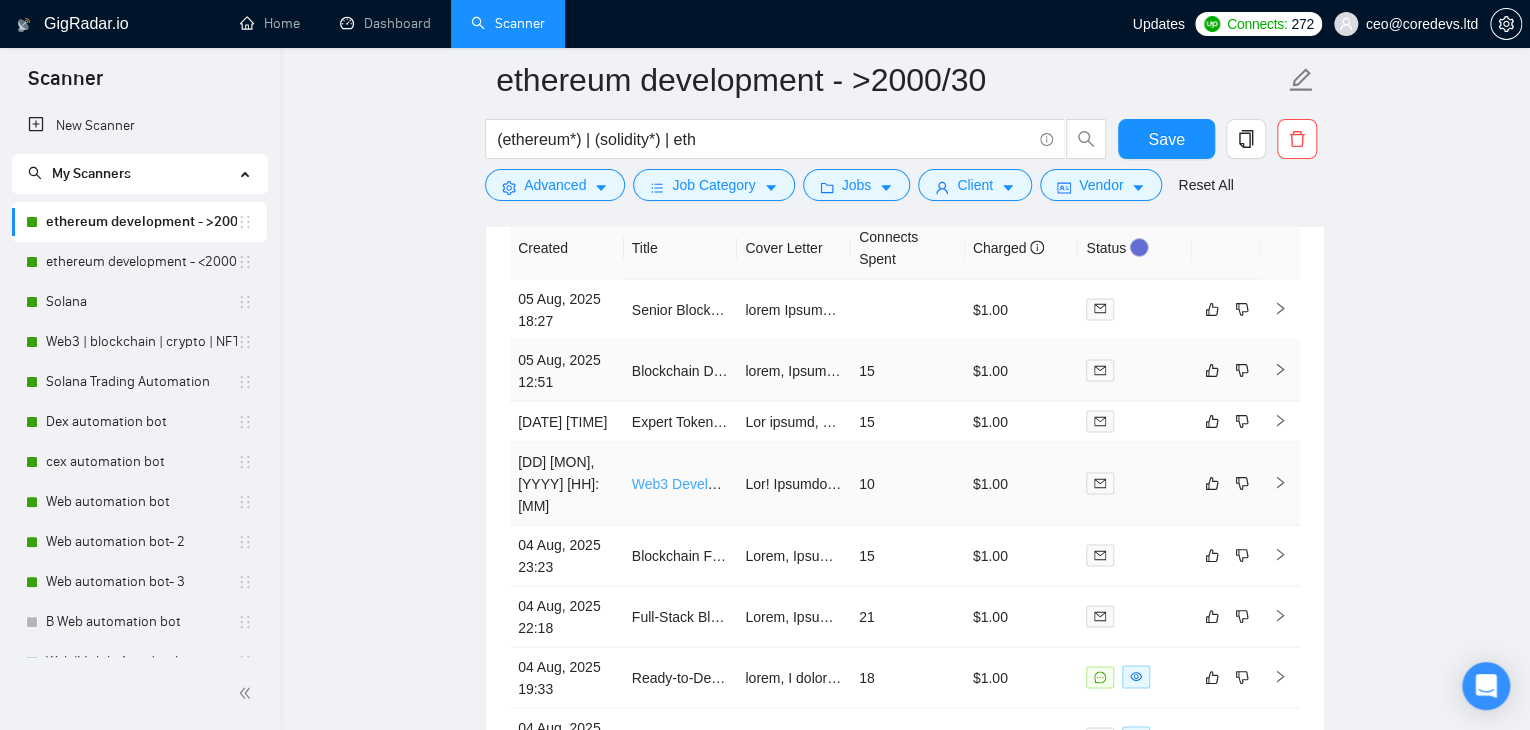 scroll, scrollTop: 5447, scrollLeft: 0, axis: vertical 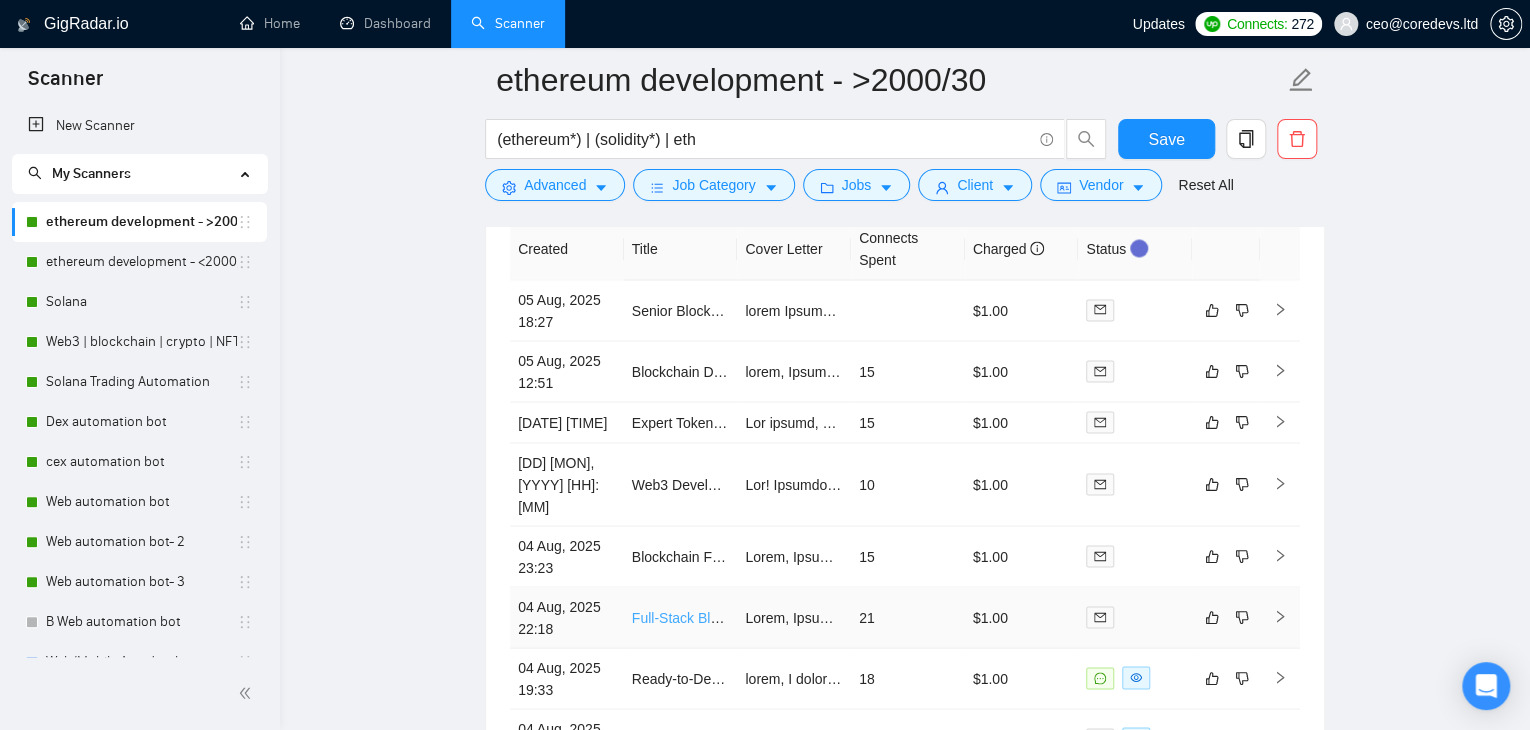click on "Full-Stack Blockchain Developer (Solidity, Web3, React, Python)" at bounding box center (831, 617) 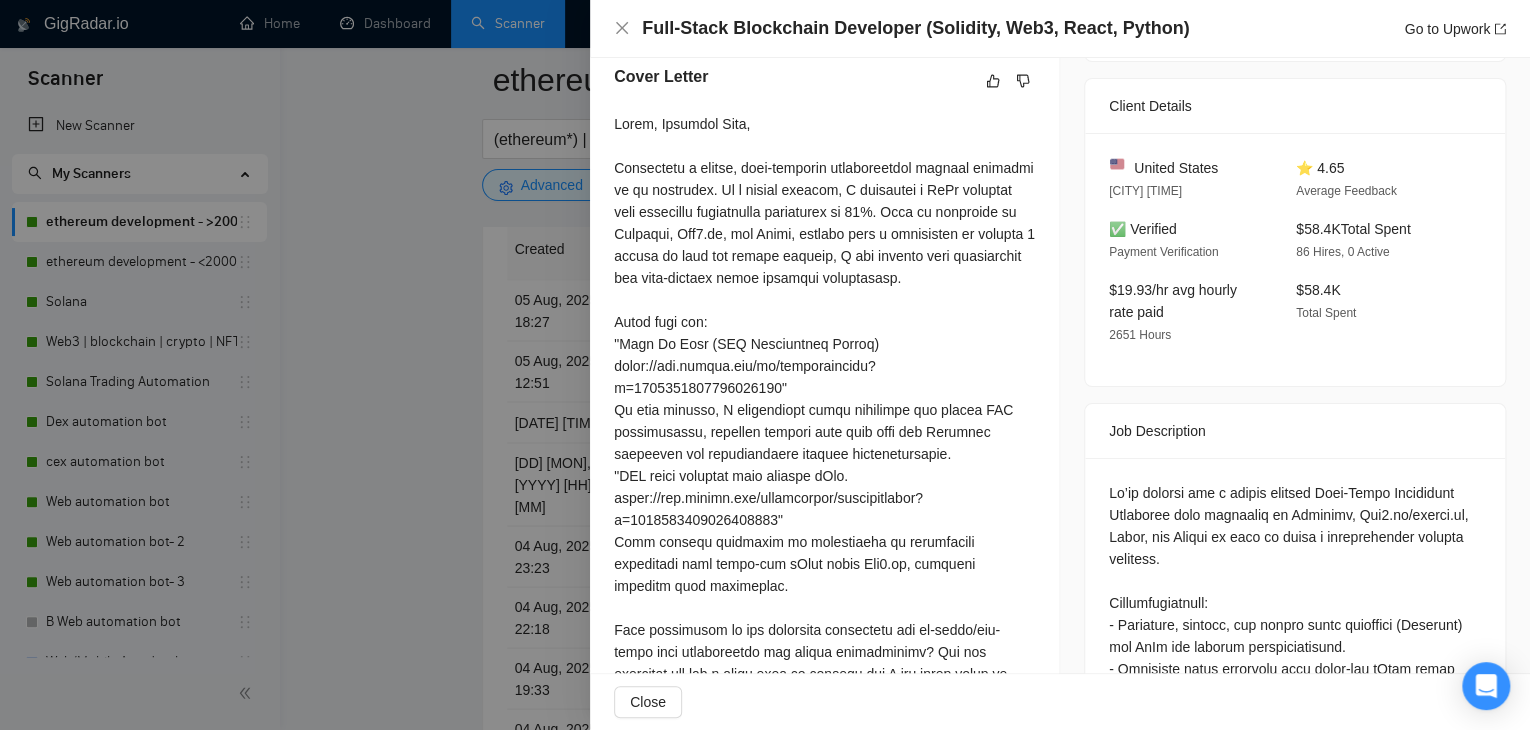 click on "Full-Stack Blockchain Developer (Solidity, Web3, React, Python) Go to Upwork" at bounding box center (1060, 28) 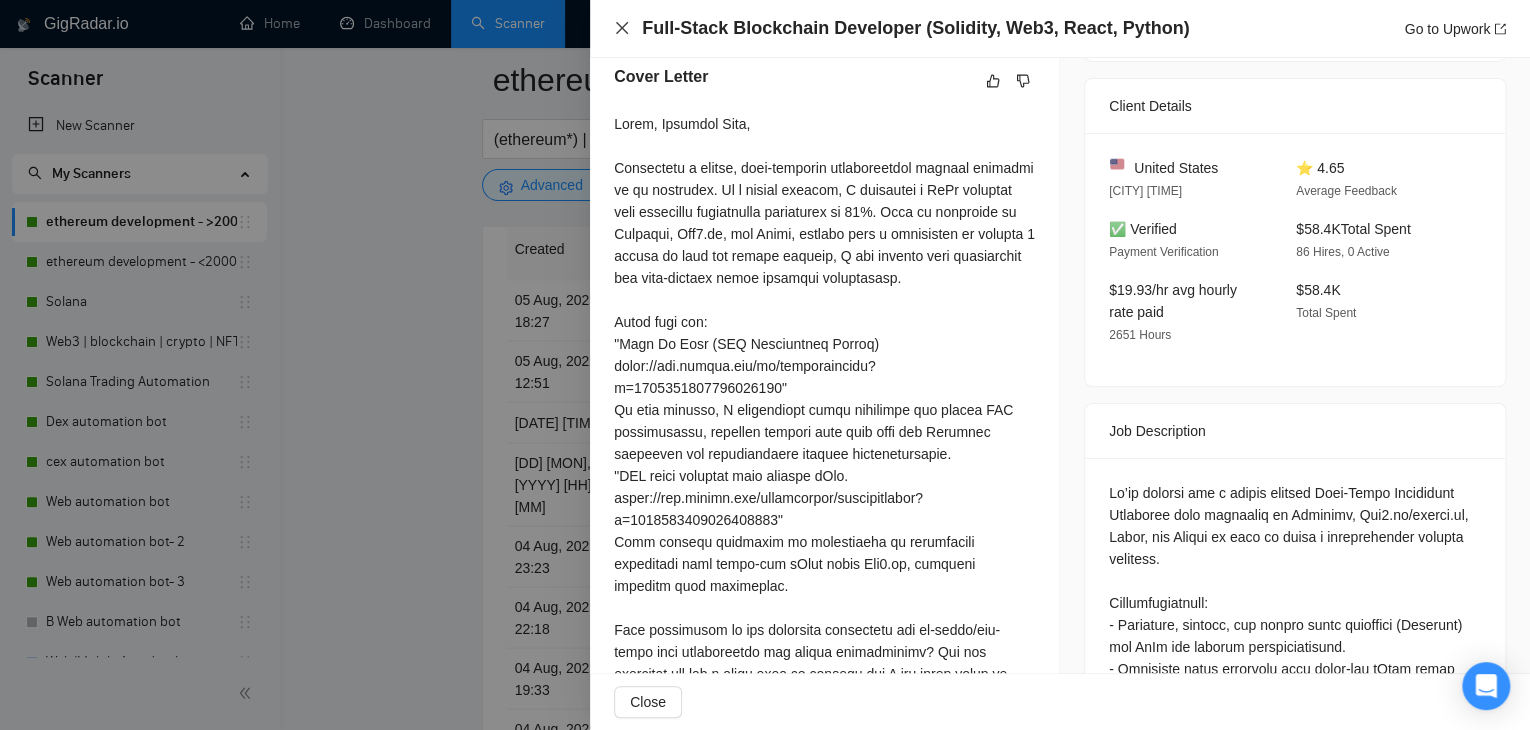 click 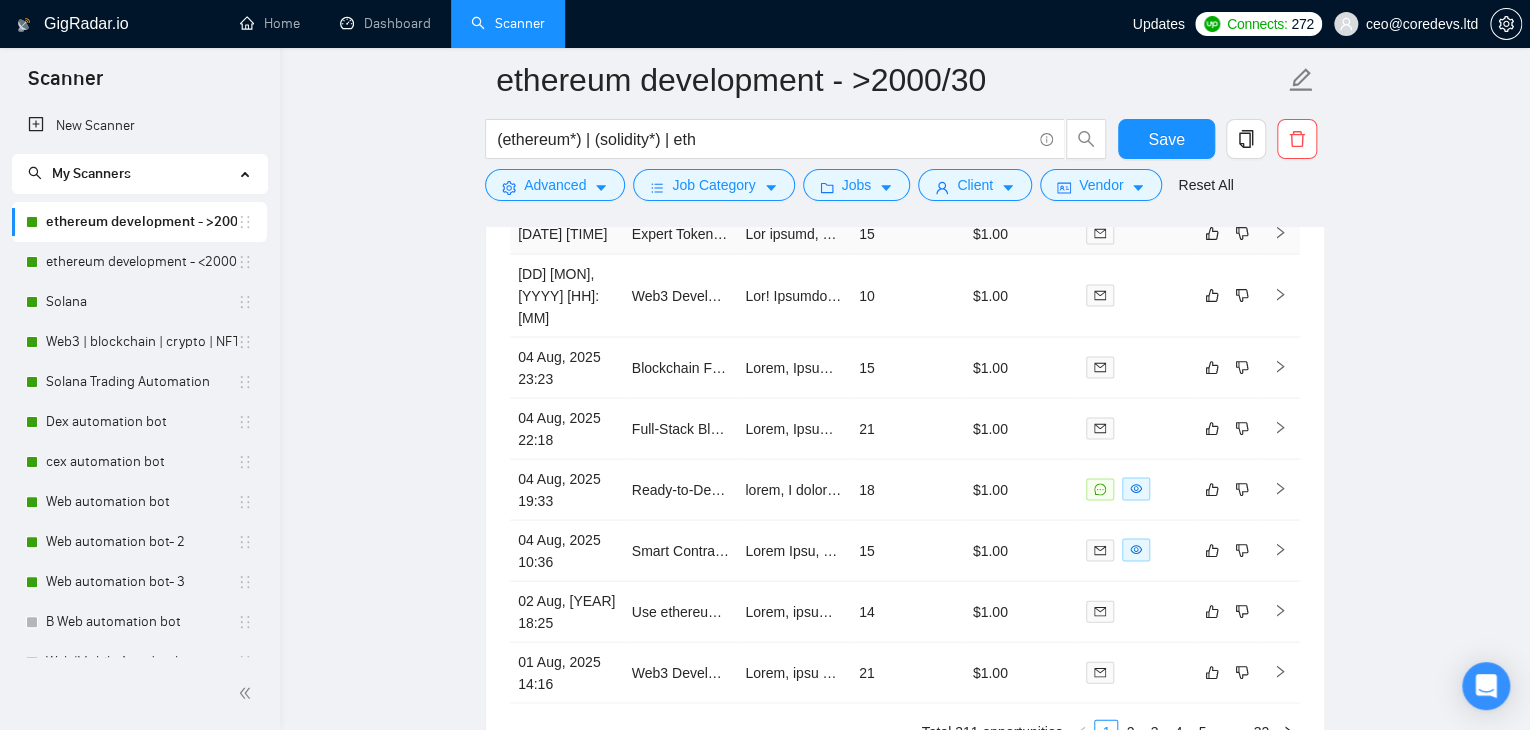 scroll, scrollTop: 5639, scrollLeft: 0, axis: vertical 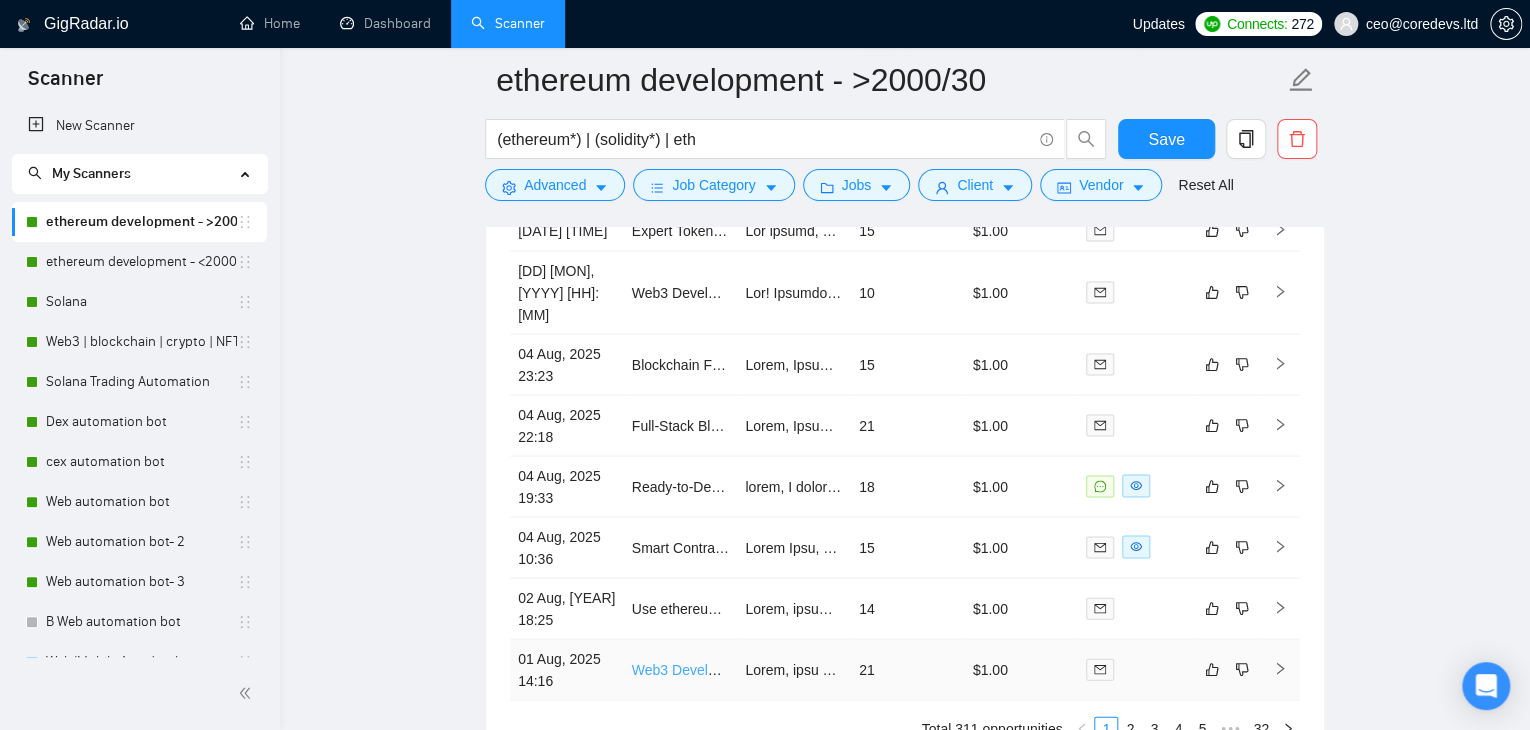 click on "Web3 Developer Needed for Bittensor 2.0 Project" at bounding box center (785, 669) 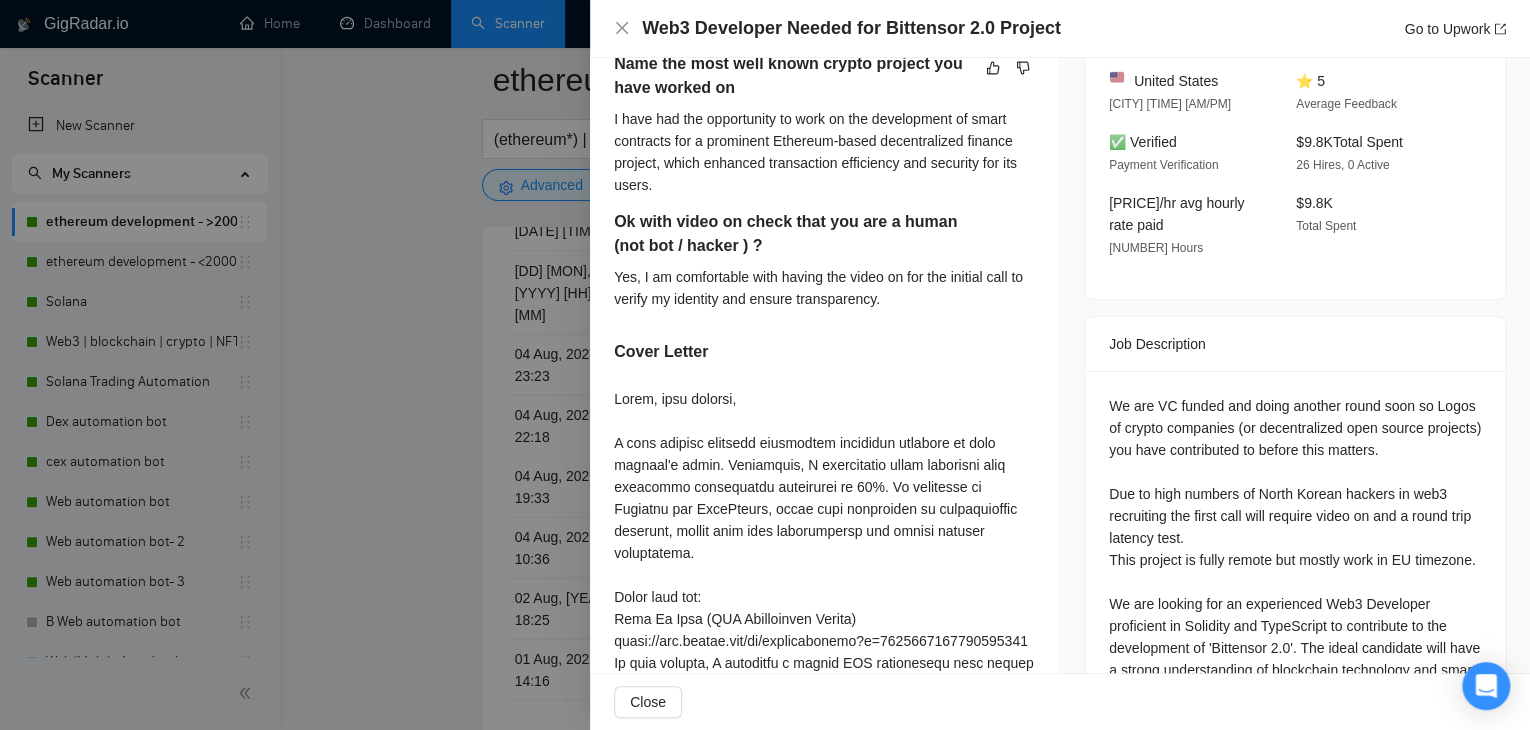 scroll, scrollTop: 687, scrollLeft: 0, axis: vertical 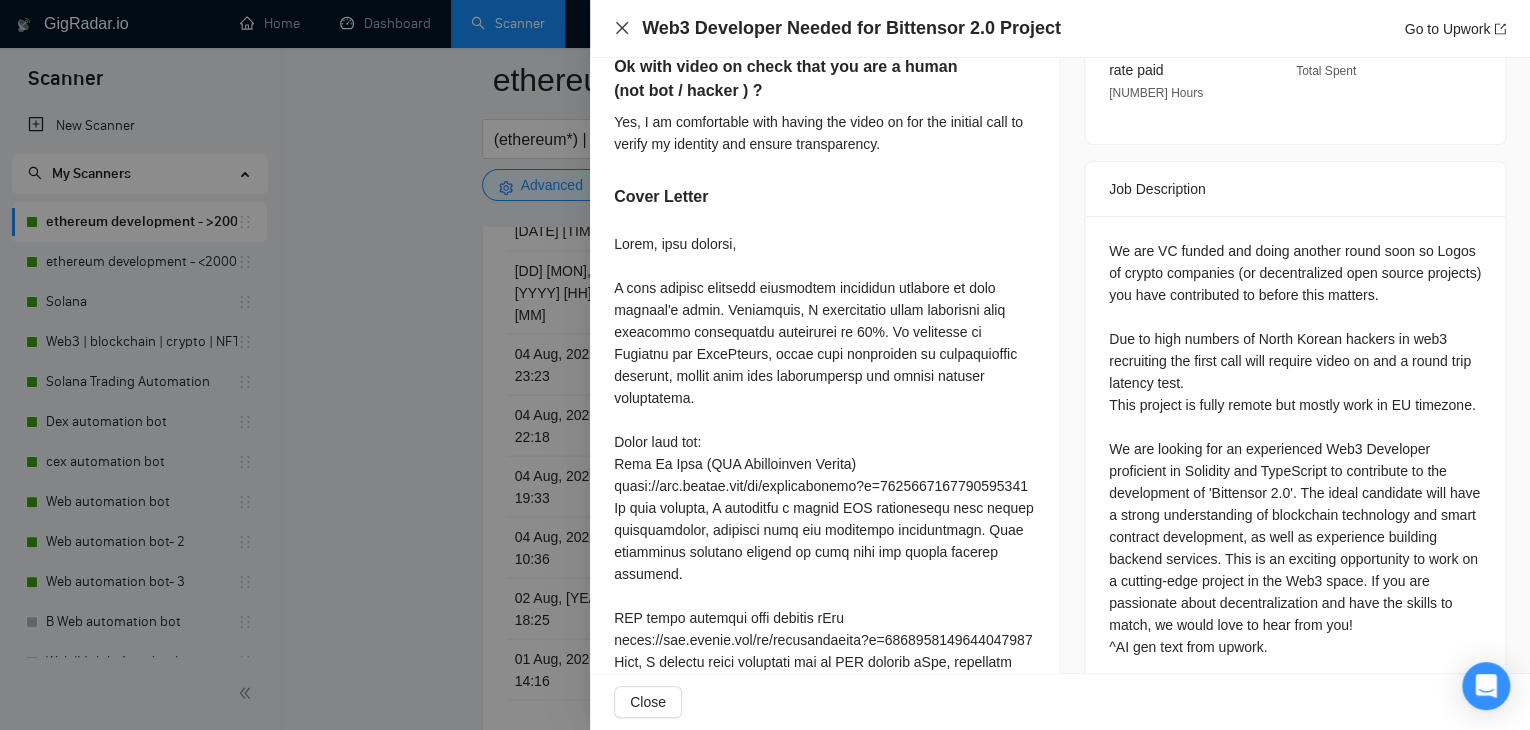 click 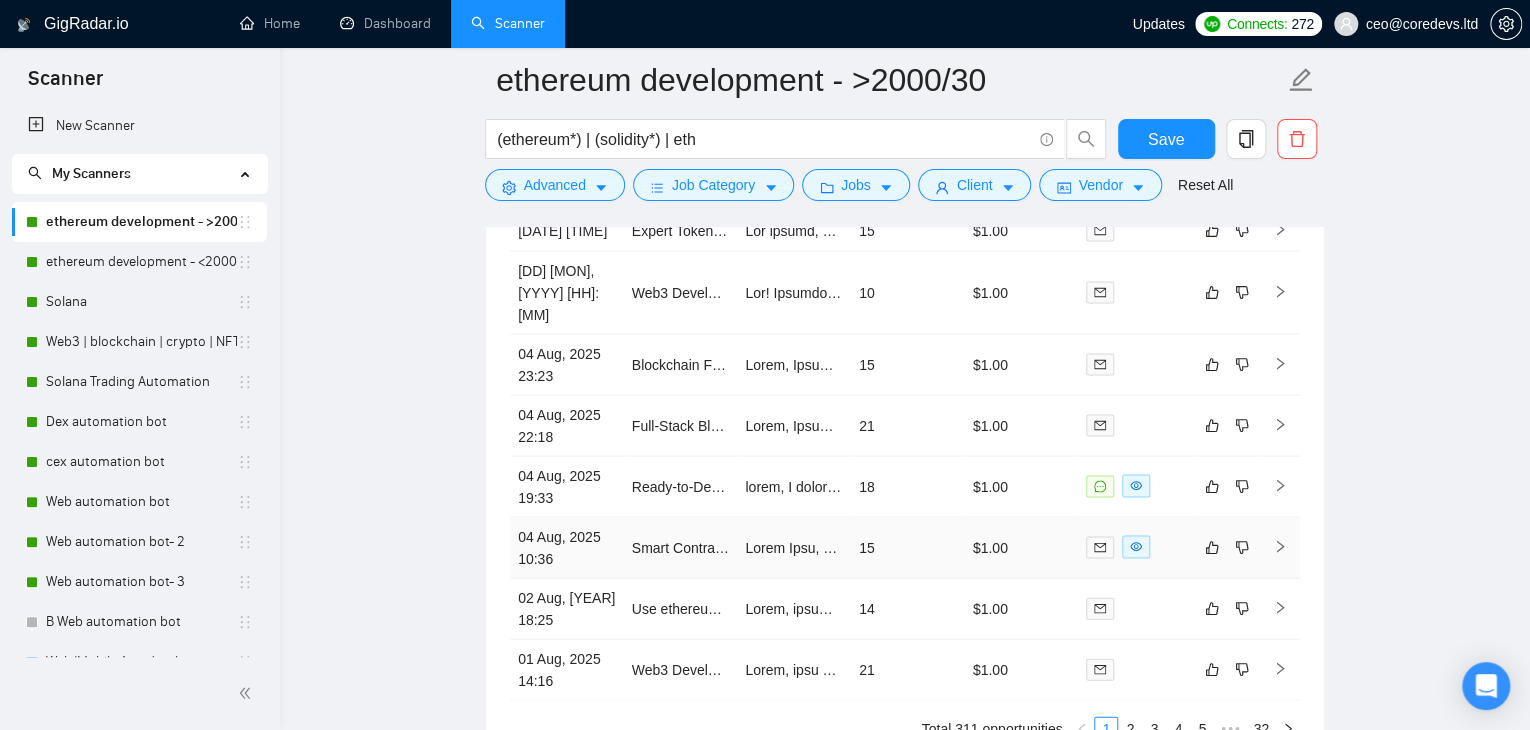 scroll, scrollTop: 5816, scrollLeft: 0, axis: vertical 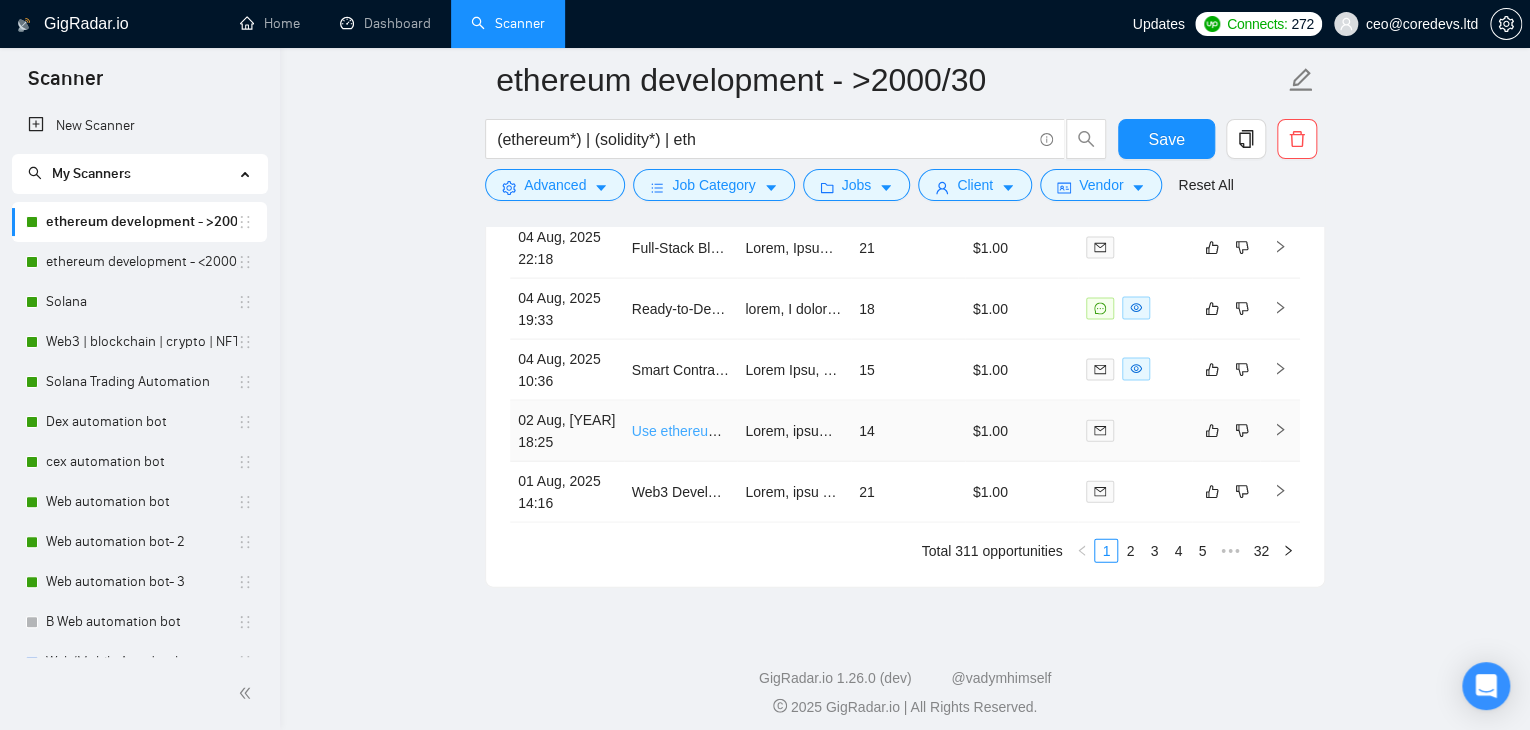 click on "Use ethereum cf blobkit sdk to simplify ethcc winner onlydanks" at bounding box center [826, 431] 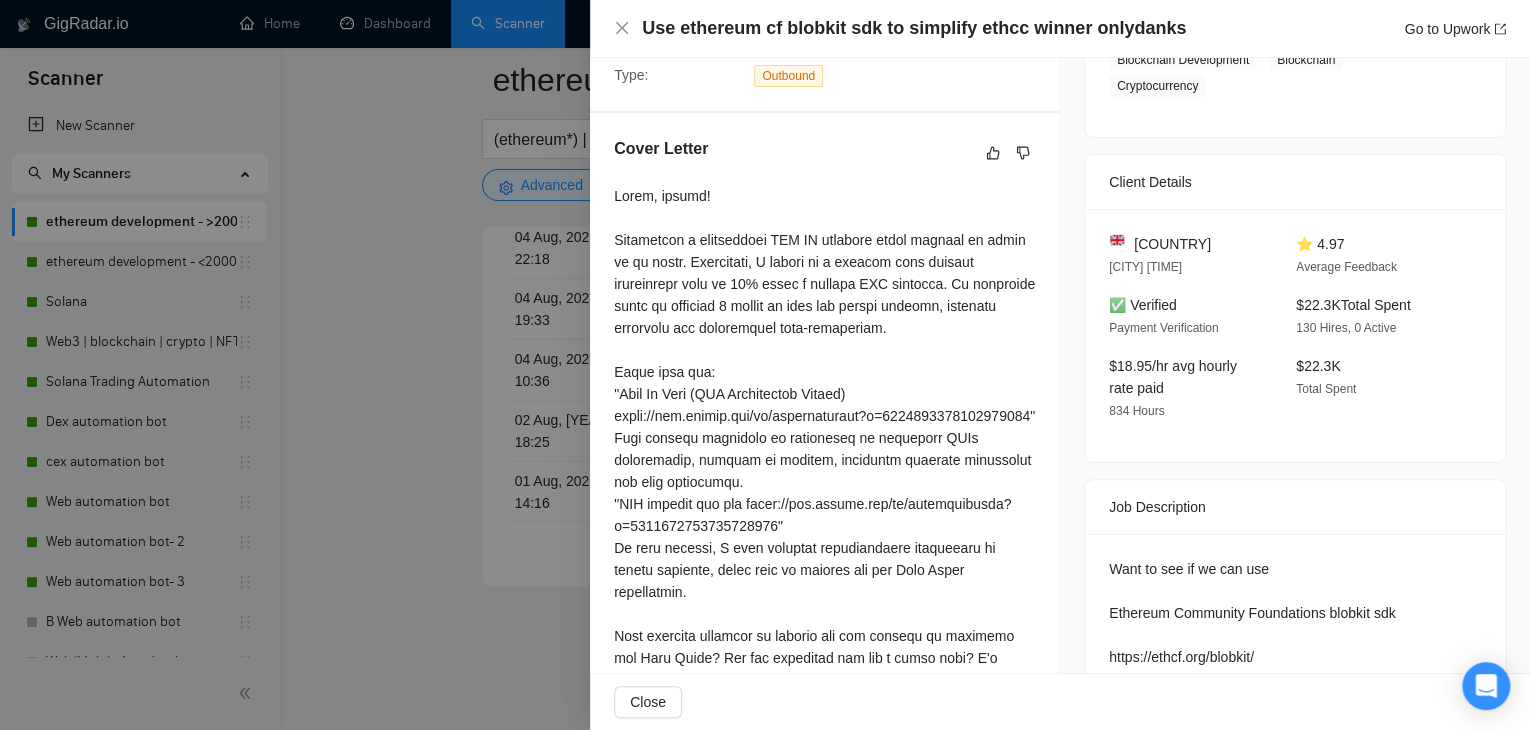 scroll, scrollTop: 436, scrollLeft: 0, axis: vertical 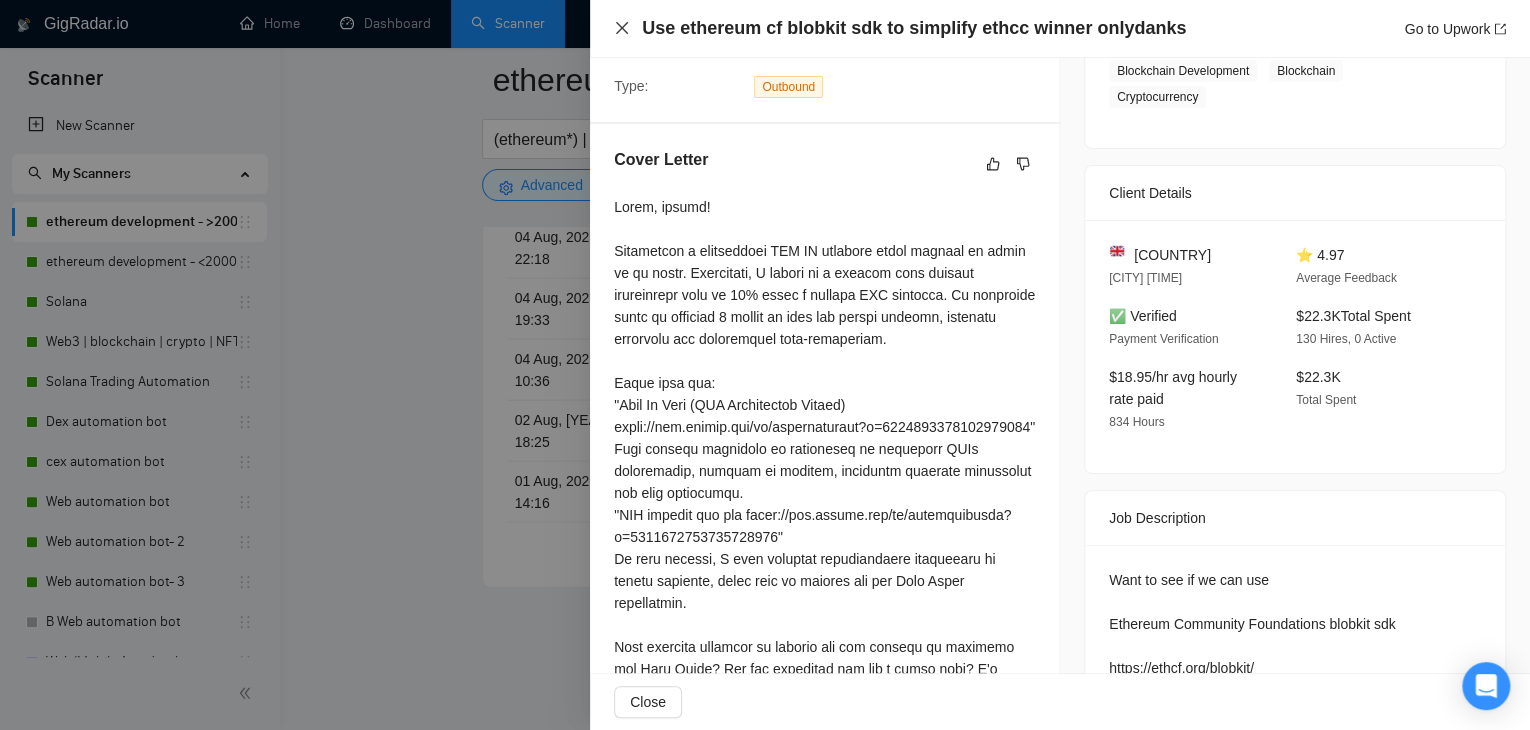 click 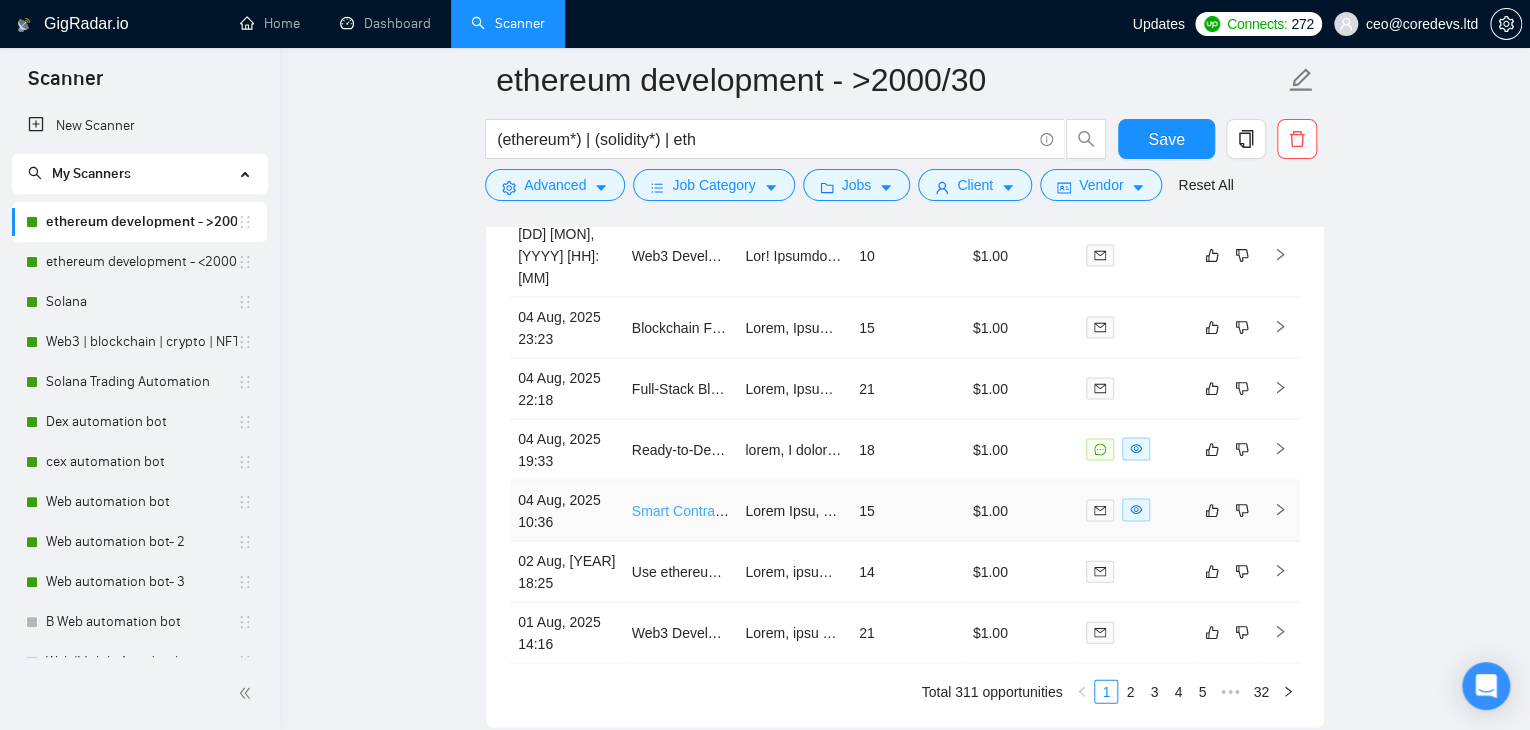 scroll, scrollTop: 5677, scrollLeft: 0, axis: vertical 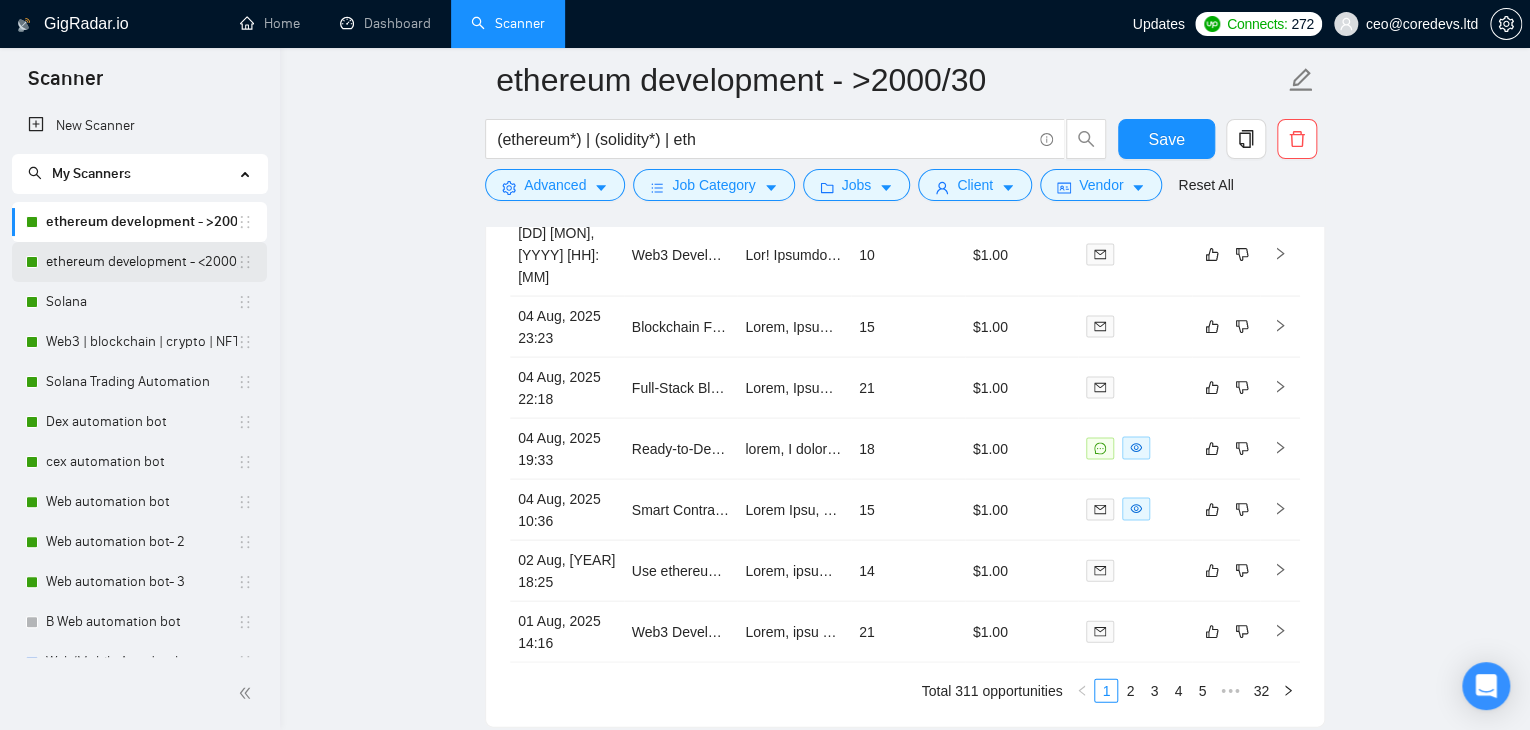 click on "ethereum development - <2000/30" at bounding box center (141, 262) 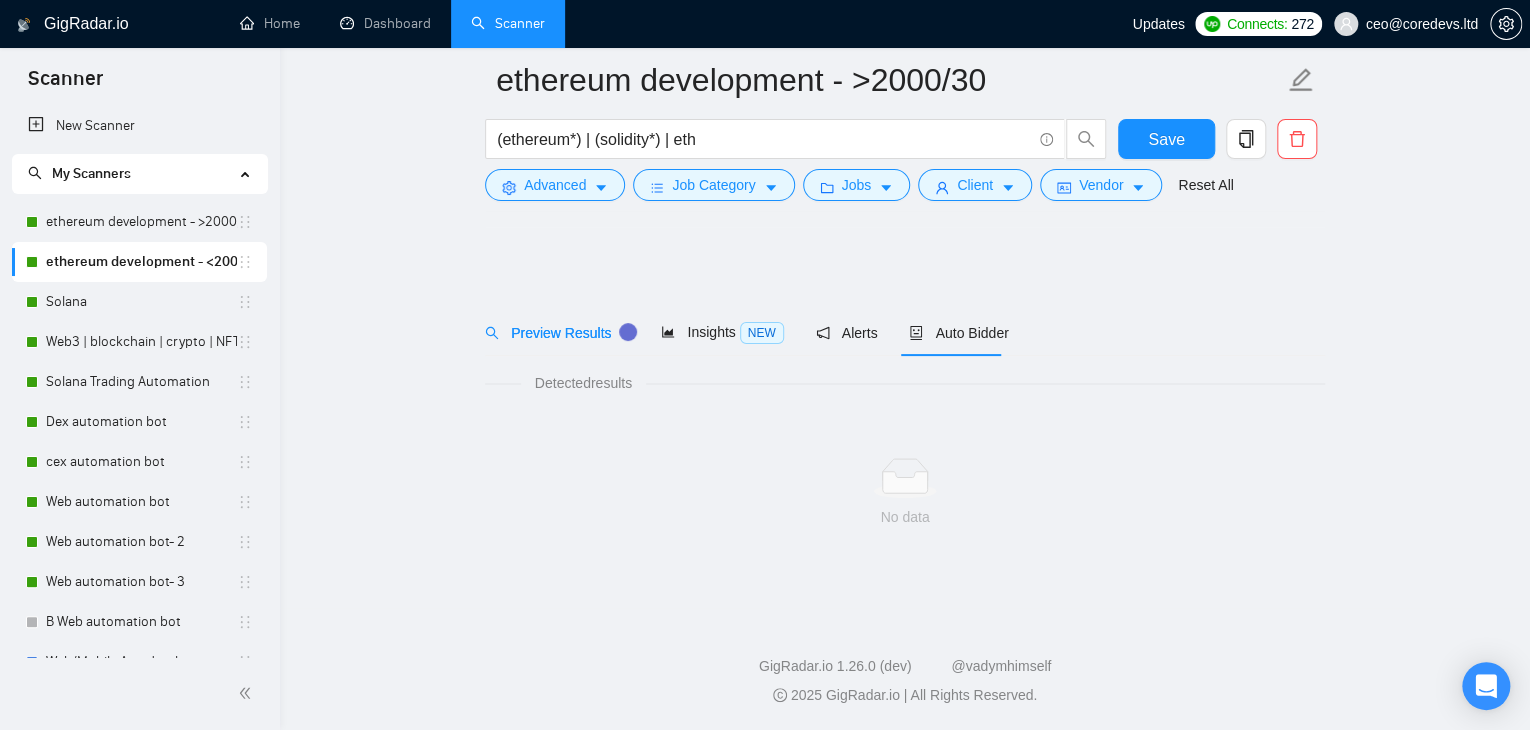 scroll, scrollTop: 0, scrollLeft: 0, axis: both 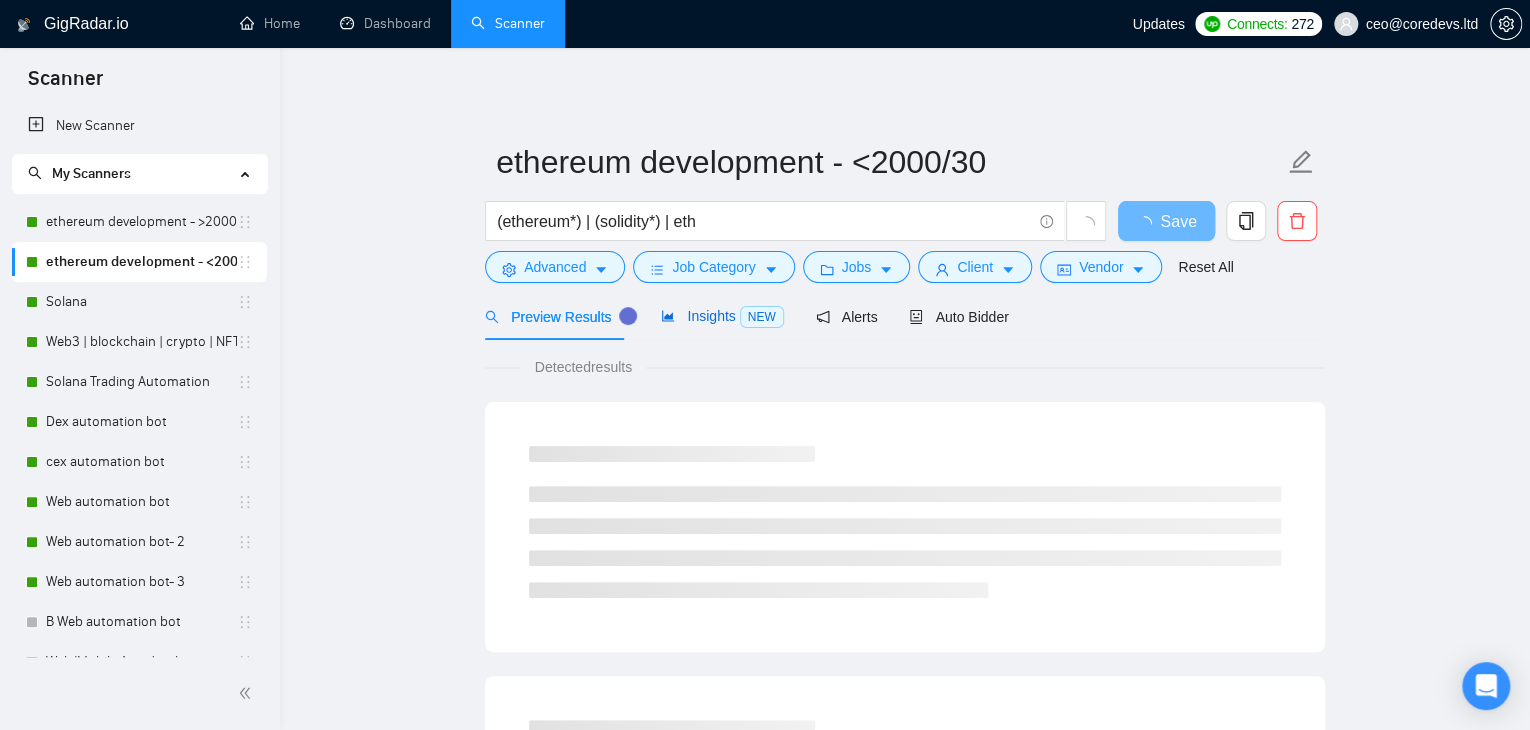 click on "Insights NEW" at bounding box center (722, 316) 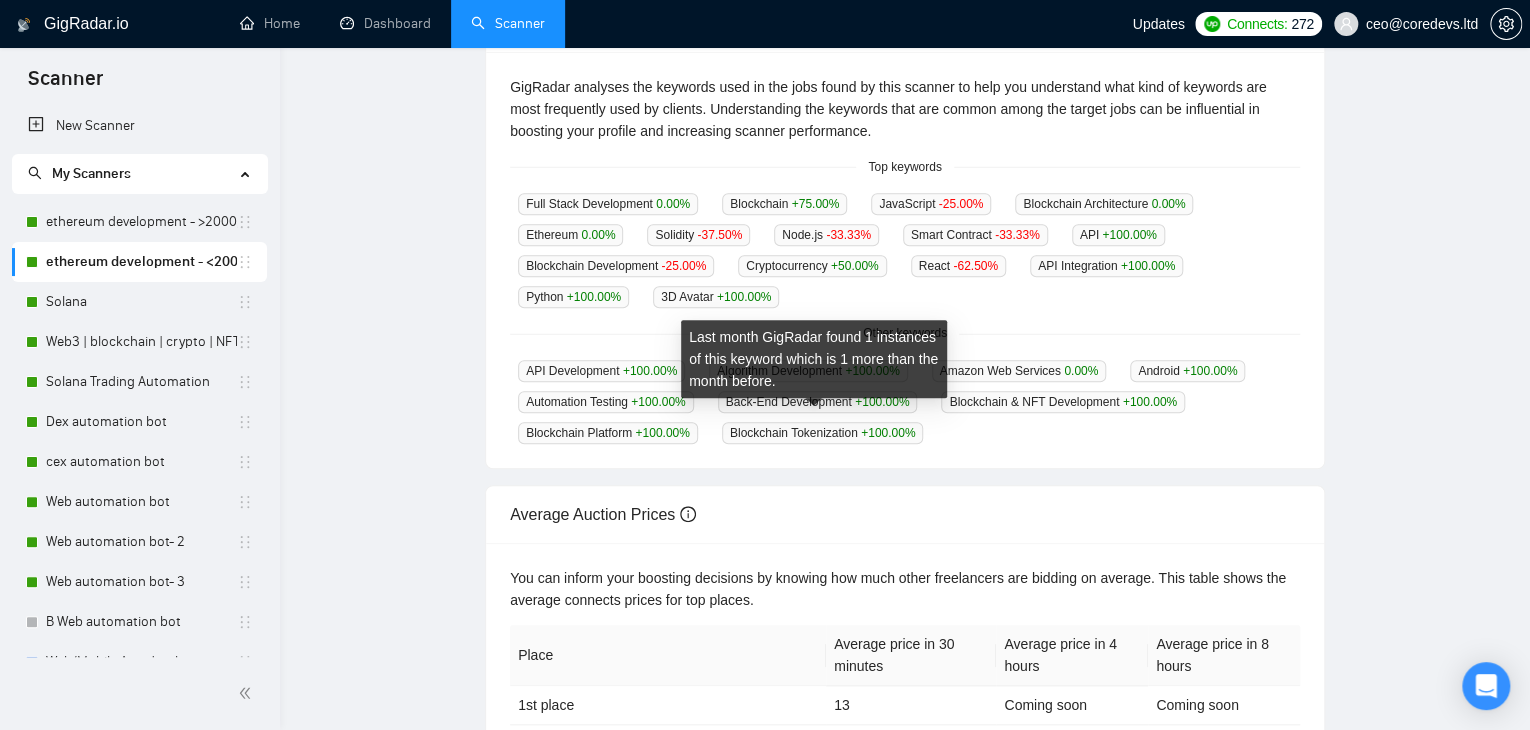 scroll, scrollTop: 0, scrollLeft: 0, axis: both 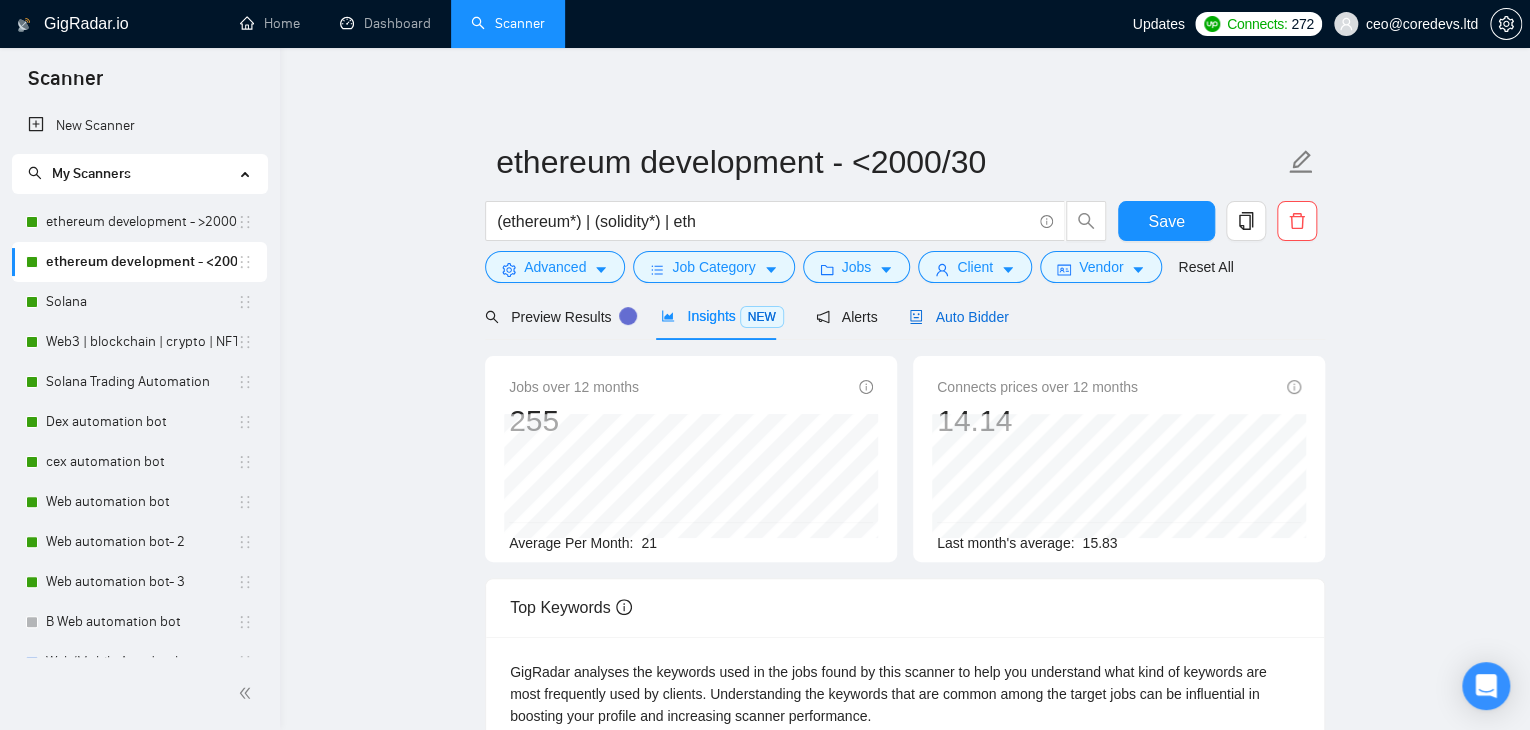 click on "Auto Bidder" at bounding box center [958, 317] 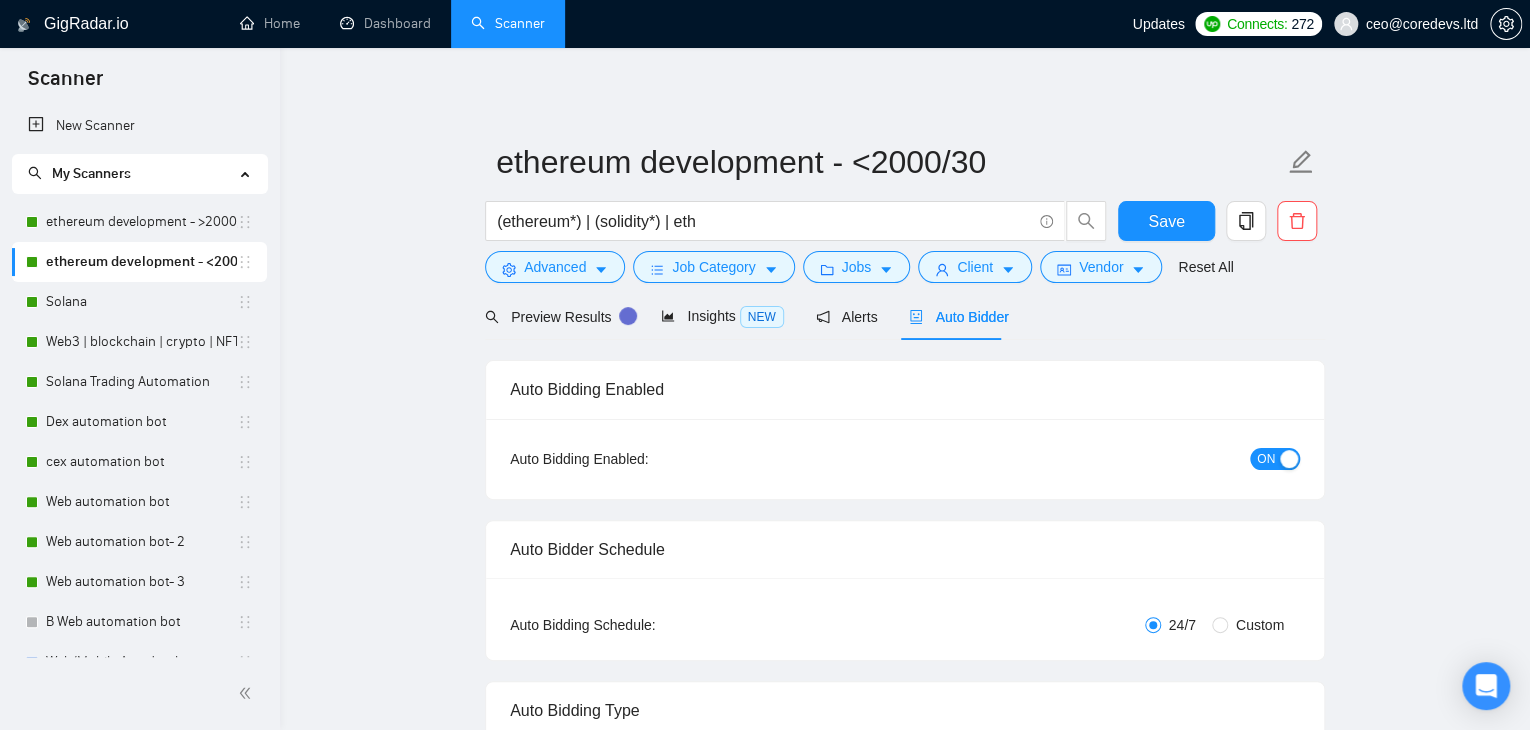 type 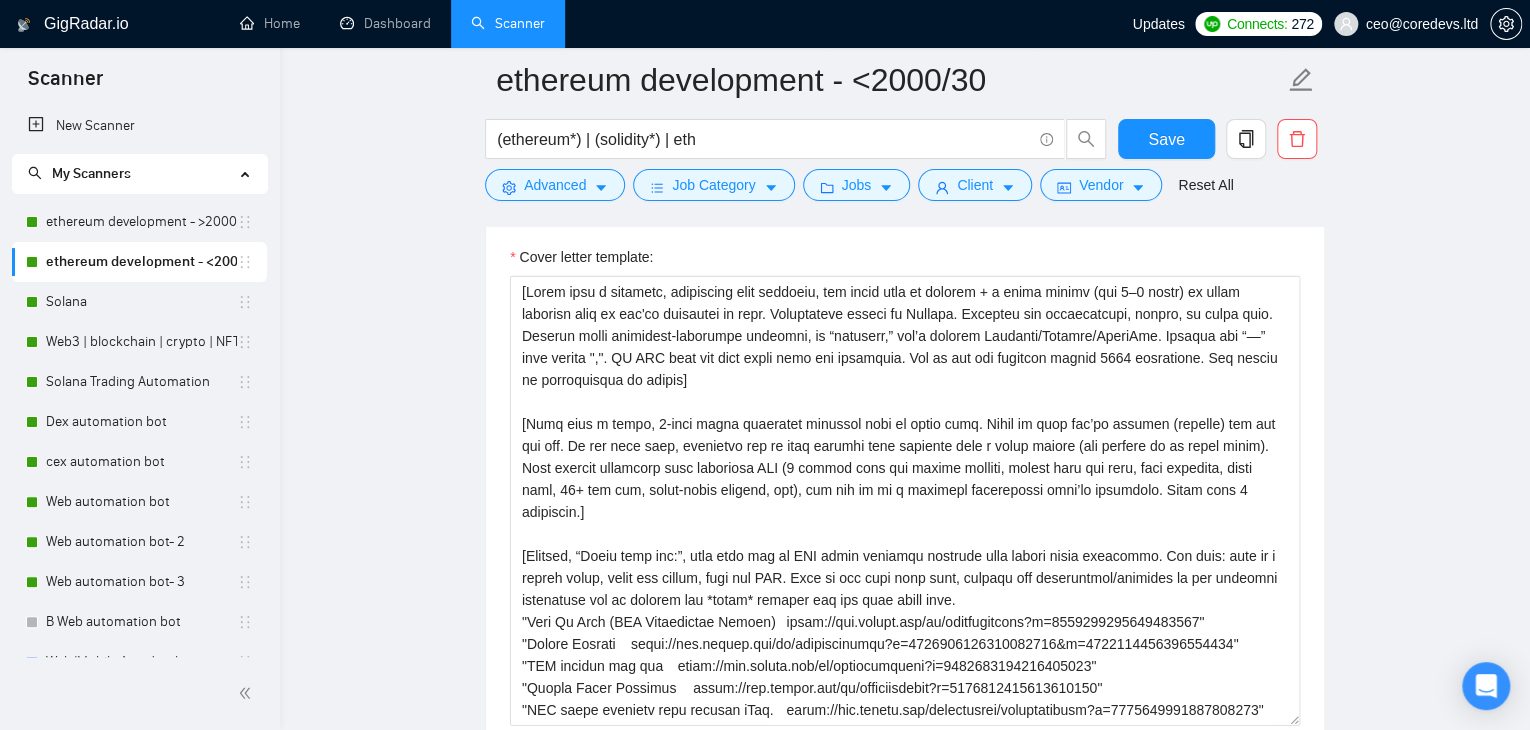 scroll, scrollTop: 2344, scrollLeft: 0, axis: vertical 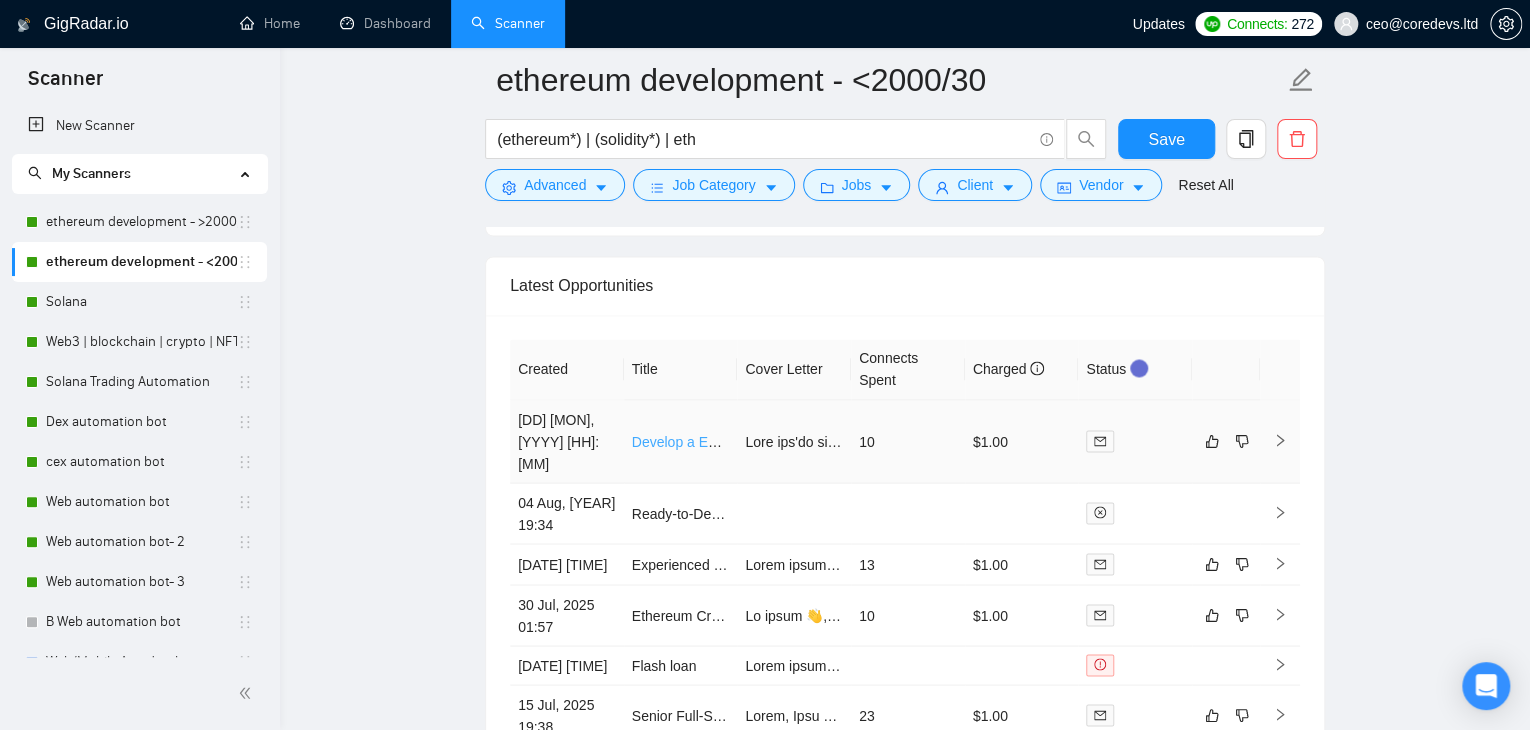 click on "Develop a ERC721A smart contract for an upgradable 2D PFP NFT project on Ethereum" at bounding box center [906, 441] 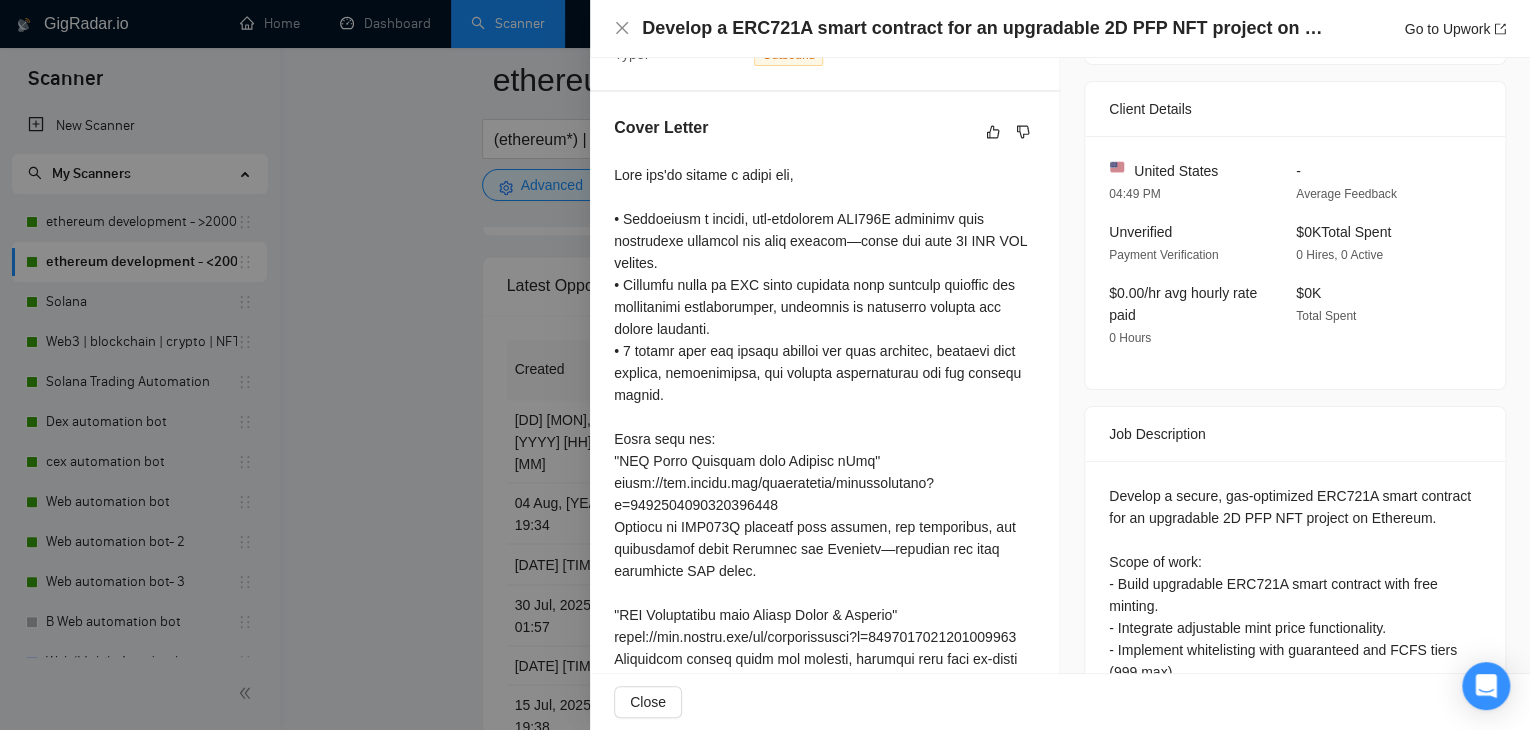 scroll, scrollTop: 470, scrollLeft: 0, axis: vertical 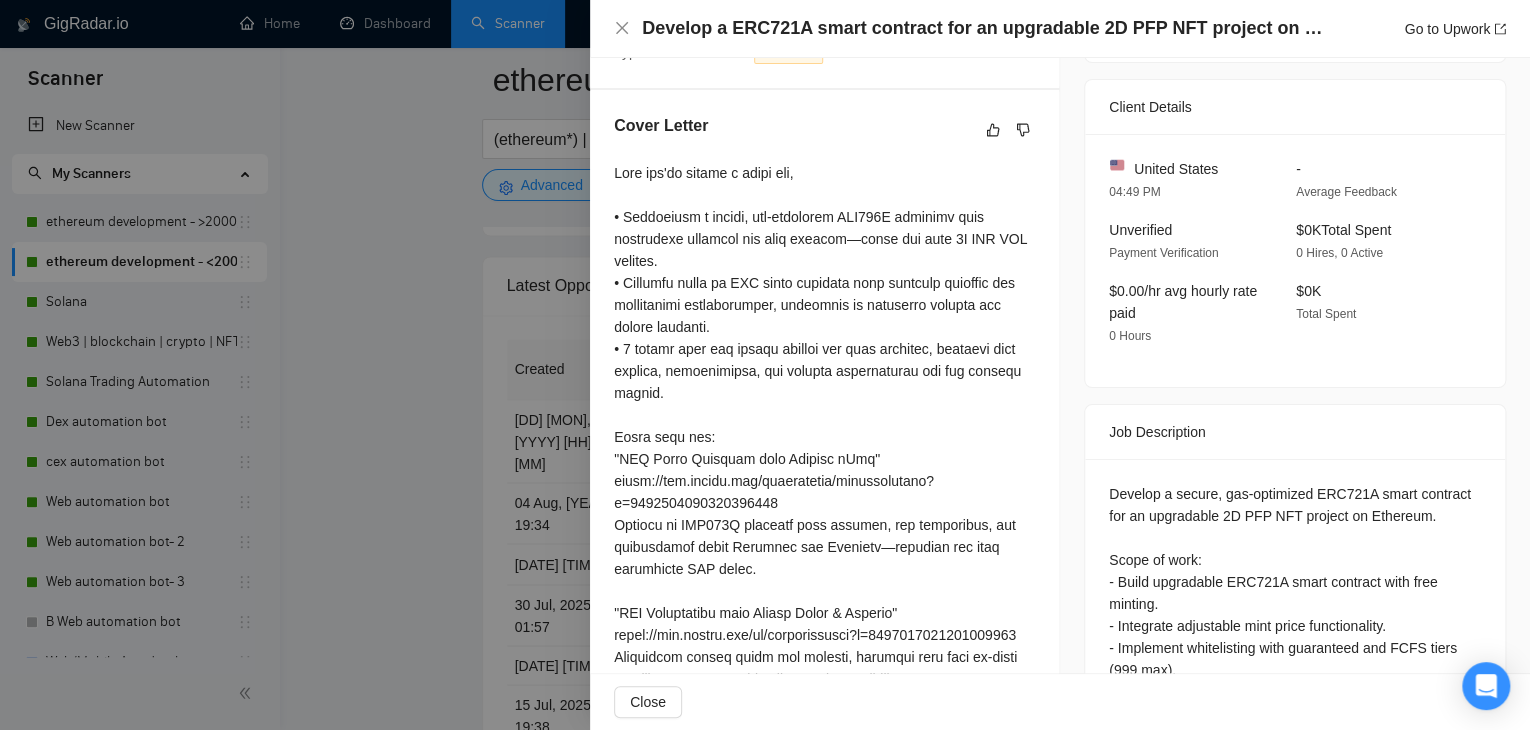 click at bounding box center (765, 365) 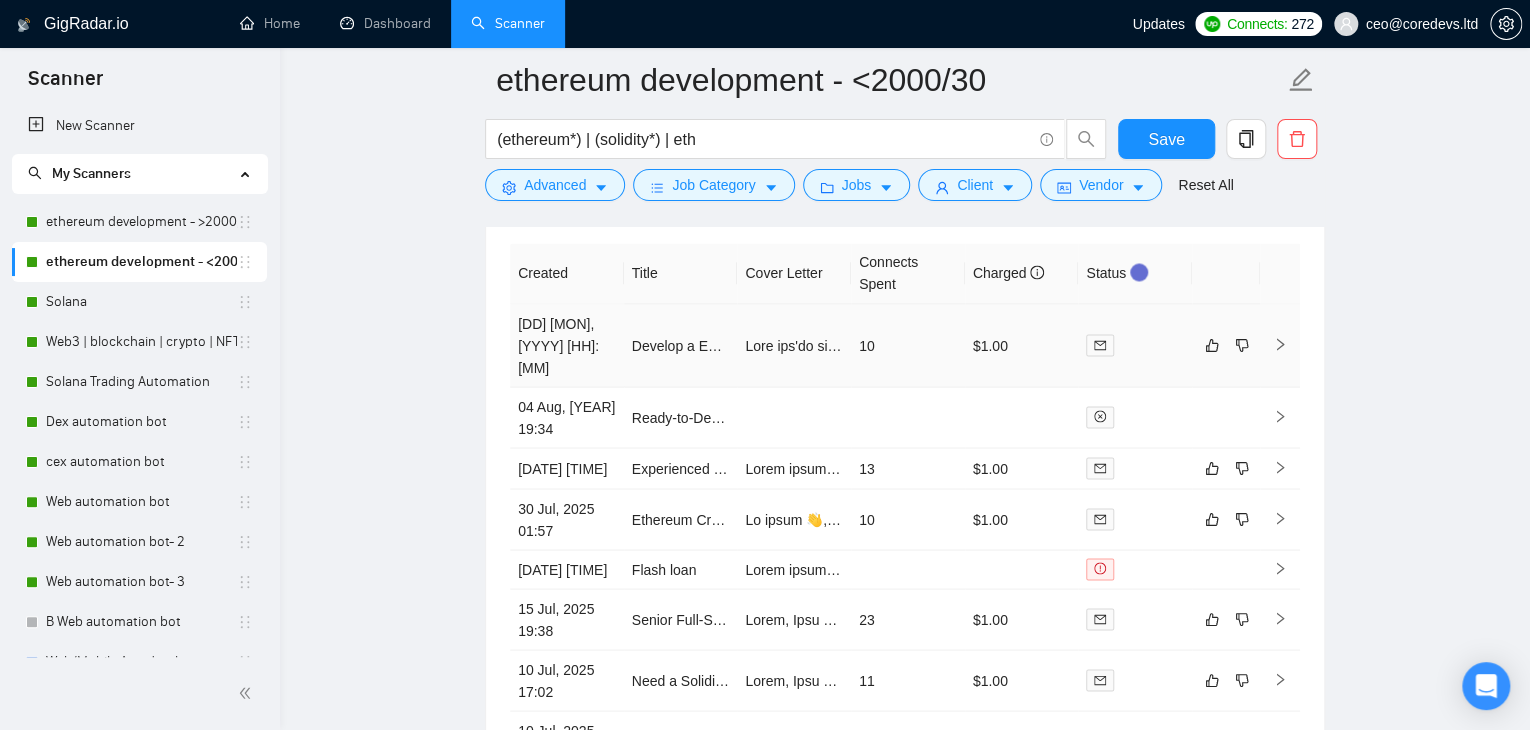 scroll, scrollTop: 5428, scrollLeft: 0, axis: vertical 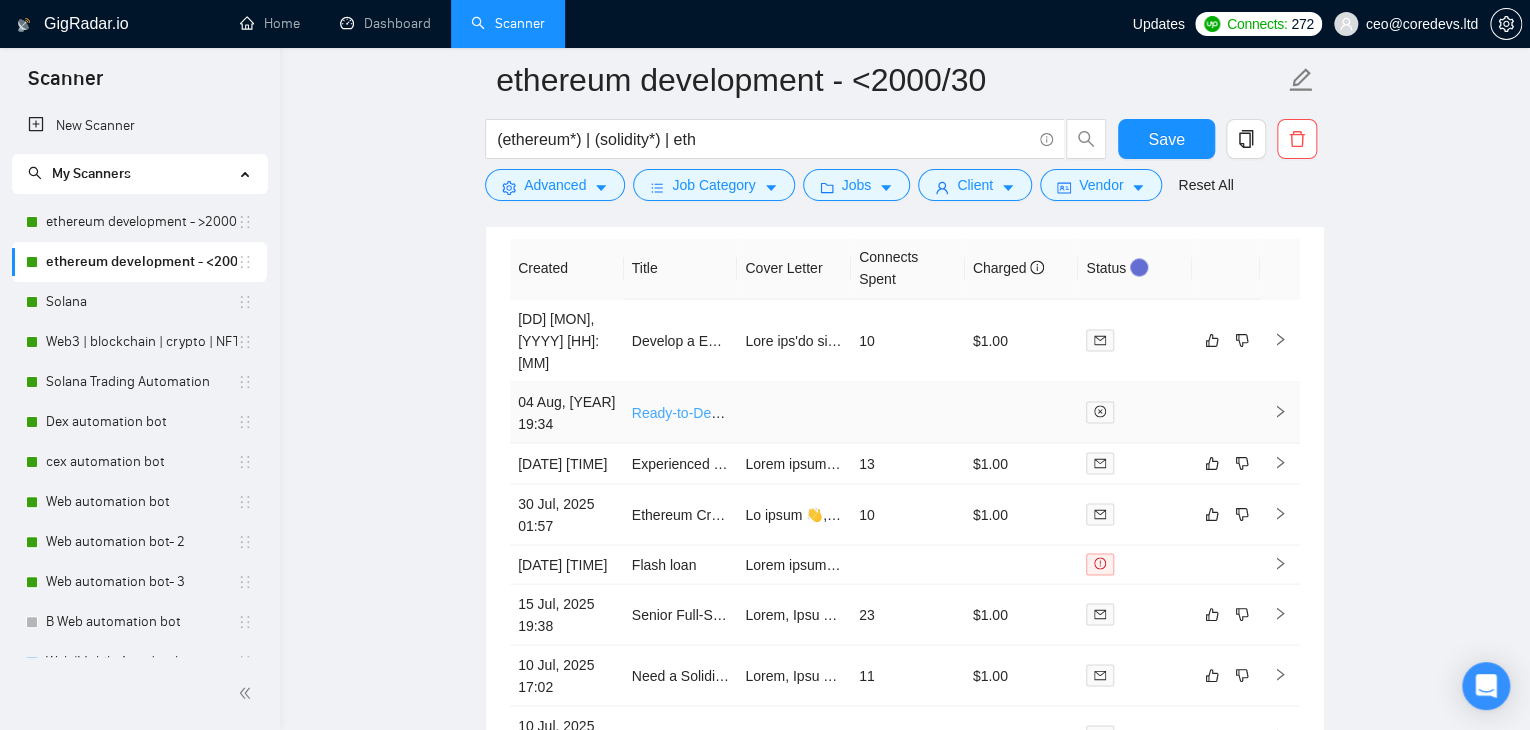 click on "Ready-to-Deploy ERC20 Staking Contracts on Binance Smart Chain" at bounding box center [844, 412] 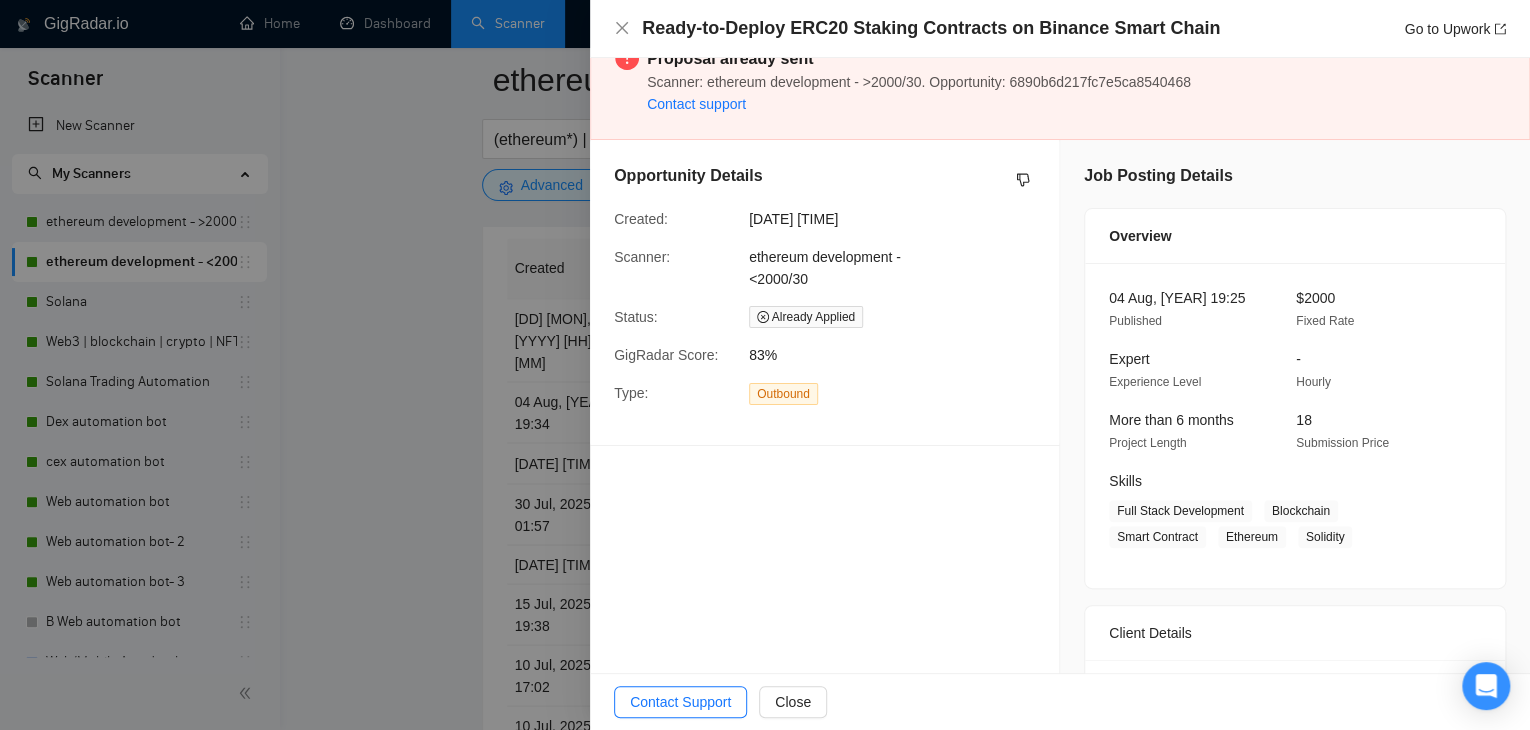 scroll, scrollTop: 0, scrollLeft: 0, axis: both 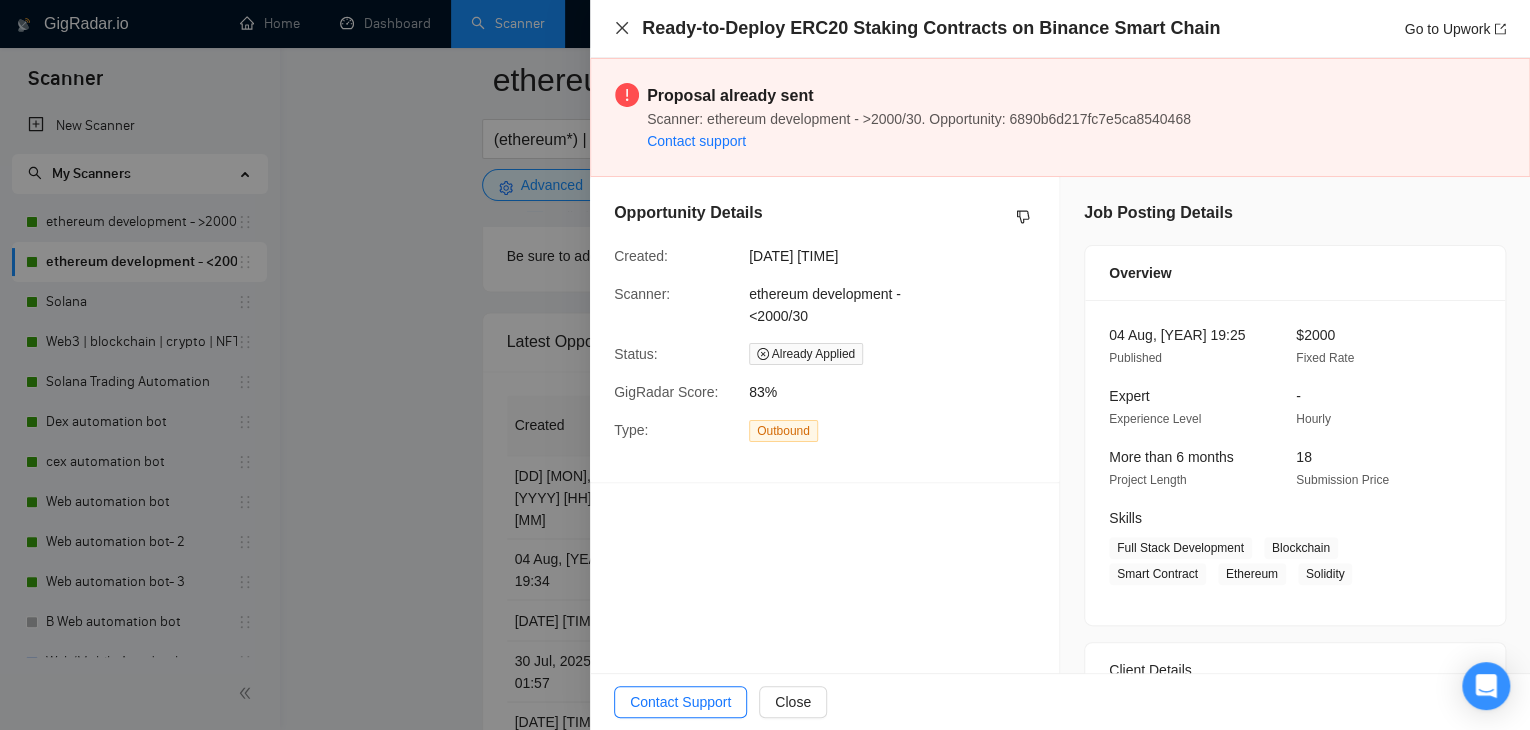 click 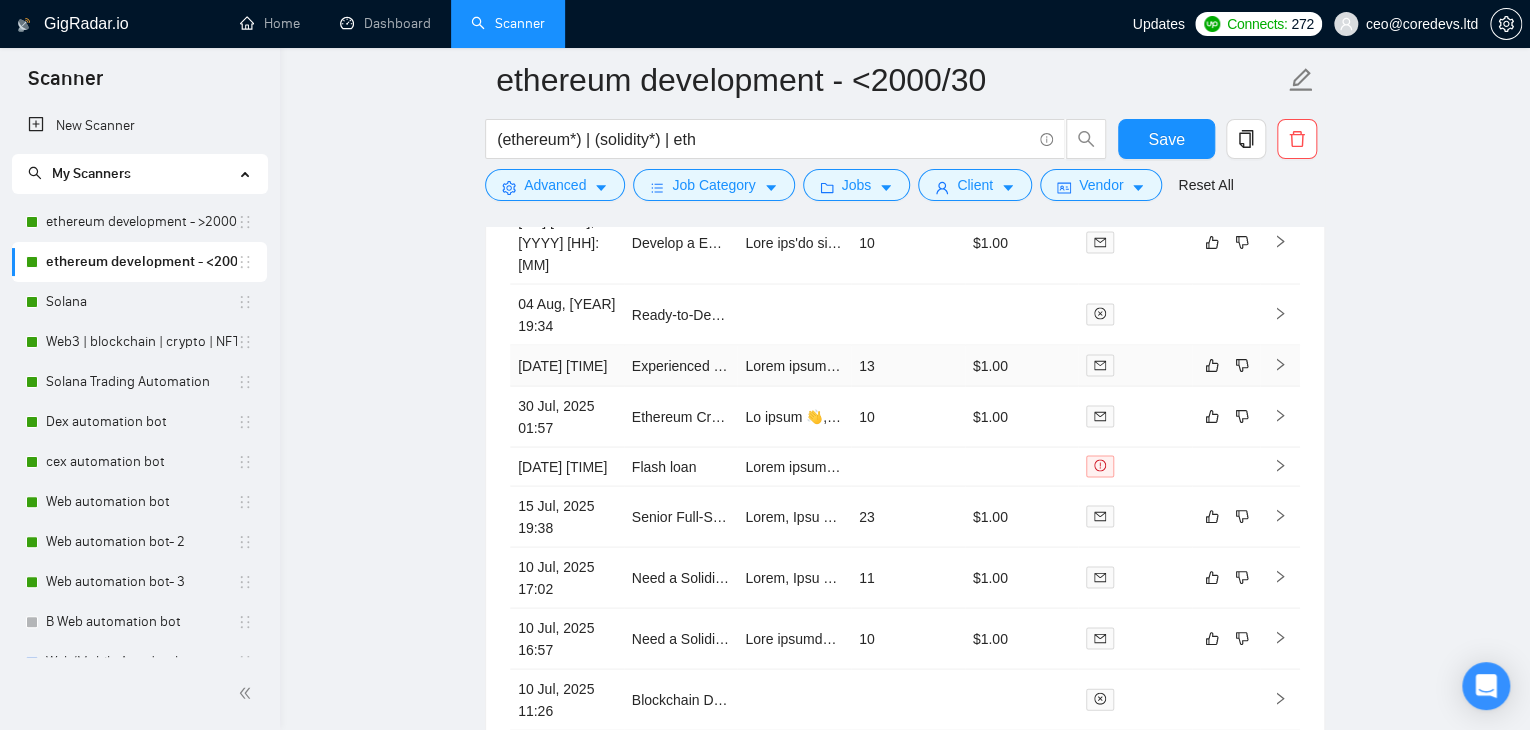 scroll, scrollTop: 5527, scrollLeft: 0, axis: vertical 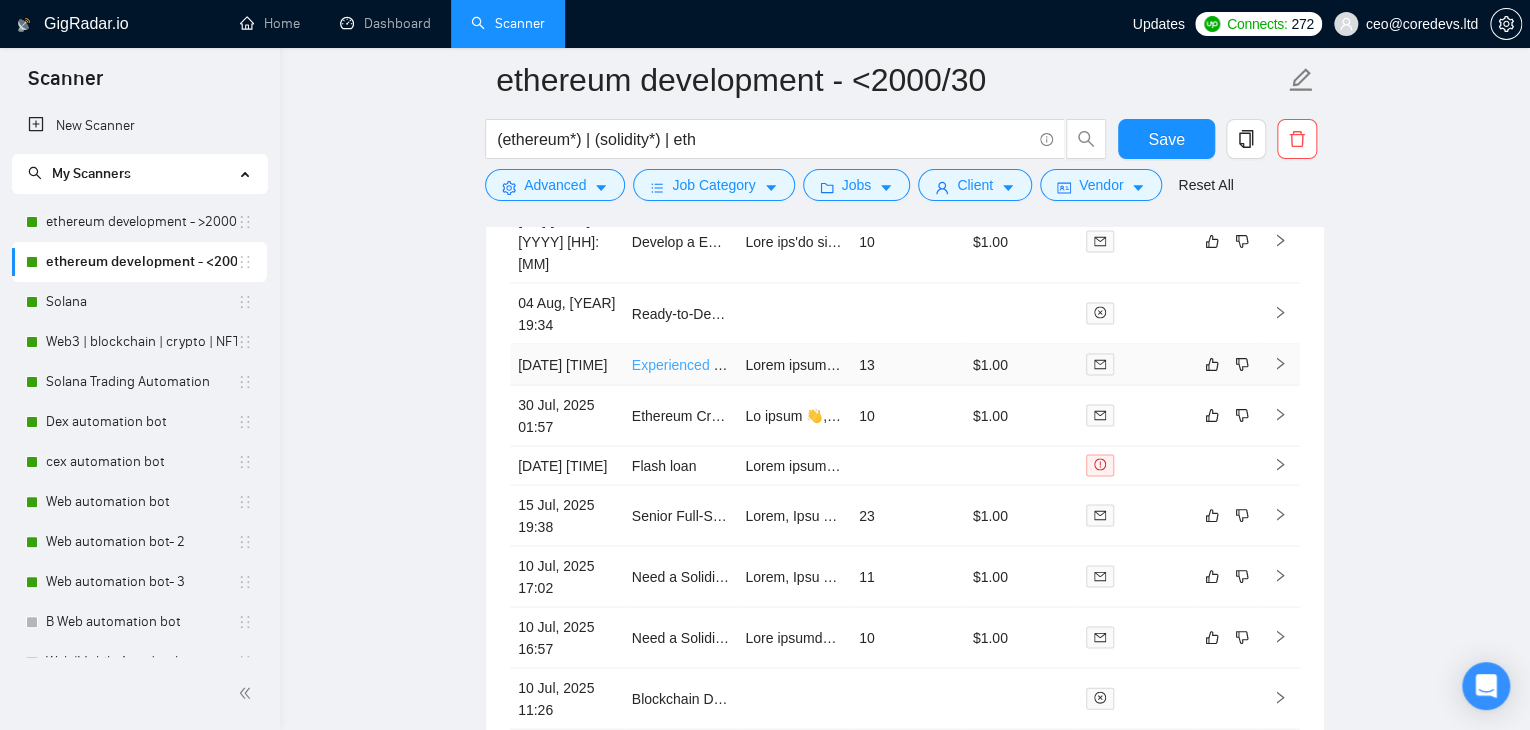 click on "Experienced Solidity Developer for Smart Contract Development" at bounding box center (831, 364) 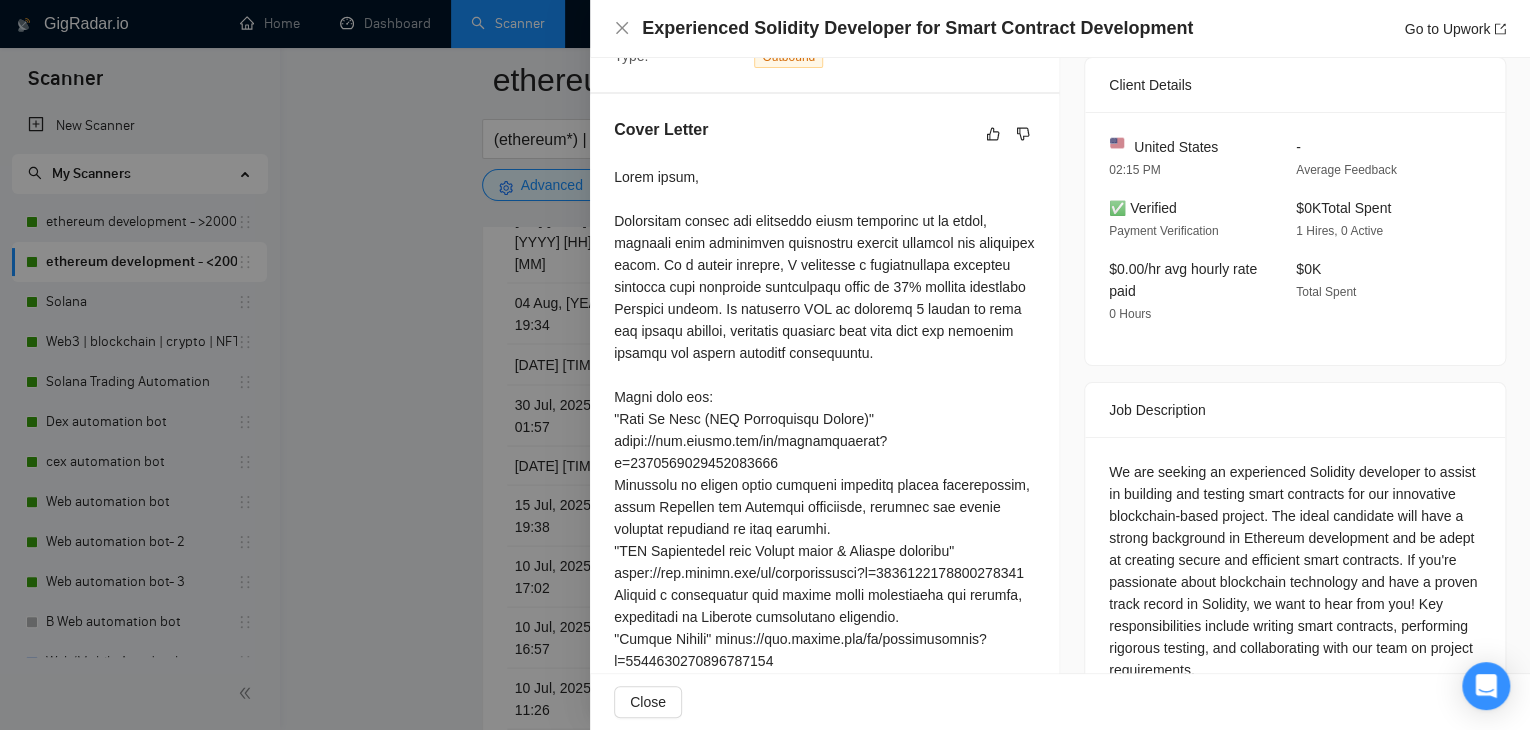 scroll, scrollTop: 468, scrollLeft: 0, axis: vertical 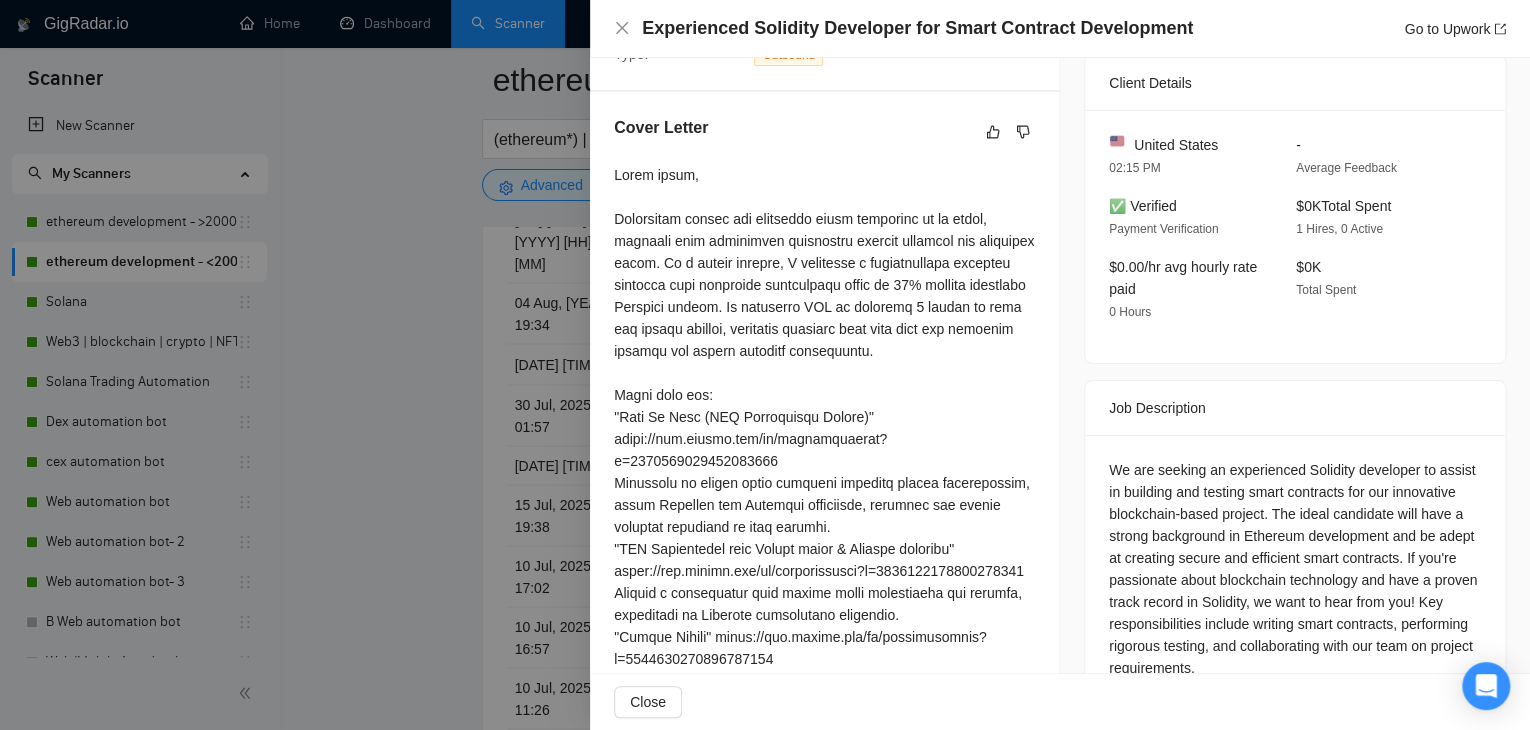 click on "Experienced Solidity Developer for Smart Contract Development Go to Upwork" at bounding box center (1060, 28) 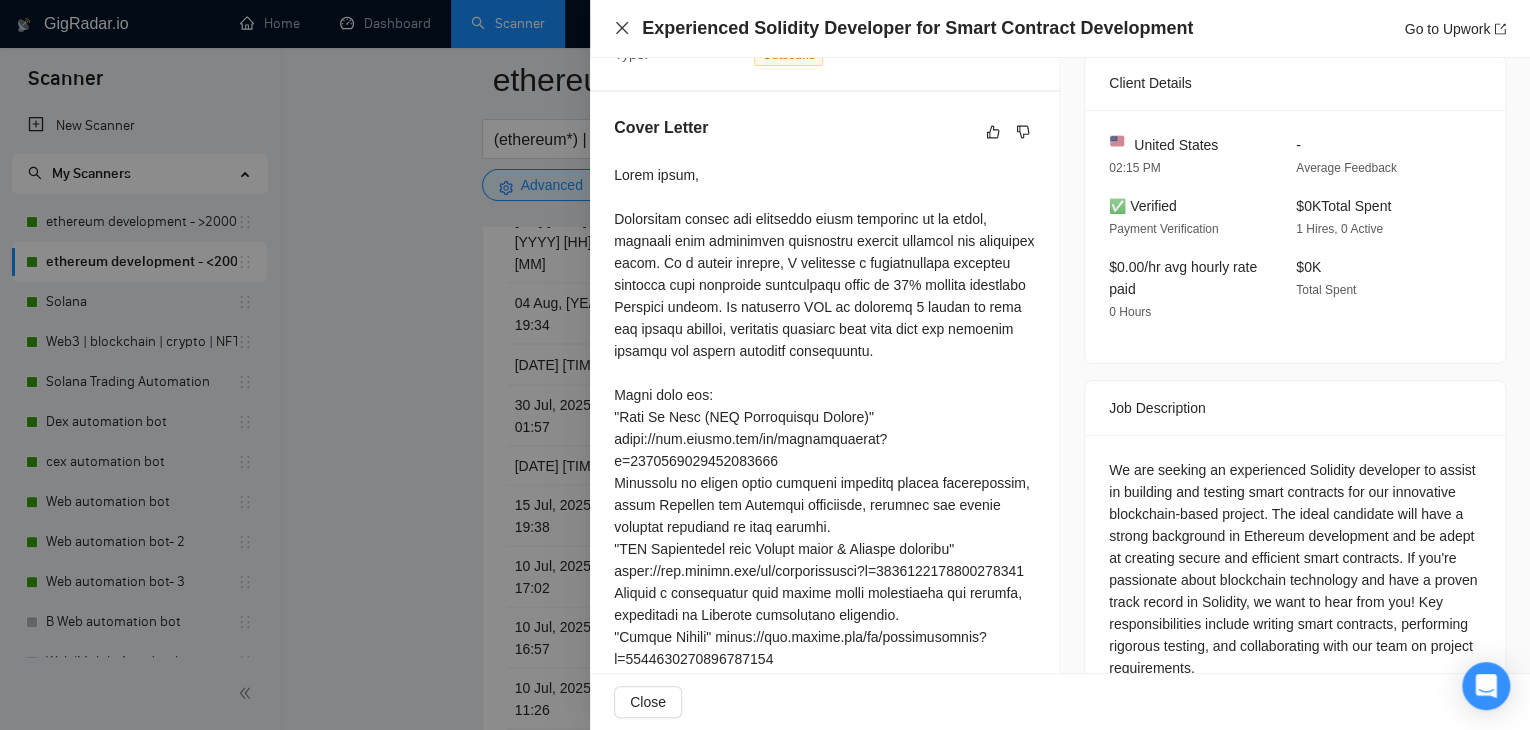 click 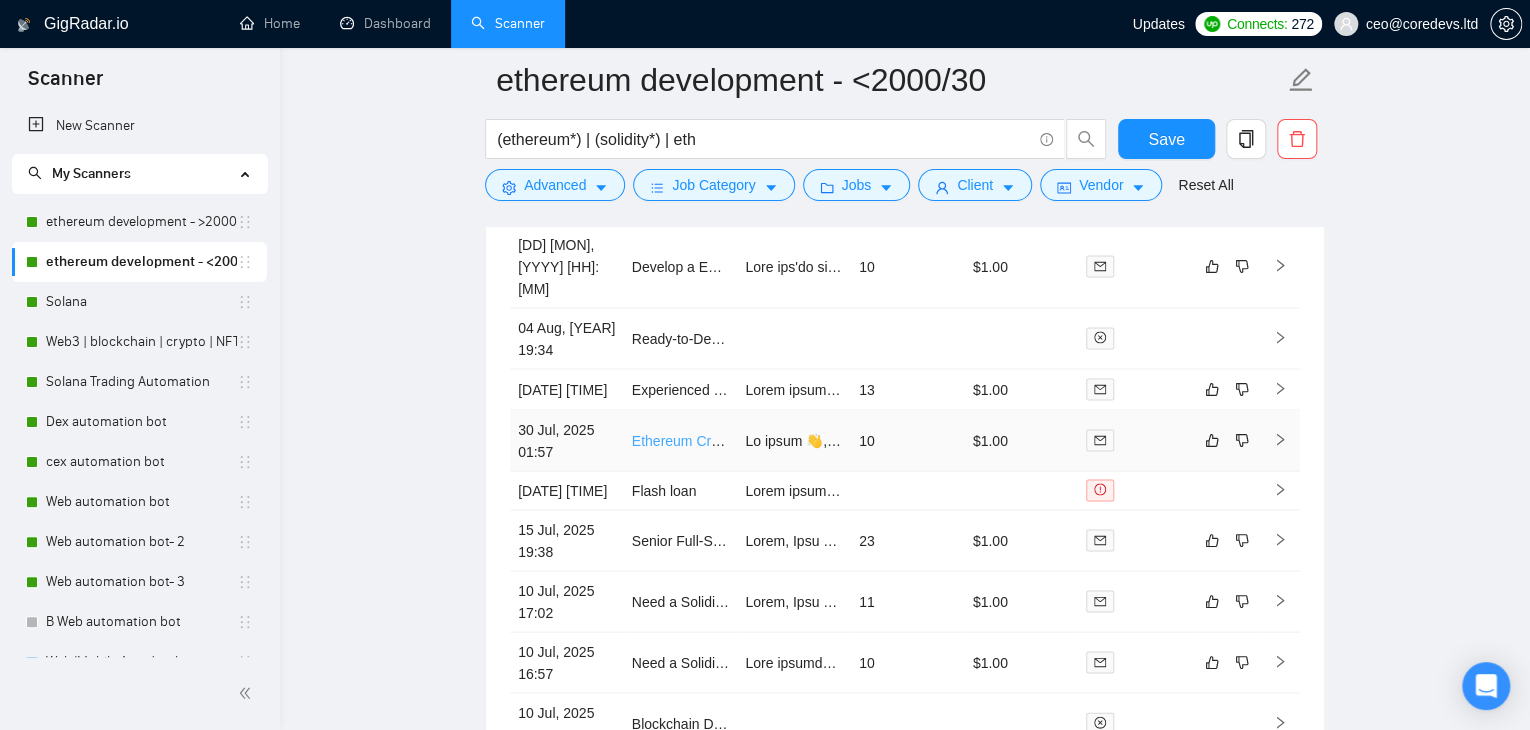 scroll, scrollTop: 5511, scrollLeft: 0, axis: vertical 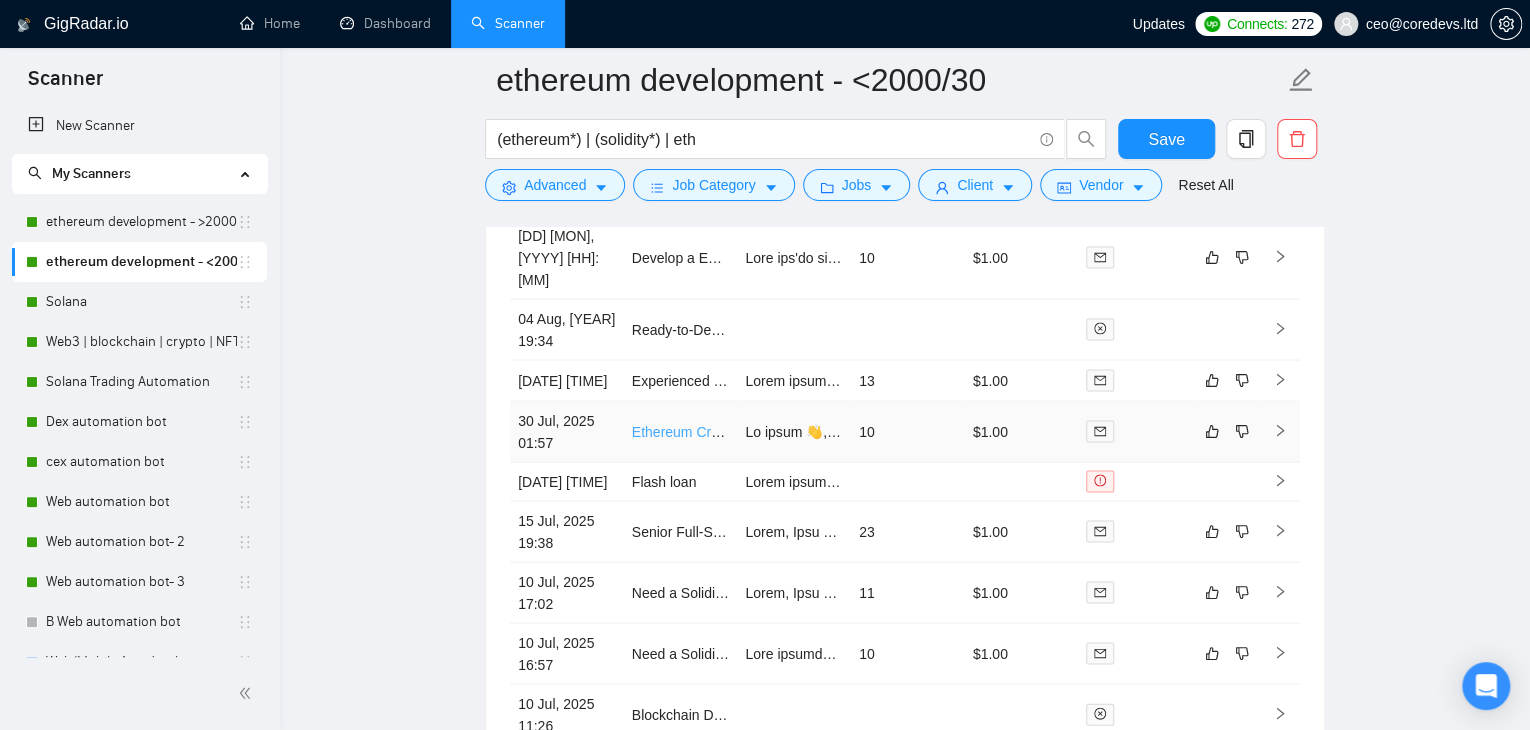 click on "Ethereum Crowdfunding Platform Developer" at bounding box center (769, 431) 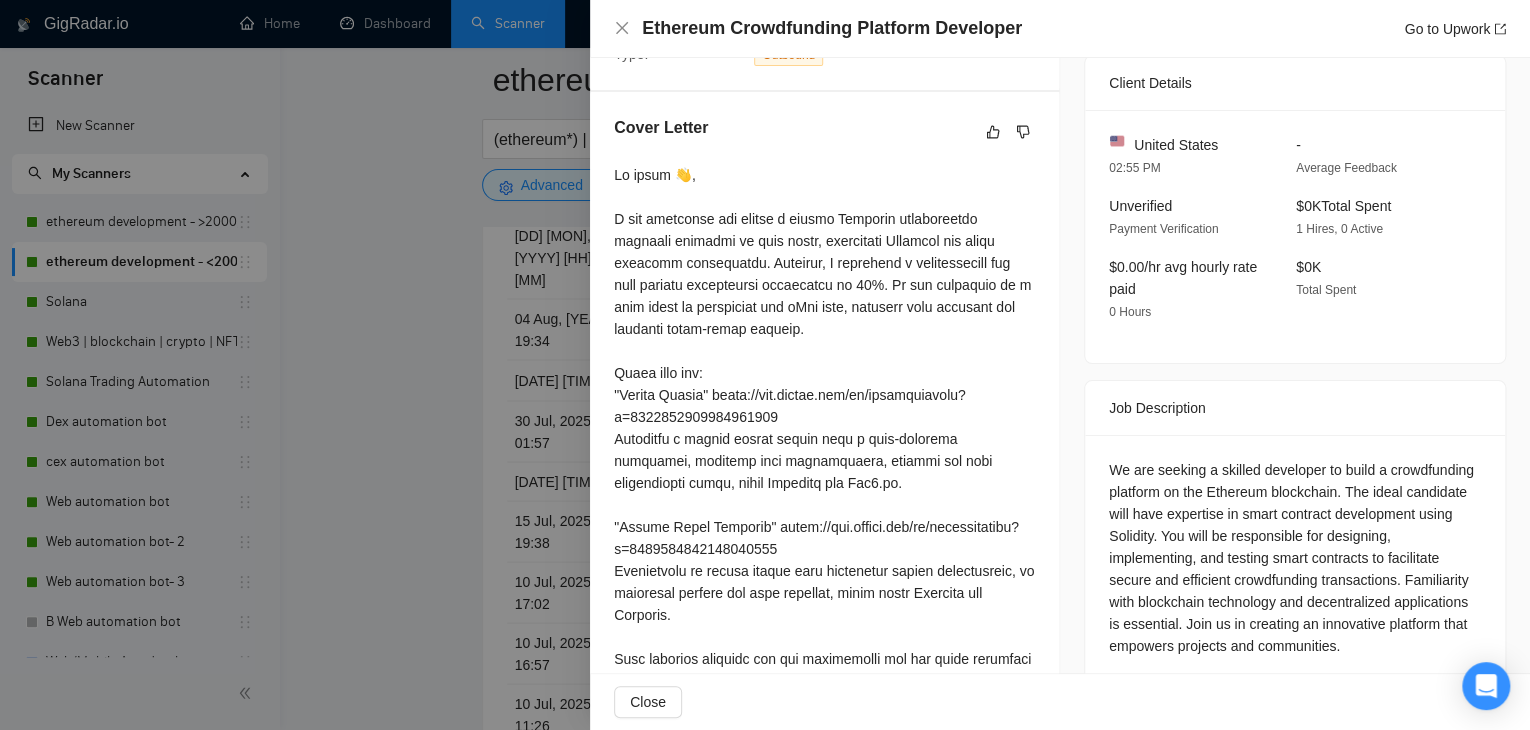 click on "Ethereum Crowdfunding Platform Developer Go to Upwork" at bounding box center (1060, 28) 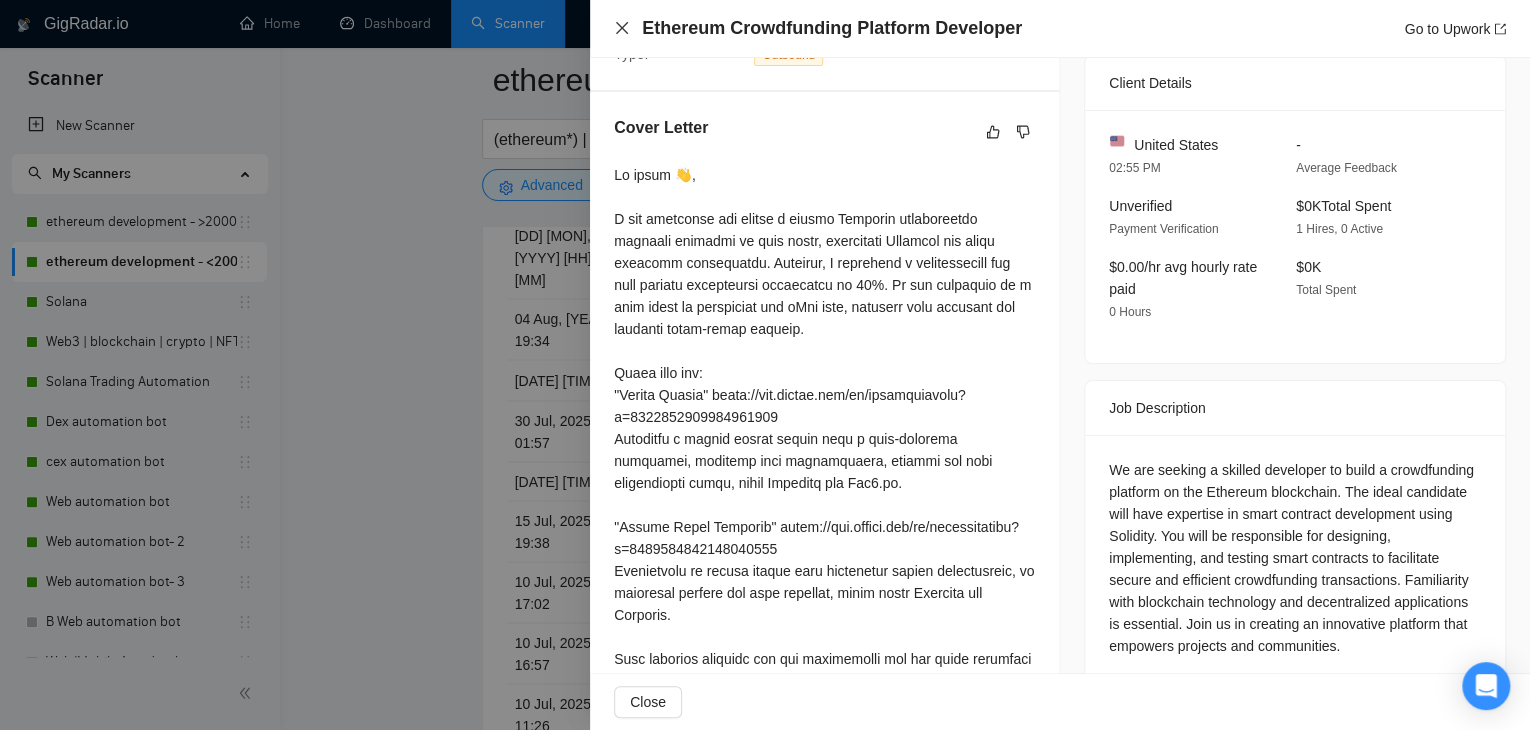 click 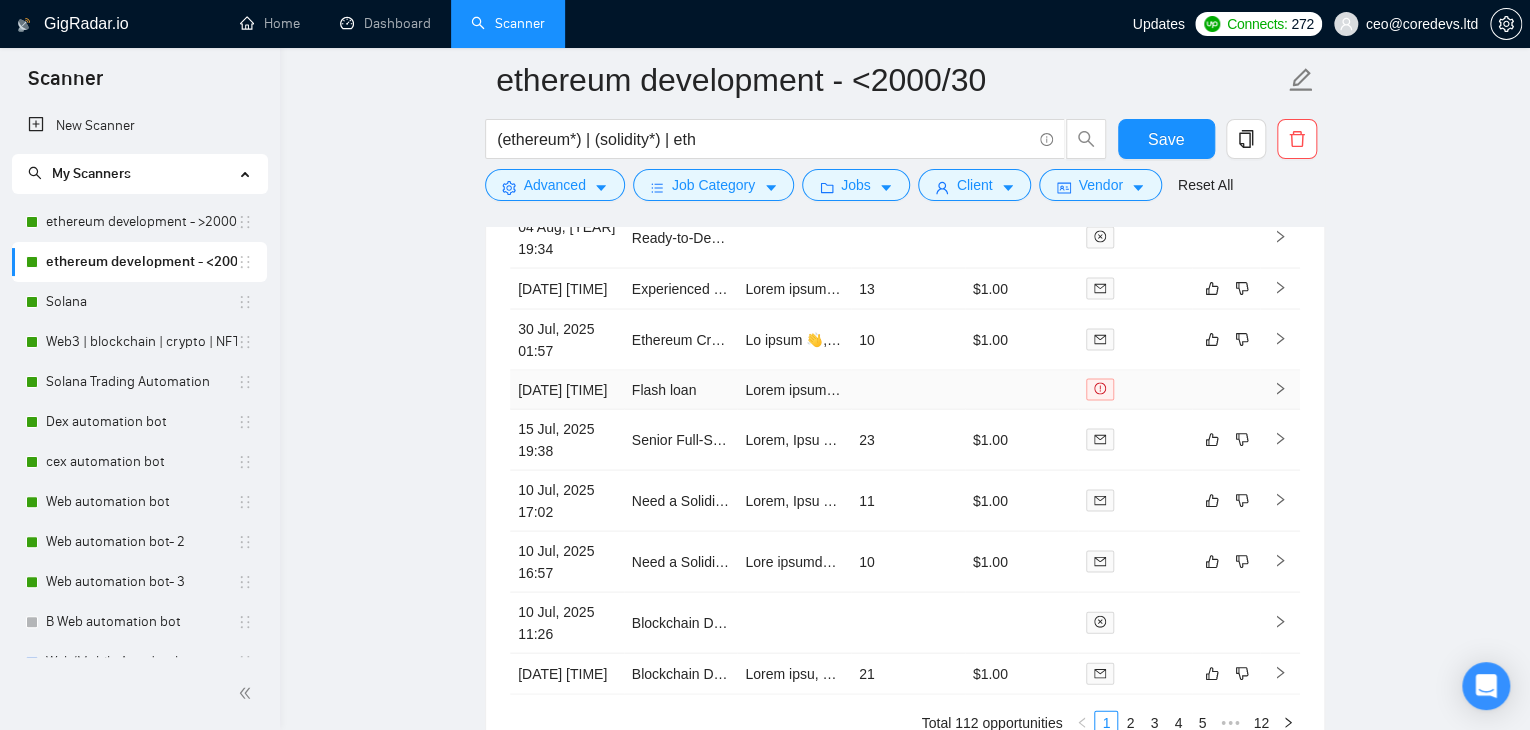 scroll, scrollTop: 5608, scrollLeft: 0, axis: vertical 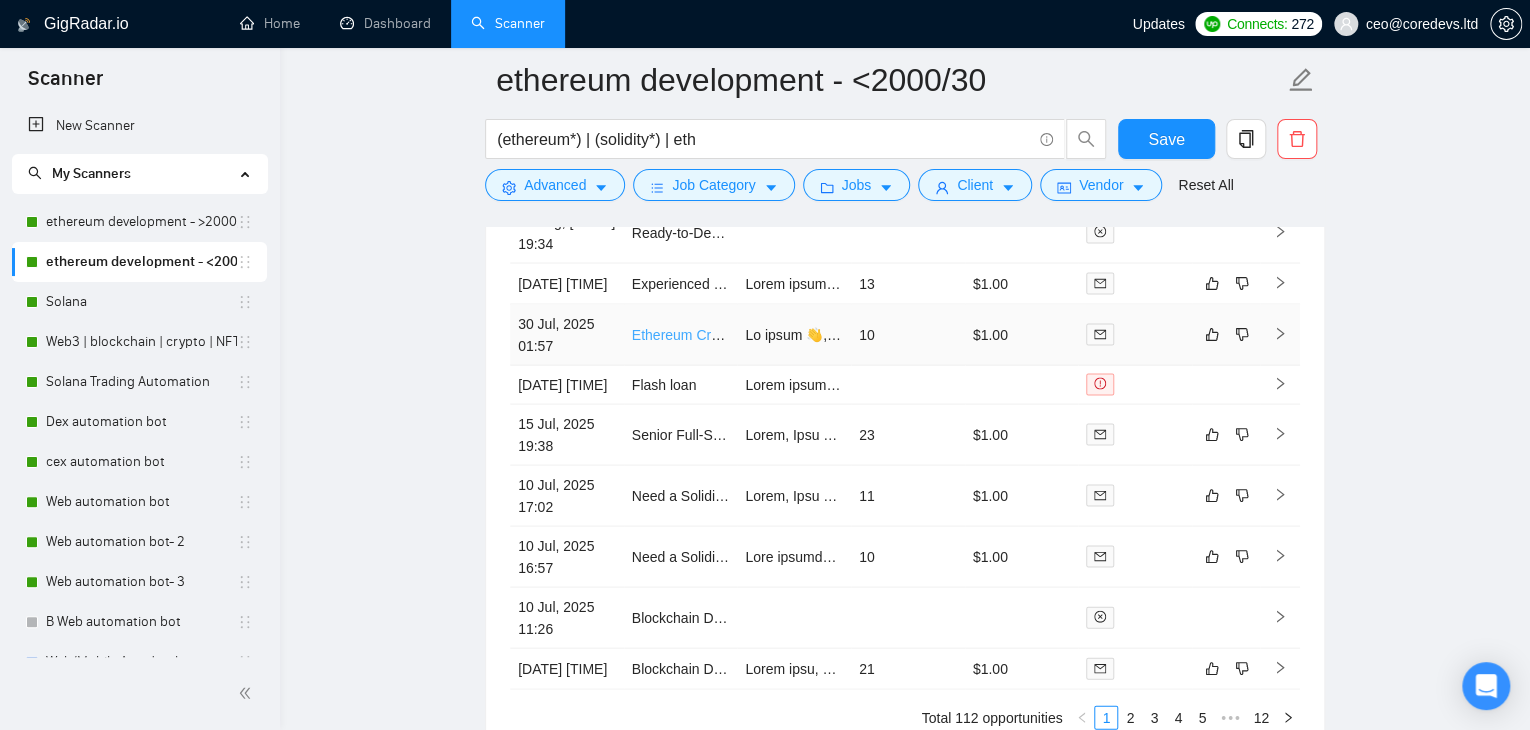 click on "Ethereum Crowdfunding Platform Developer" at bounding box center (769, 334) 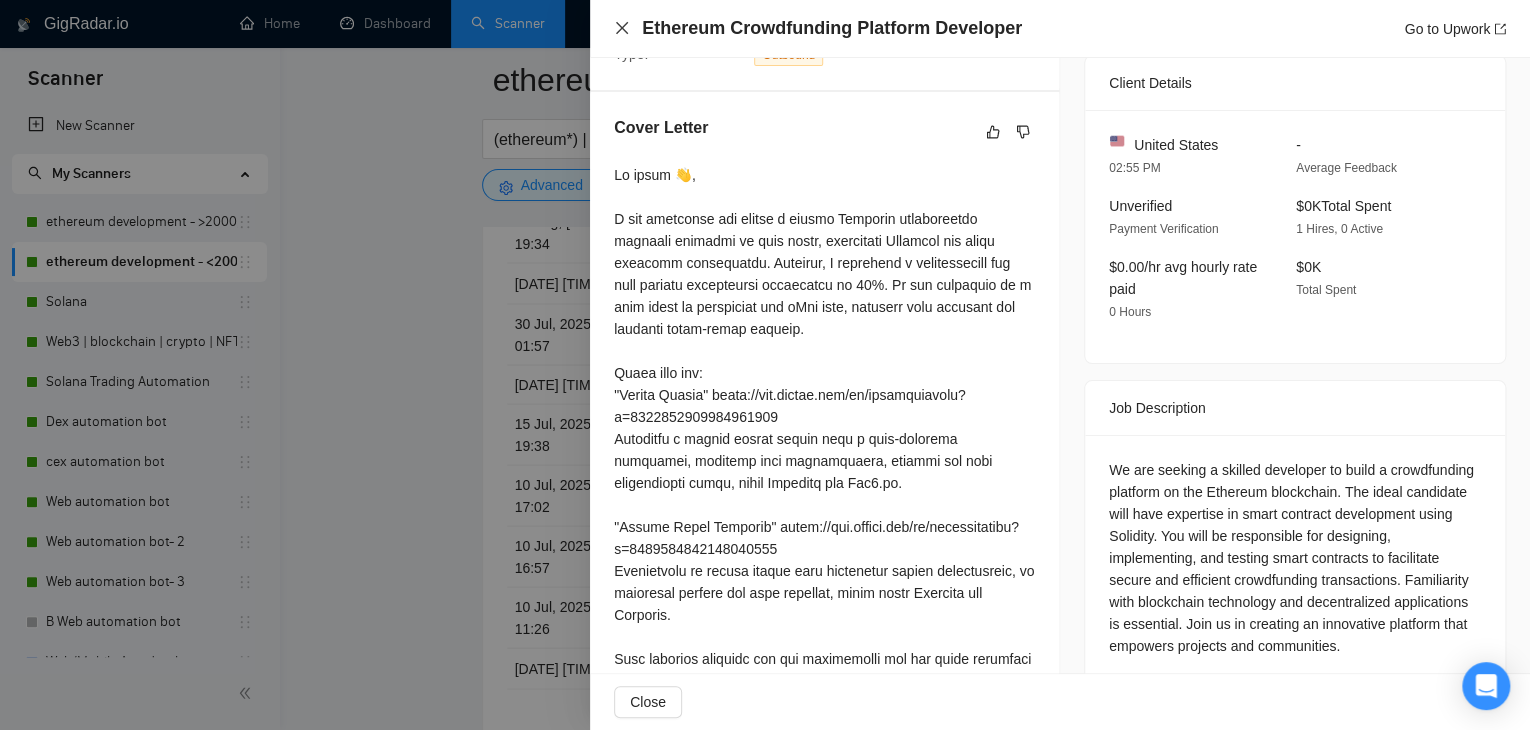 click 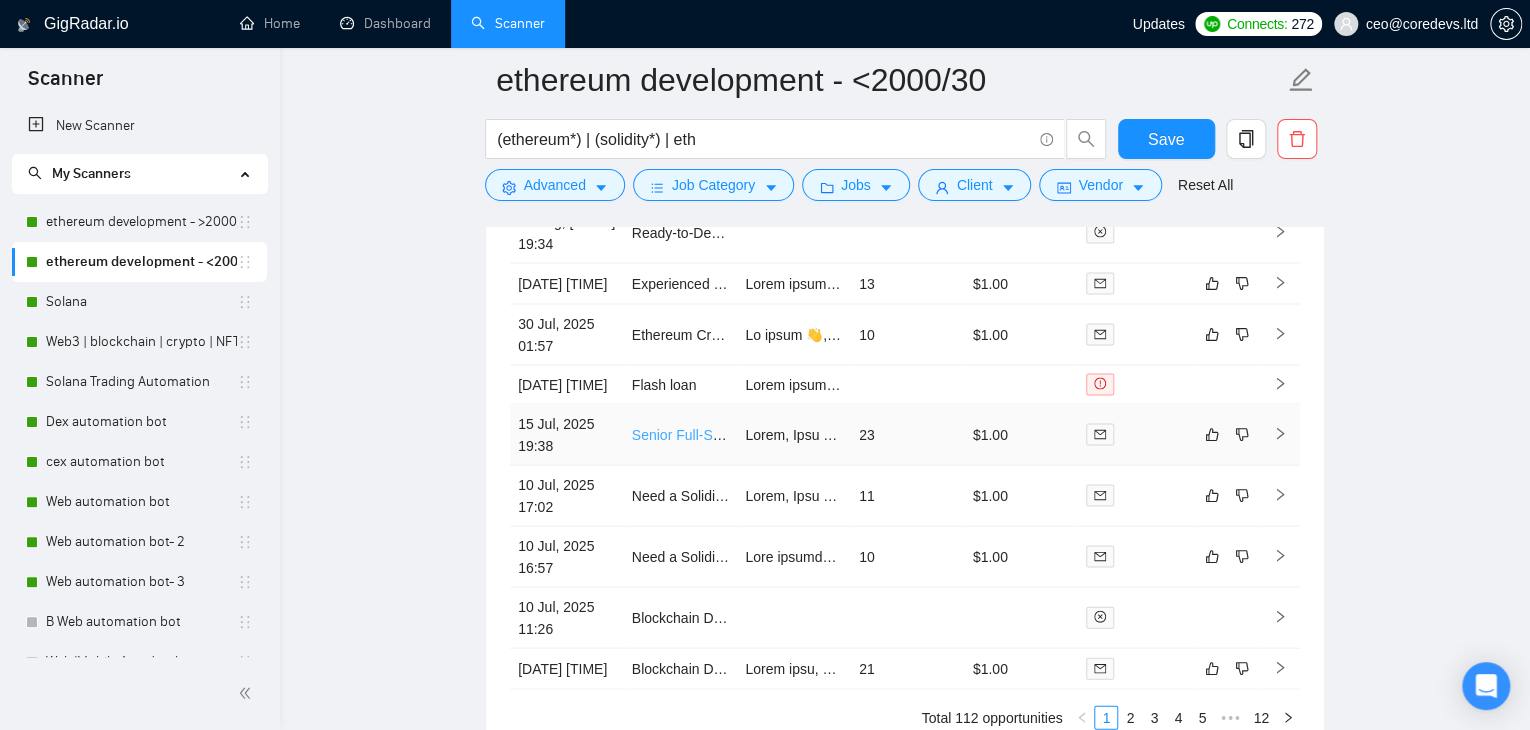click on "Senior Full-Stack Web3 Engineer – ICO Platform Build" at bounding box center (801, 434) 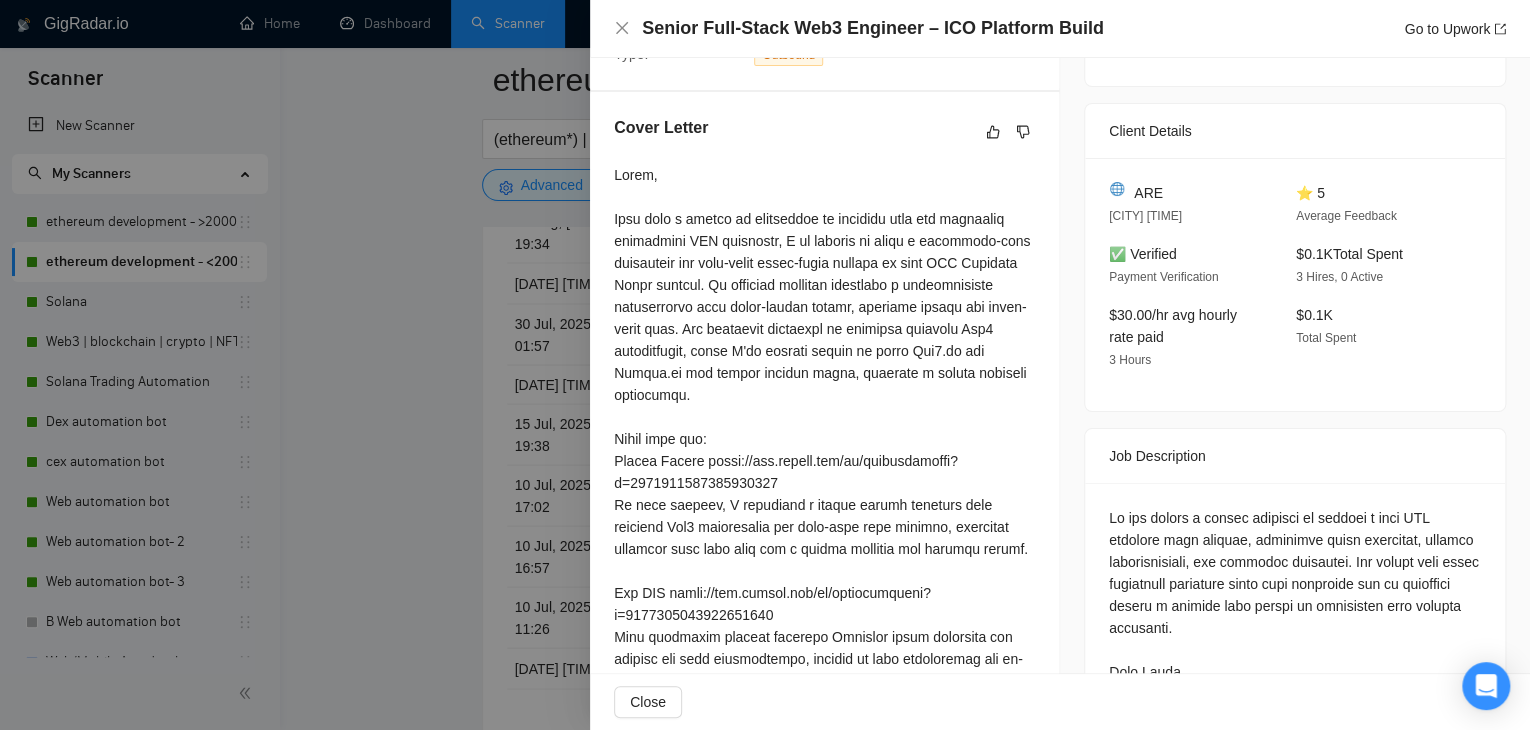 scroll, scrollTop: 563, scrollLeft: 0, axis: vertical 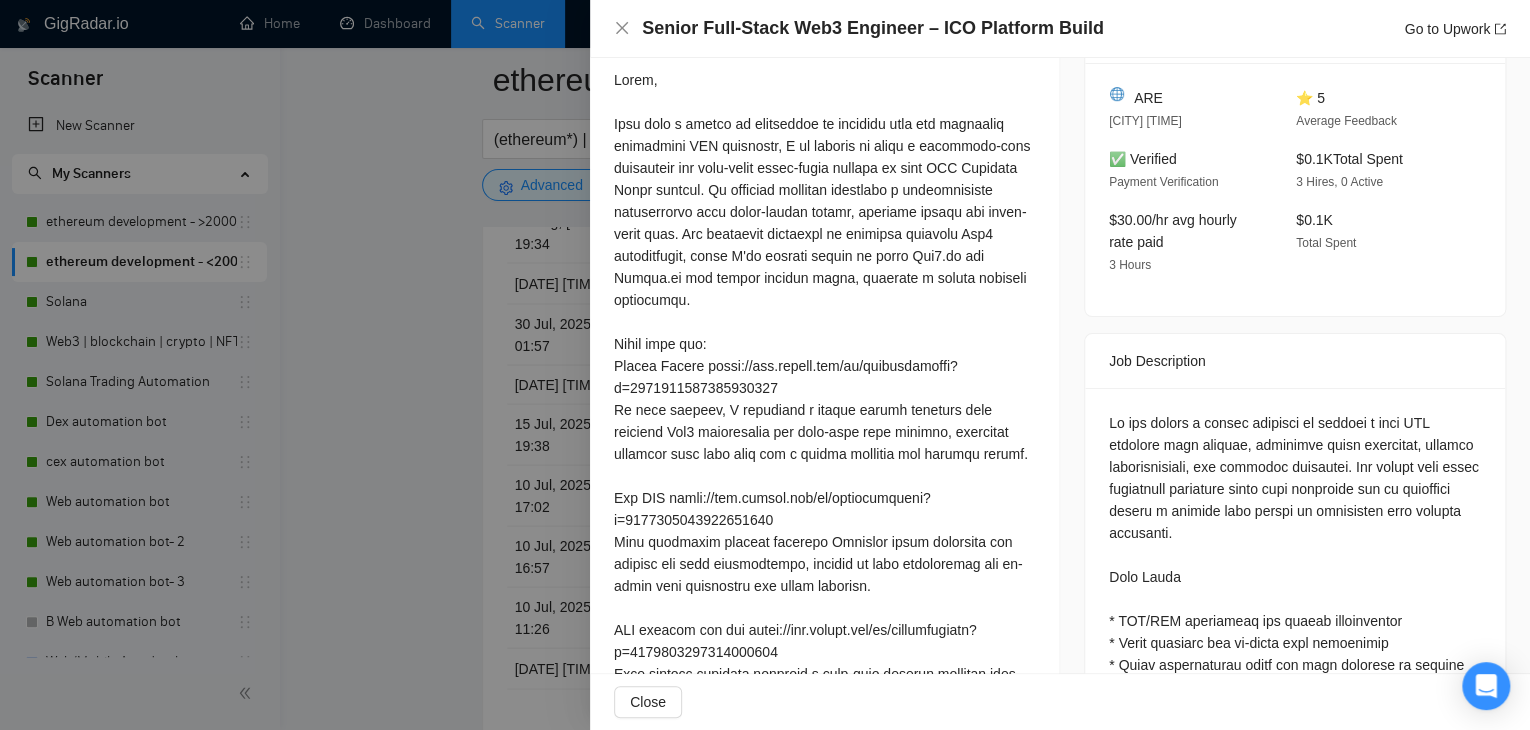 click at bounding box center (765, 365) 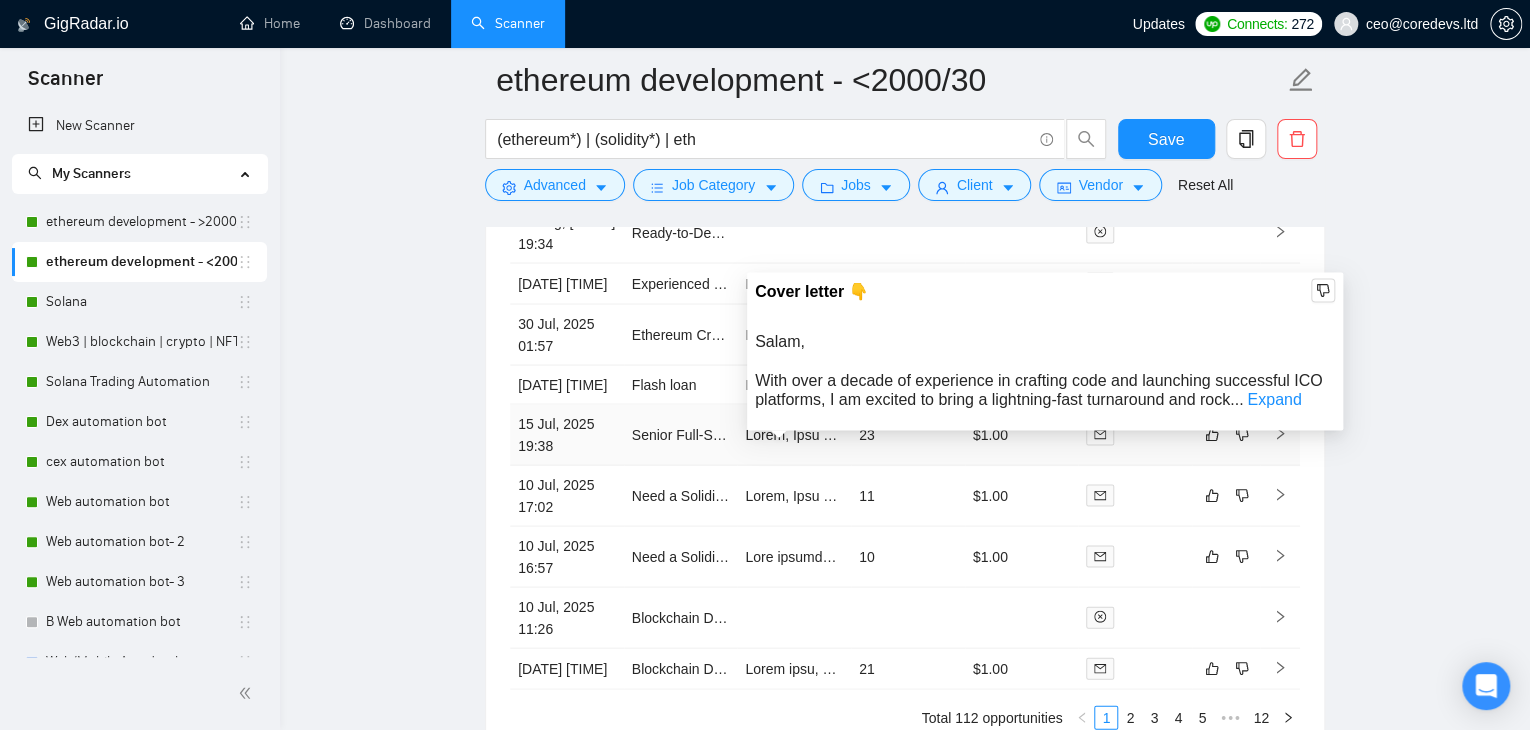 scroll, scrollTop: 5470, scrollLeft: 0, axis: vertical 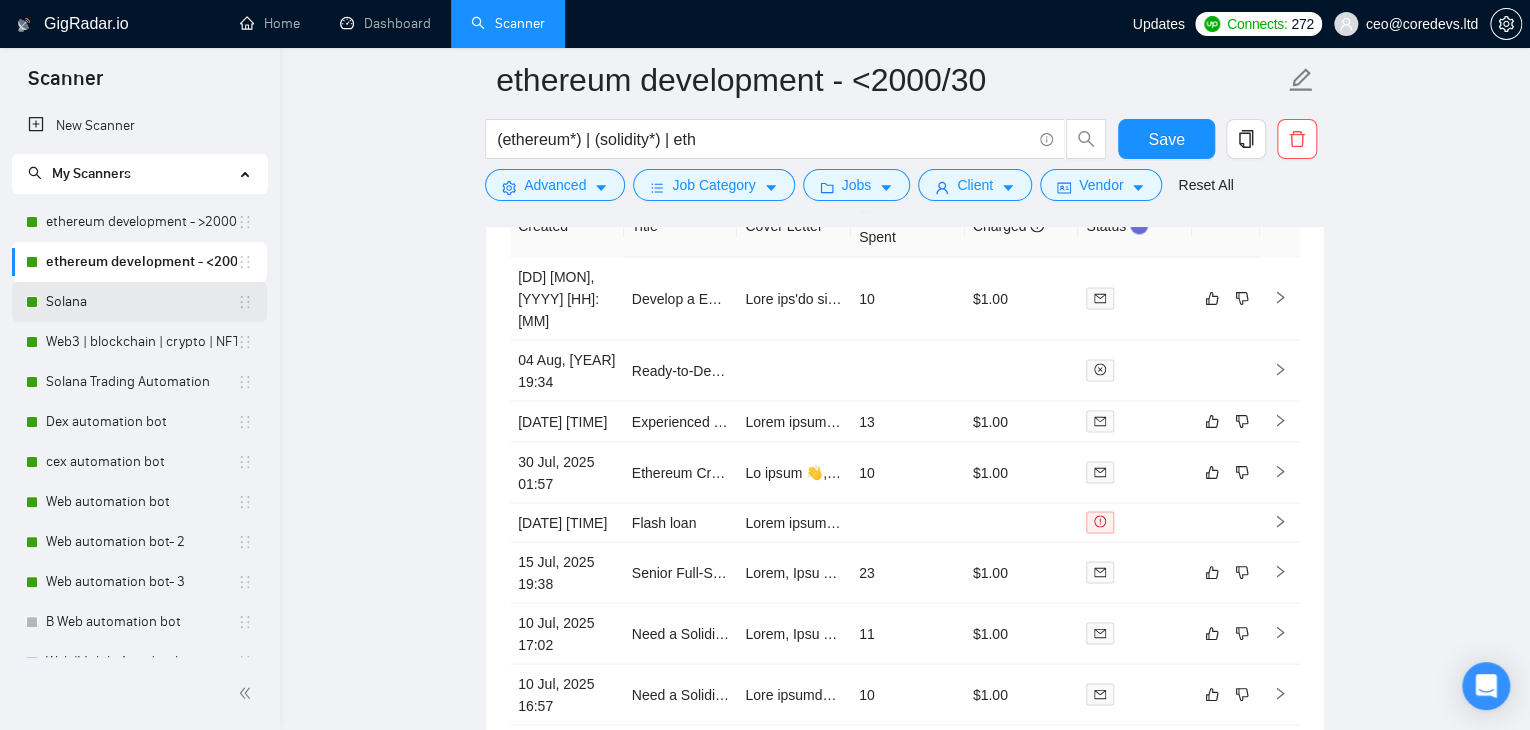 click on "Solana" at bounding box center (141, 302) 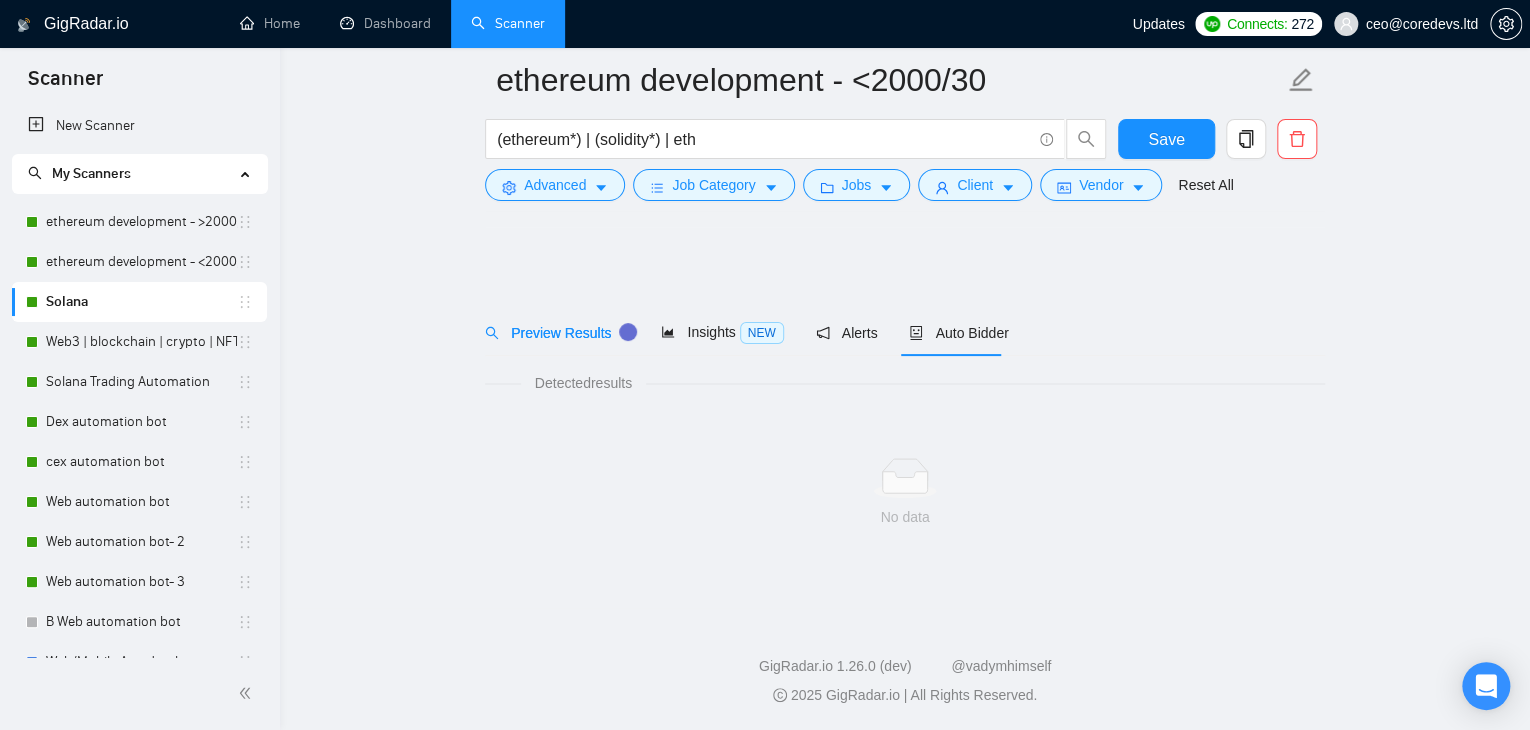 scroll, scrollTop: 0, scrollLeft: 0, axis: both 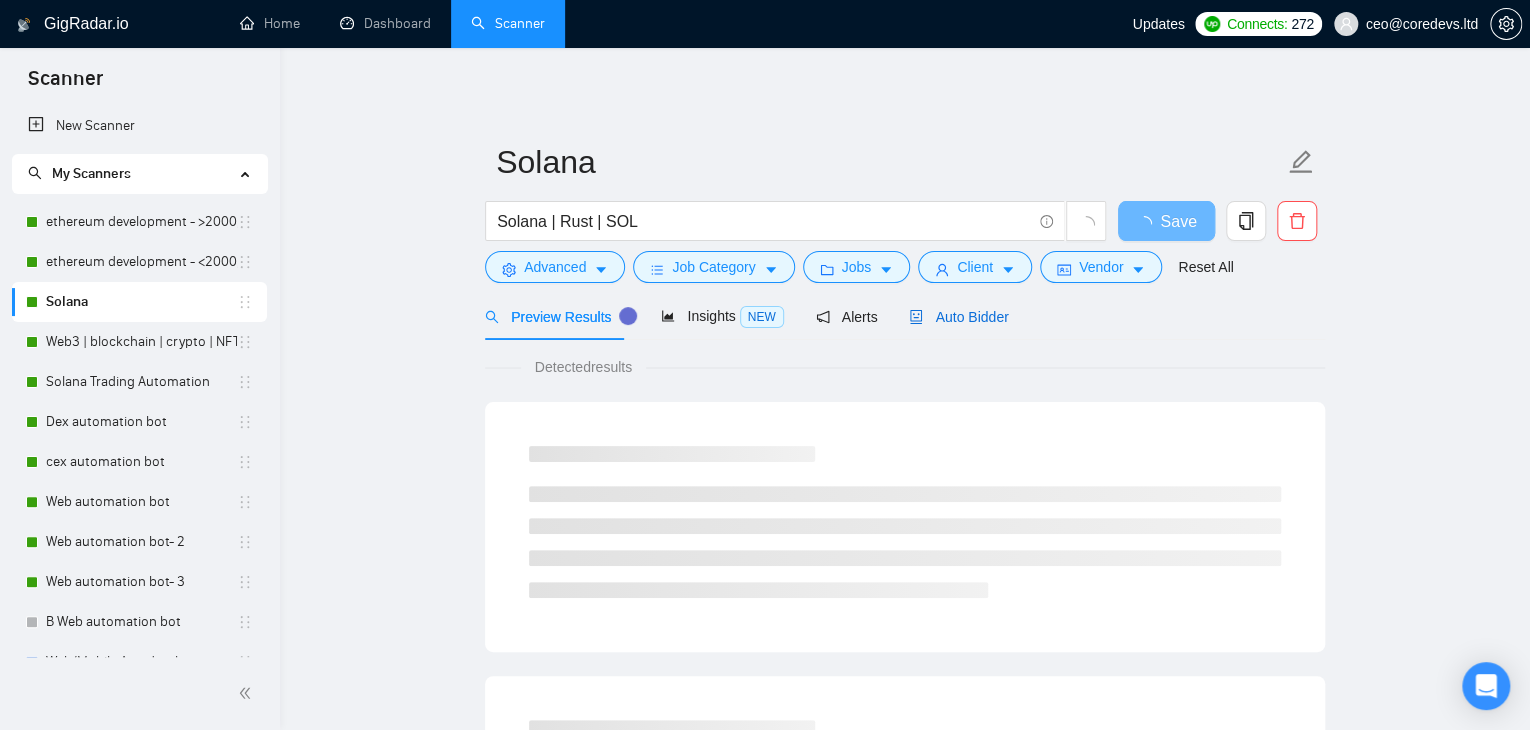 click 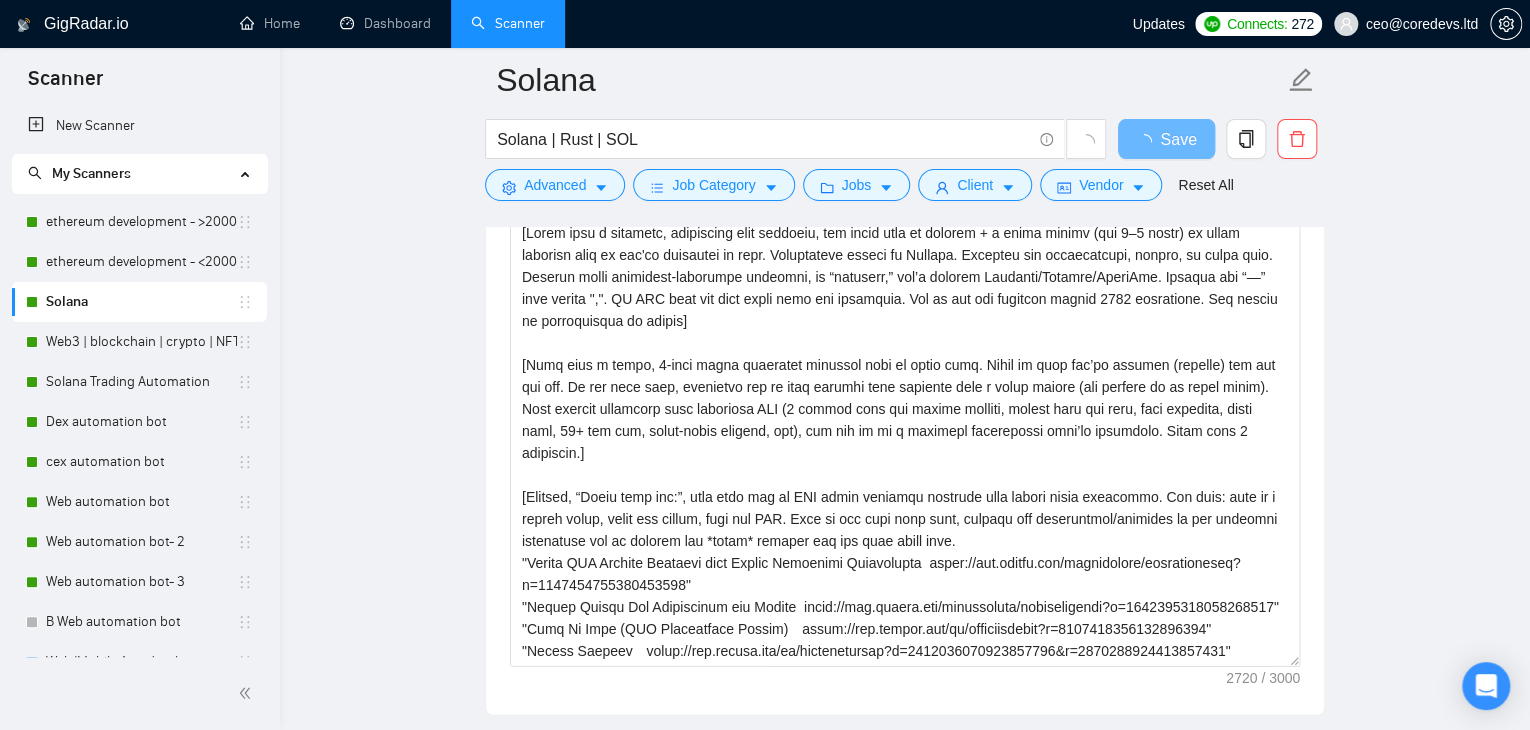 scroll, scrollTop: 2146, scrollLeft: 0, axis: vertical 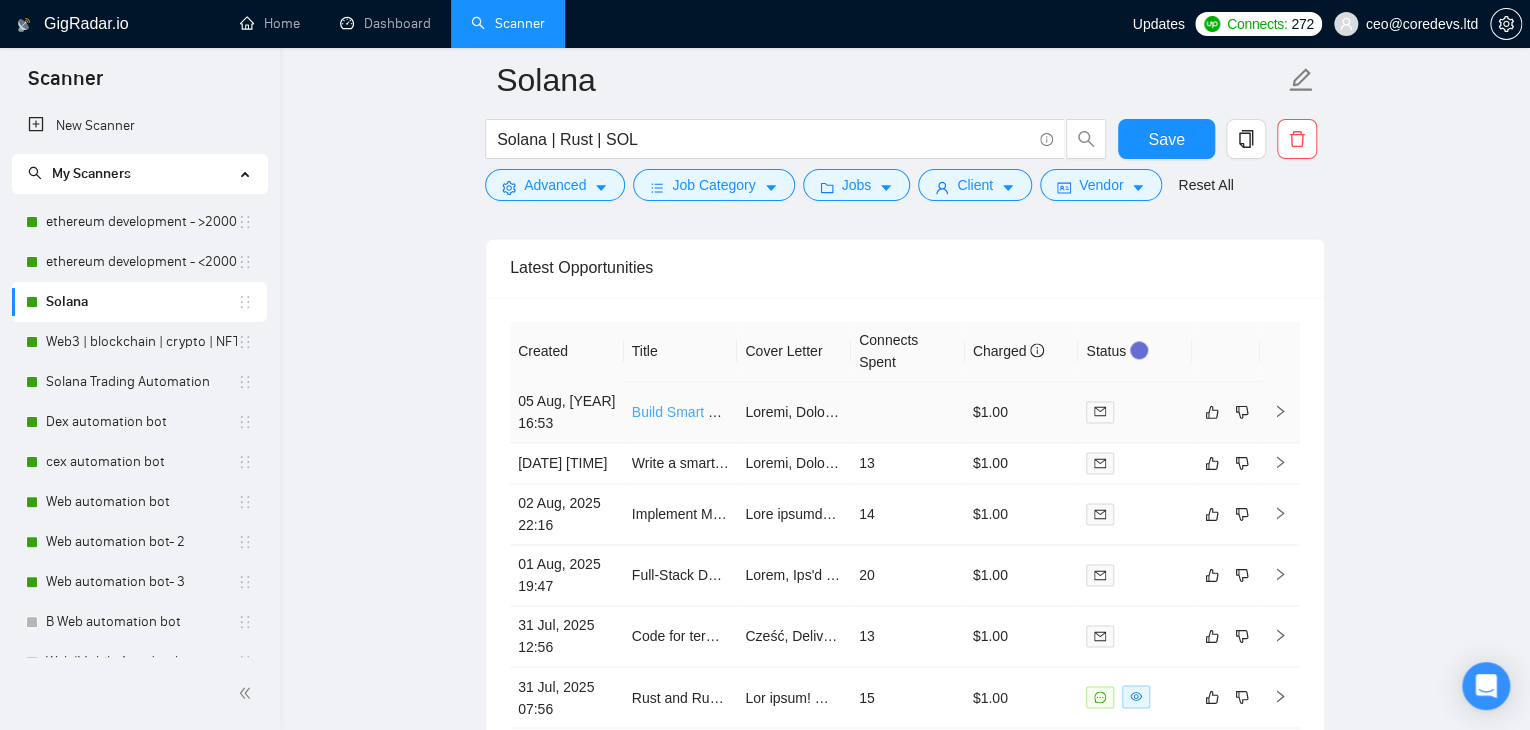 click on "Build Smart Contract + Staking + Burn-to-Flex System on NEAR (Rust + Web3 Frontend)" at bounding box center (908, 412) 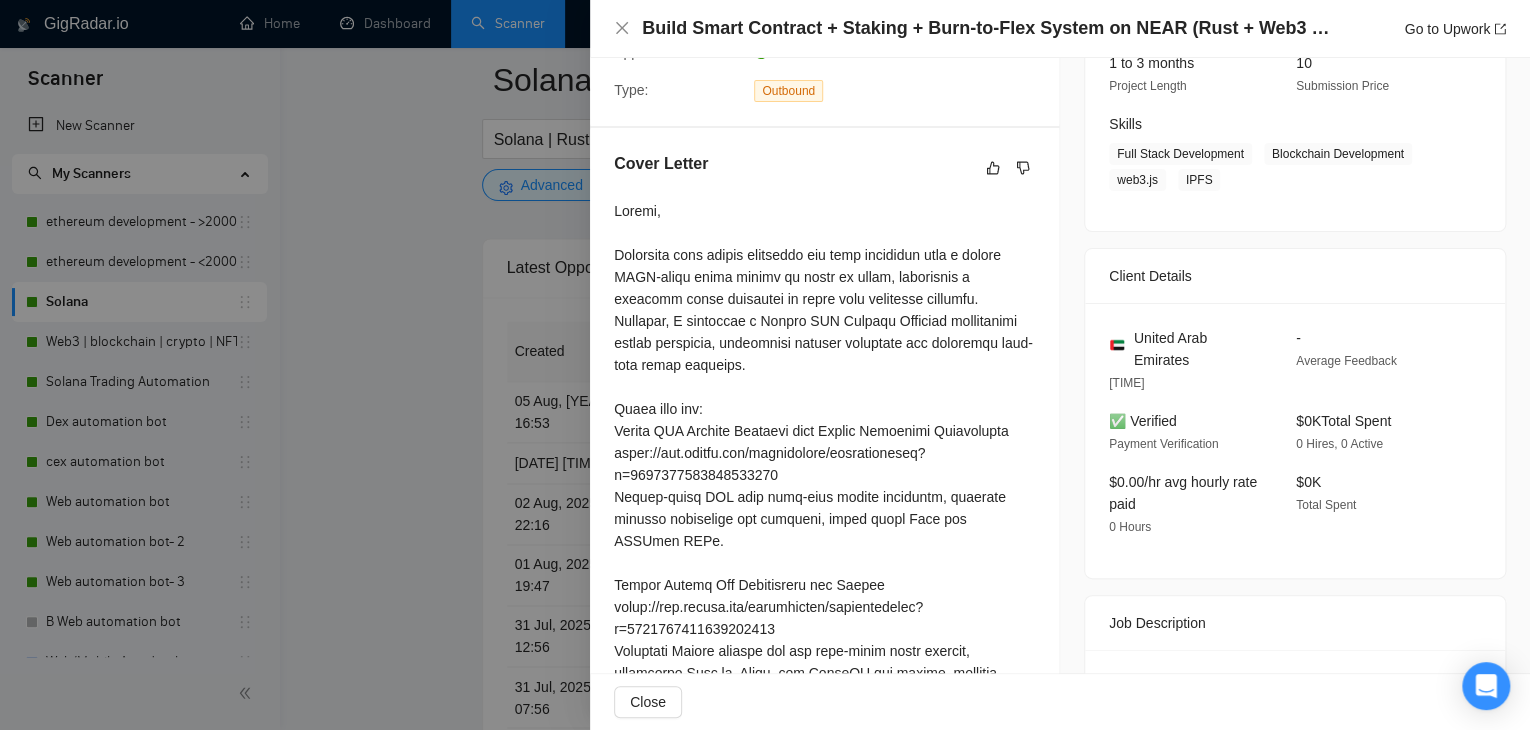 scroll, scrollTop: 276, scrollLeft: 0, axis: vertical 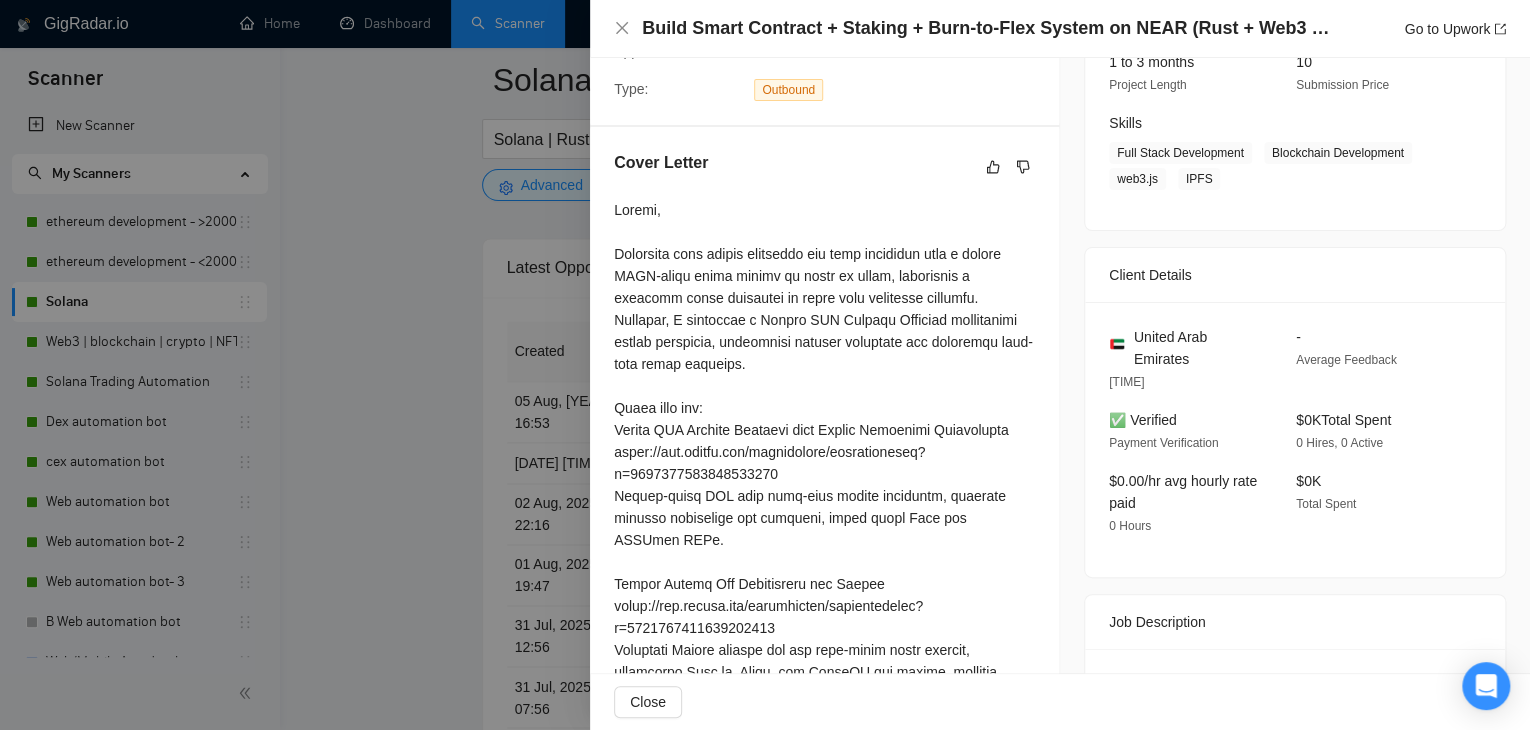 click at bounding box center (765, 365) 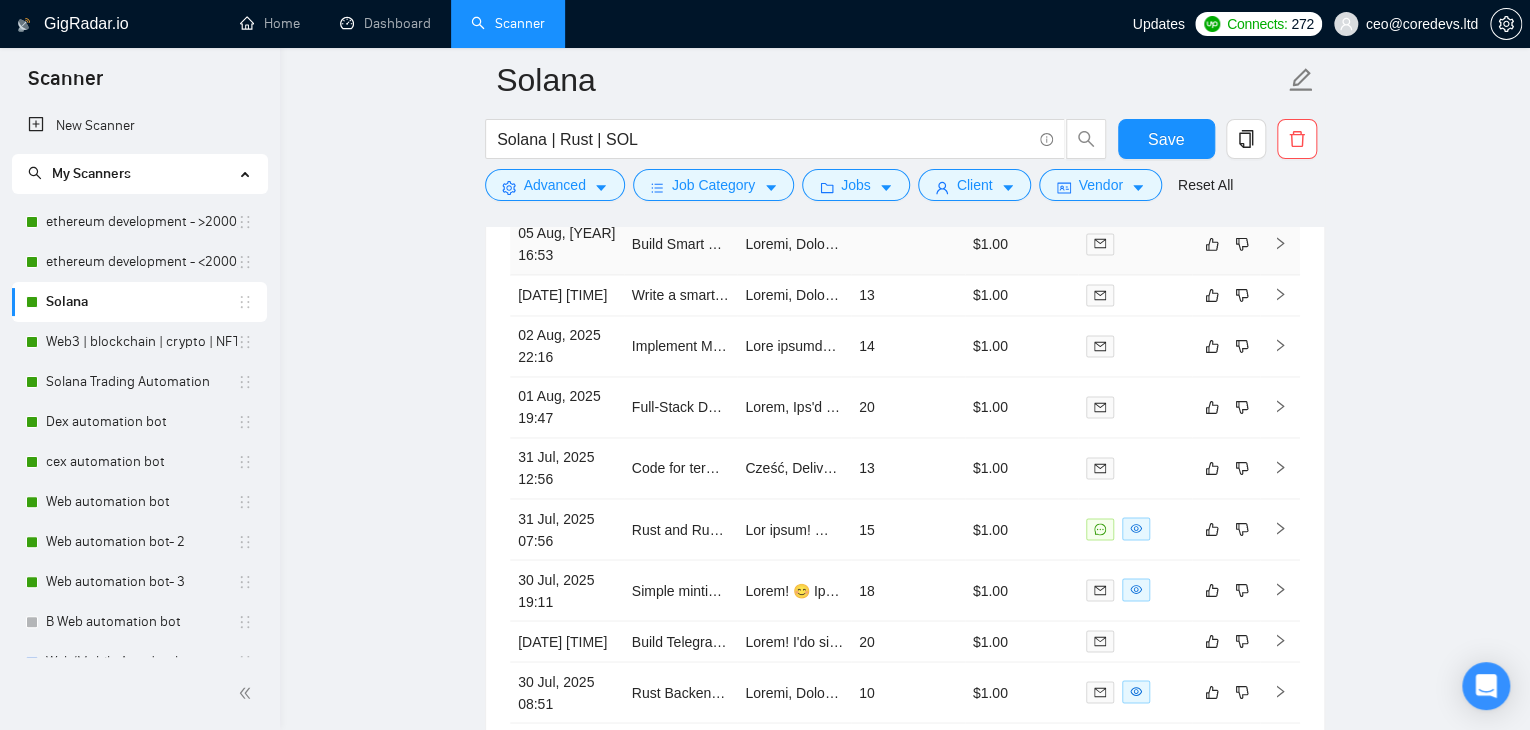 scroll, scrollTop: 5216, scrollLeft: 0, axis: vertical 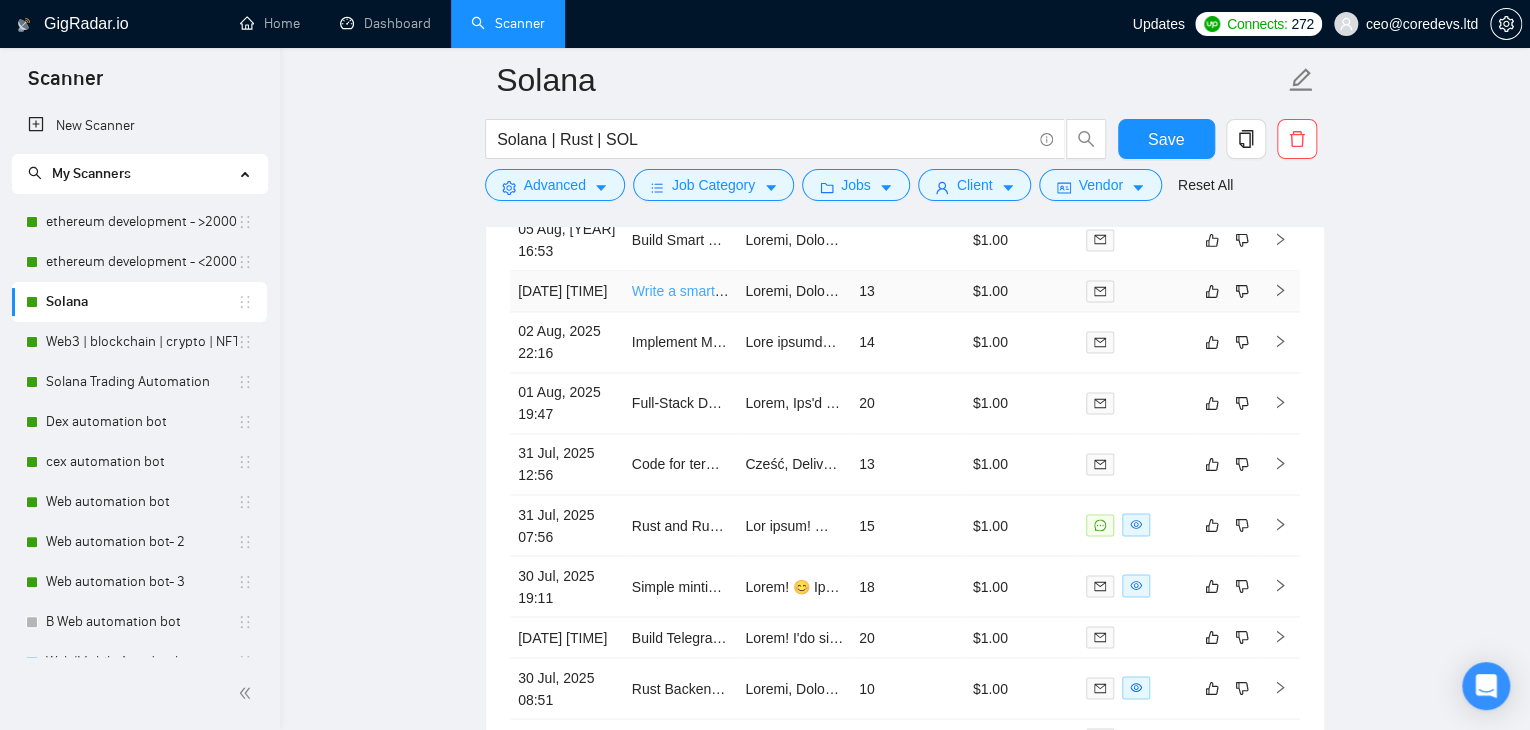 click on "Write a smart contract for the Solana blockchain." at bounding box center (783, 291) 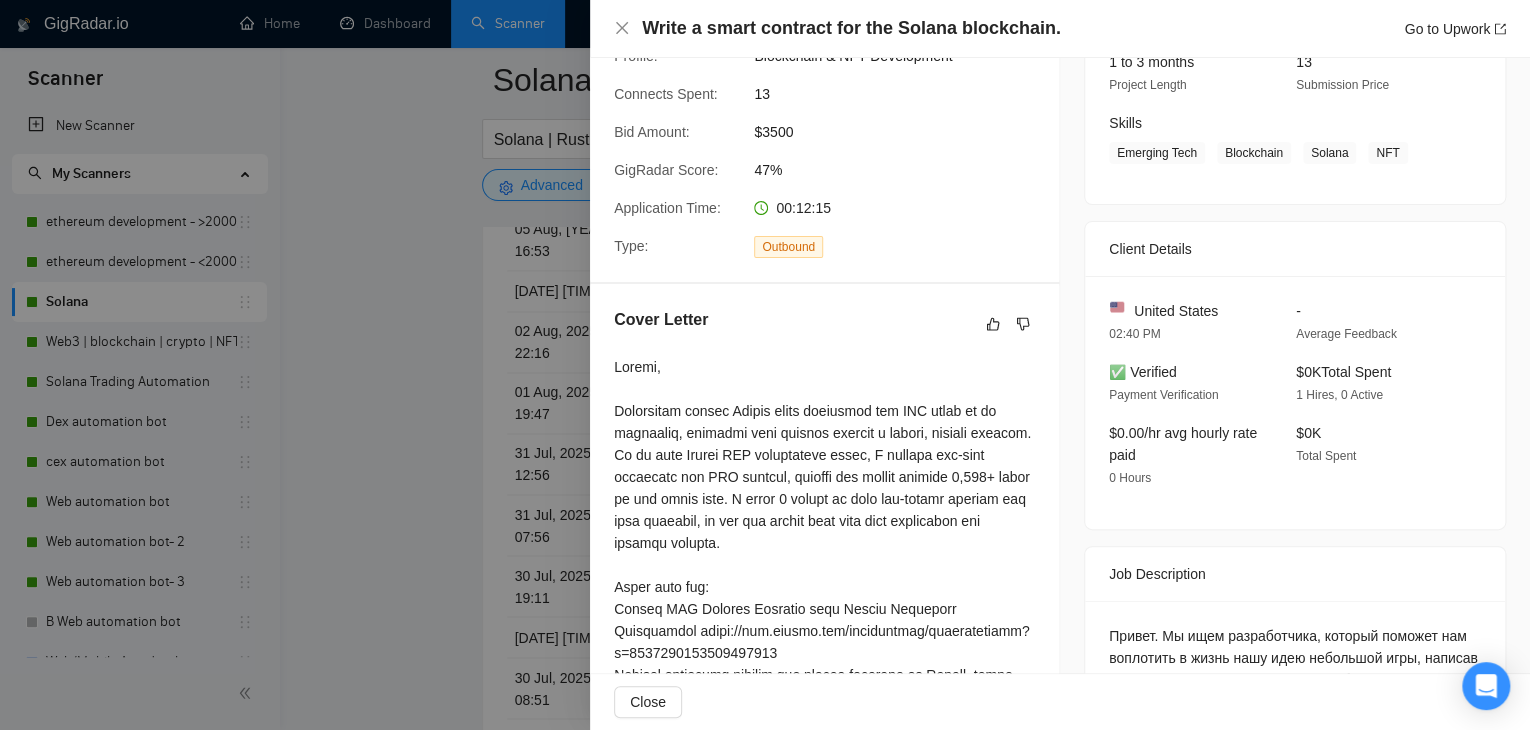 scroll, scrollTop: 352, scrollLeft: 0, axis: vertical 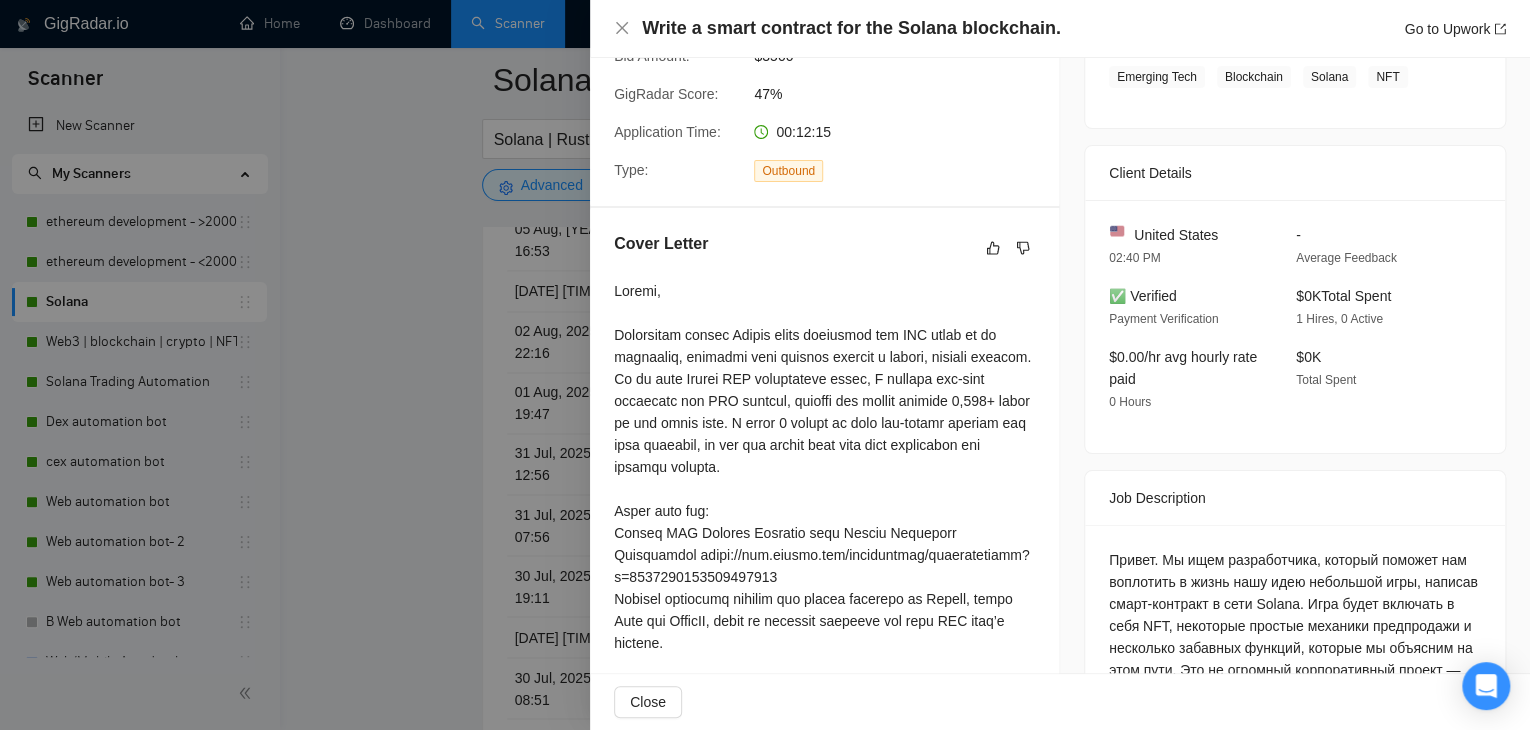 click at bounding box center [765, 365] 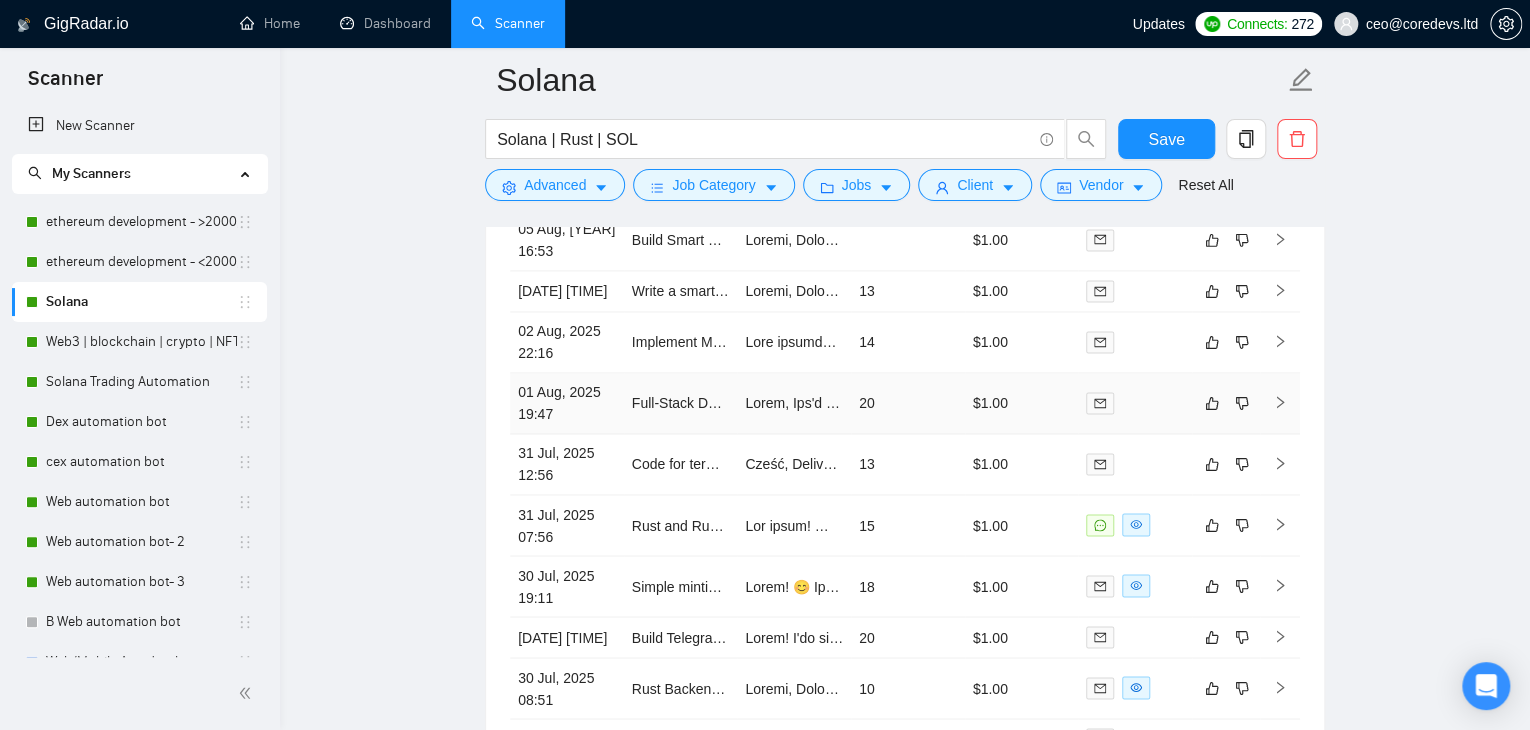 click on "01 Aug, 2025 19:47" at bounding box center [567, 403] 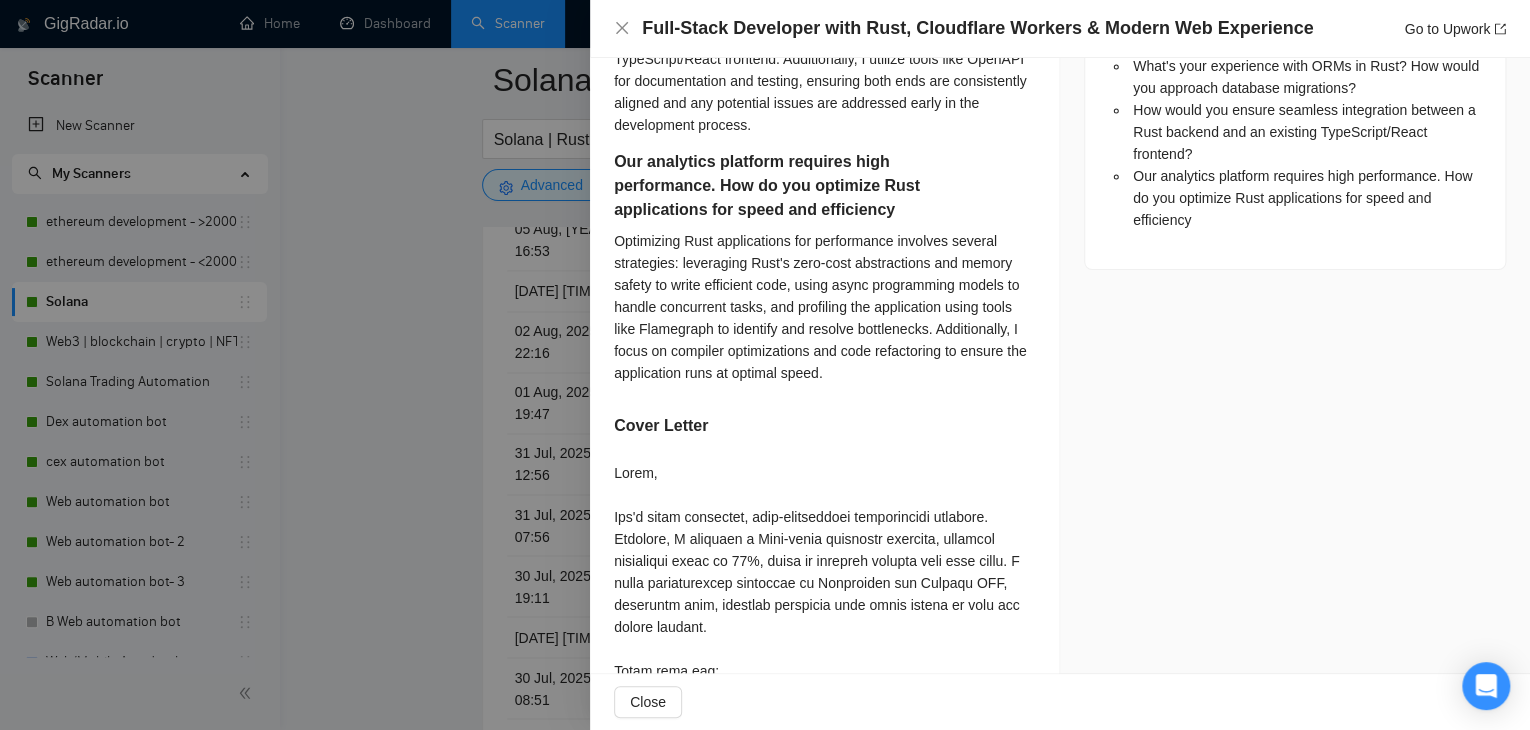scroll, scrollTop: 1604, scrollLeft: 0, axis: vertical 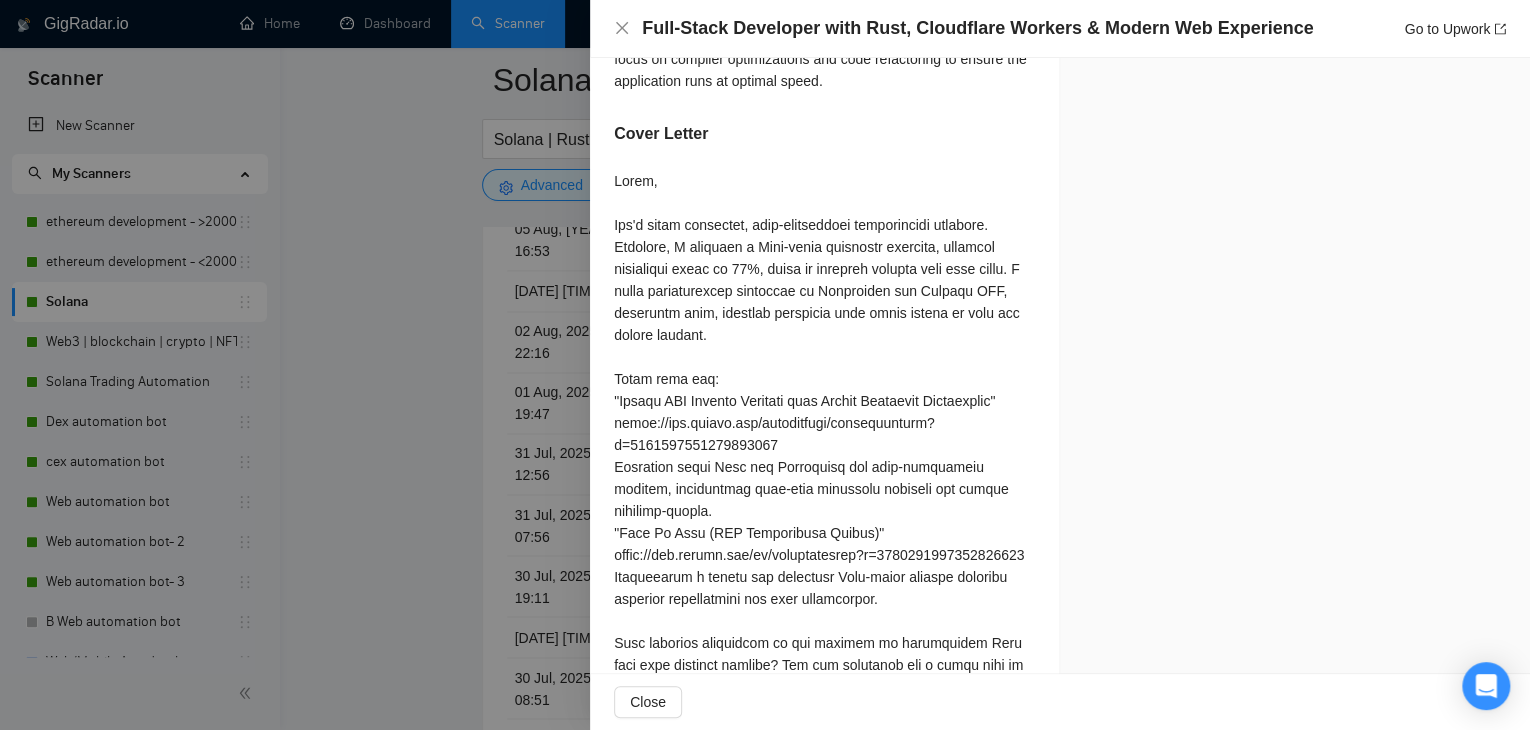 click at bounding box center (765, 365) 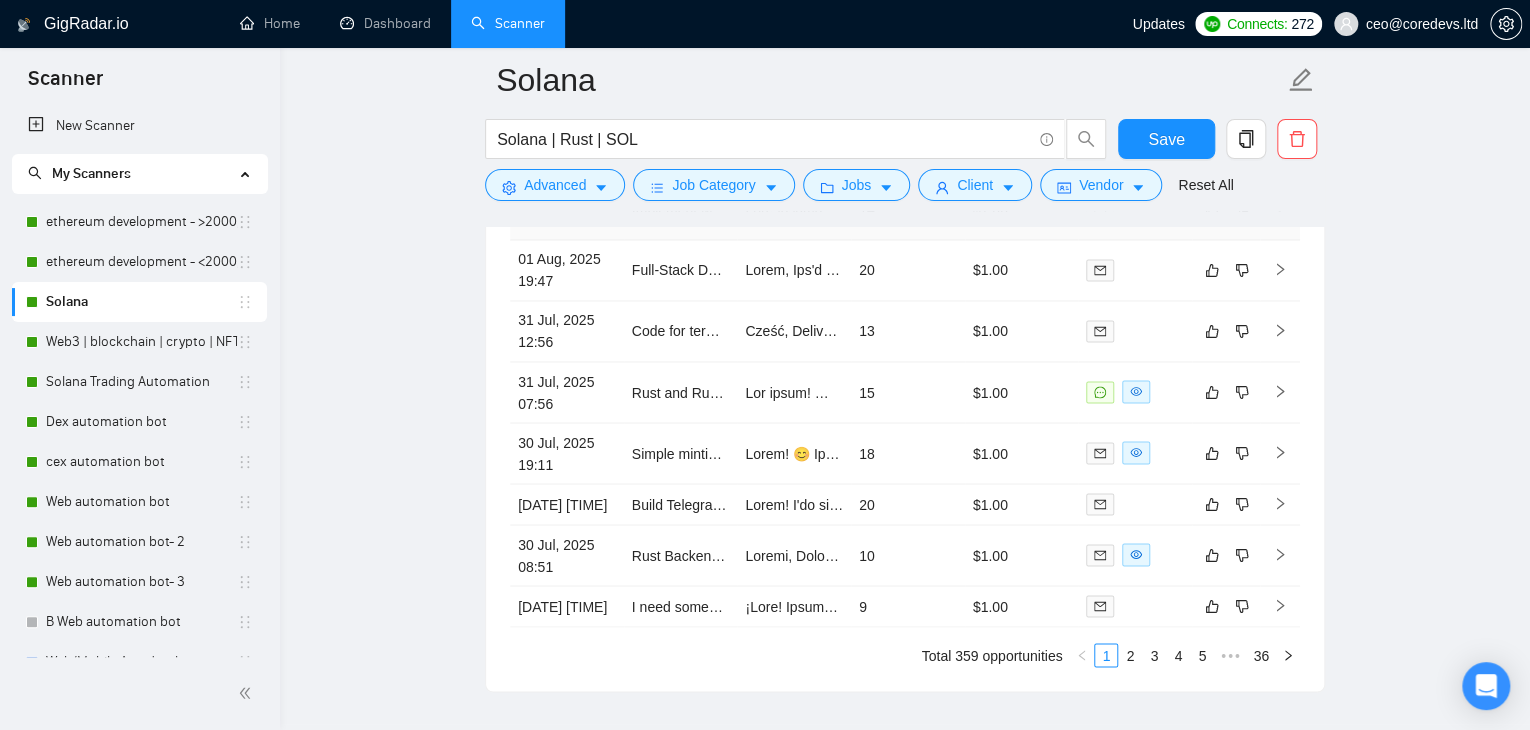 scroll, scrollTop: 5351, scrollLeft: 0, axis: vertical 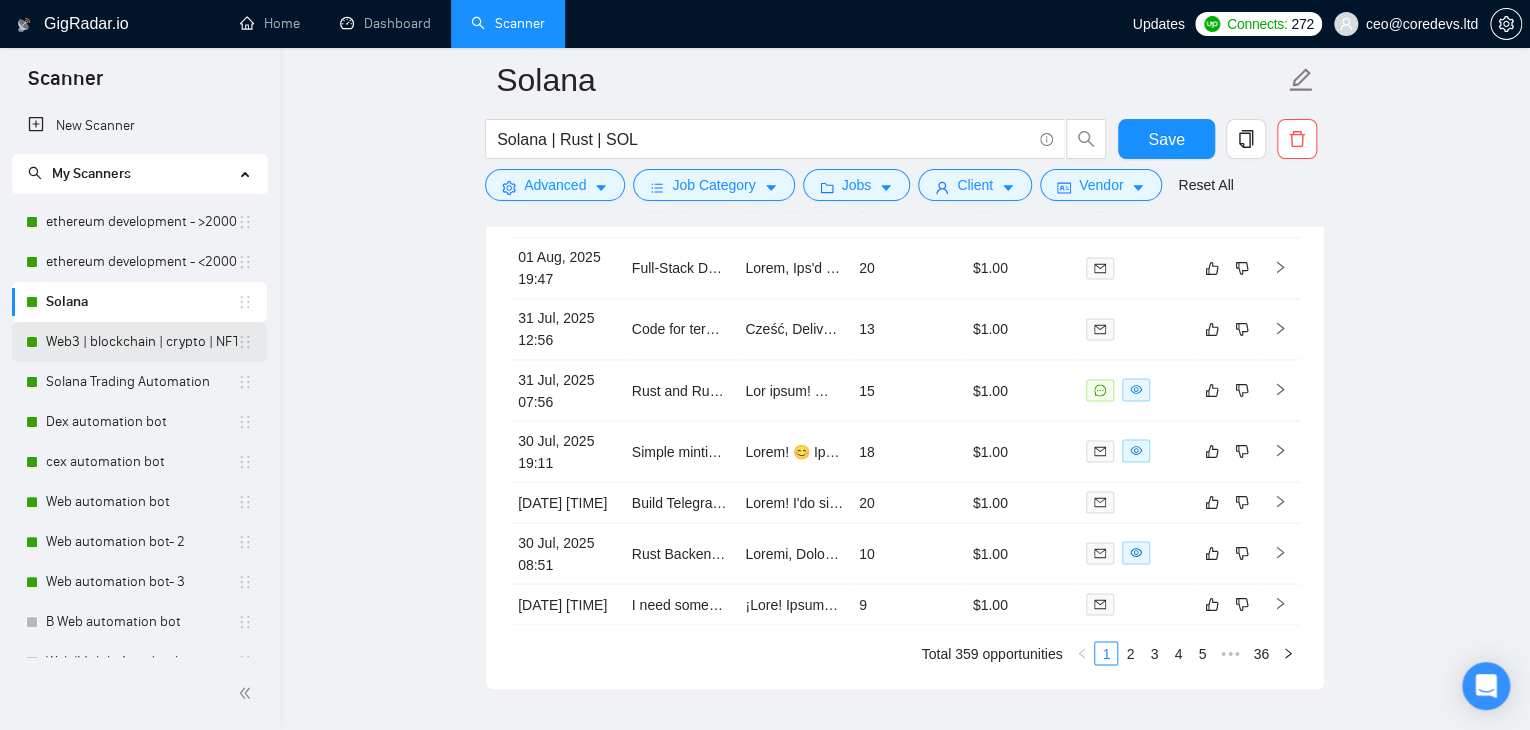 click on "Web3 | blockchain | crypto | NFT | erc20 | dapp on title" at bounding box center [141, 342] 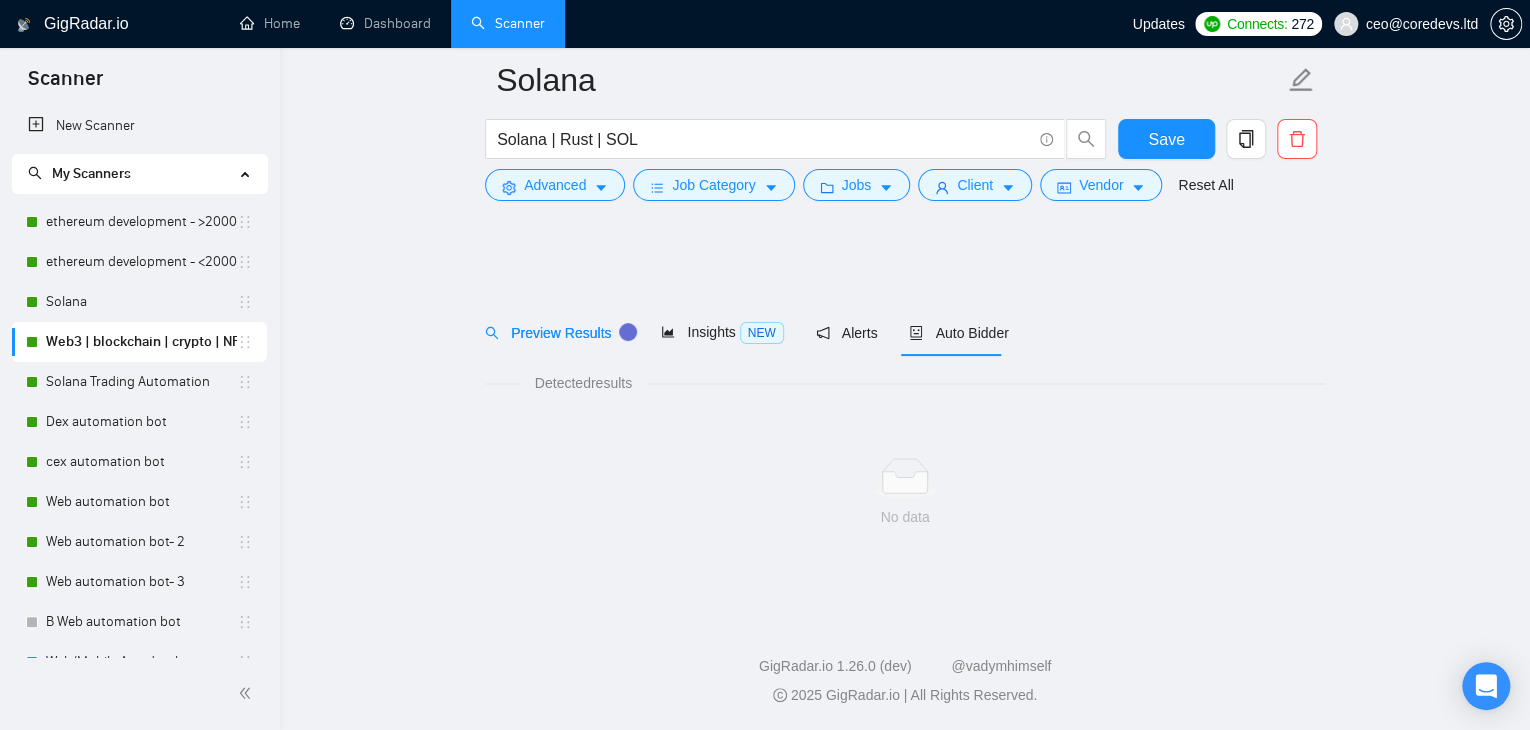 scroll, scrollTop: 0, scrollLeft: 0, axis: both 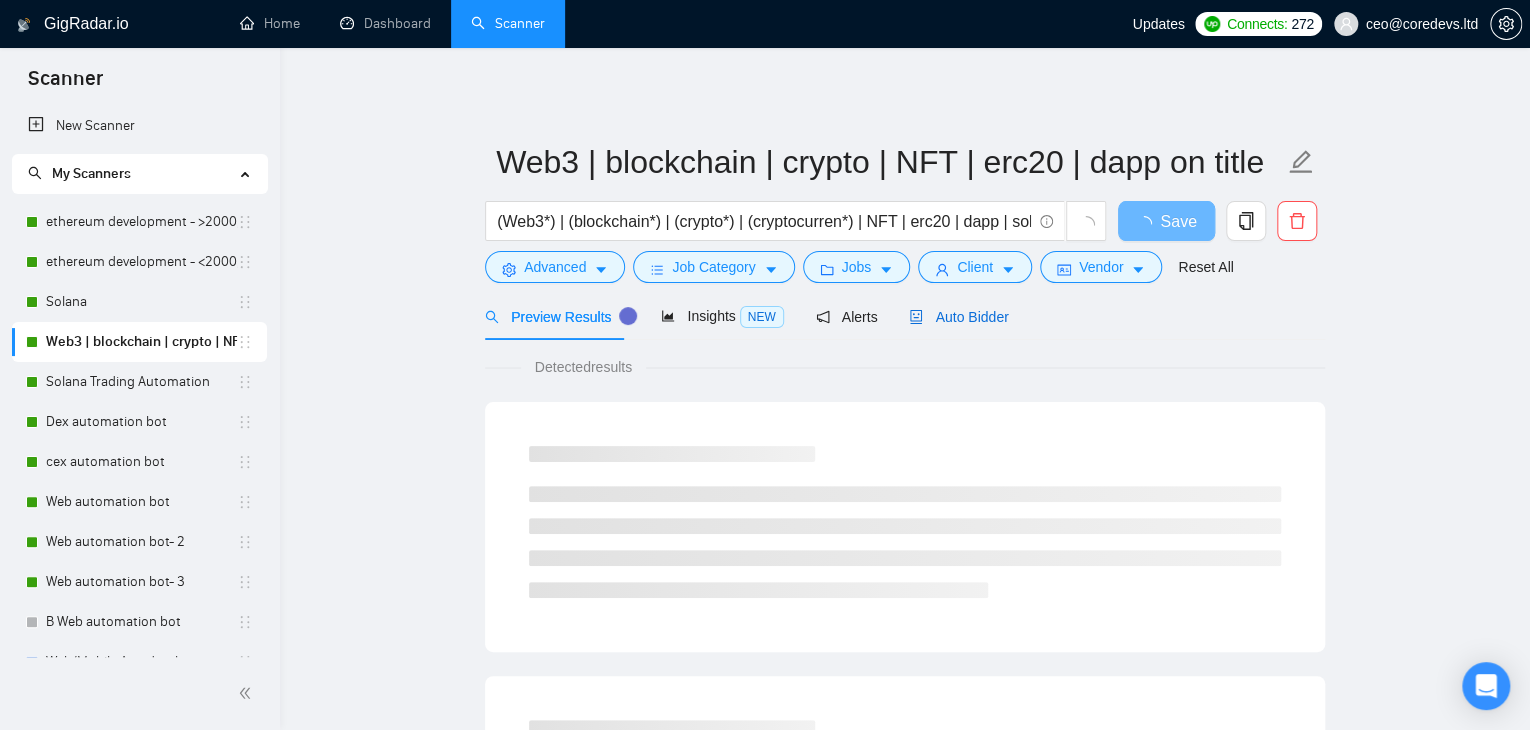 click on "Auto Bidder" at bounding box center (958, 317) 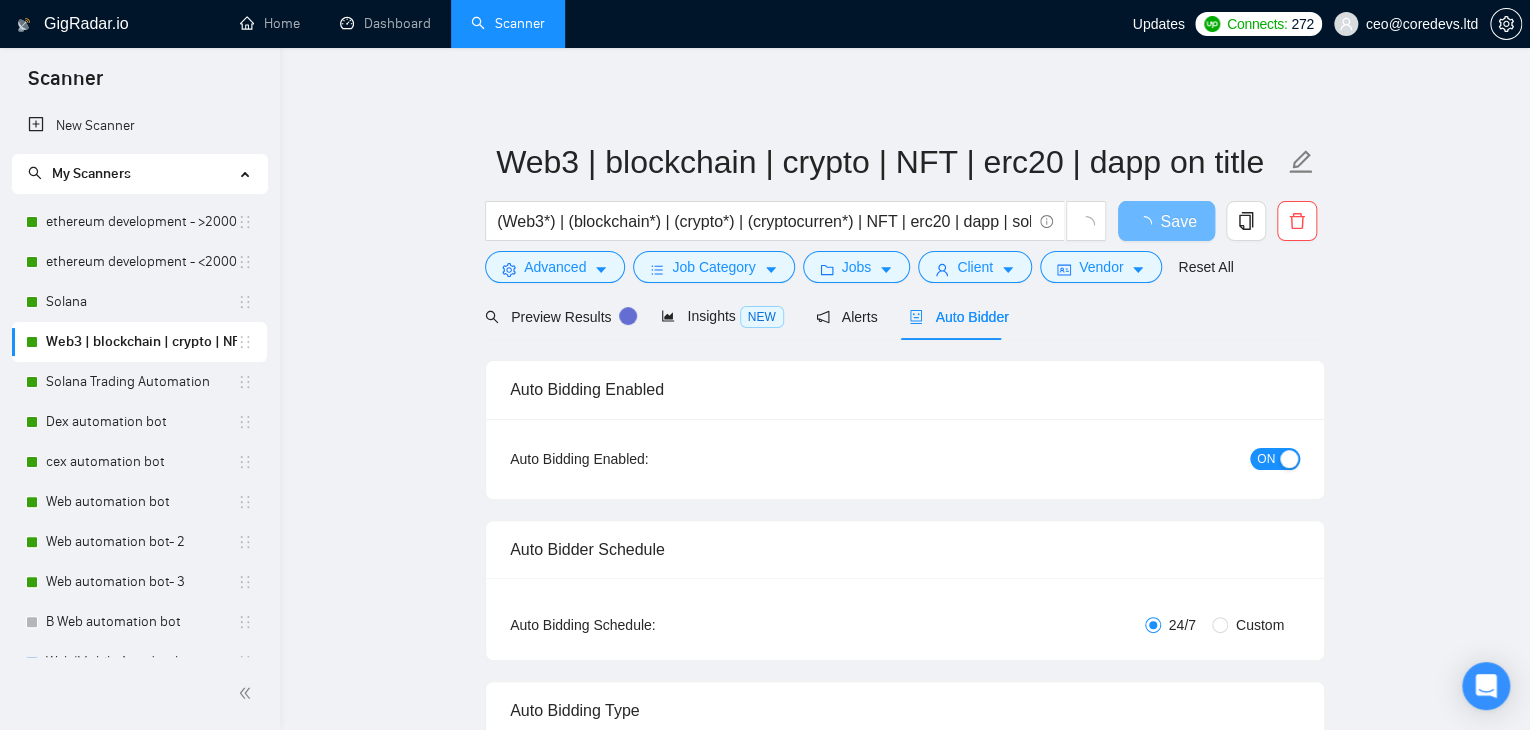 type 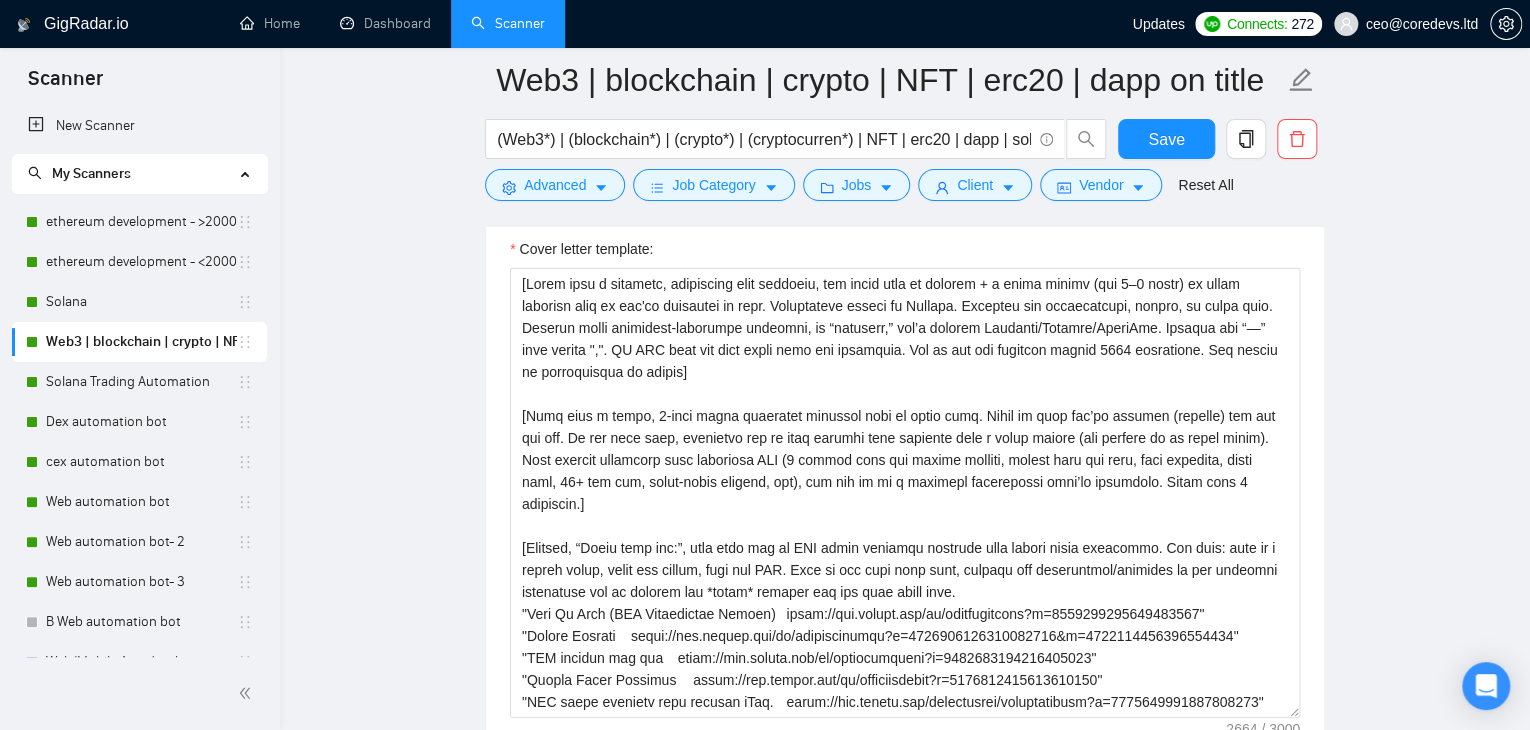 scroll, scrollTop: 2352, scrollLeft: 0, axis: vertical 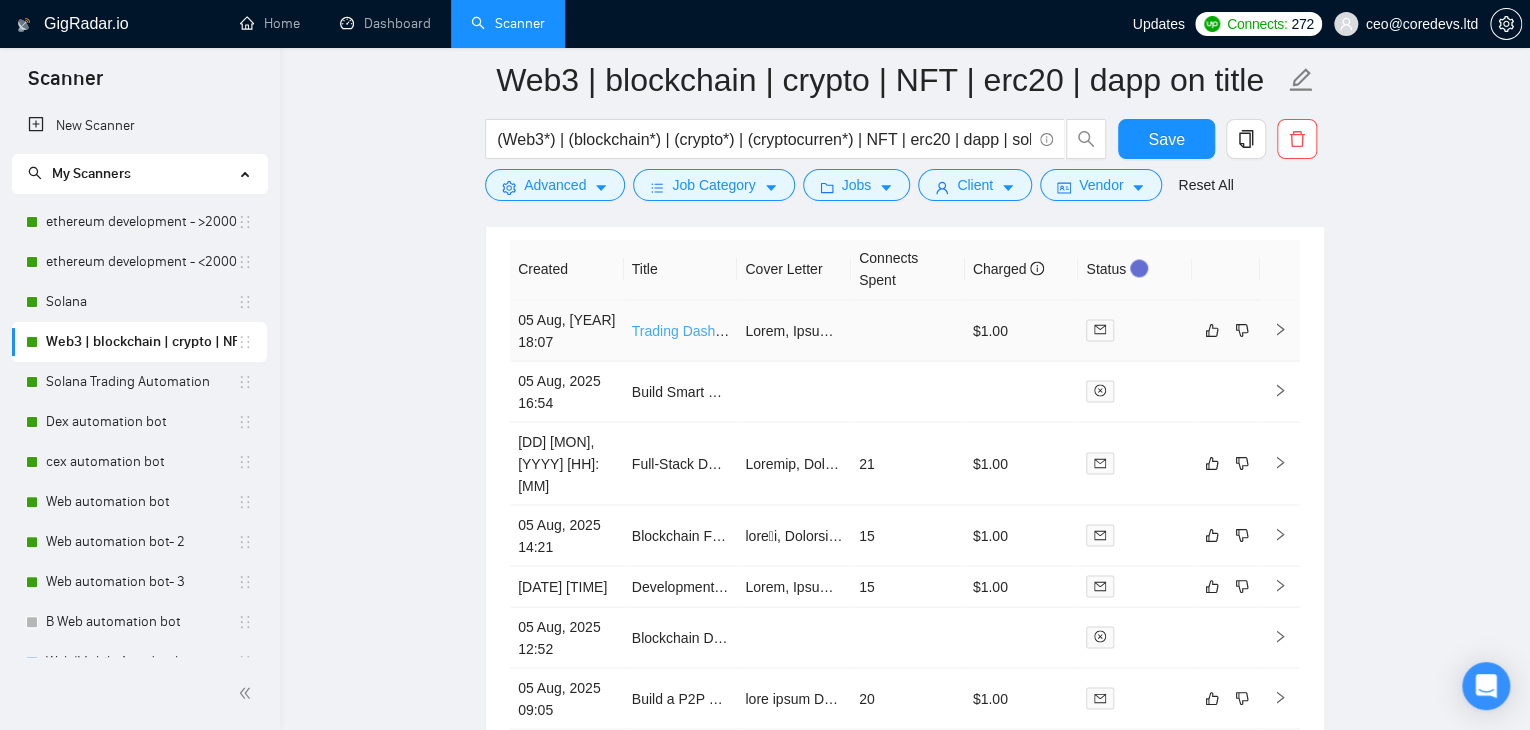 click on "Trading Dashboard UI + Token/Stock Expertise" at bounding box center (777, 330) 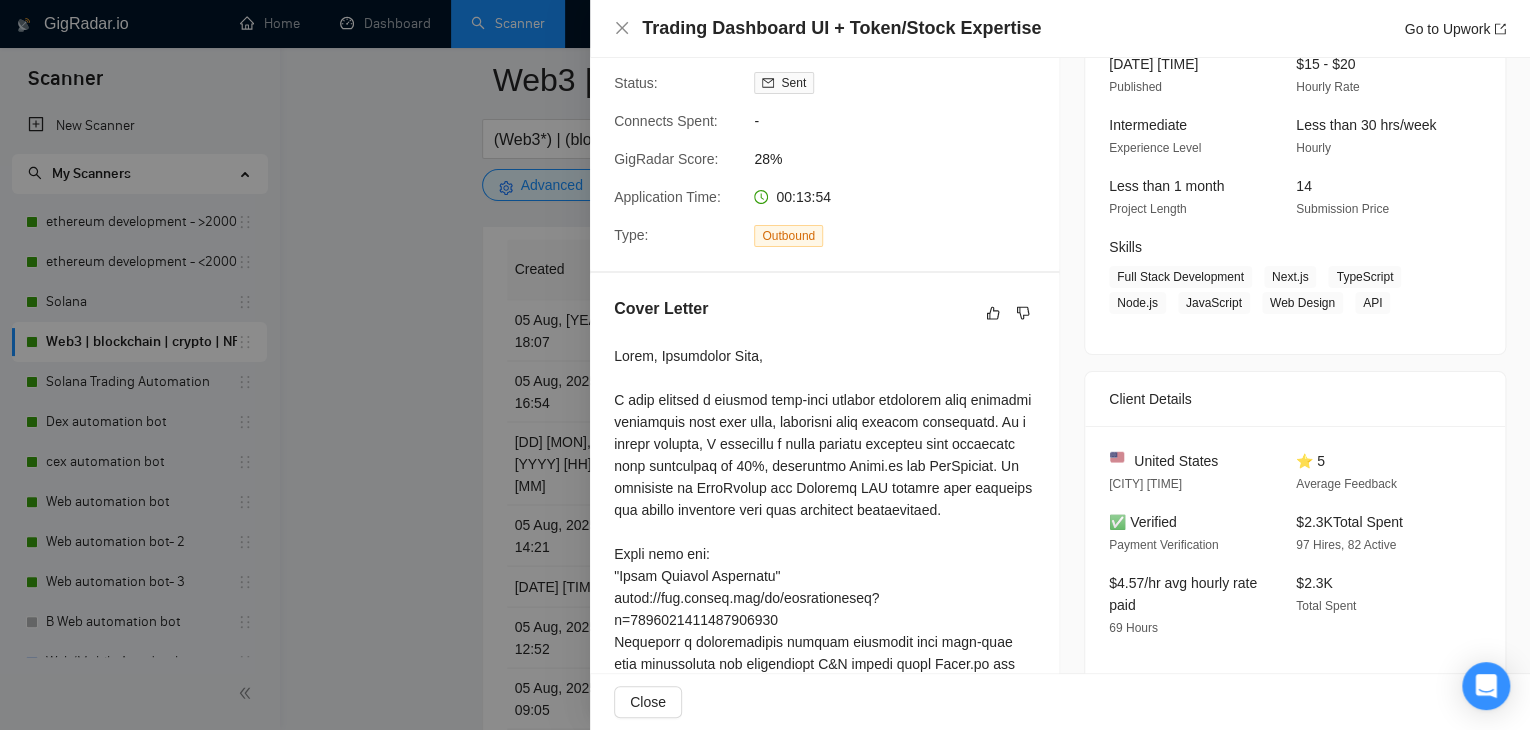 scroll, scrollTop: 154, scrollLeft: 0, axis: vertical 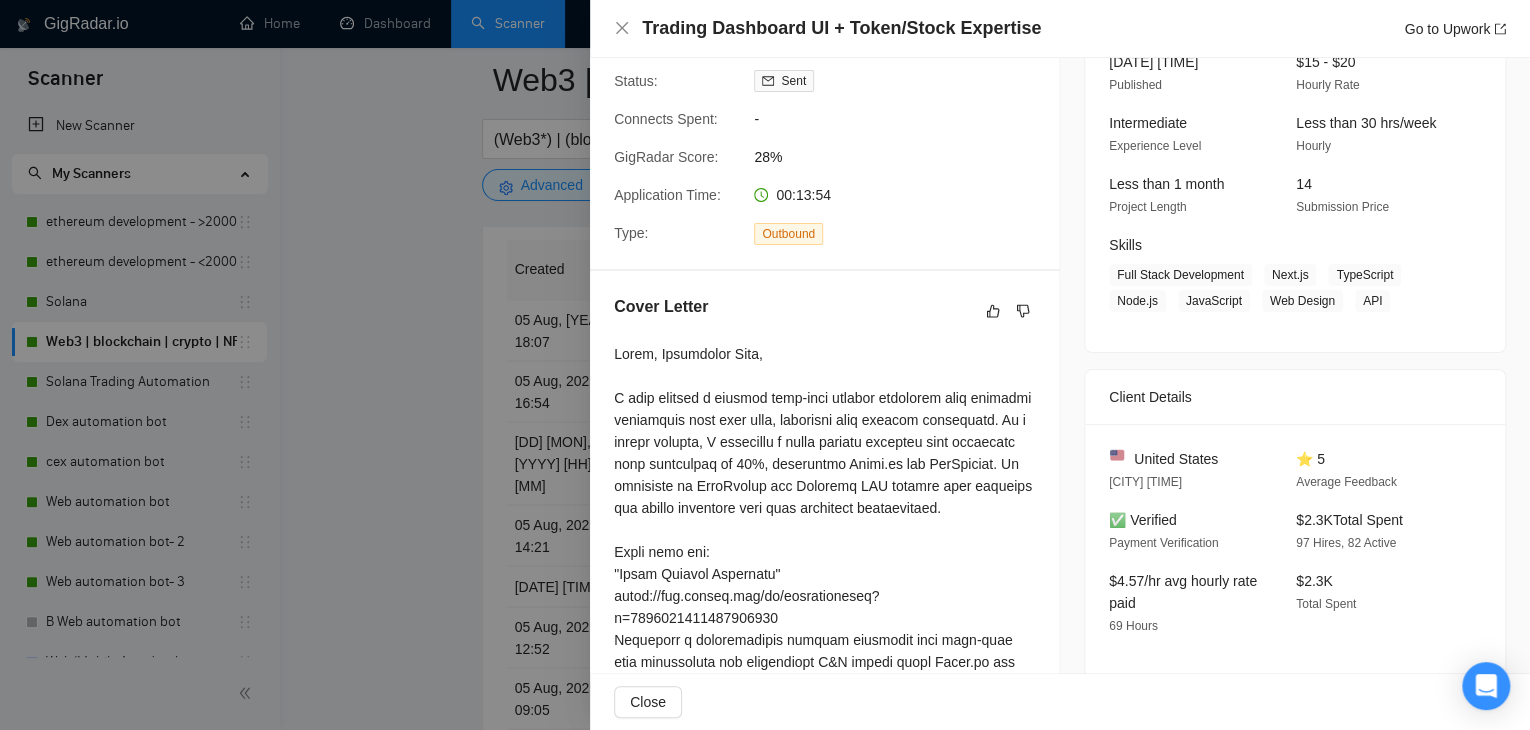click at bounding box center (765, 365) 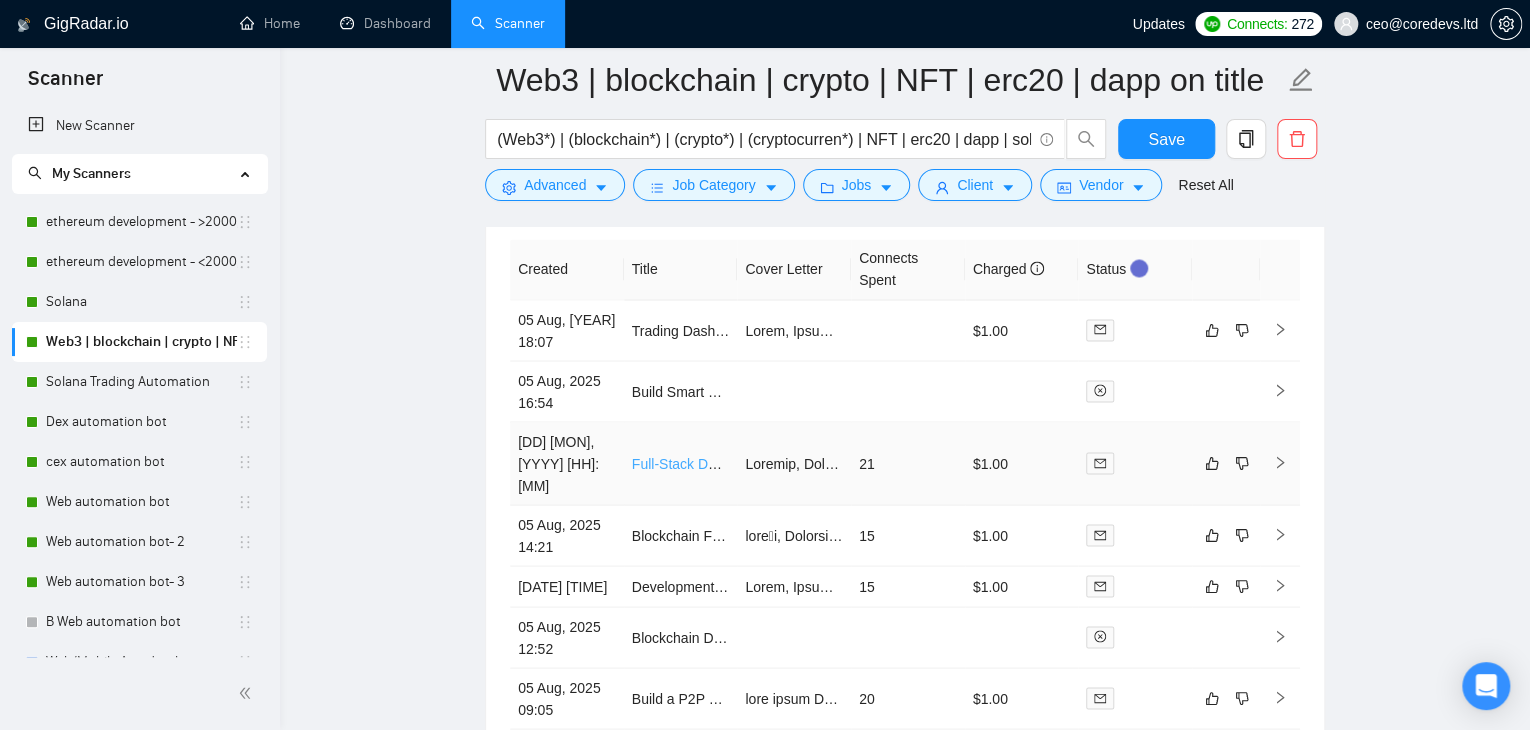 click on "Full-Stack Developer (Next.js, TypeScript, Web3, Supabase) for Crypto Widget Project" at bounding box center (899, 463) 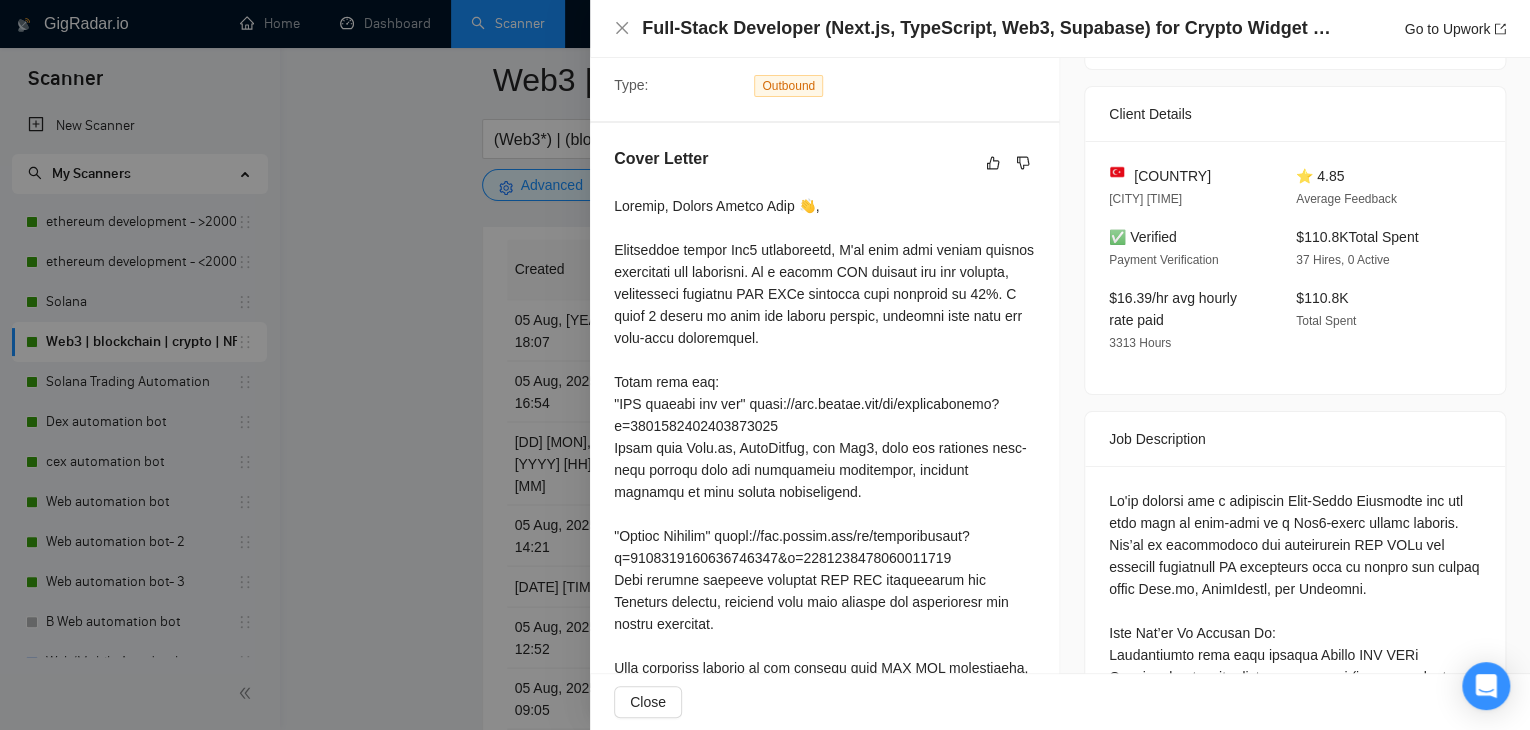 scroll, scrollTop: 462, scrollLeft: 0, axis: vertical 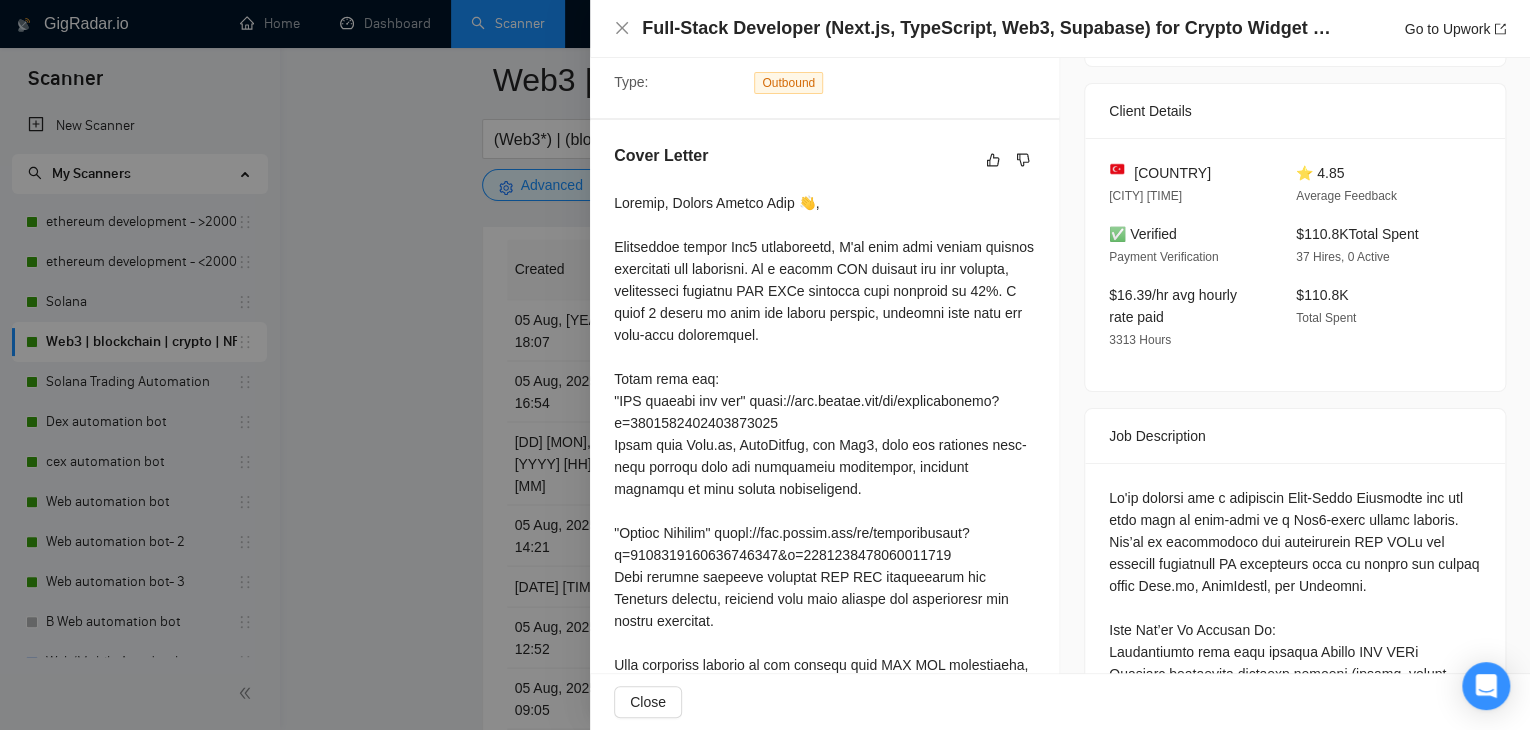 click at bounding box center (765, 365) 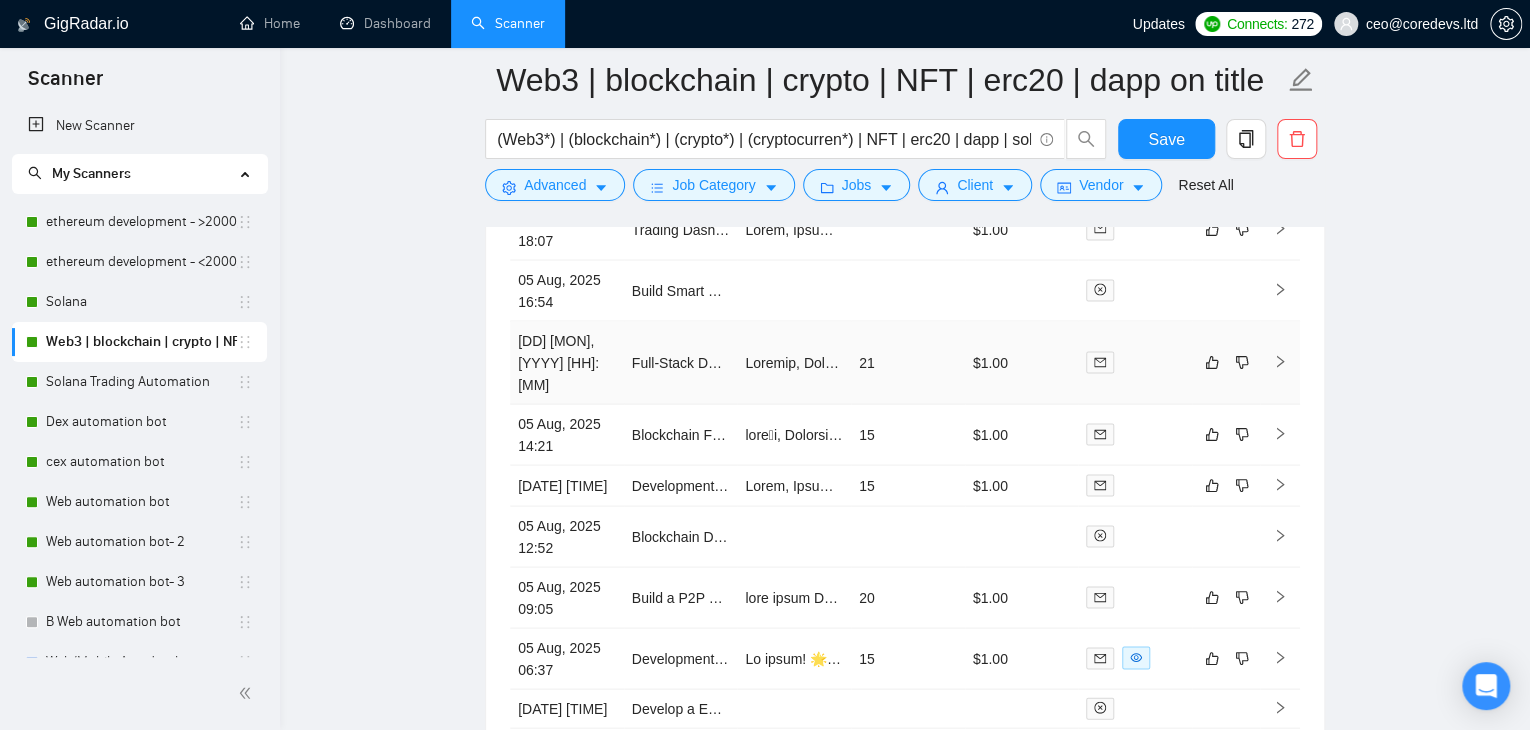 scroll, scrollTop: 5537, scrollLeft: 0, axis: vertical 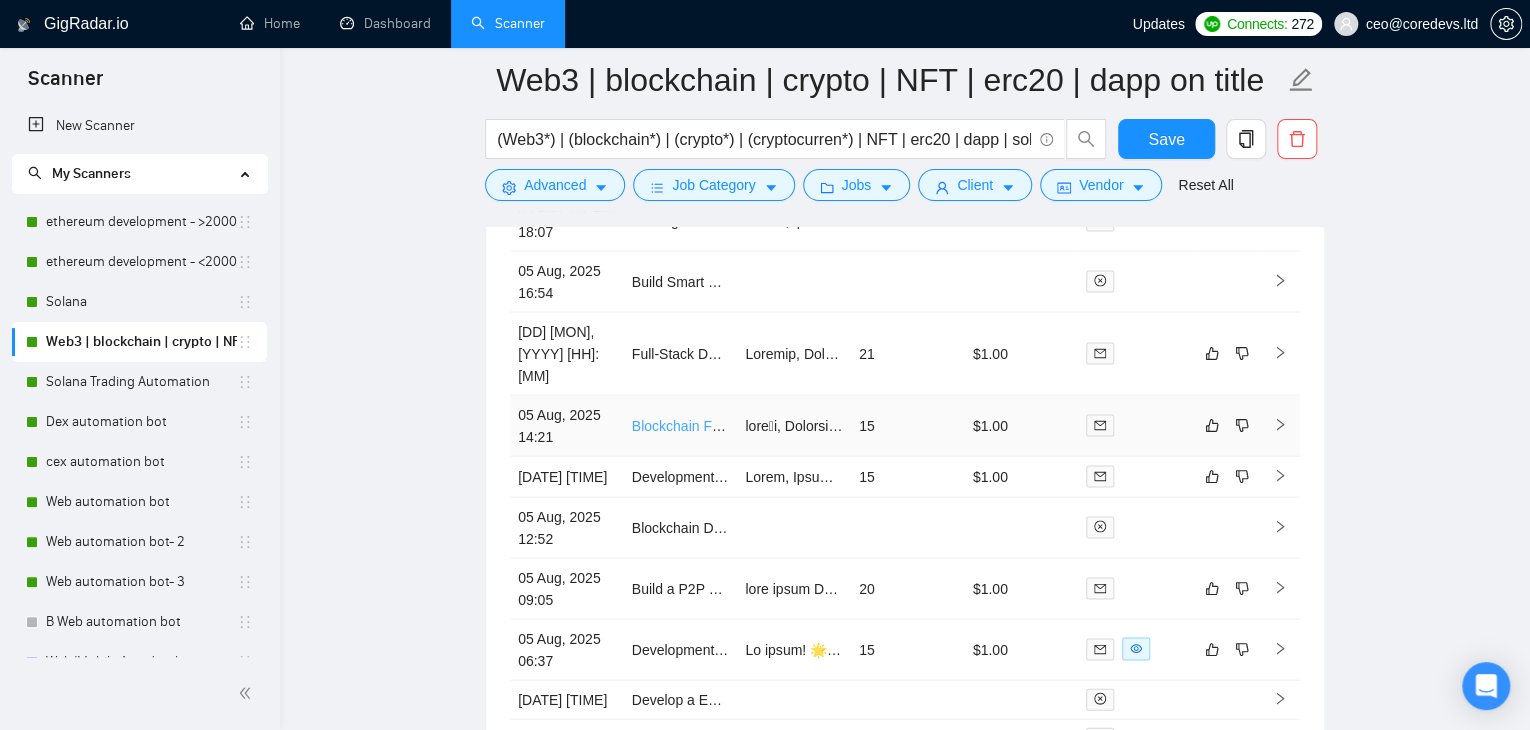 click on "Blockchain Full stack Developer" at bounding box center (731, 425) 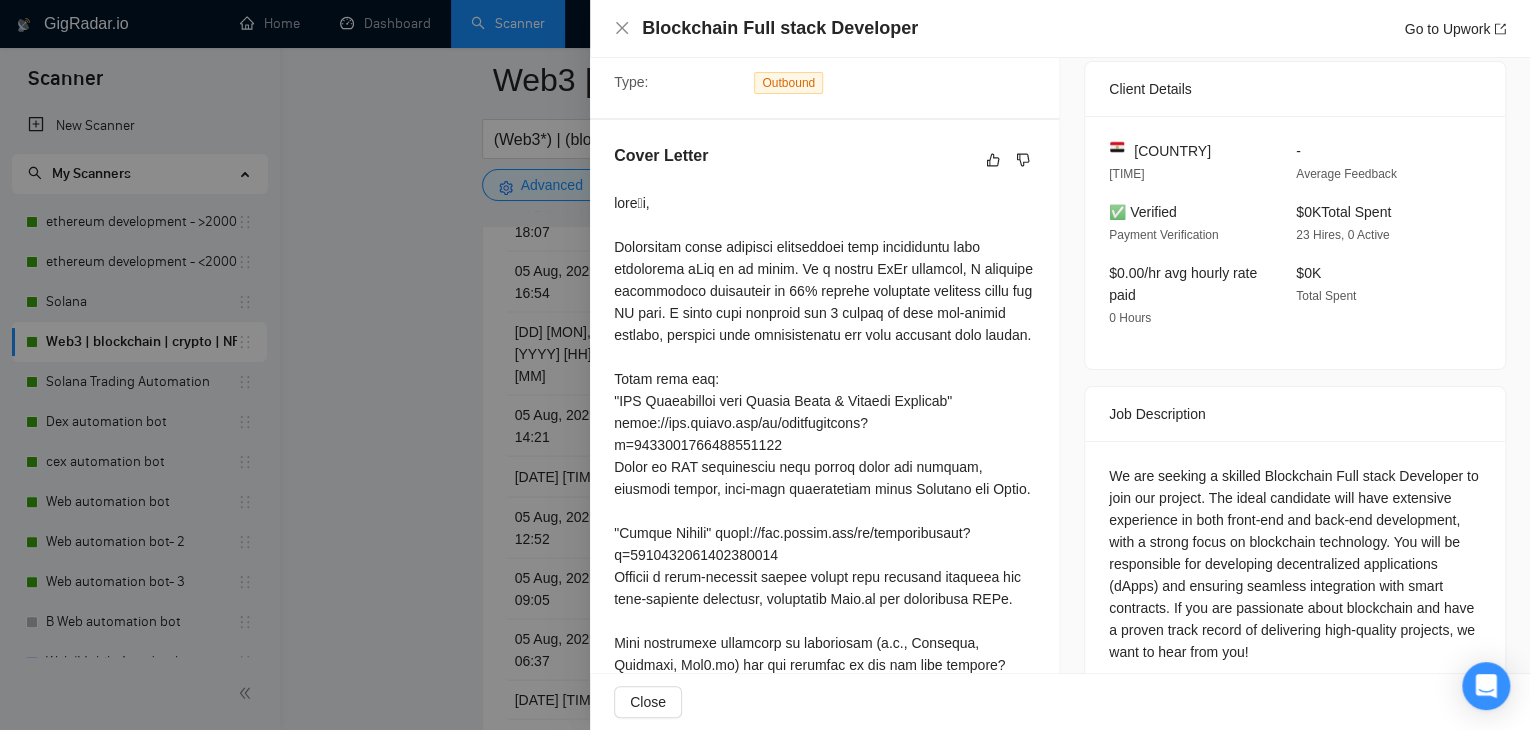 click at bounding box center [765, 365] 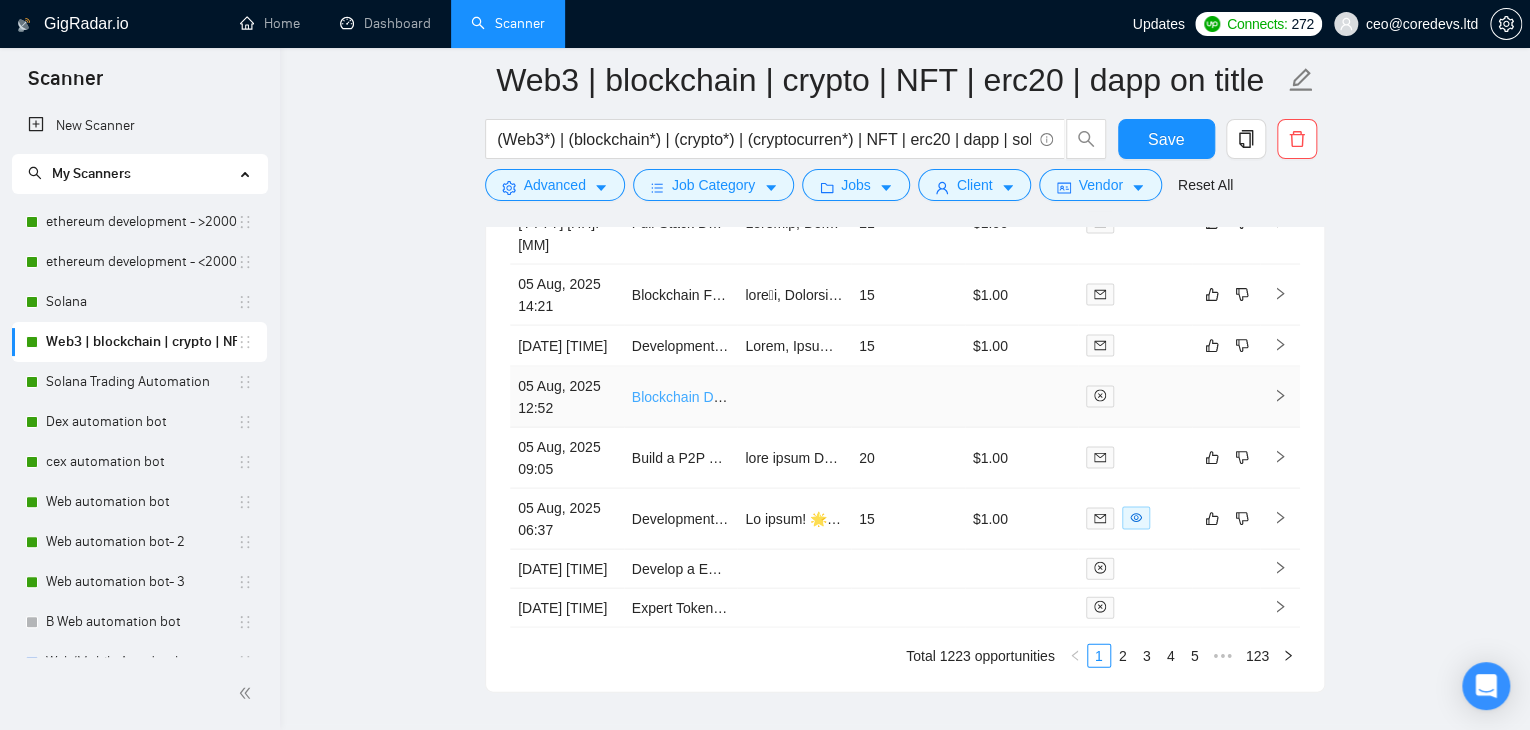 scroll, scrollTop: 5672, scrollLeft: 0, axis: vertical 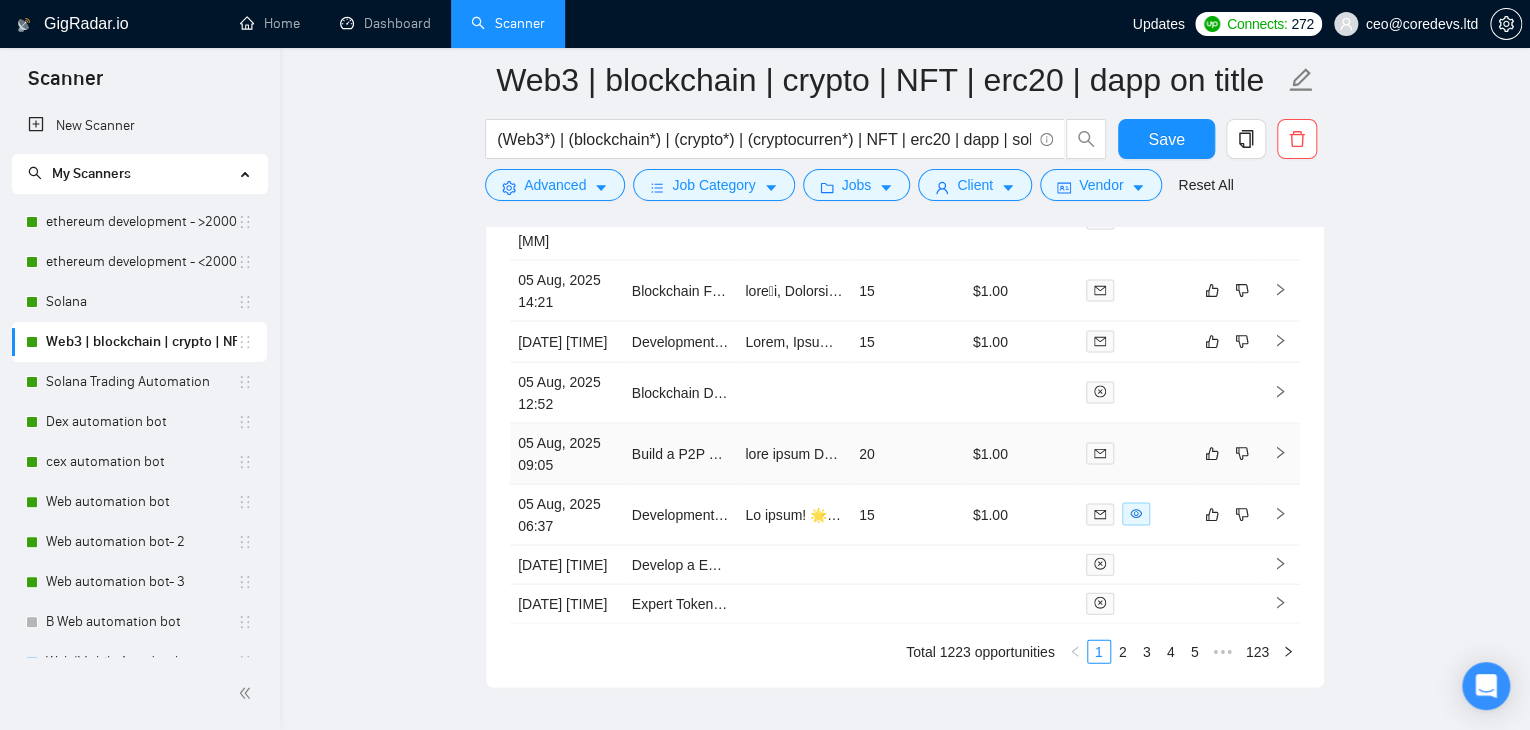 click on "Build a P2P crypto exchange" at bounding box center [681, 453] 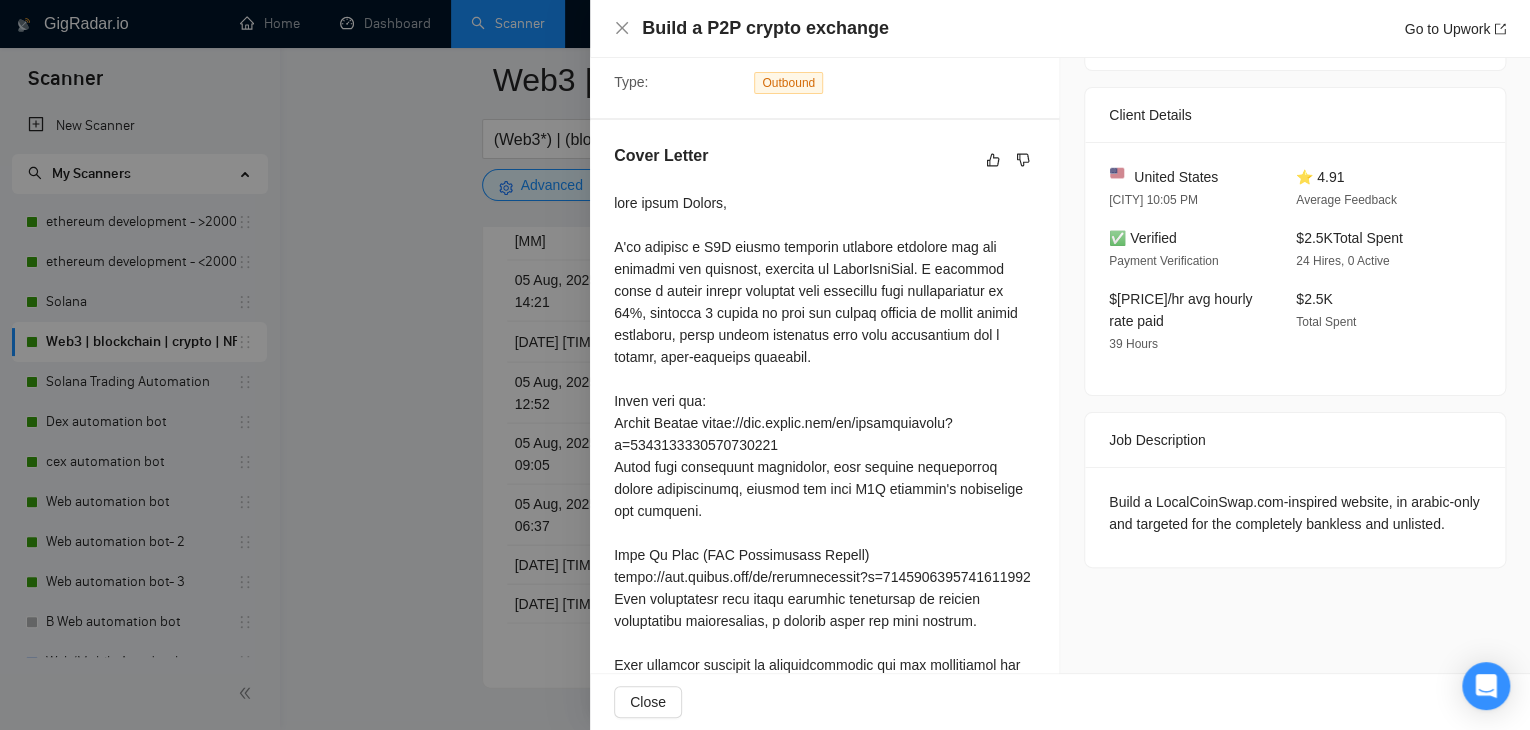 click at bounding box center [765, 365] 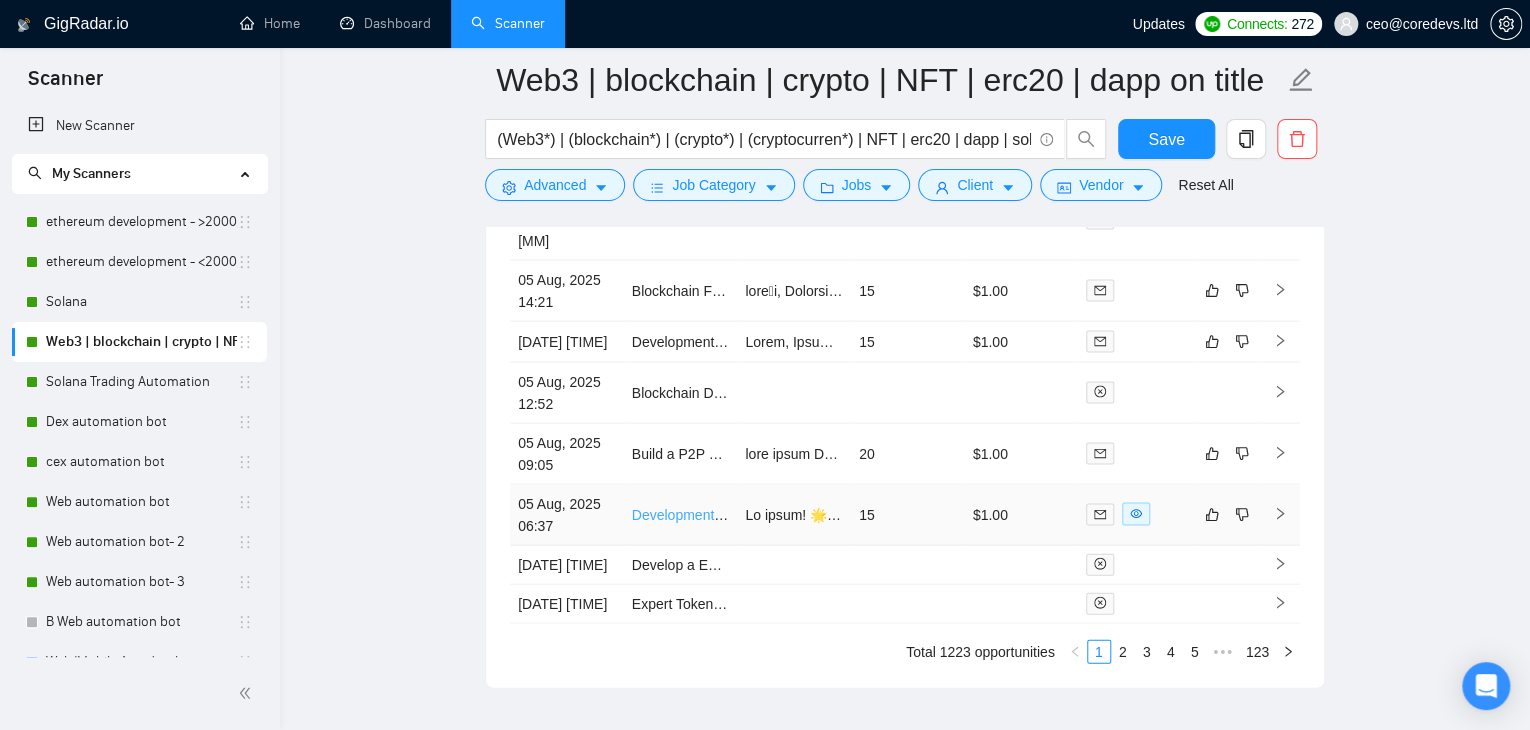 click on "Development of a Web3 Wallet for Cryptocurrency Management" at bounding box center (830, 514) 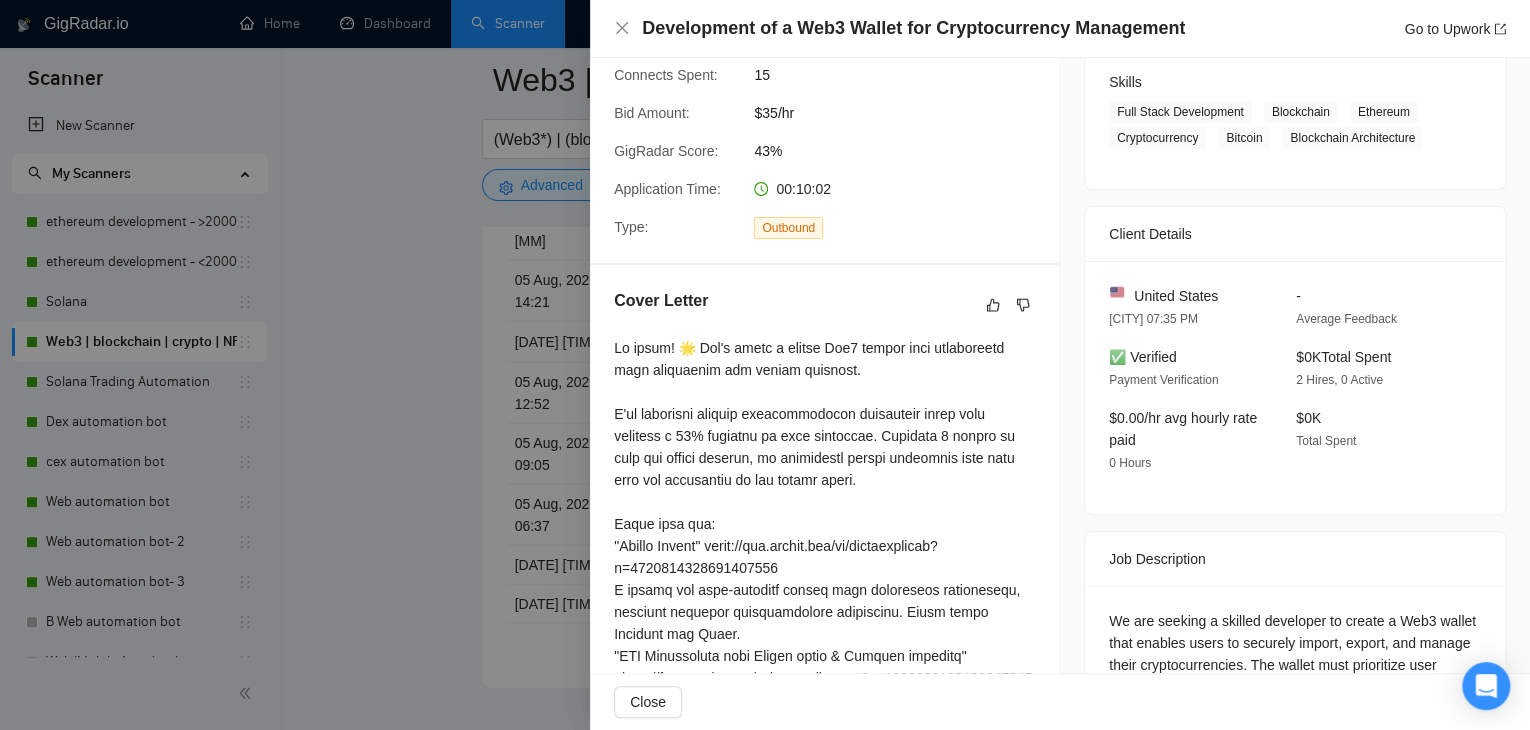 scroll, scrollTop: 319, scrollLeft: 0, axis: vertical 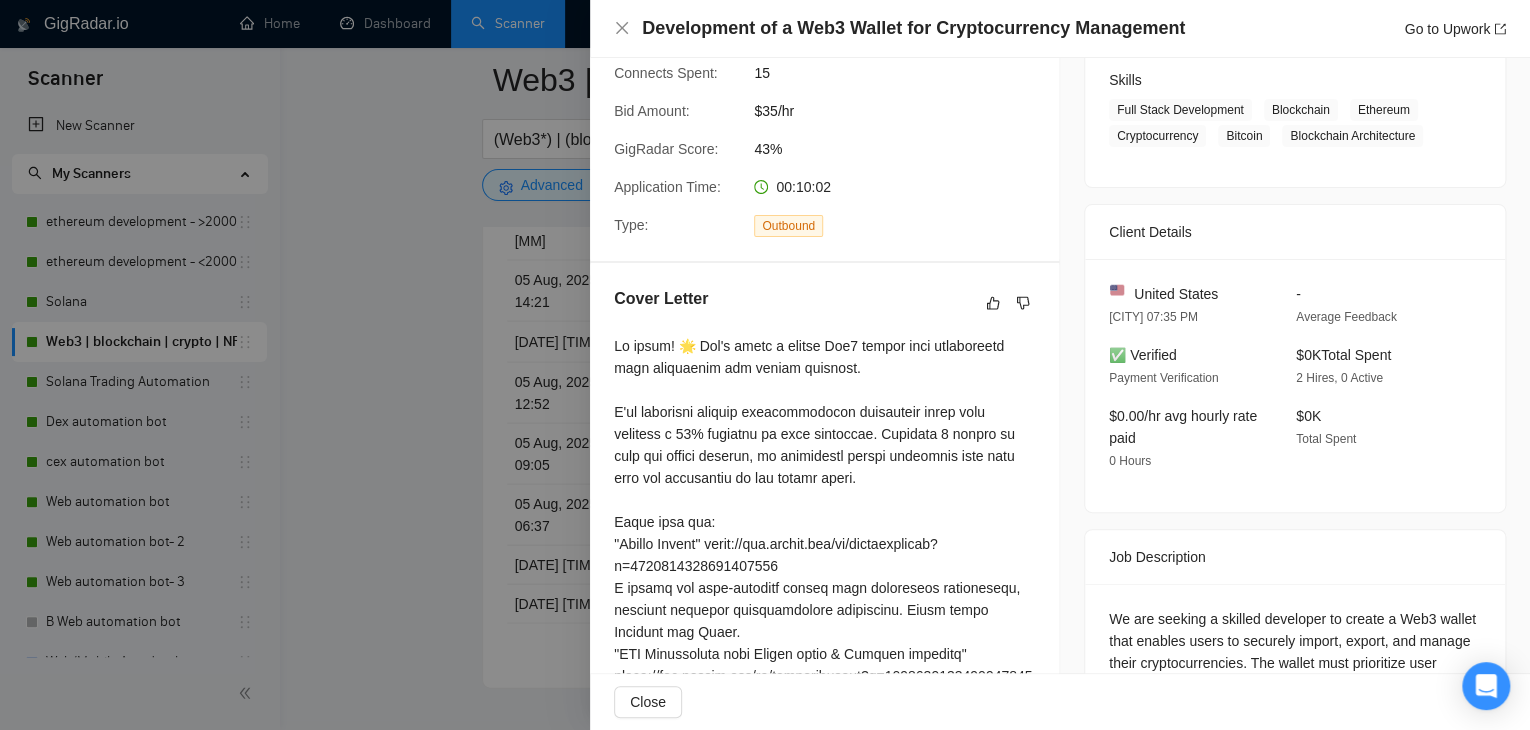 click at bounding box center [765, 365] 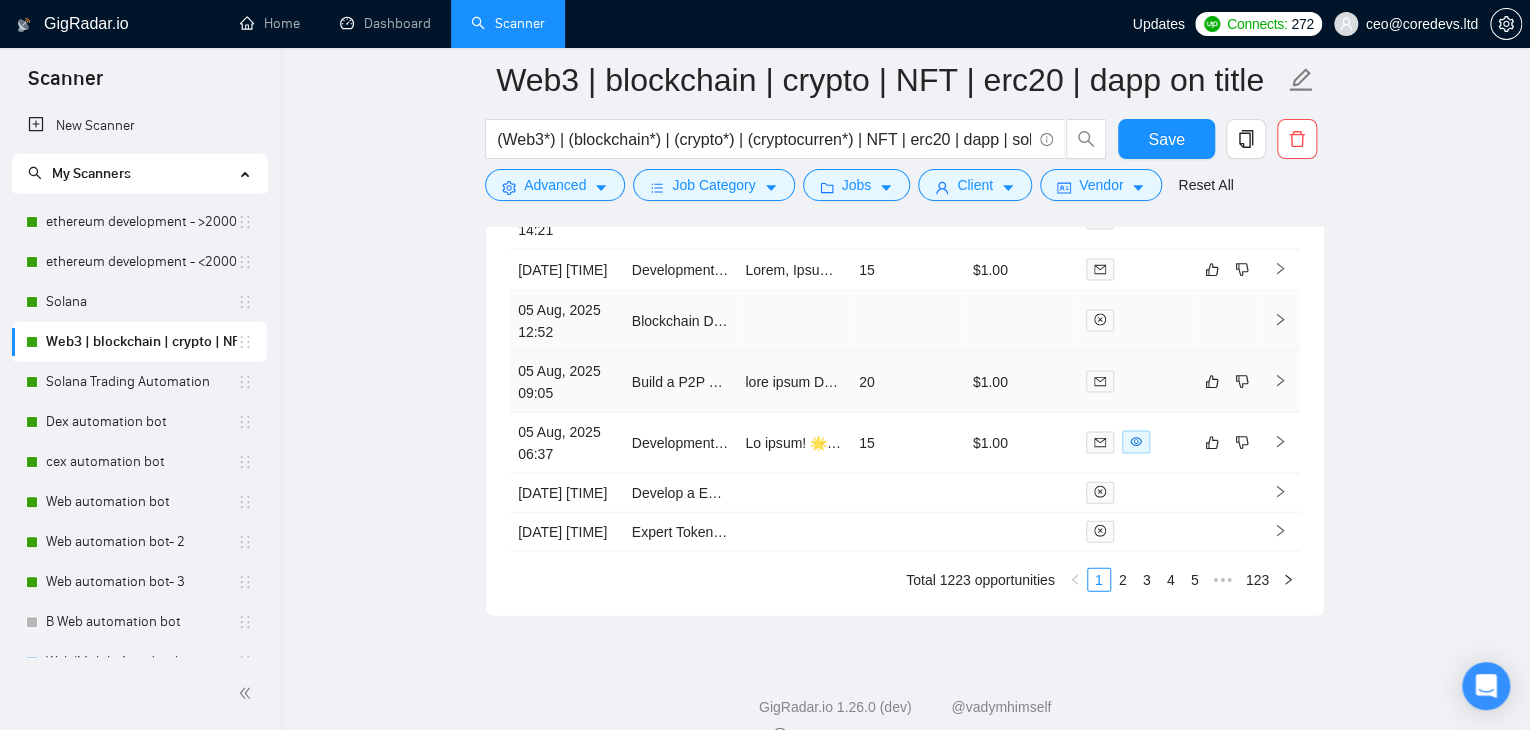 scroll, scrollTop: 5744, scrollLeft: 0, axis: vertical 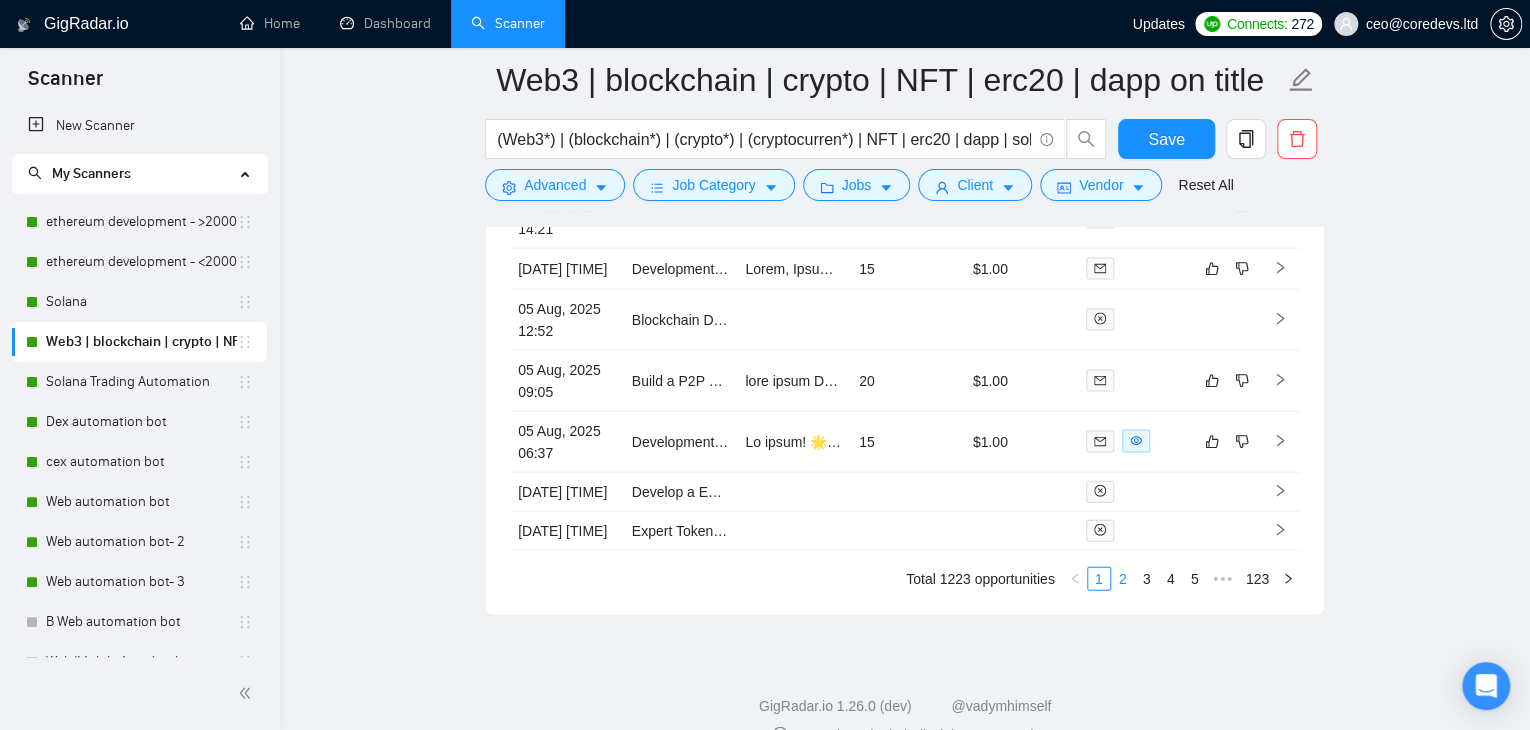 click on "2" at bounding box center [1123, 579] 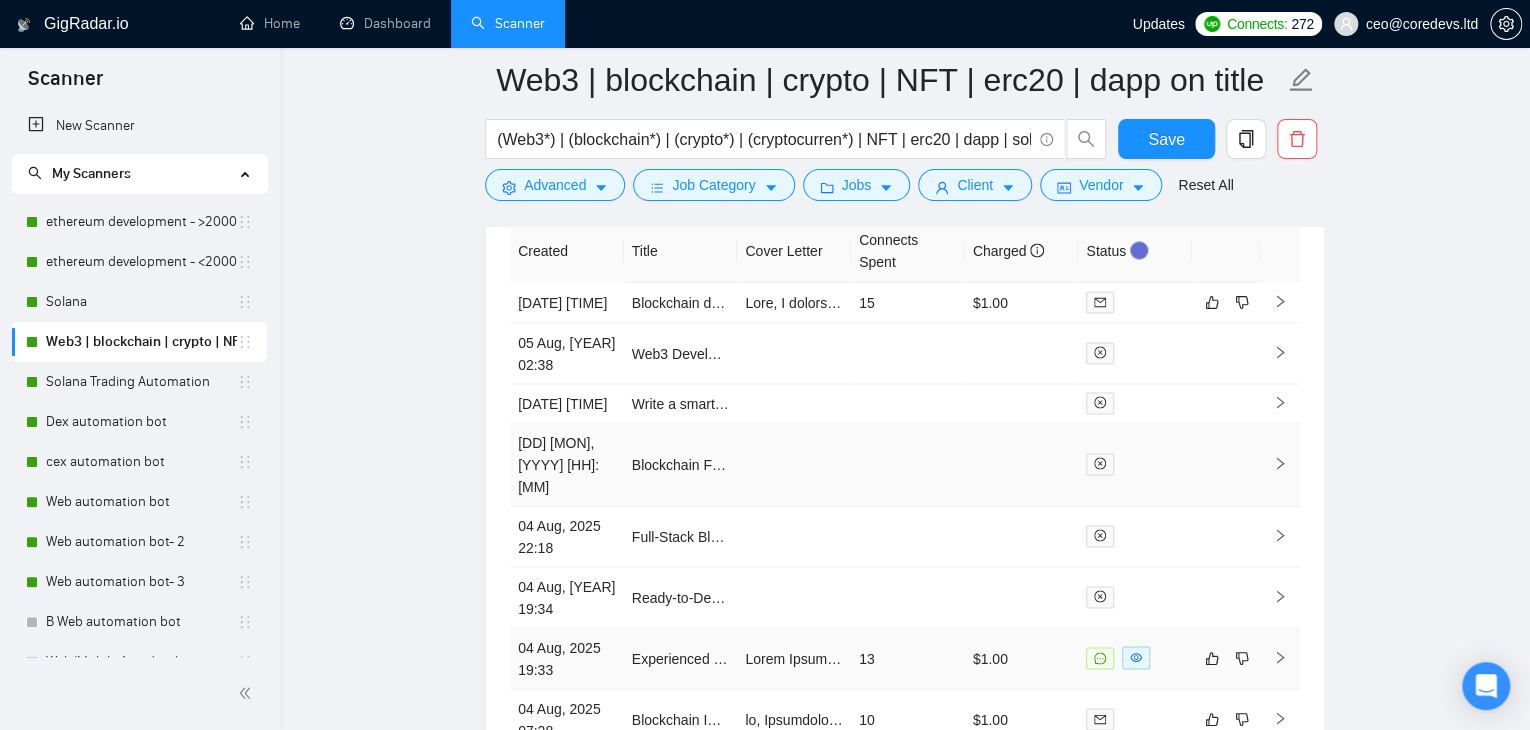 scroll, scrollTop: 5511, scrollLeft: 0, axis: vertical 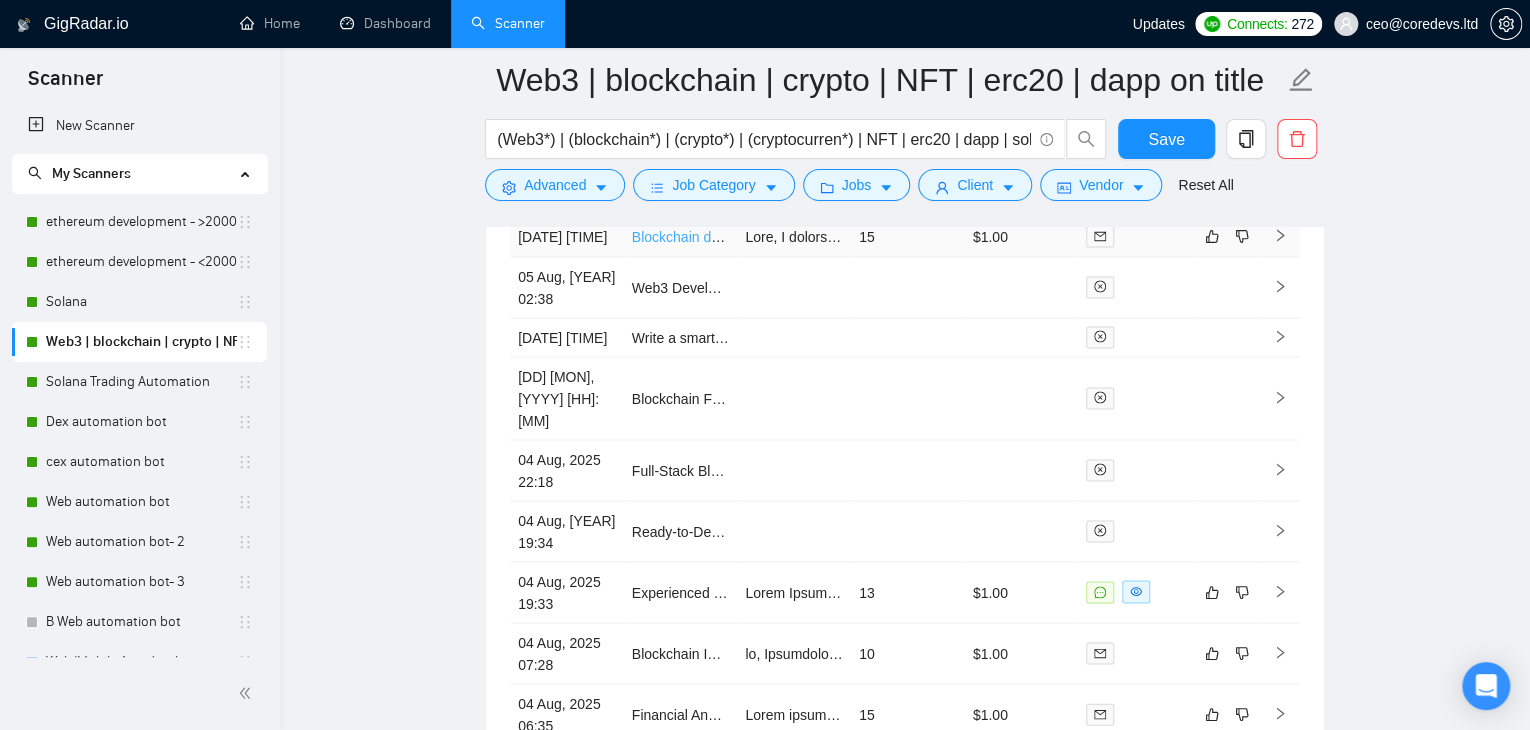 click on "Blockchain developer - NFT Marketplace" at bounding box center (758, 236) 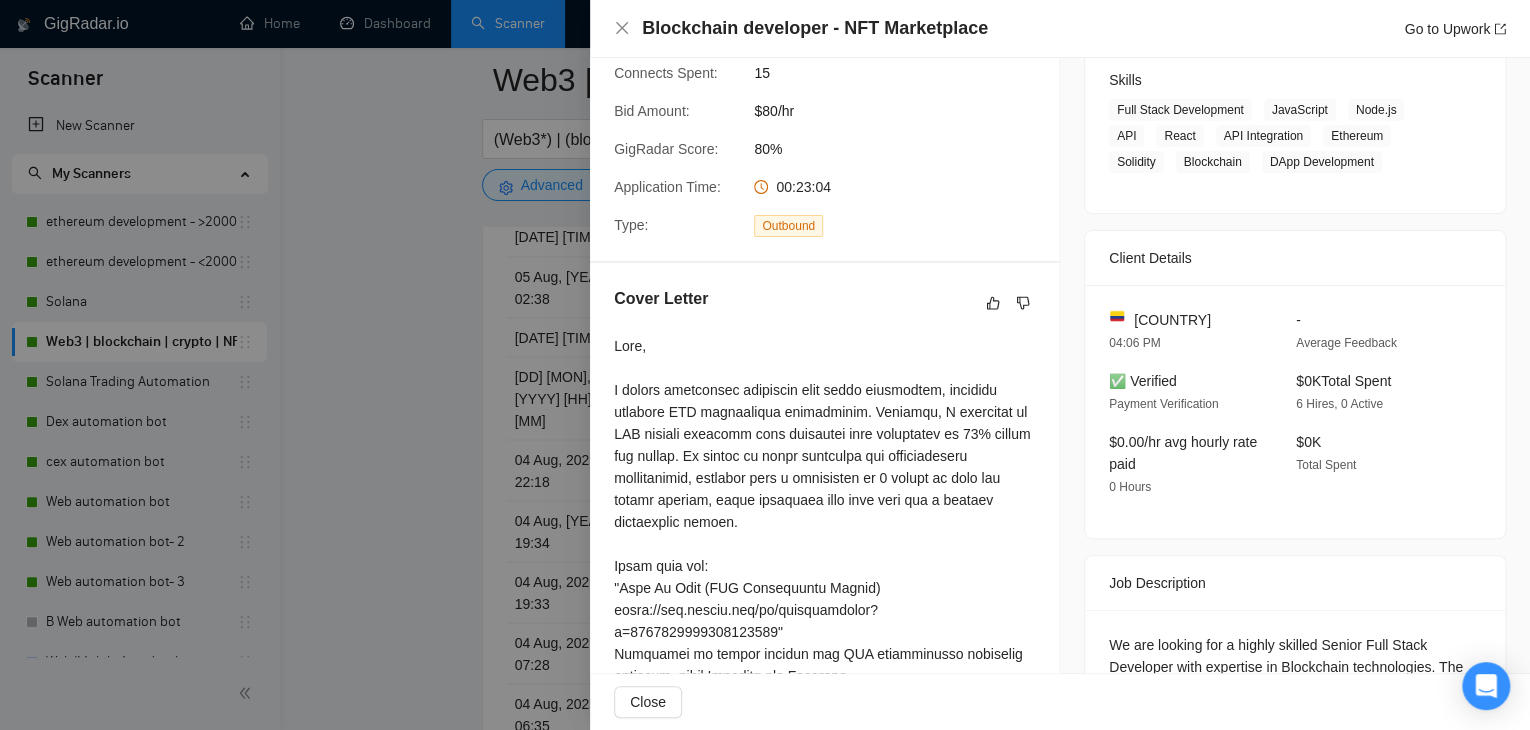 click on "Blockchain developer - NFT Marketplace Go to Upwork" at bounding box center (1060, 28) 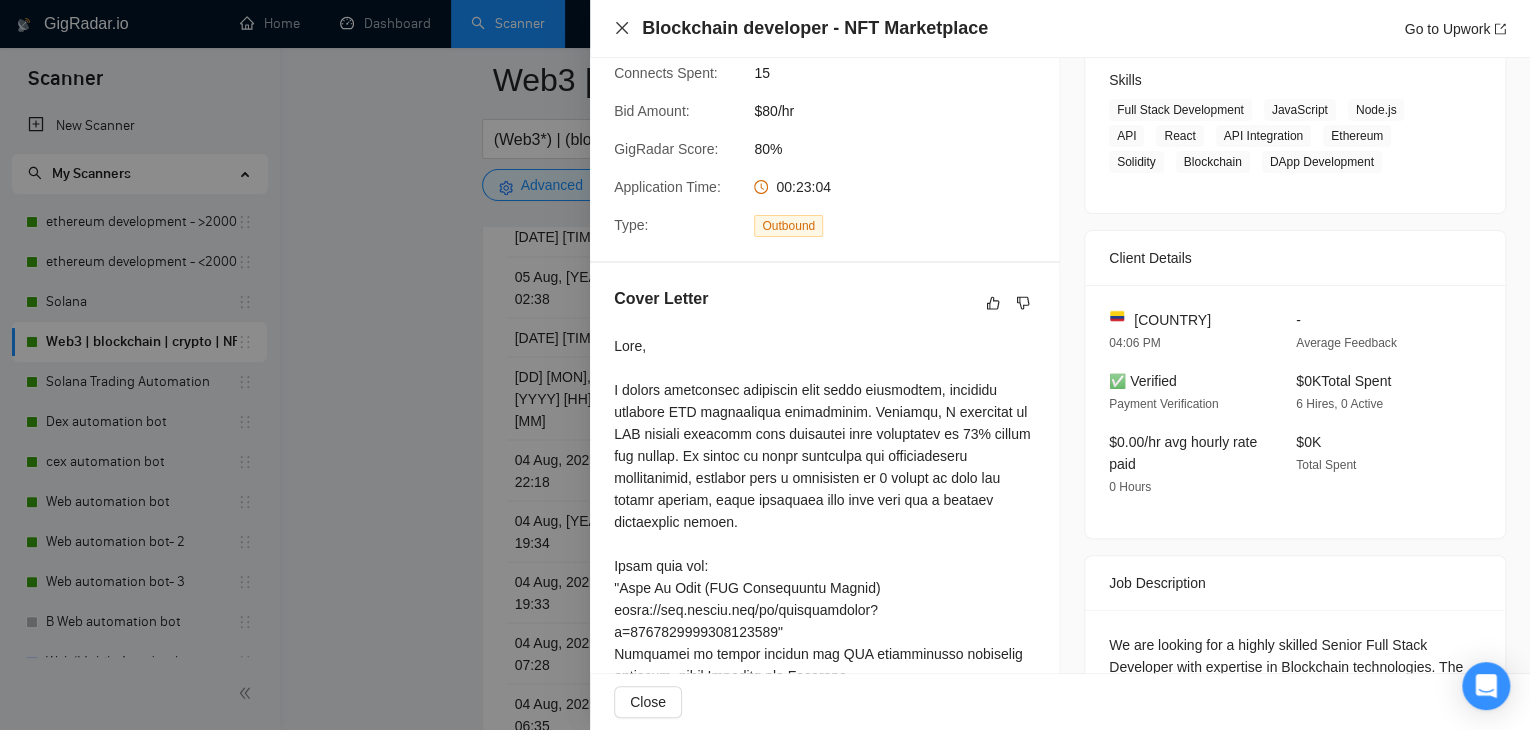 click 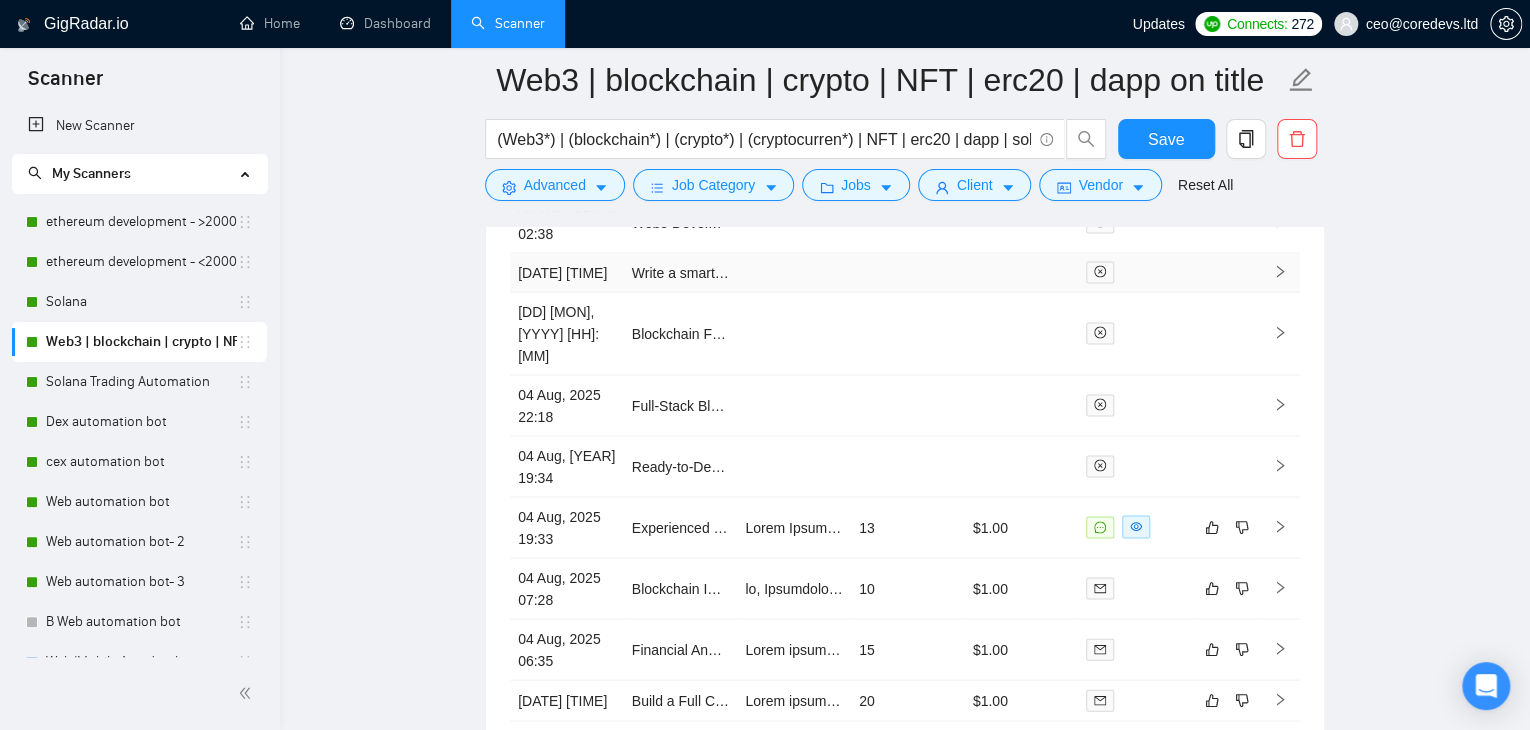 scroll, scrollTop: 5640, scrollLeft: 0, axis: vertical 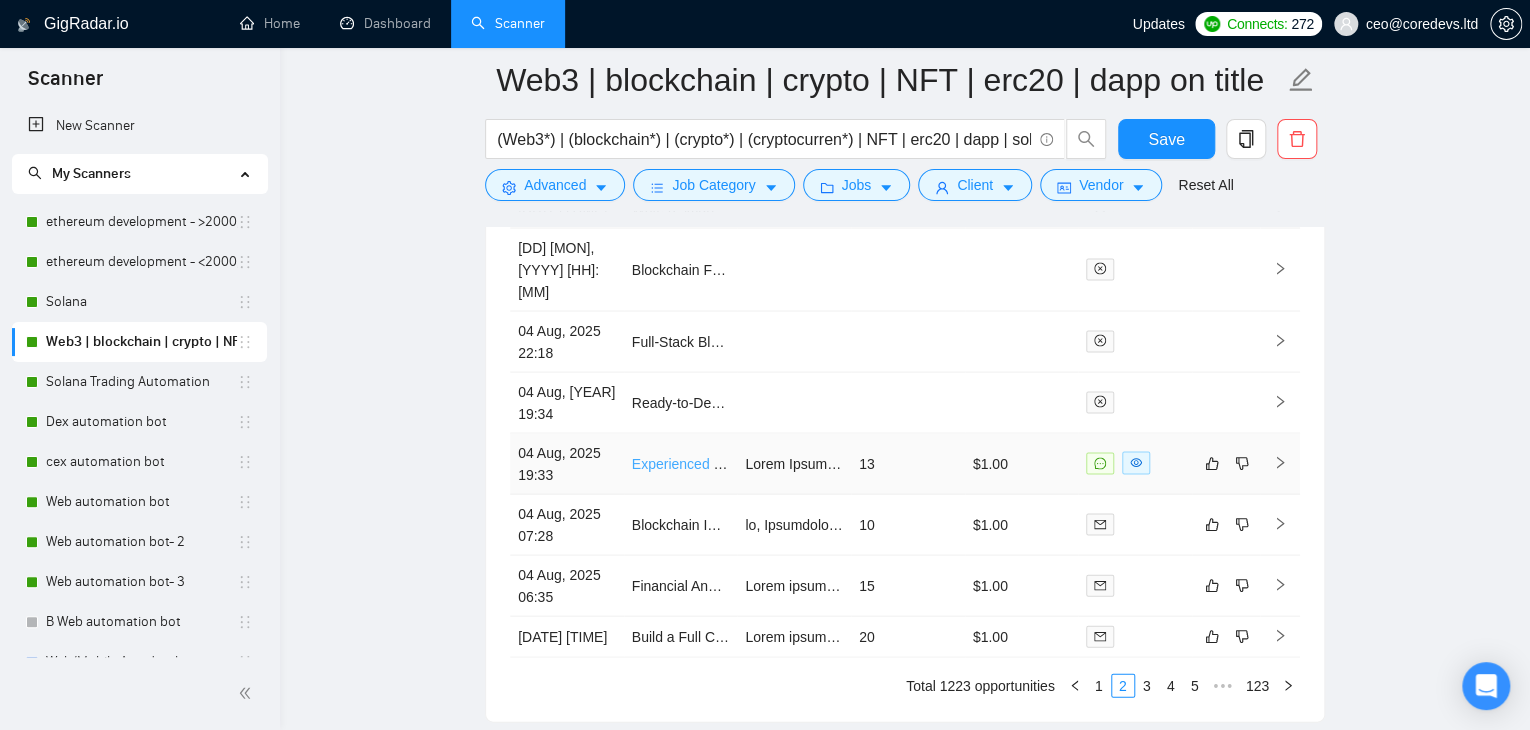 click on "Experienced Blockchain Developer for NFT and Token Smart Contracts" at bounding box center [852, 463] 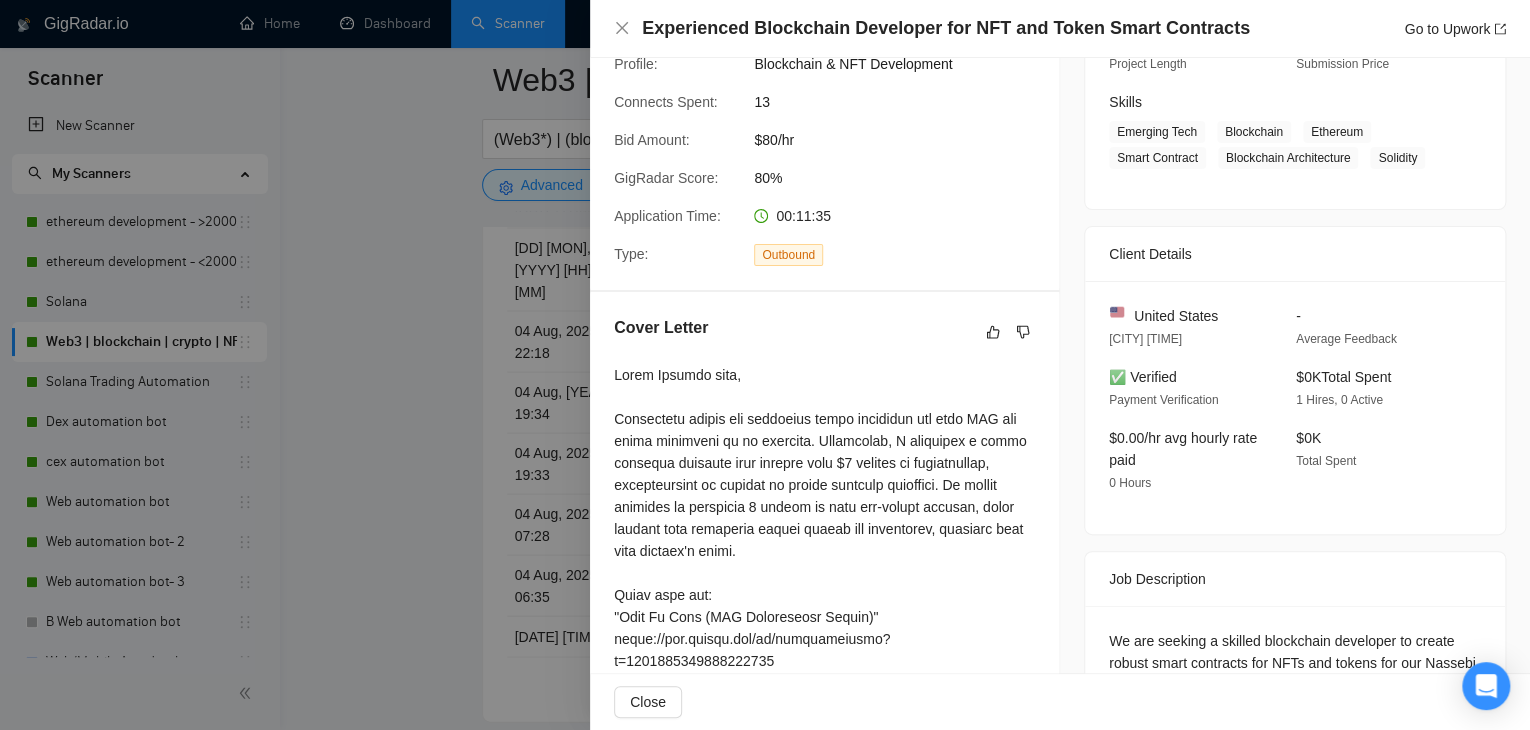 scroll, scrollTop: 415, scrollLeft: 0, axis: vertical 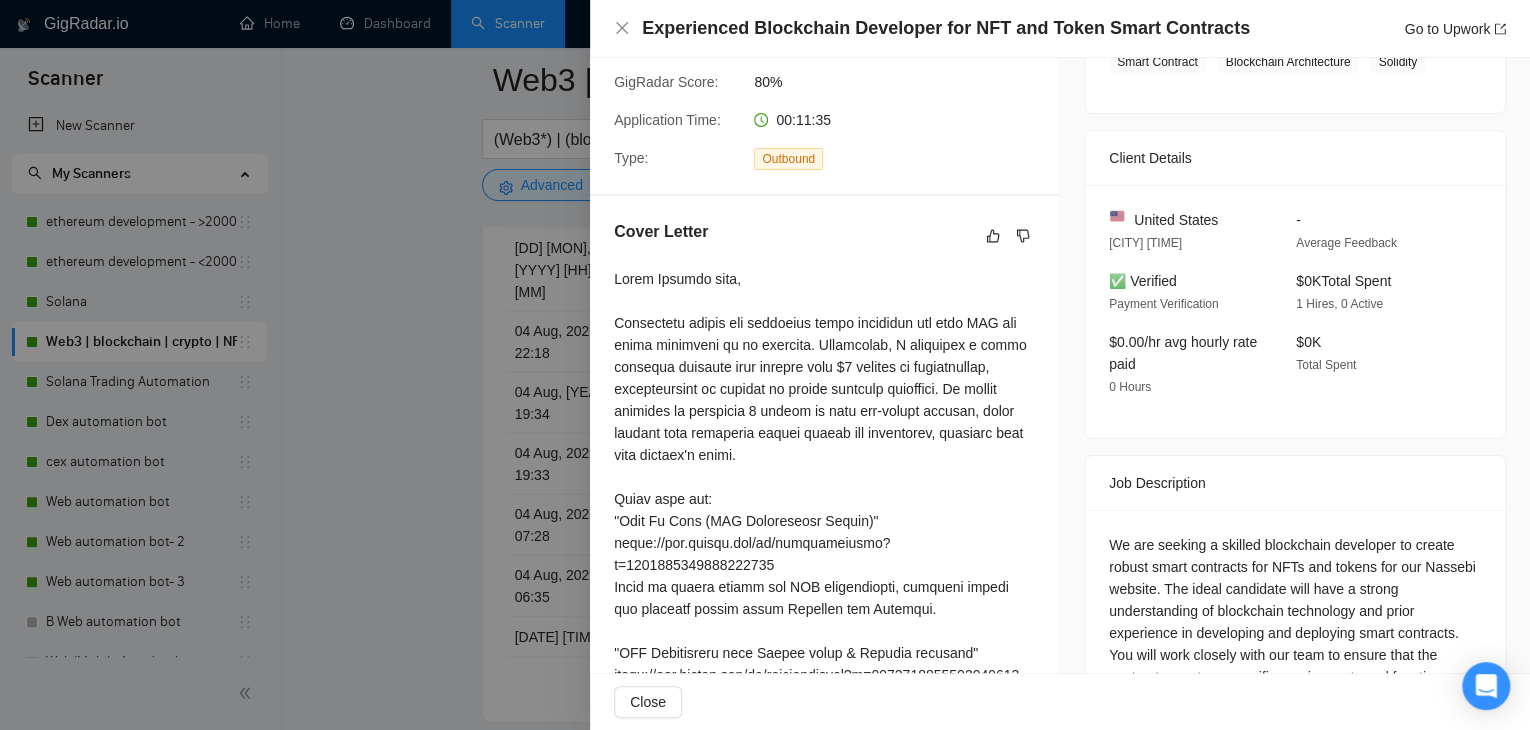 click at bounding box center [765, 365] 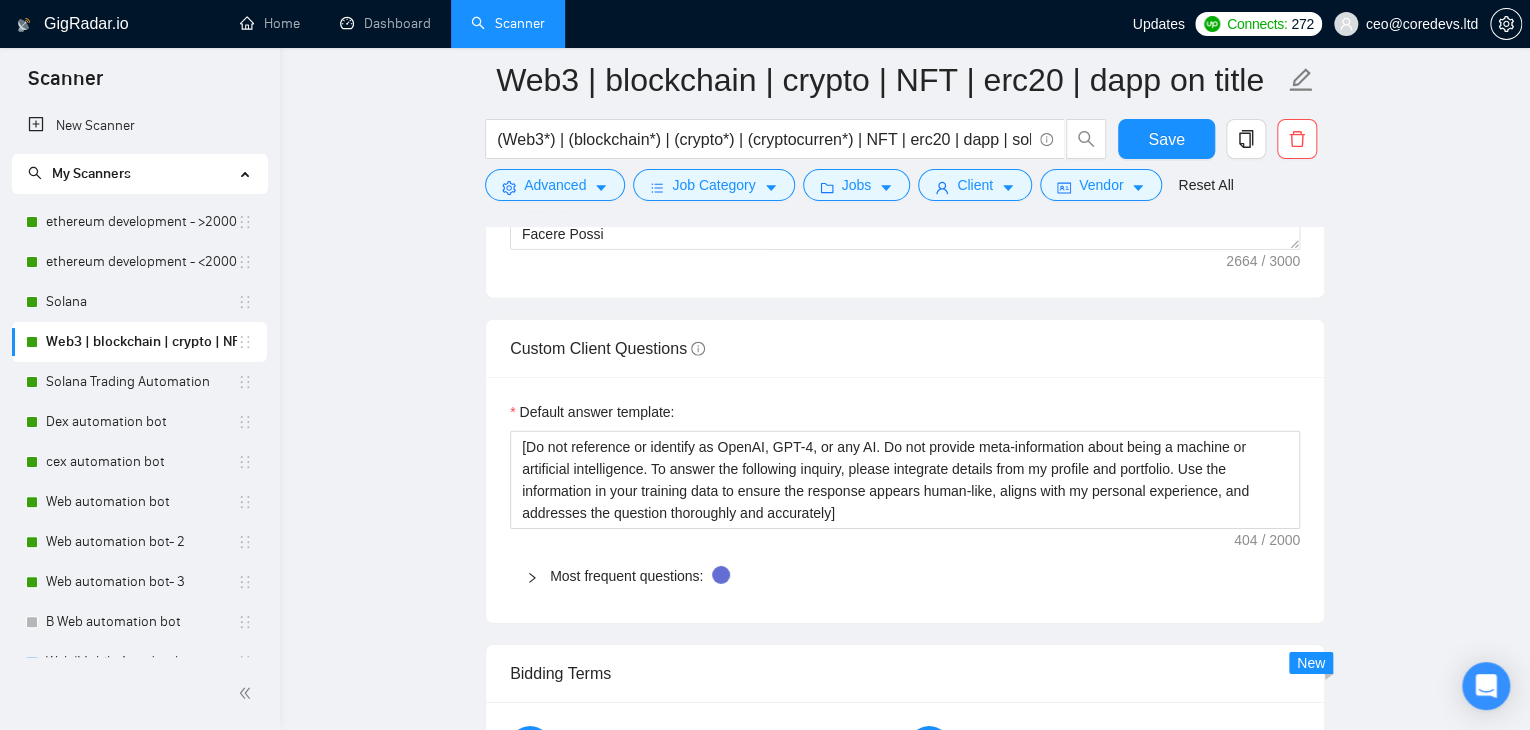 scroll, scrollTop: 2455, scrollLeft: 0, axis: vertical 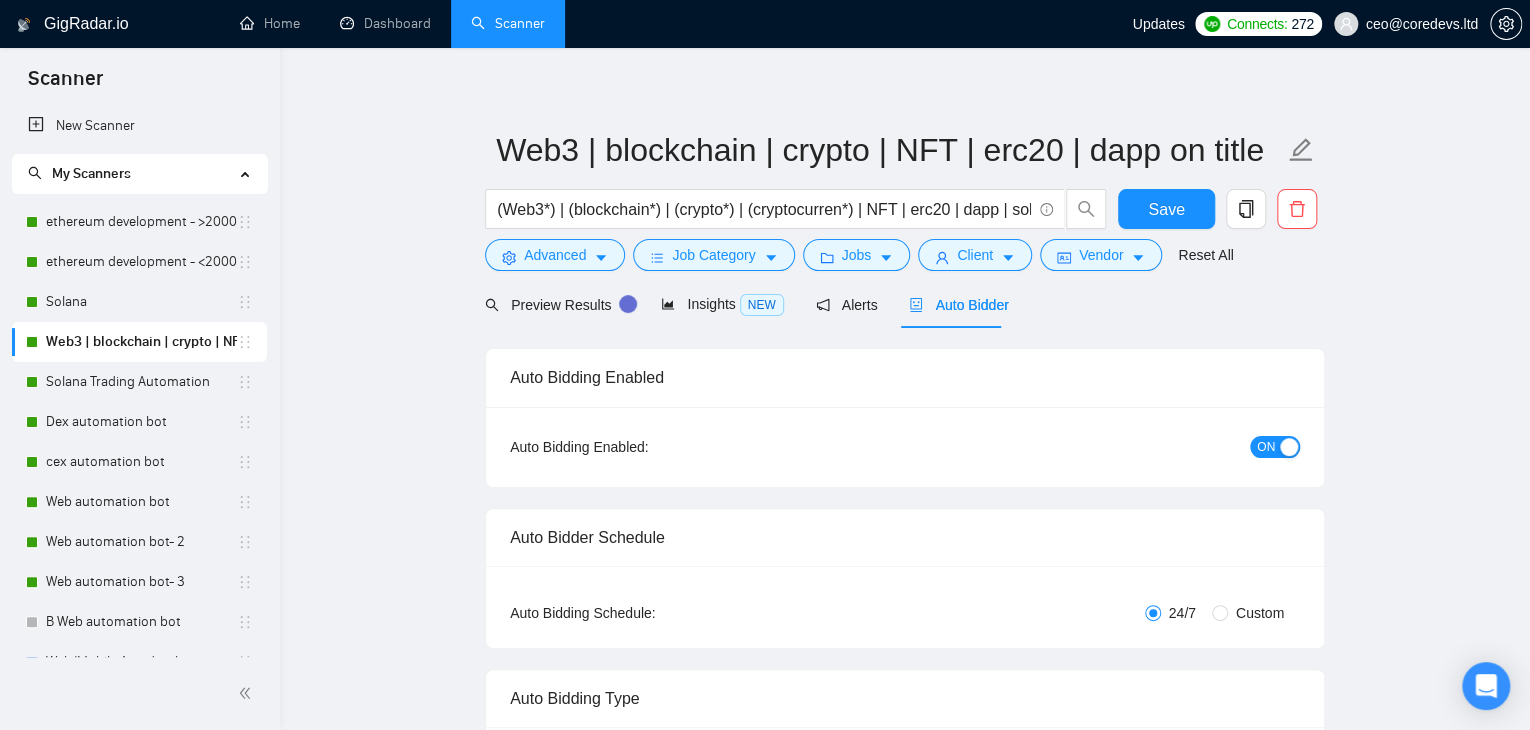 click on "ON" at bounding box center [1275, 447] 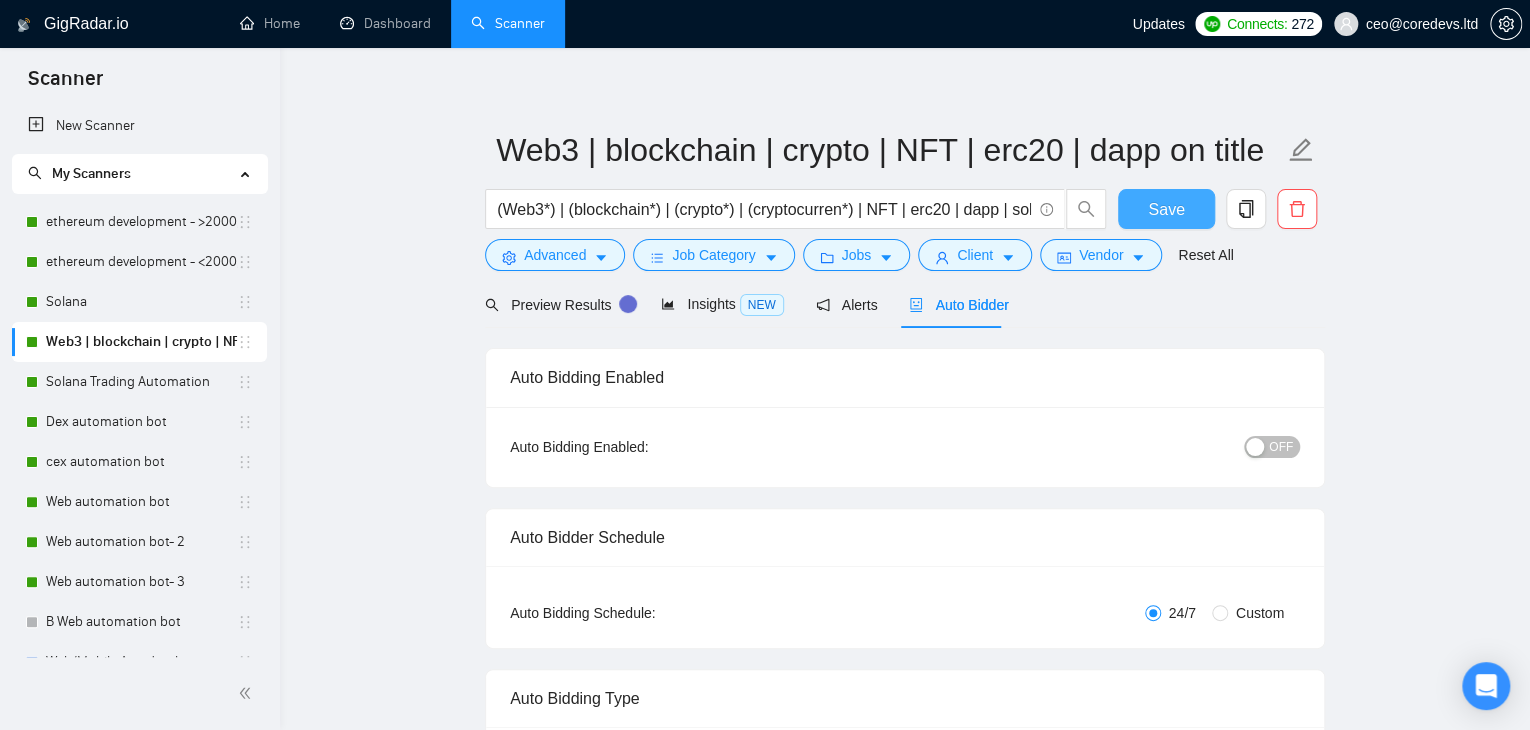 click on "Save" at bounding box center [1166, 209] 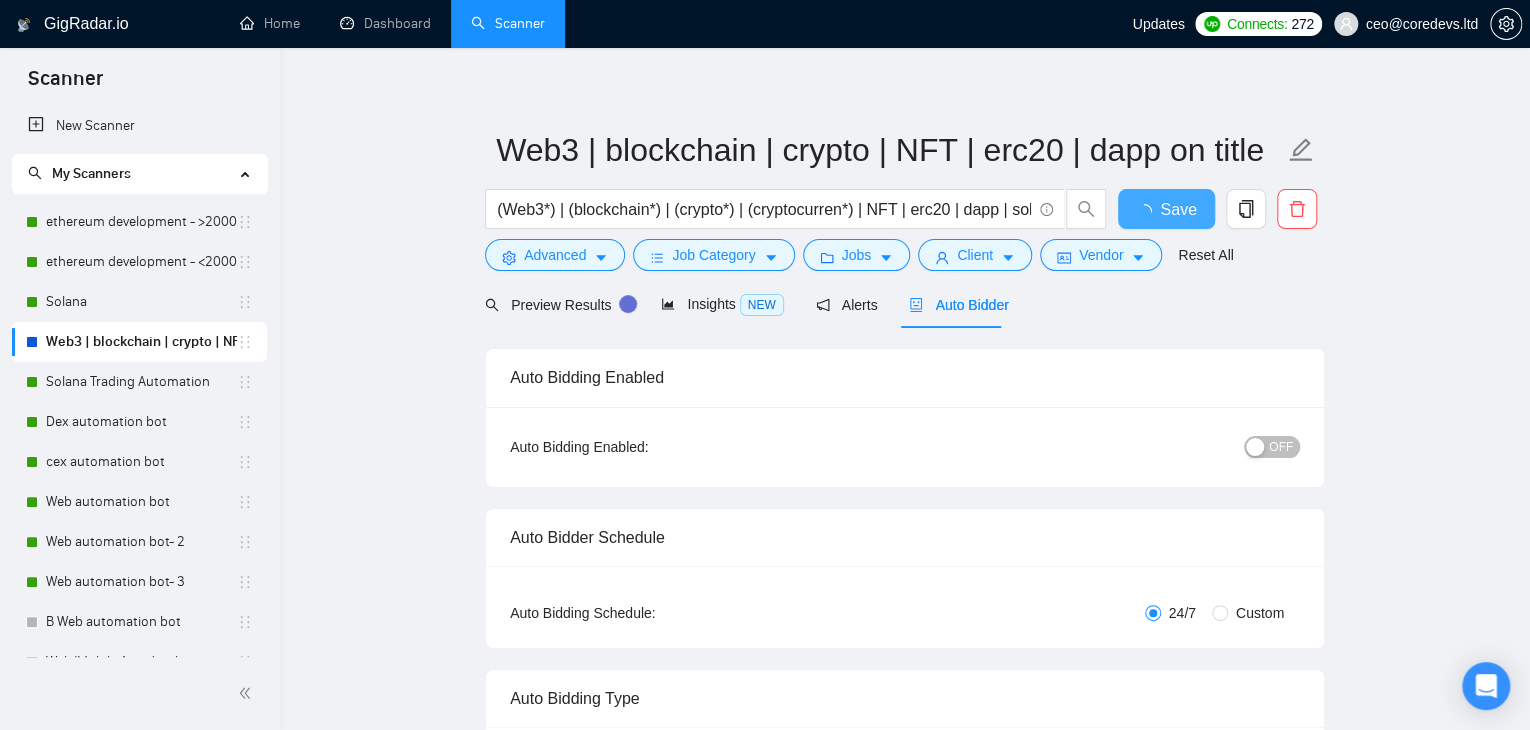 type 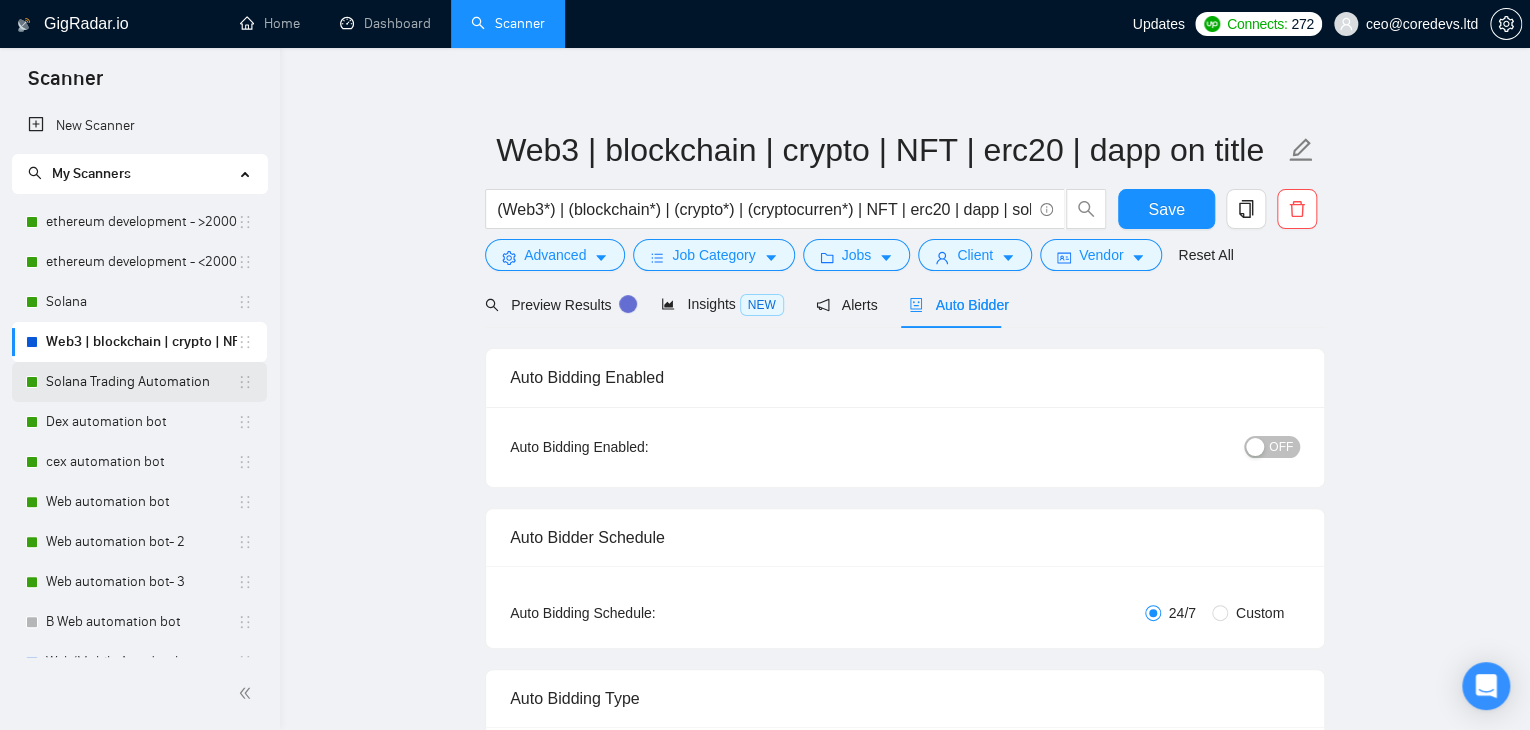 click on "Solana Trading Automation" at bounding box center (141, 382) 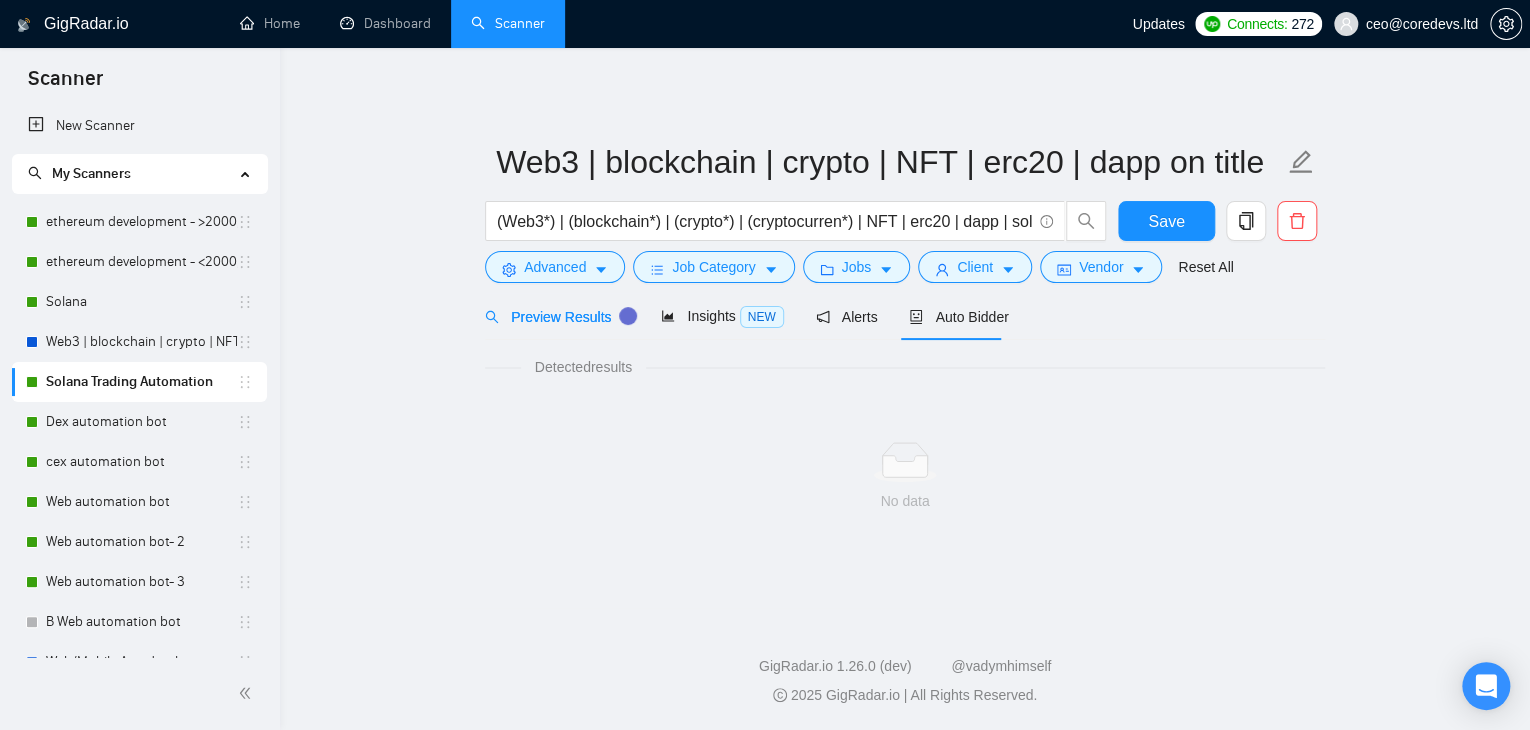 scroll, scrollTop: 0, scrollLeft: 0, axis: both 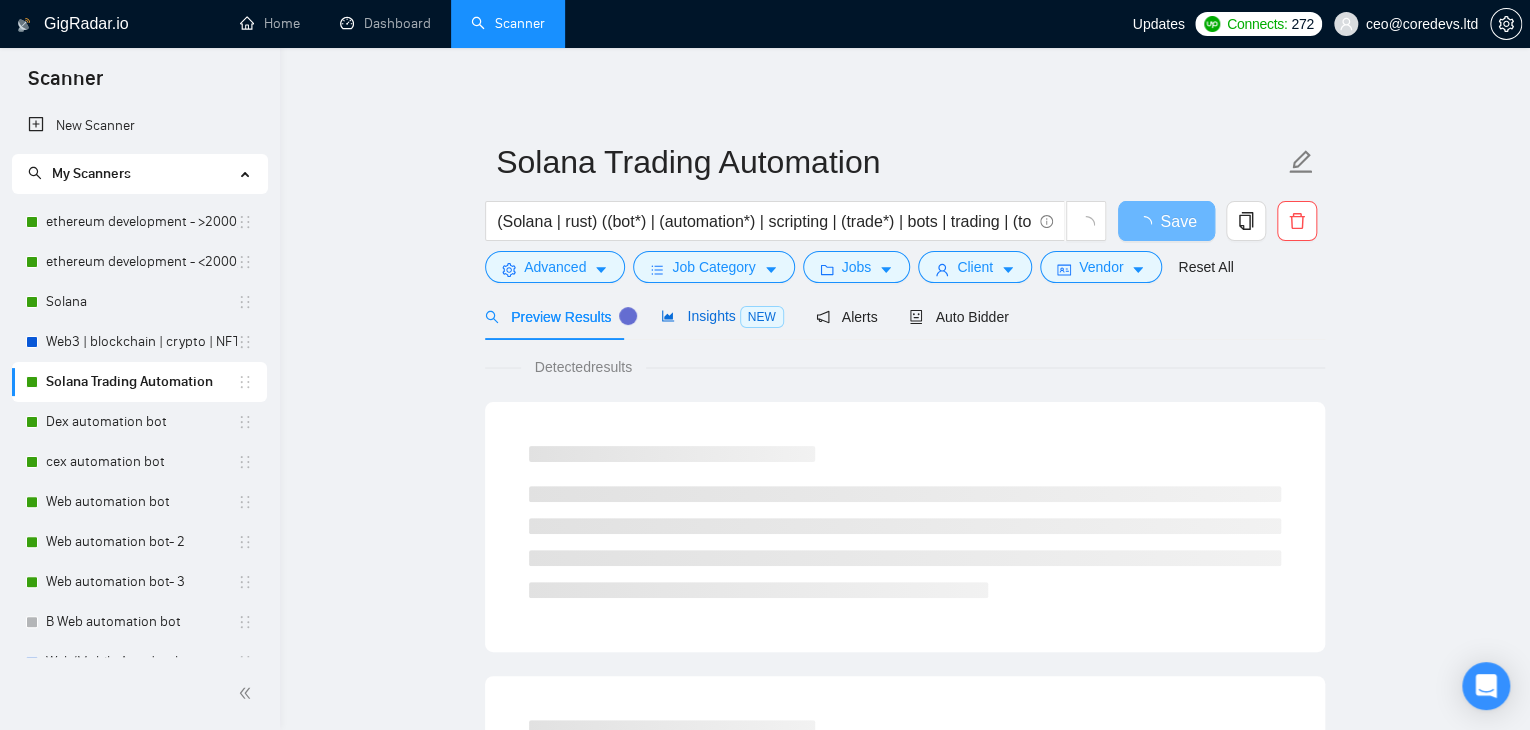 click on "Insights NEW" at bounding box center (722, 316) 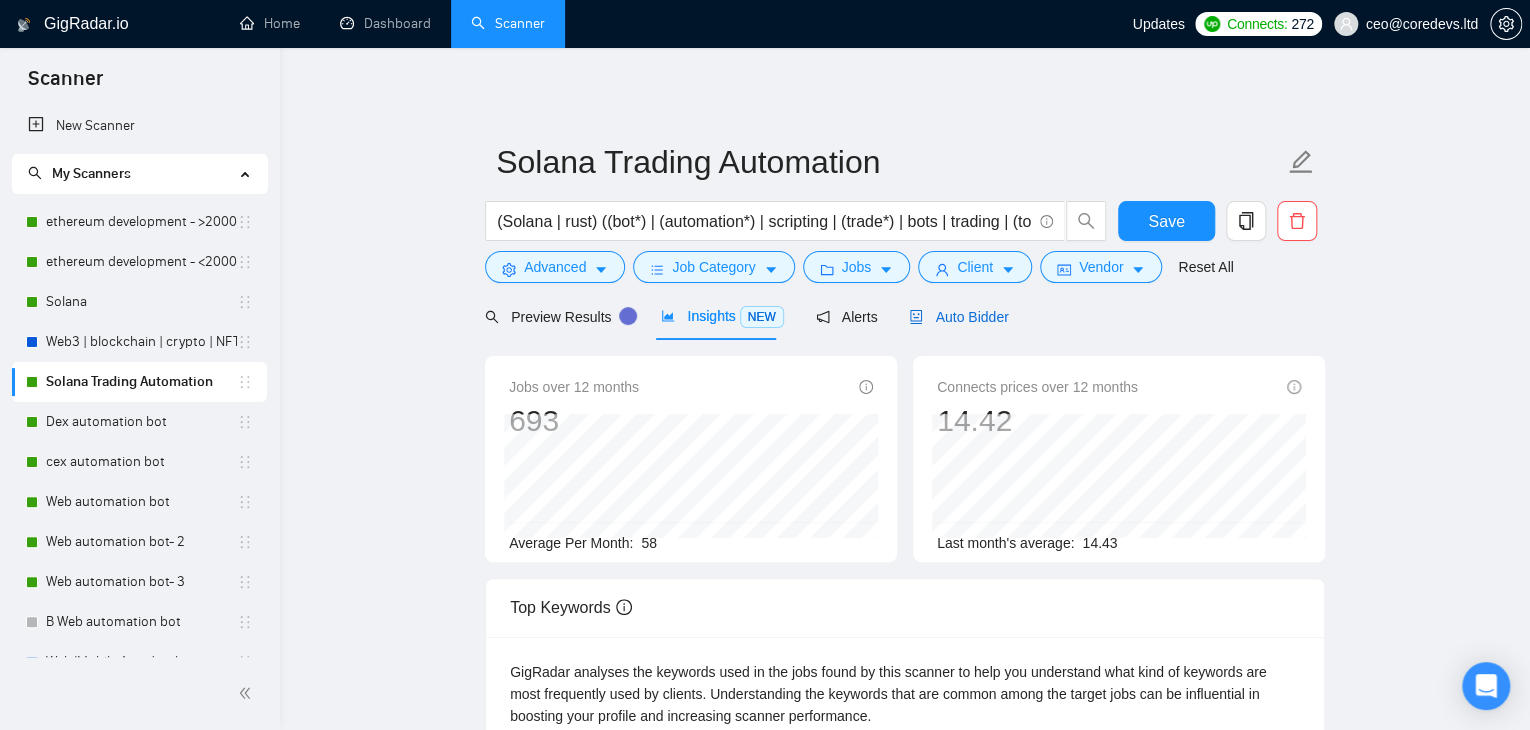 click on "Auto Bidder" at bounding box center [958, 317] 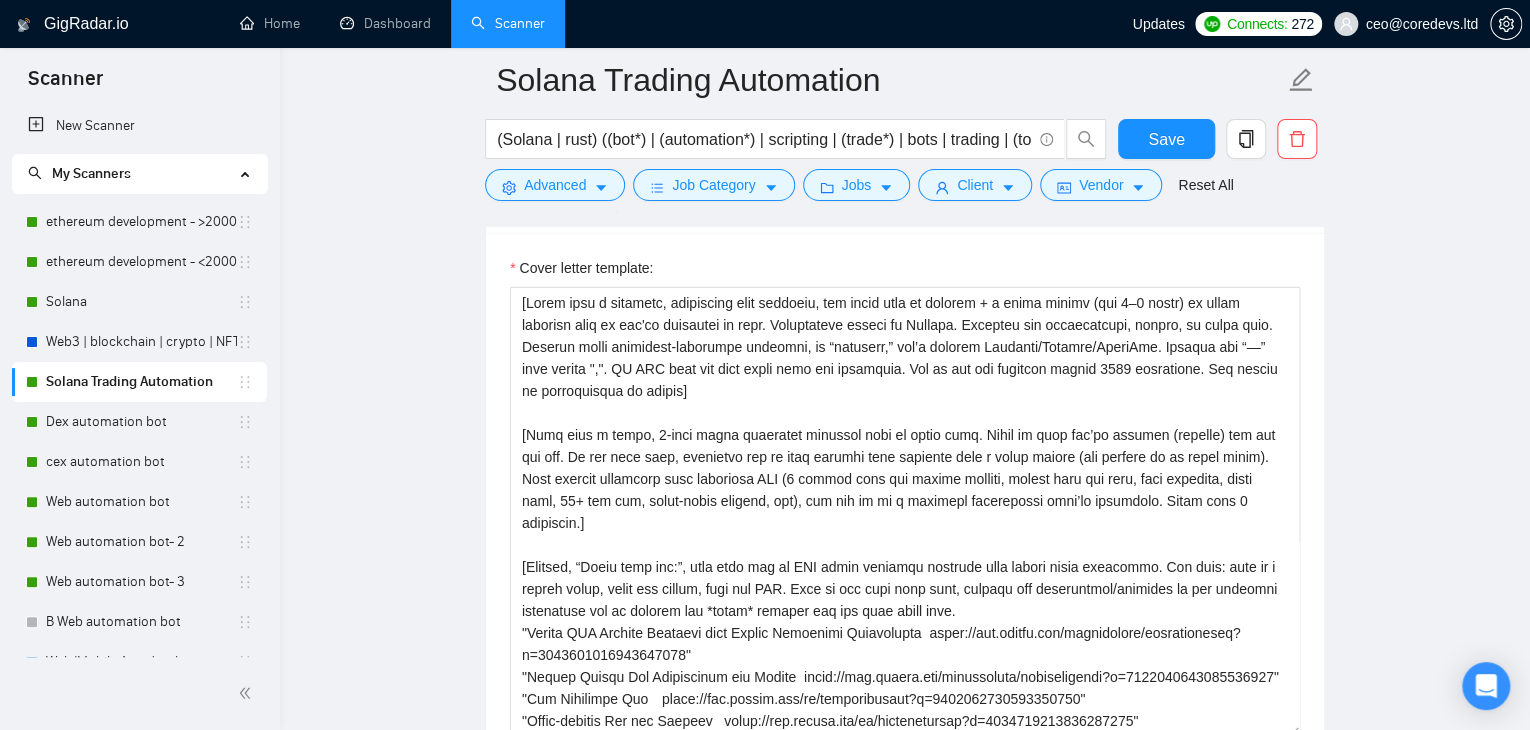 scroll, scrollTop: 2296, scrollLeft: 0, axis: vertical 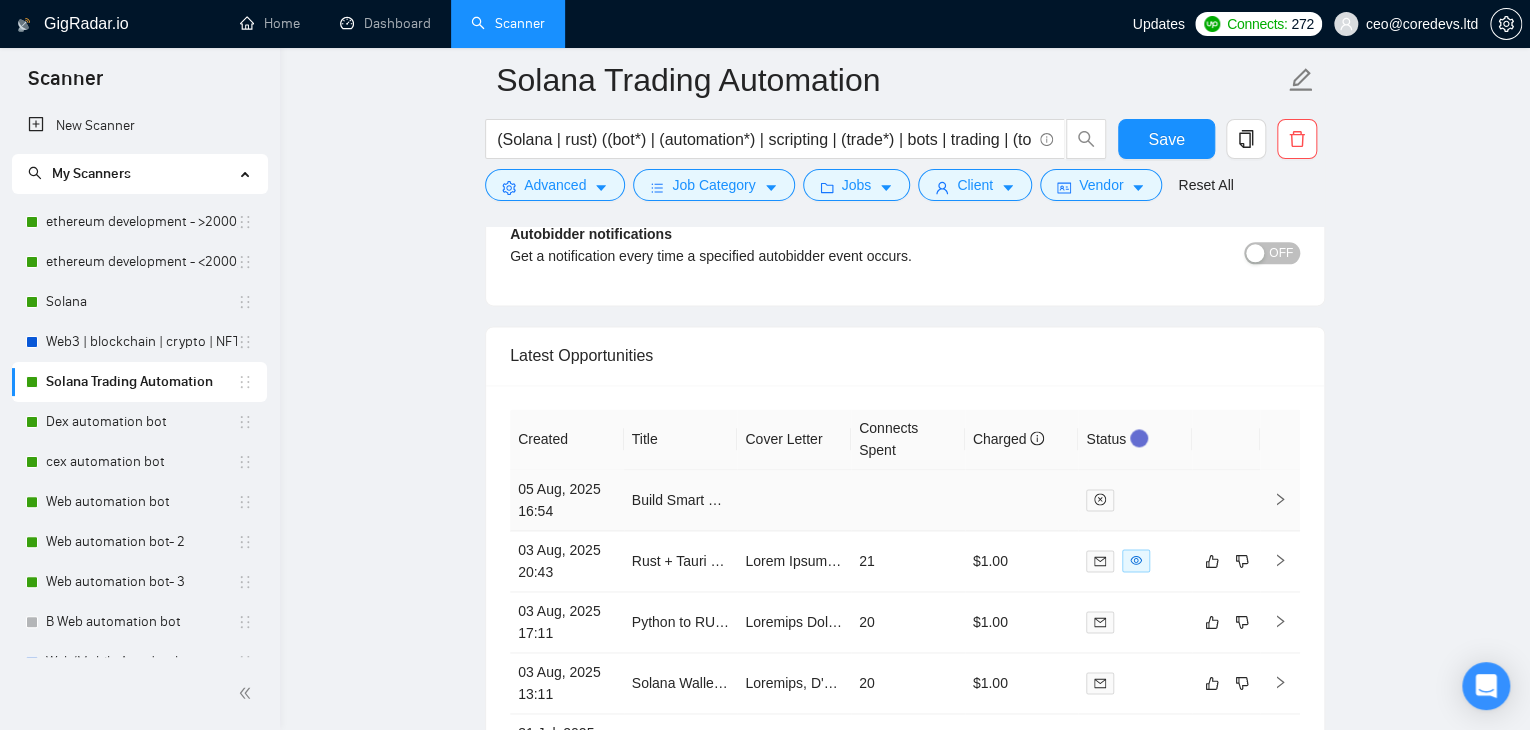 click on "Build Smart Contract + Staking + Burn-to-Flex System on NEAR (Rust + Web3 Frontend)" at bounding box center (681, 500) 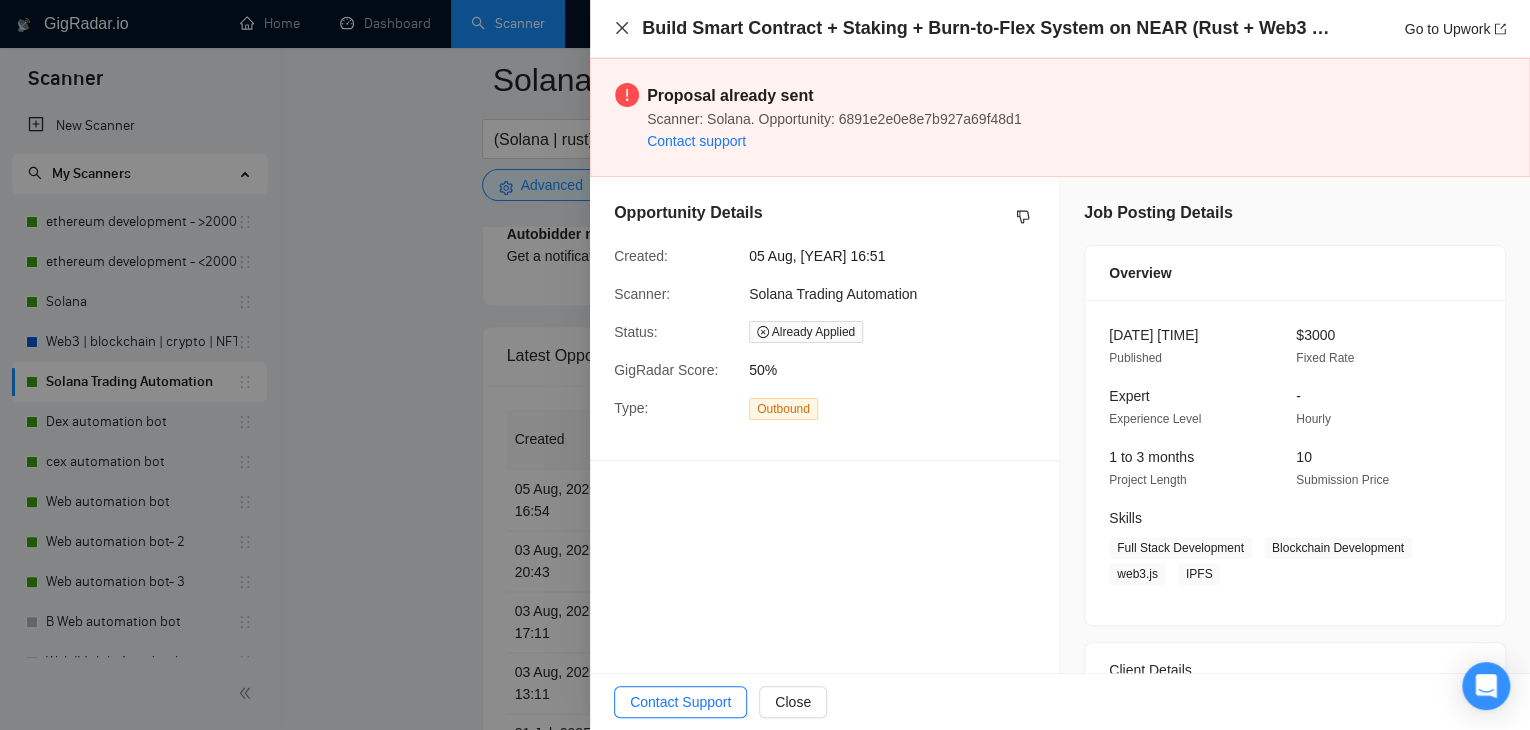 click 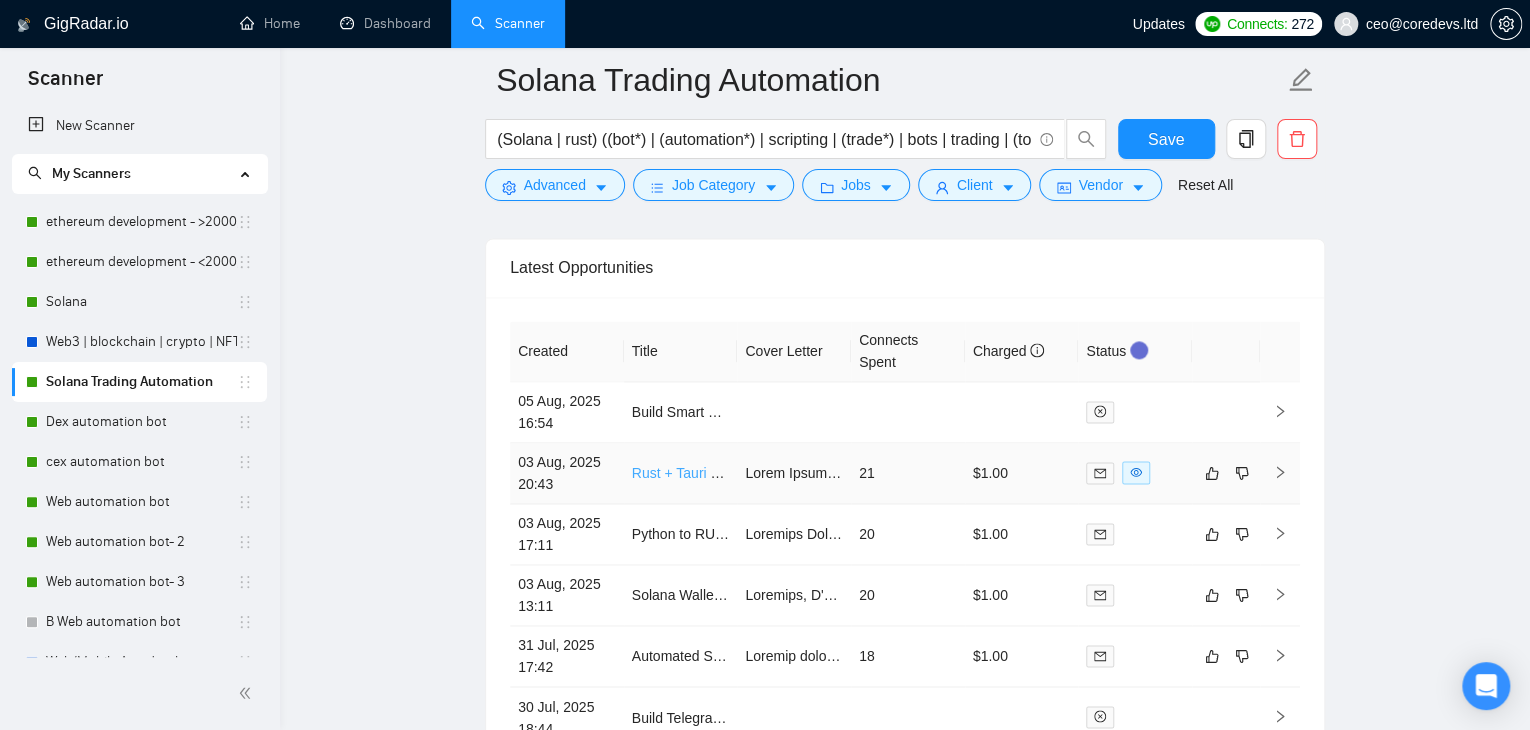 scroll, scrollTop: 5043, scrollLeft: 0, axis: vertical 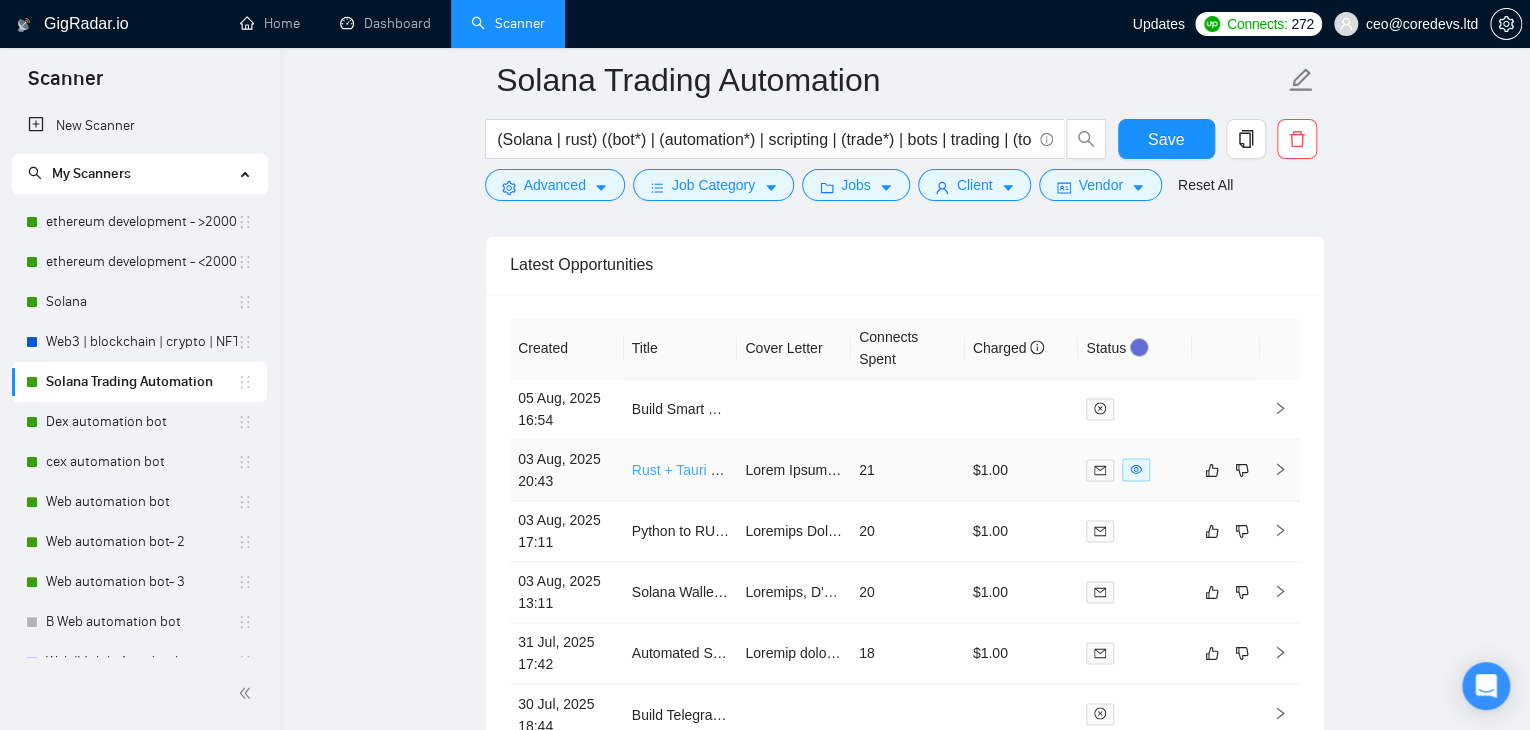 click on "Rust + Tauri Developer for ValidBlock (Bitcoin Sovereignty App)" at bounding box center (828, 470) 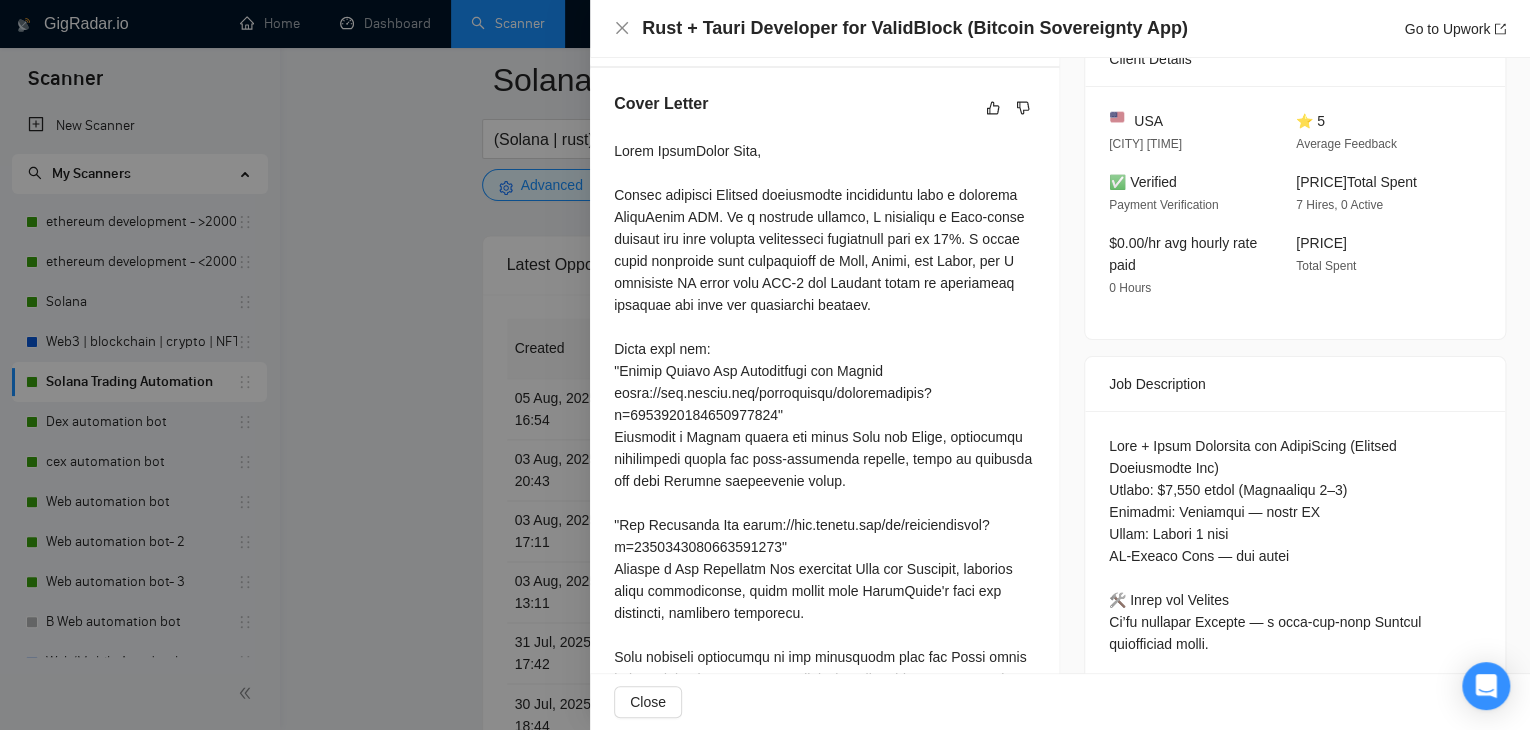 scroll, scrollTop: 482, scrollLeft: 0, axis: vertical 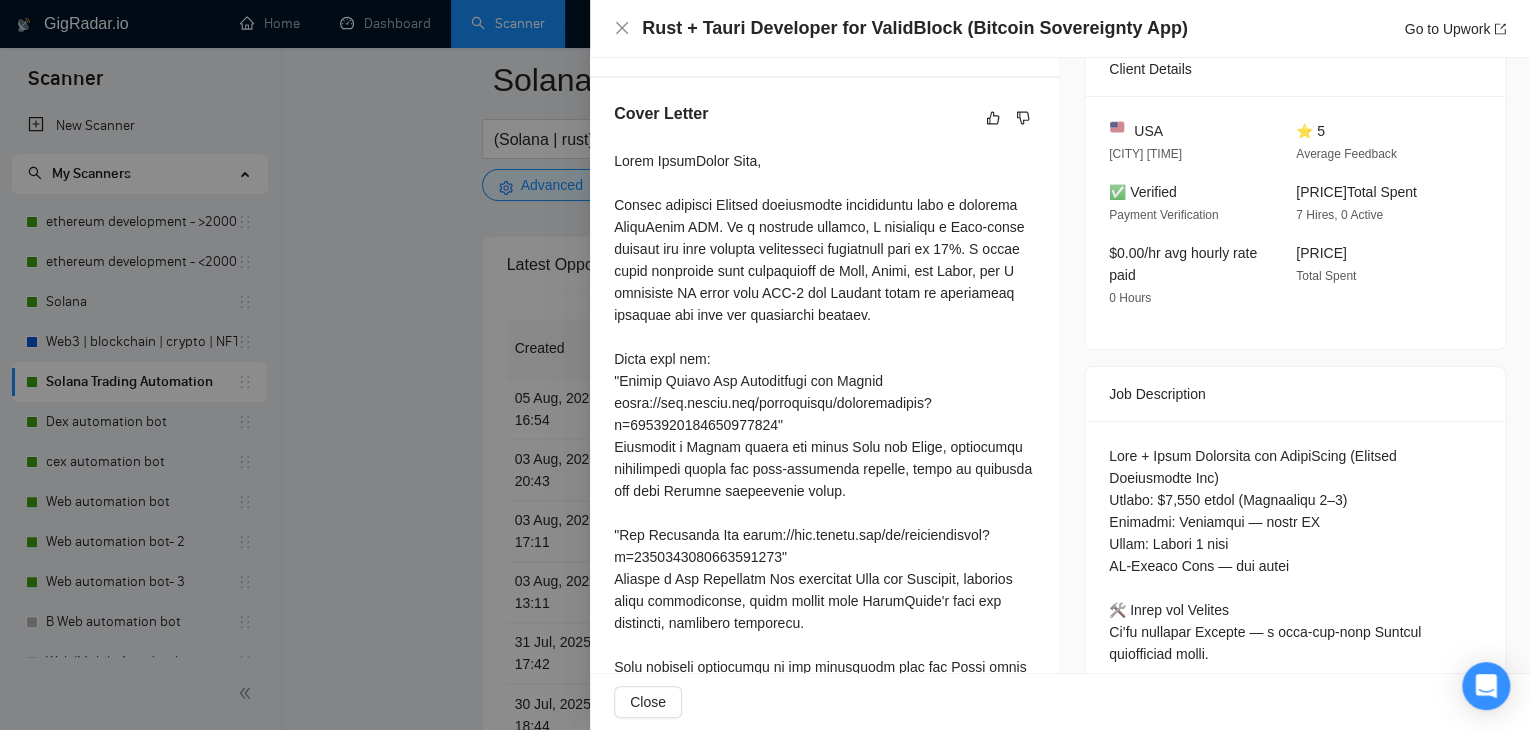 click at bounding box center [765, 365] 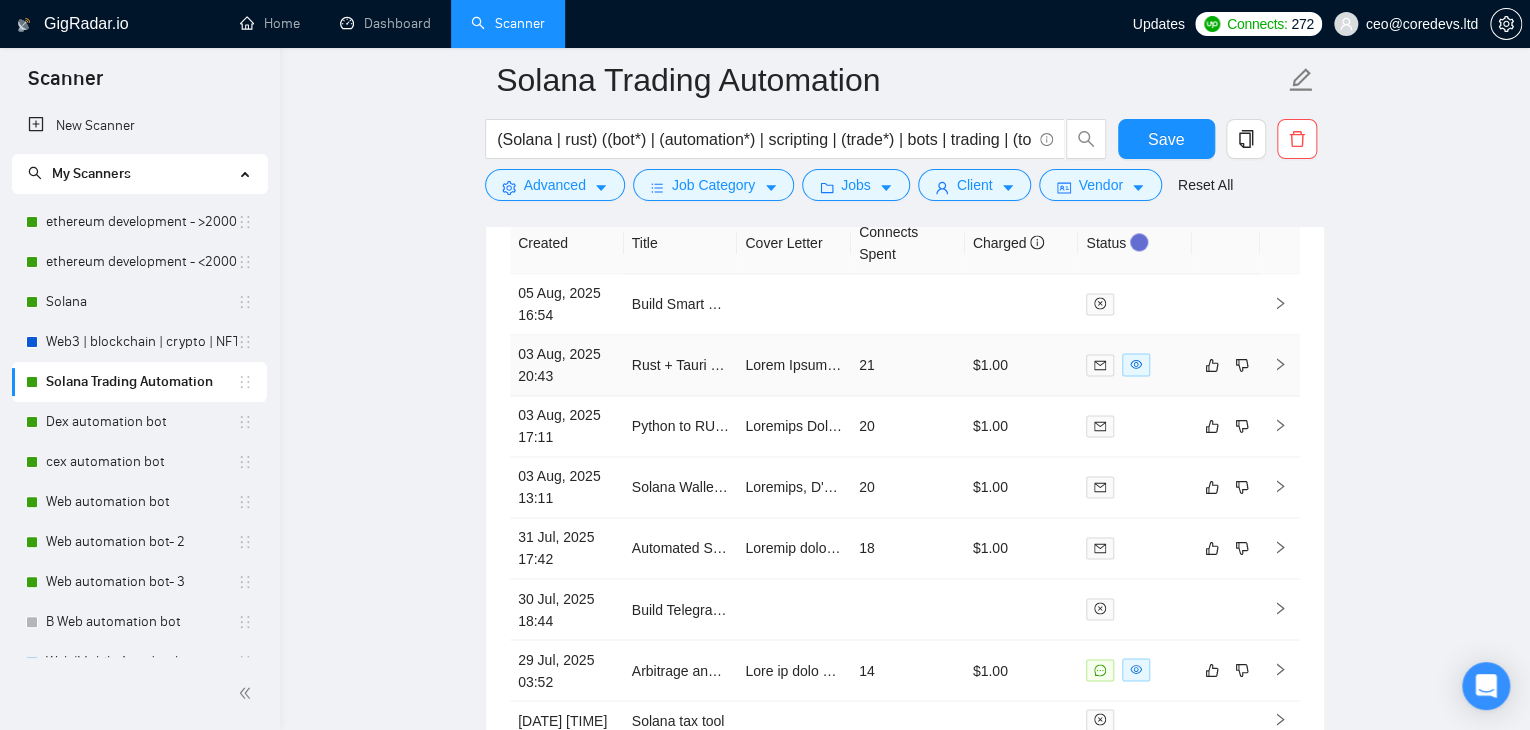 scroll, scrollTop: 5152, scrollLeft: 0, axis: vertical 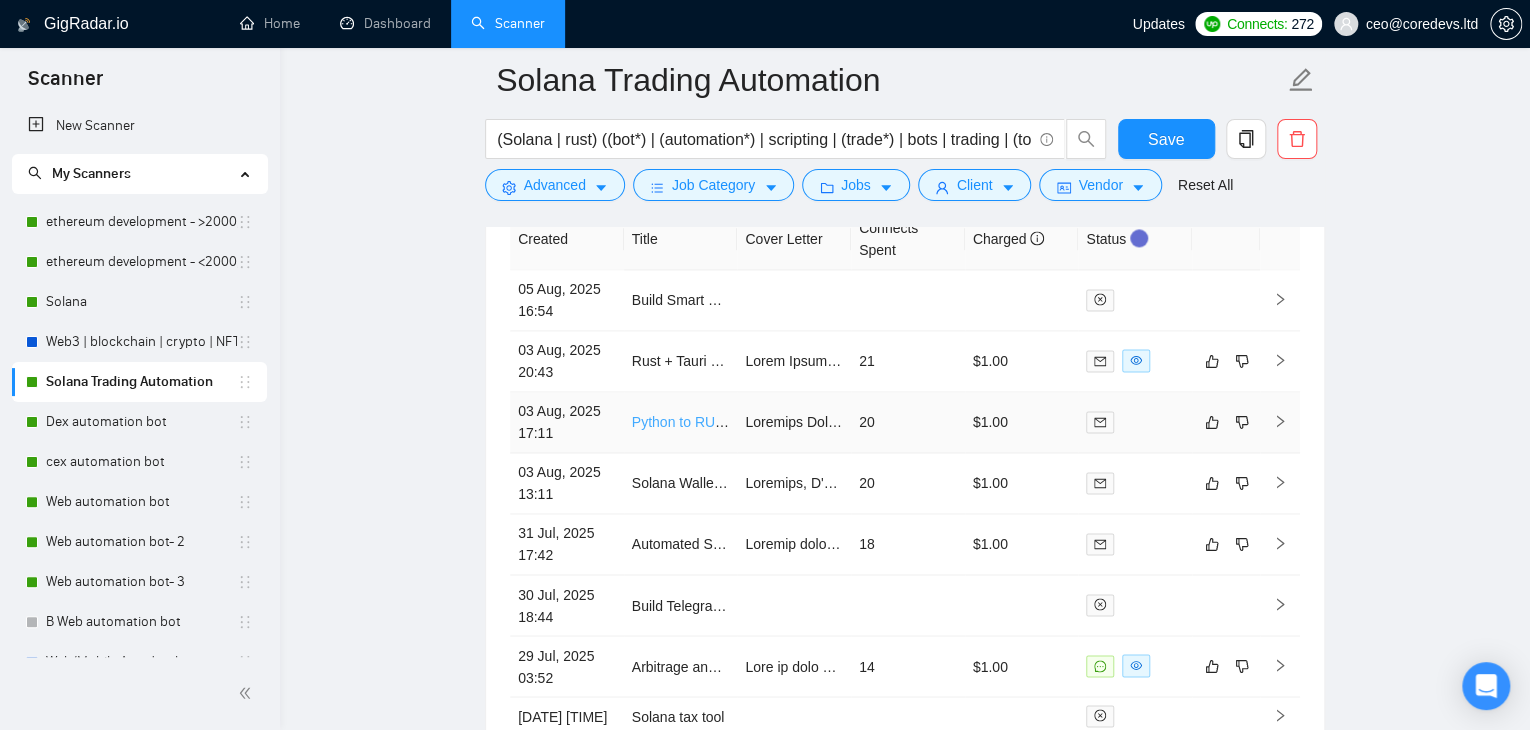 click on "Python to RUST Refactor of automated crypto trading bot" at bounding box center (809, 422) 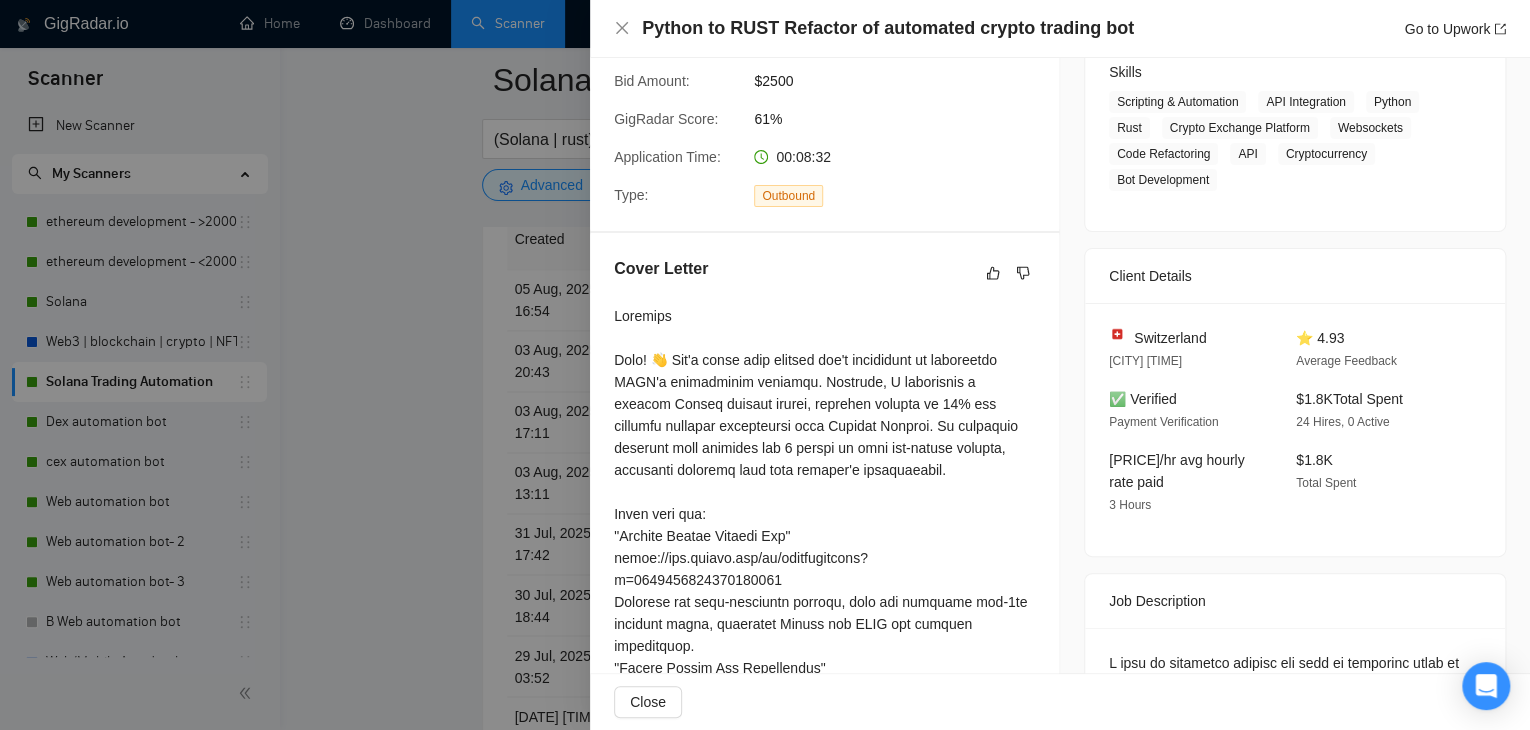 scroll, scrollTop: 326, scrollLeft: 0, axis: vertical 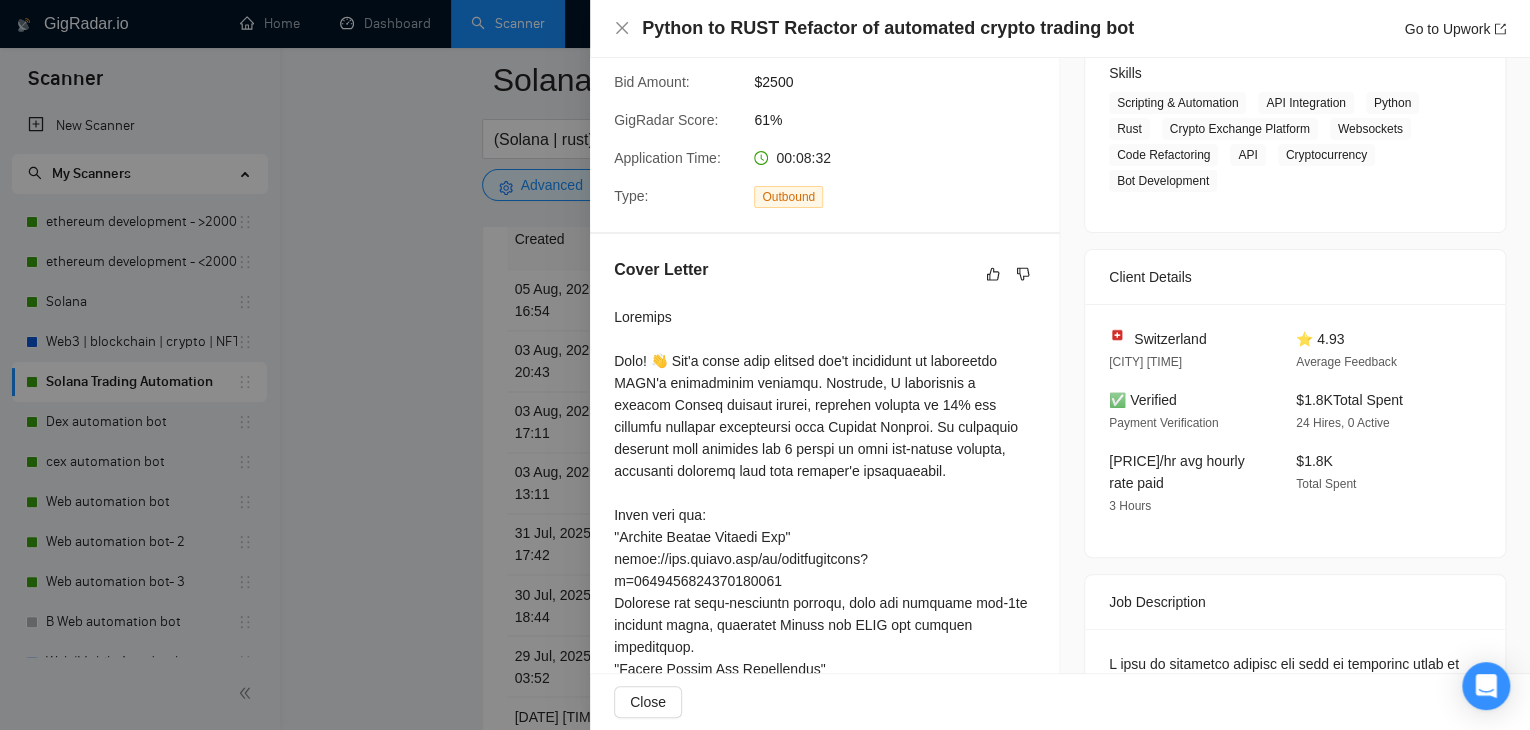 click at bounding box center (765, 365) 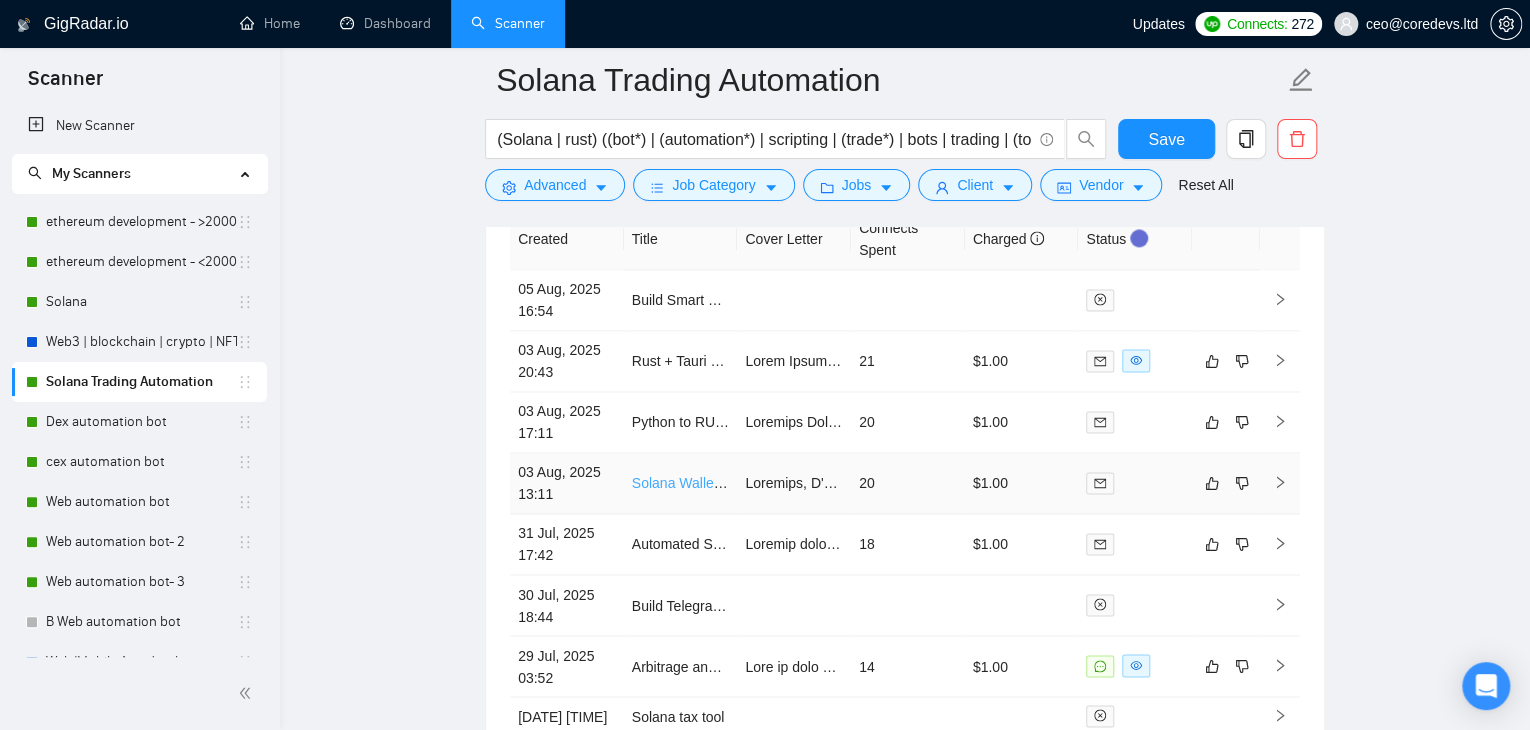click on "Solana Wallet Generator + Smart Contract + Stealth Token Distribution" at bounding box center [850, 483] 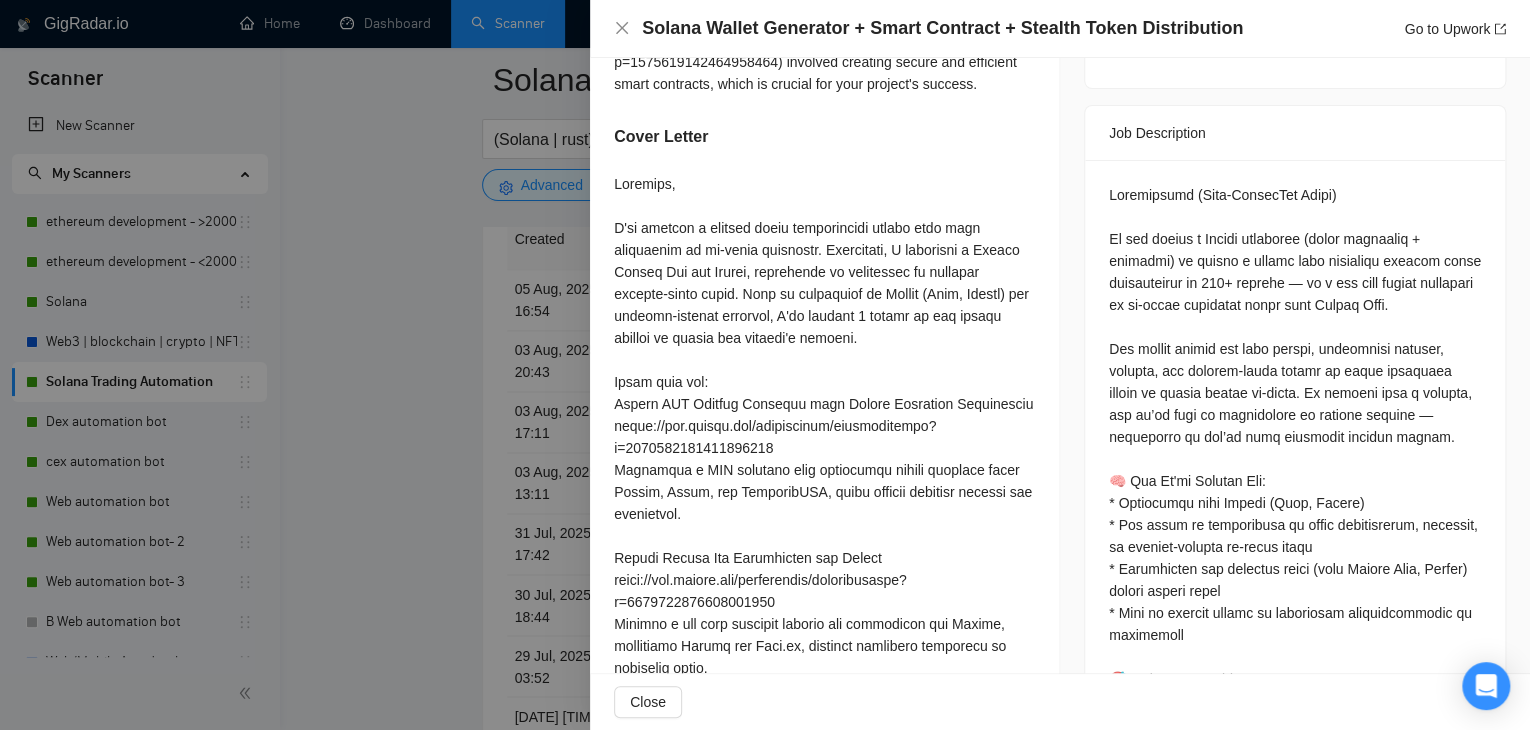 scroll, scrollTop: 816, scrollLeft: 0, axis: vertical 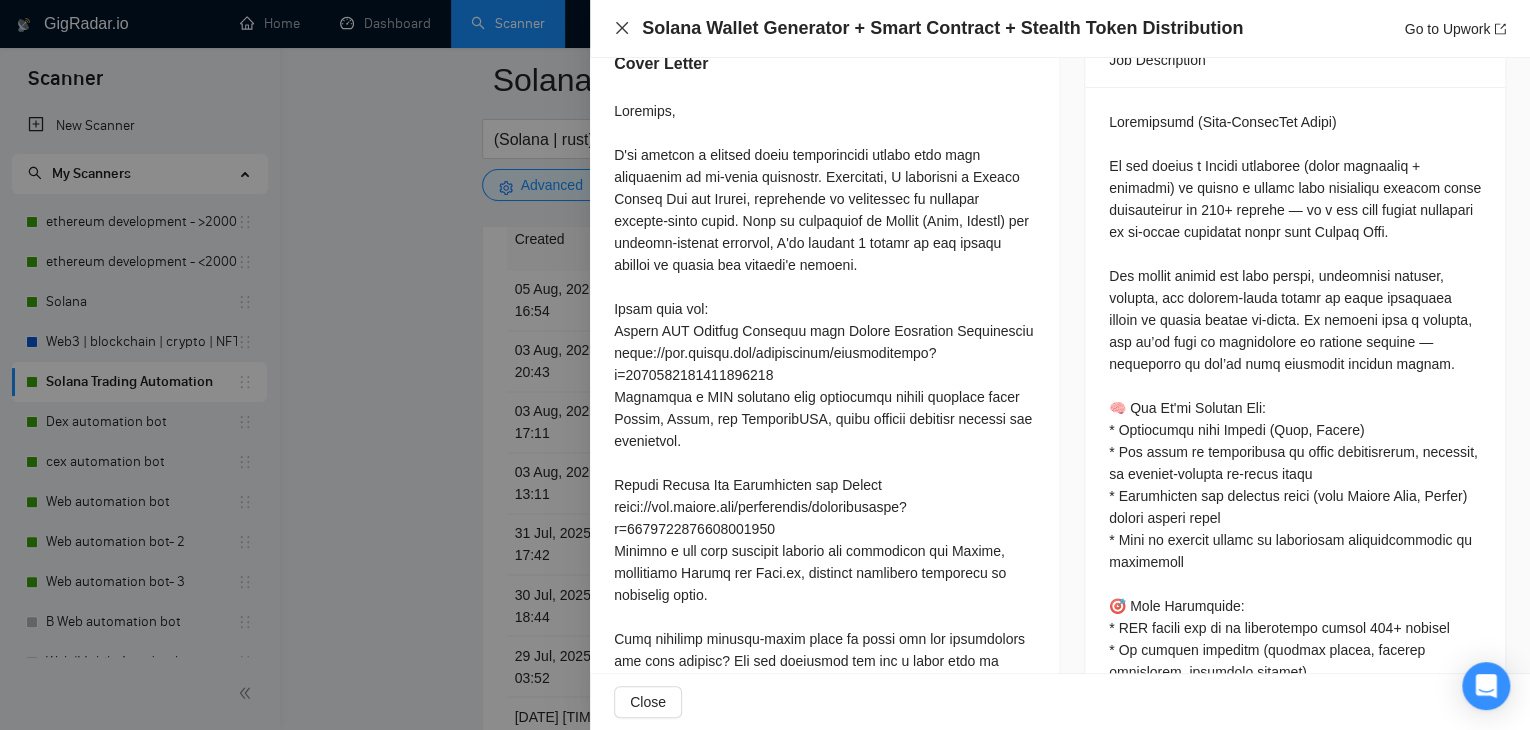 click 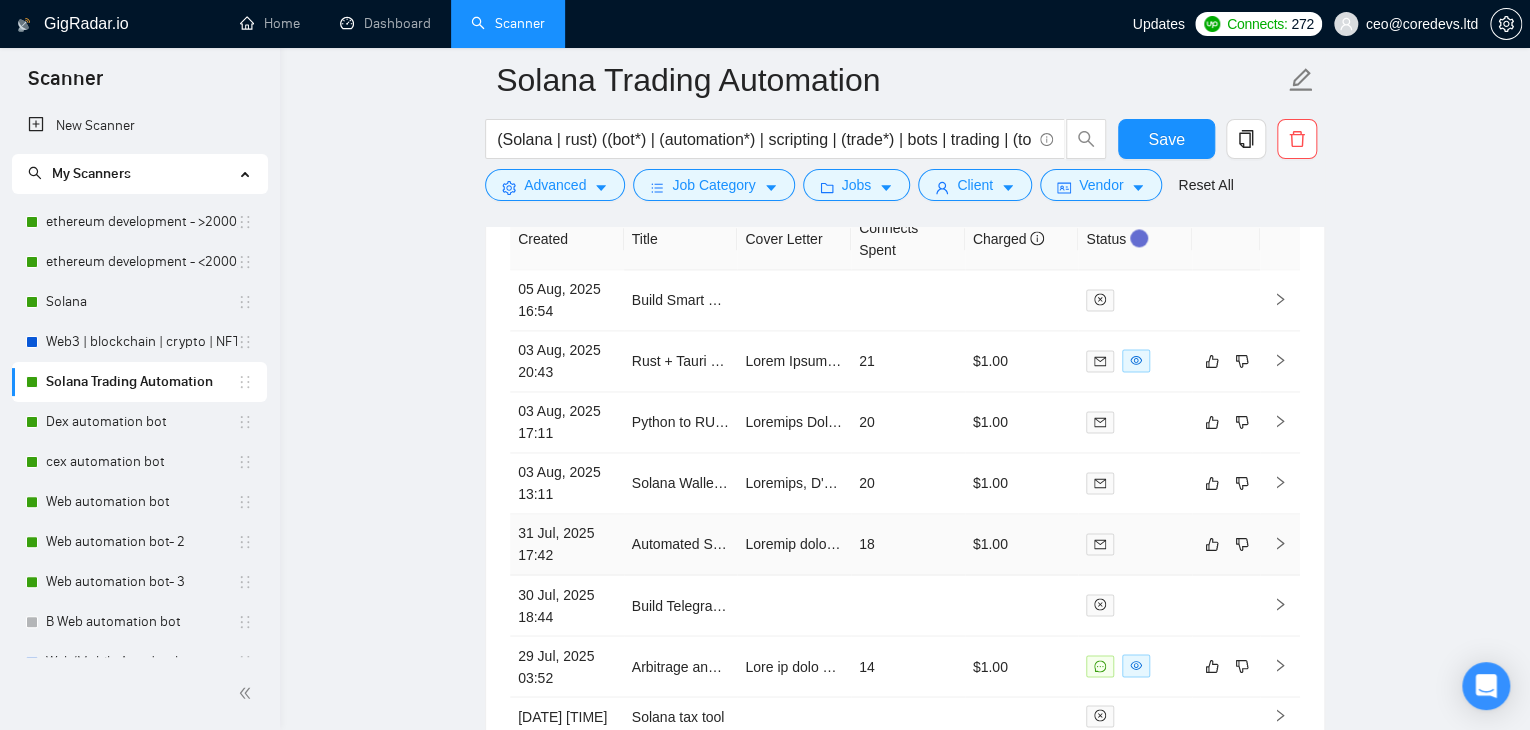 click on "Automated Solana Trading Bot for Memecoins" at bounding box center [681, 544] 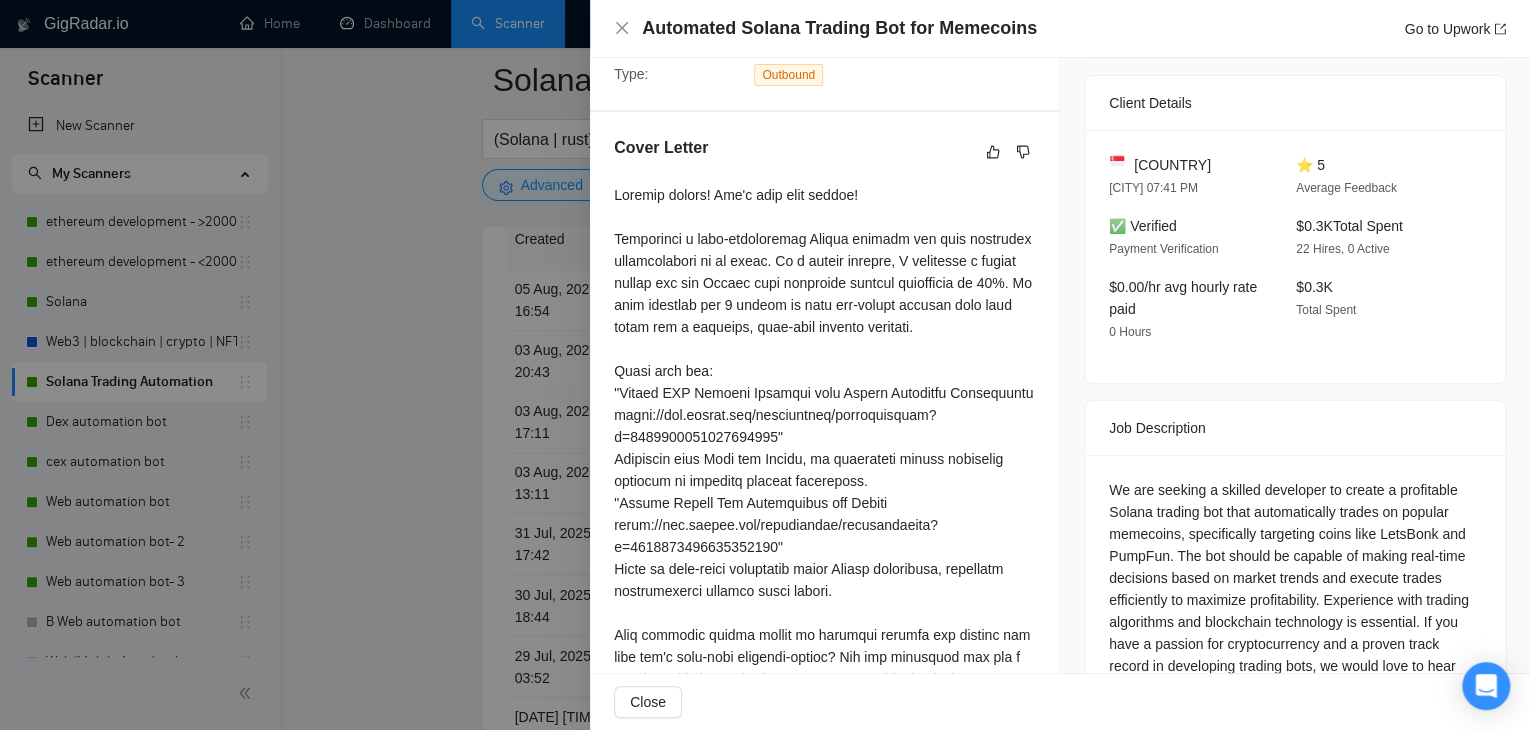 scroll, scrollTop: 388, scrollLeft: 0, axis: vertical 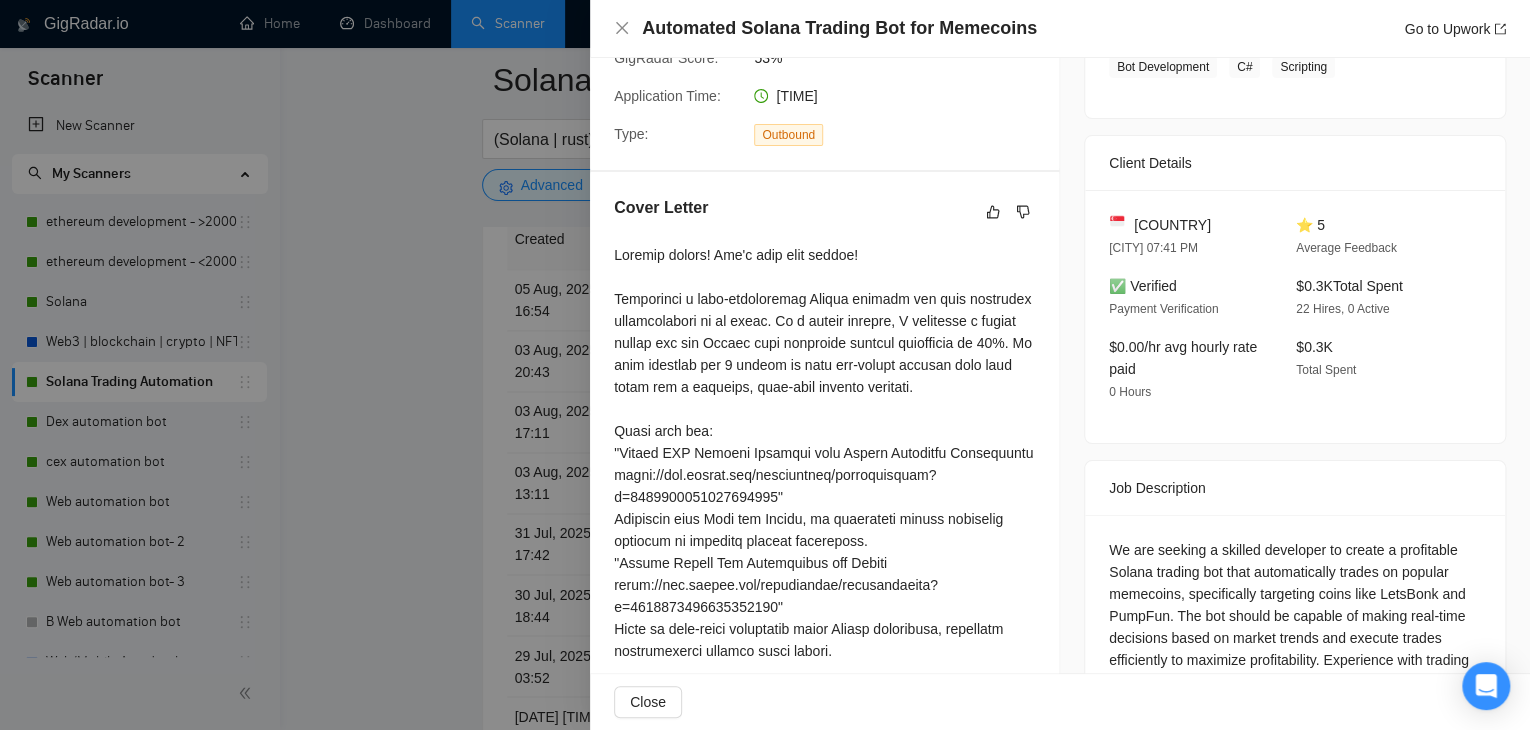 click at bounding box center (765, 365) 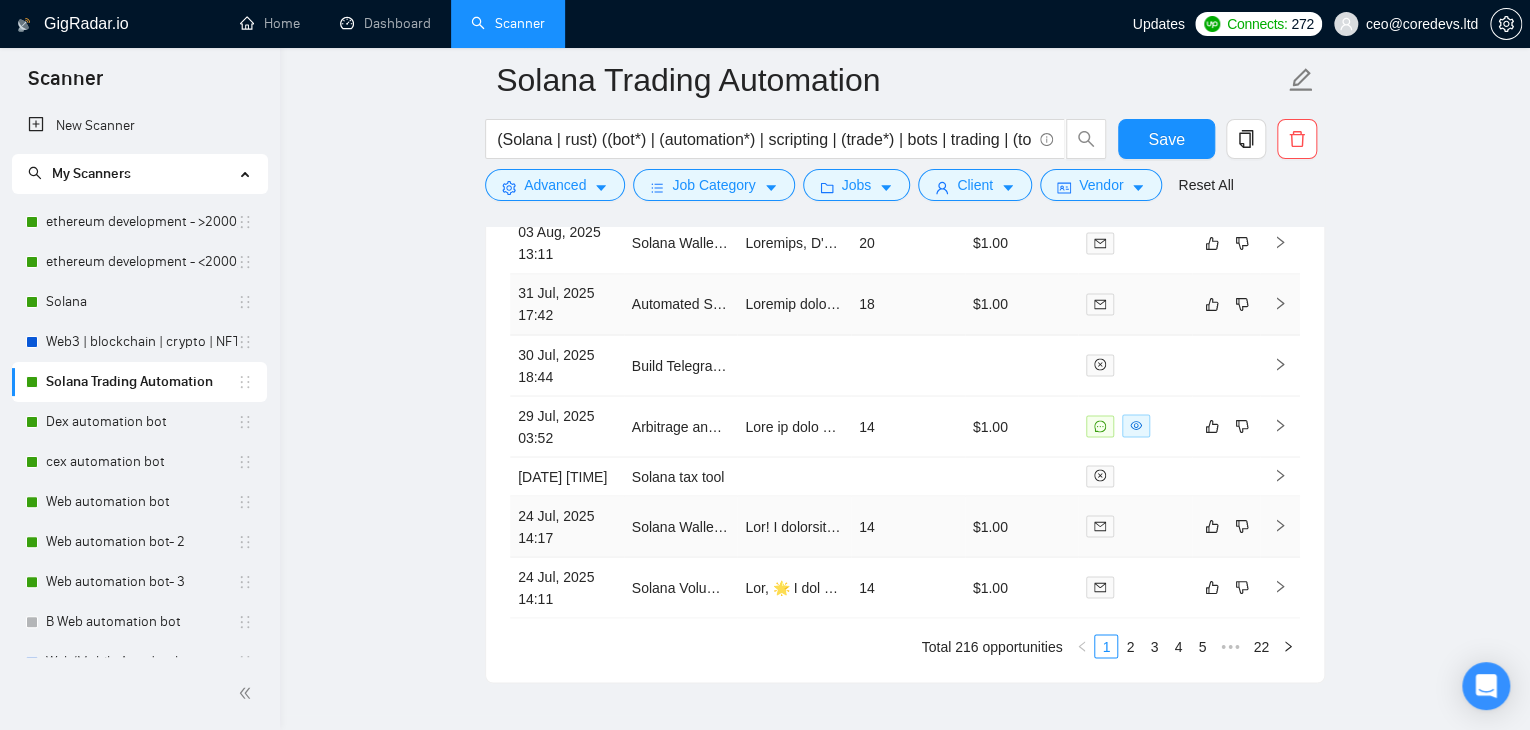 scroll, scrollTop: 5444, scrollLeft: 0, axis: vertical 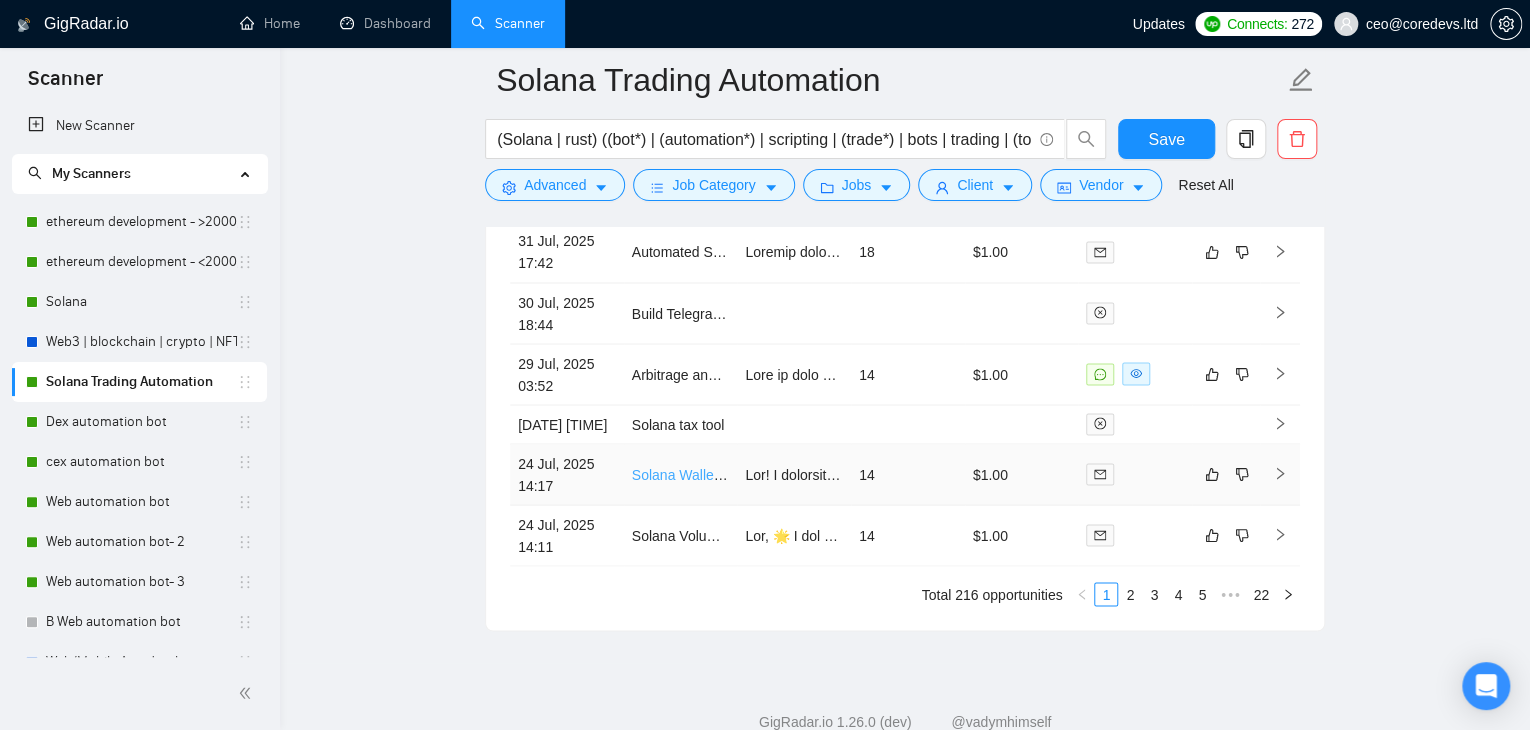 click on "Solana Wallet Funds Mixer Bot Development" at bounding box center (771, 474) 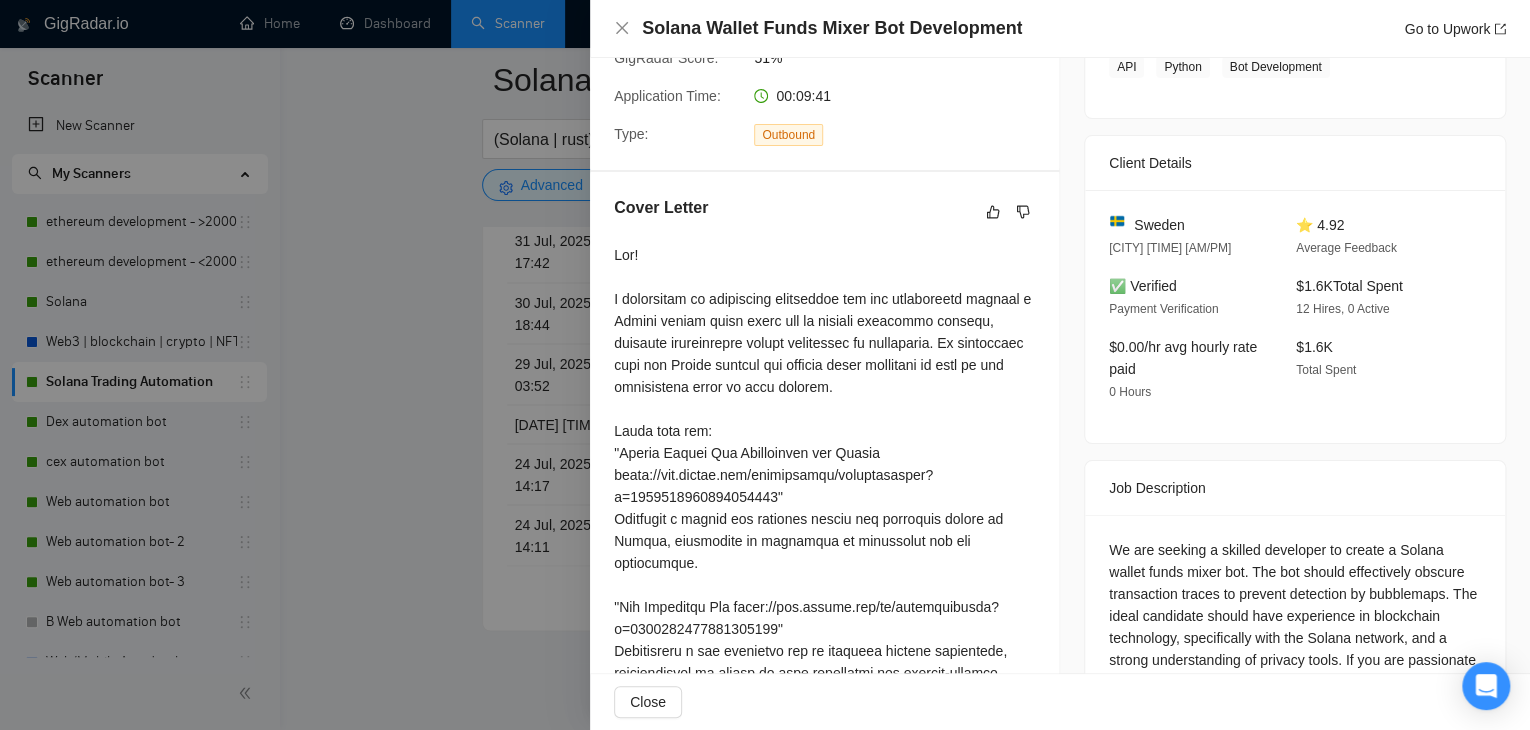 click at bounding box center (765, 365) 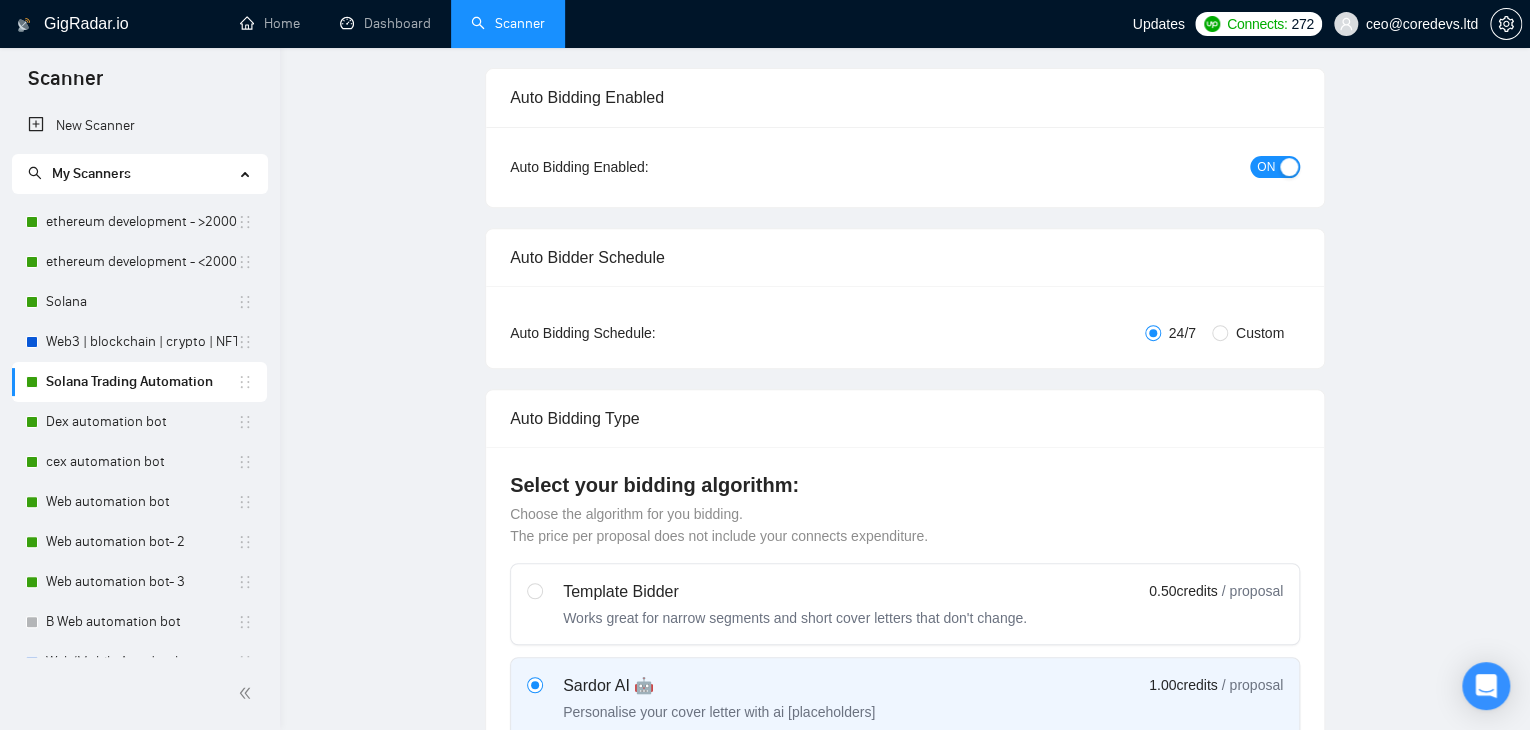 scroll, scrollTop: 0, scrollLeft: 0, axis: both 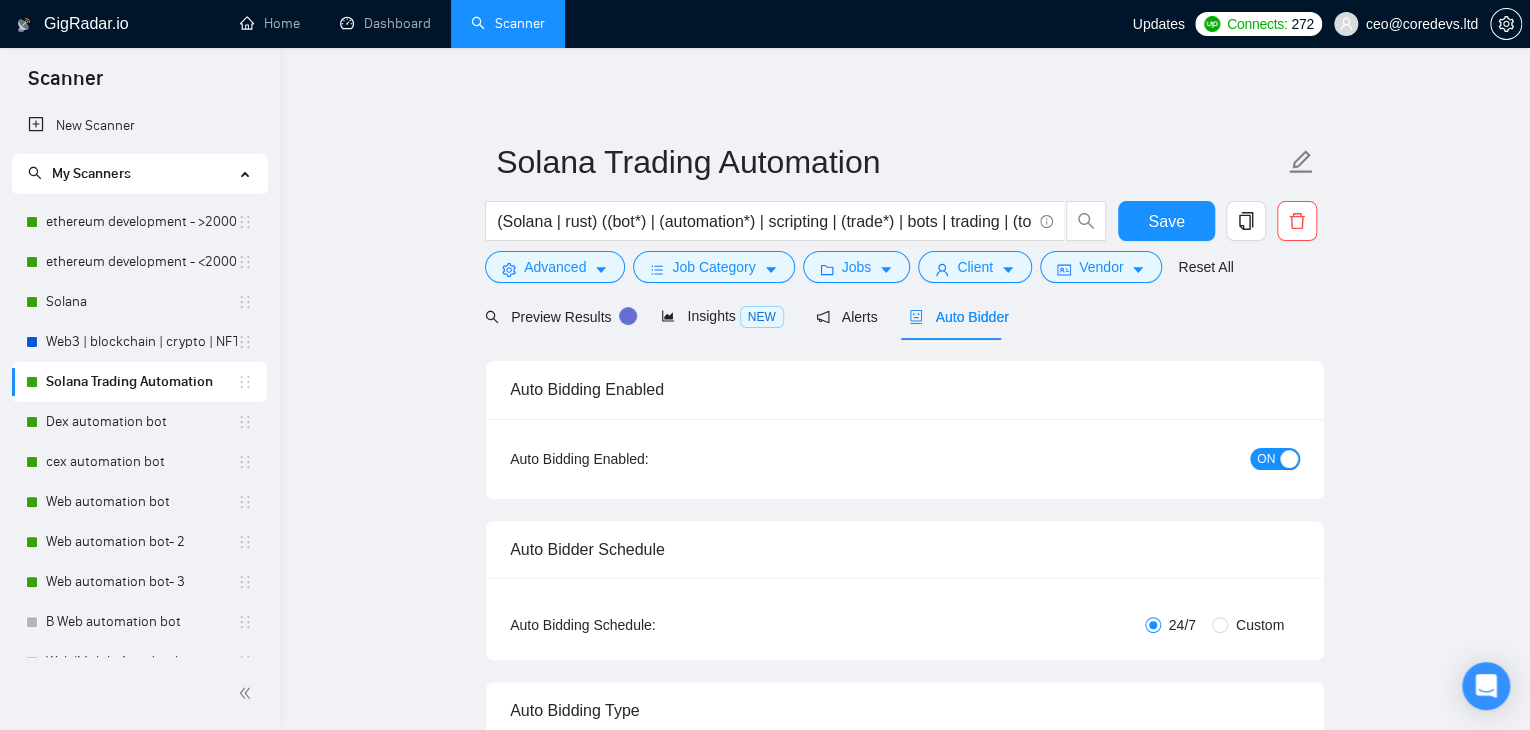 click on "ON" at bounding box center [1266, 459] 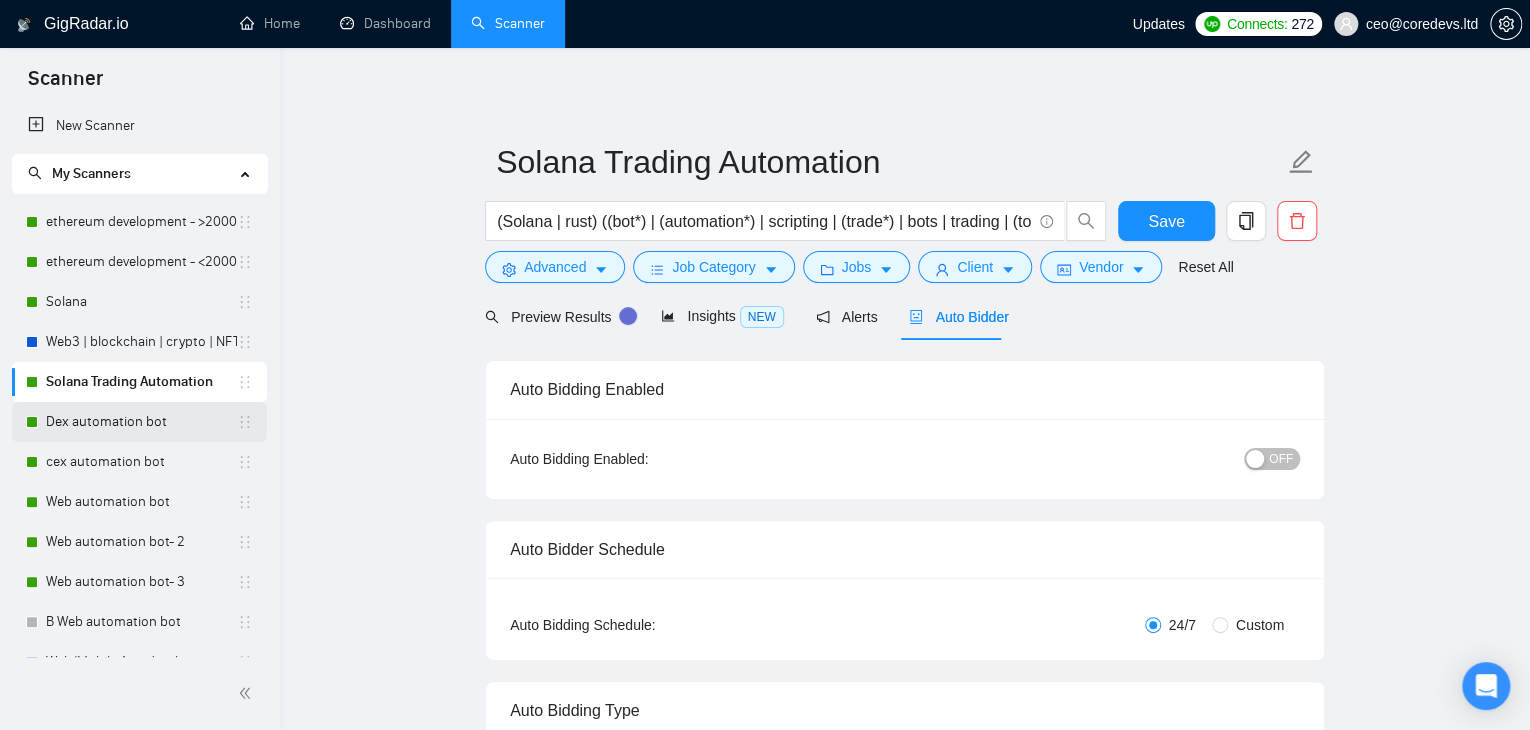 click on "Dex automation bot" at bounding box center (141, 422) 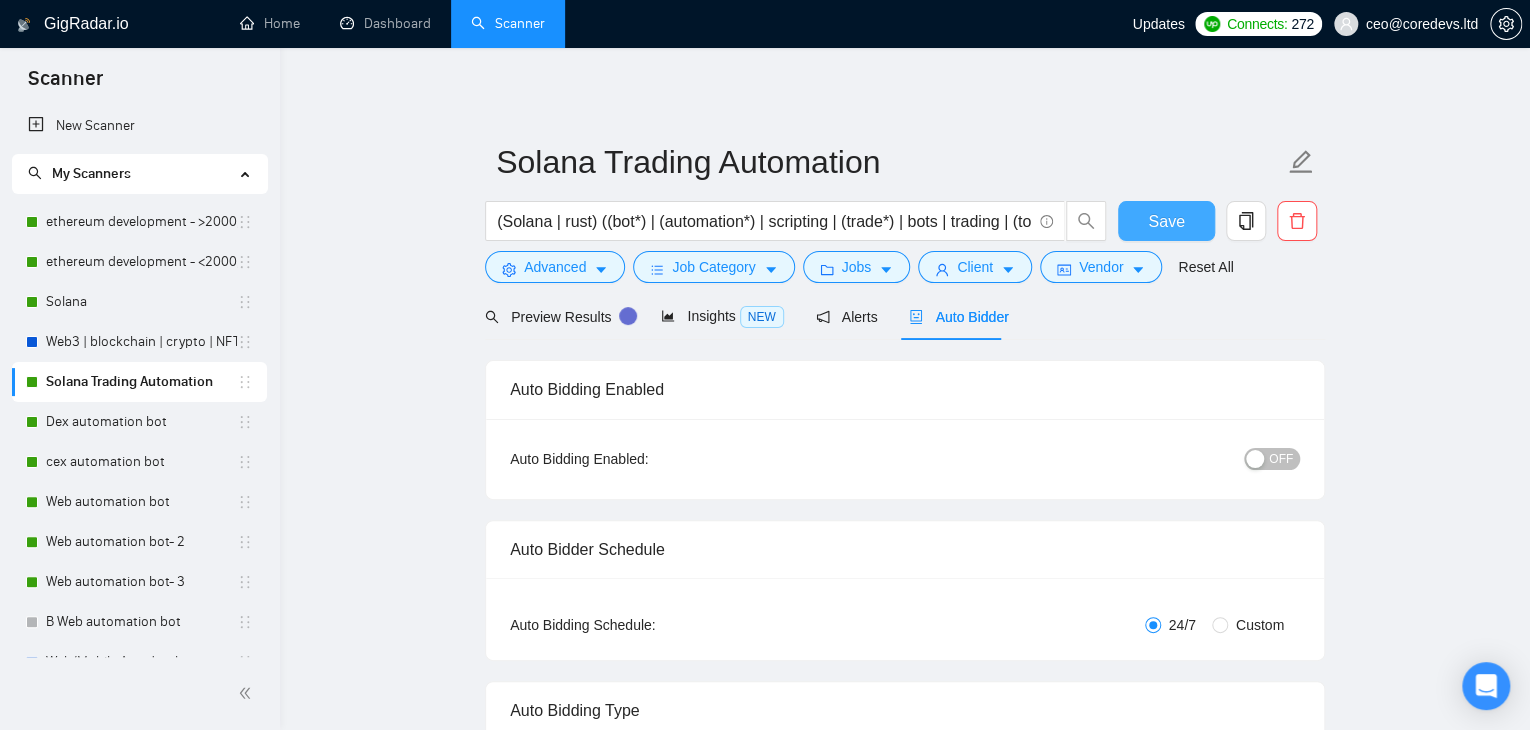 click on "Save" at bounding box center [1166, 221] 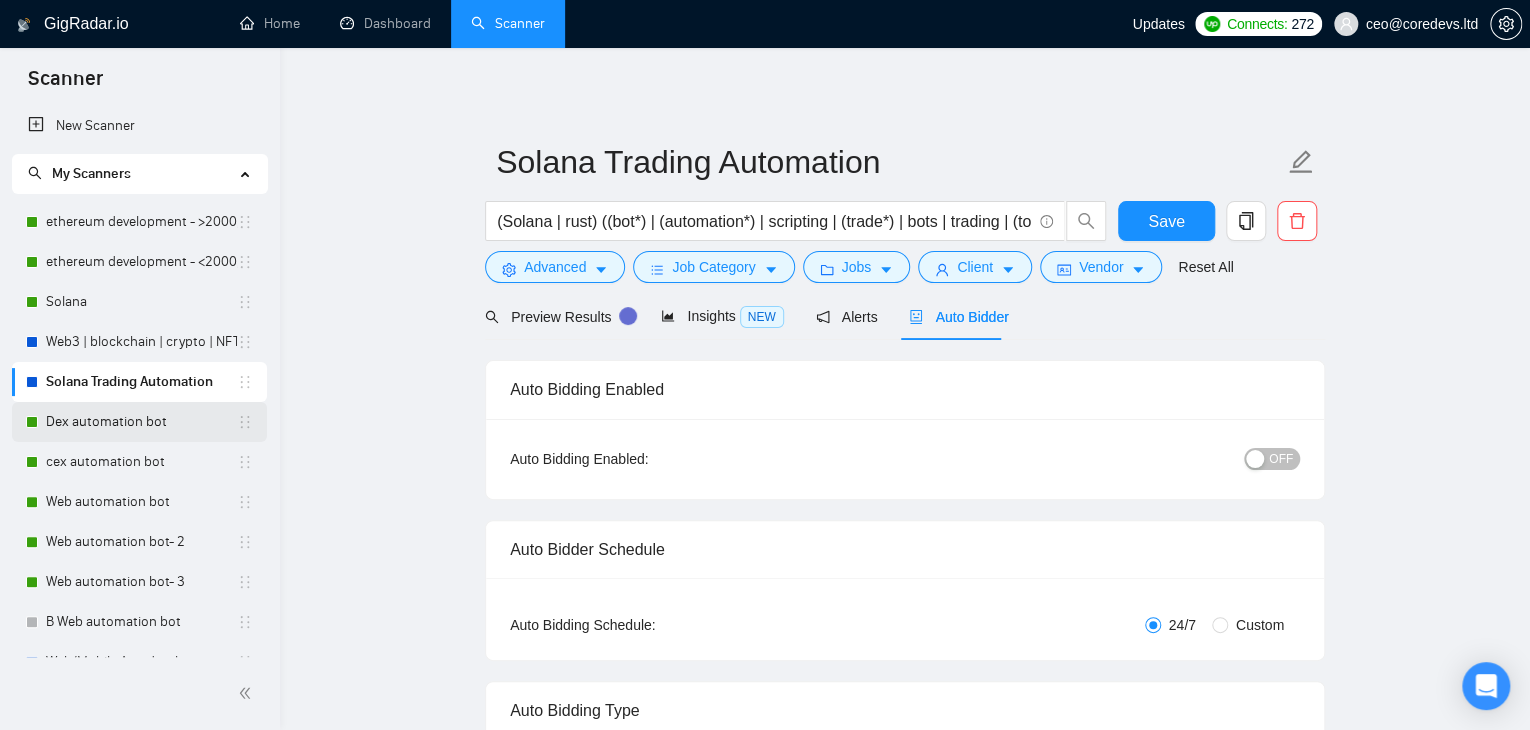 click on "Dex automation bot" at bounding box center [141, 422] 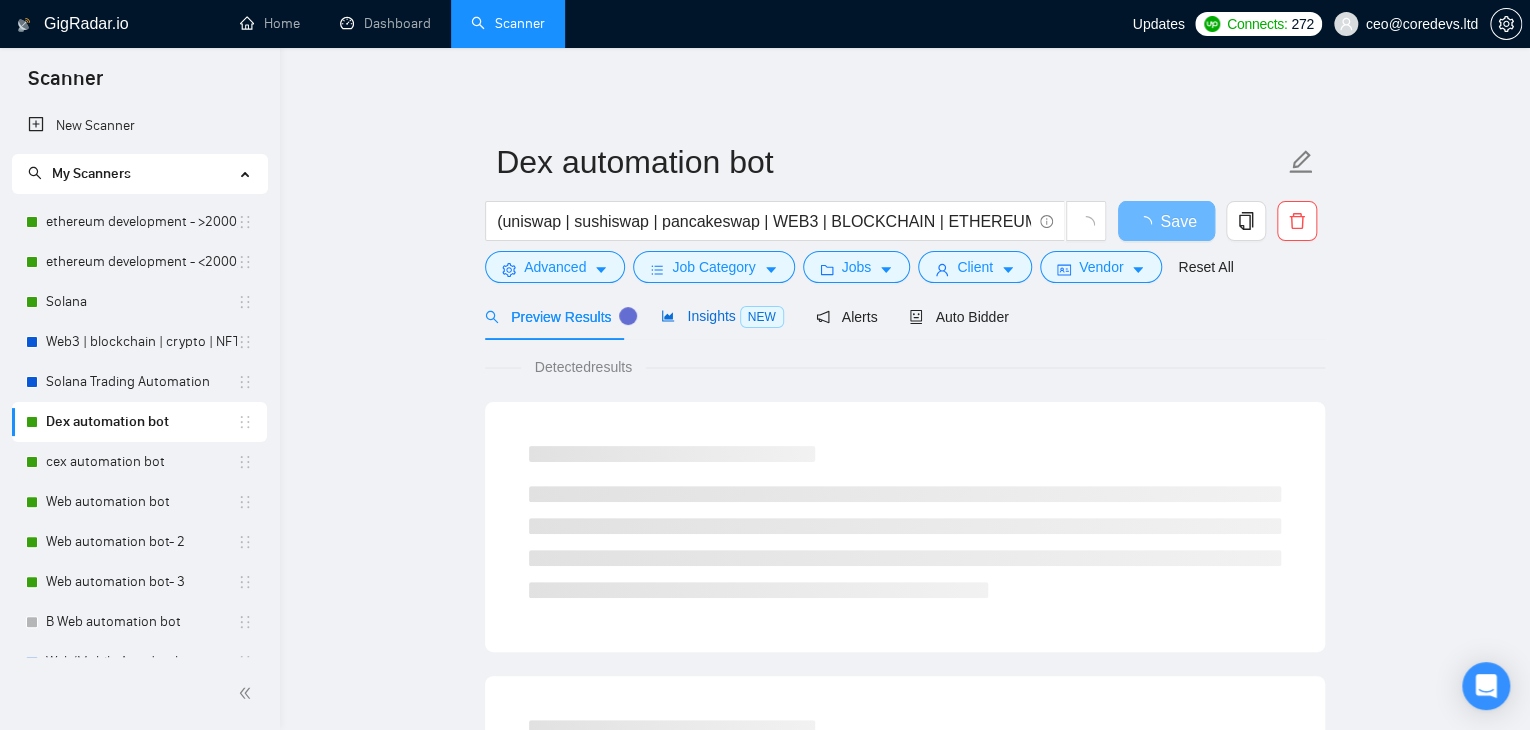 click on "Insights NEW" at bounding box center (722, 316) 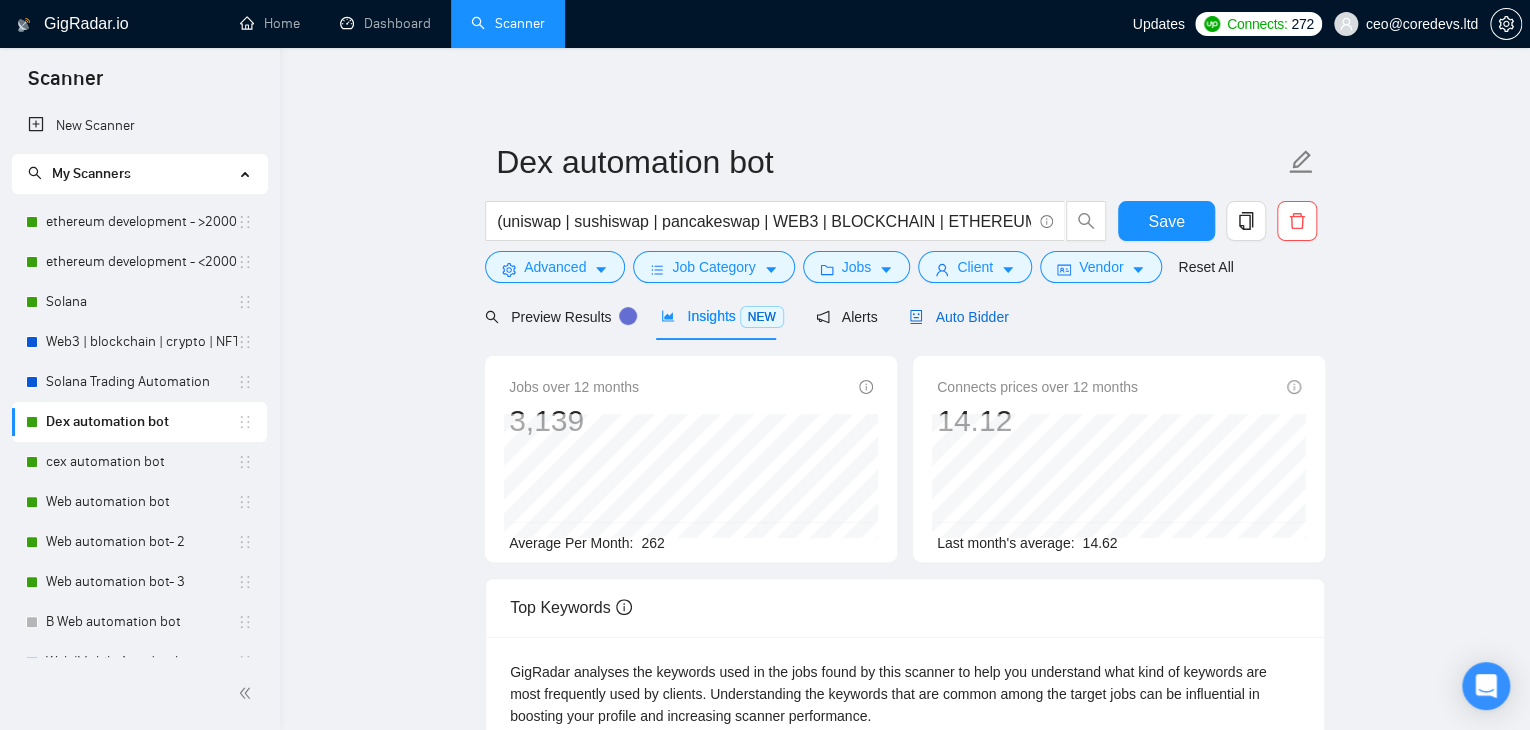 click on "Auto Bidder" at bounding box center (958, 317) 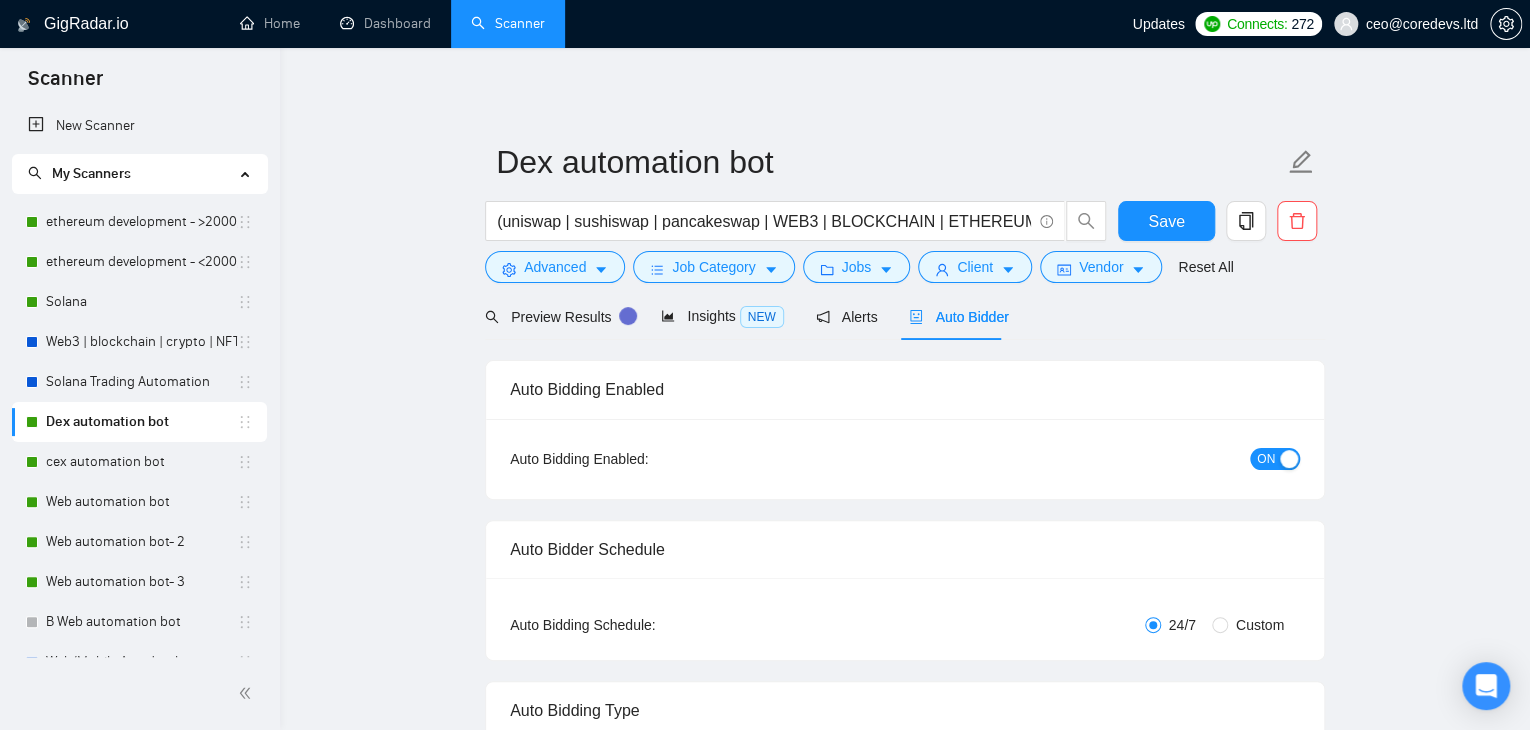 type 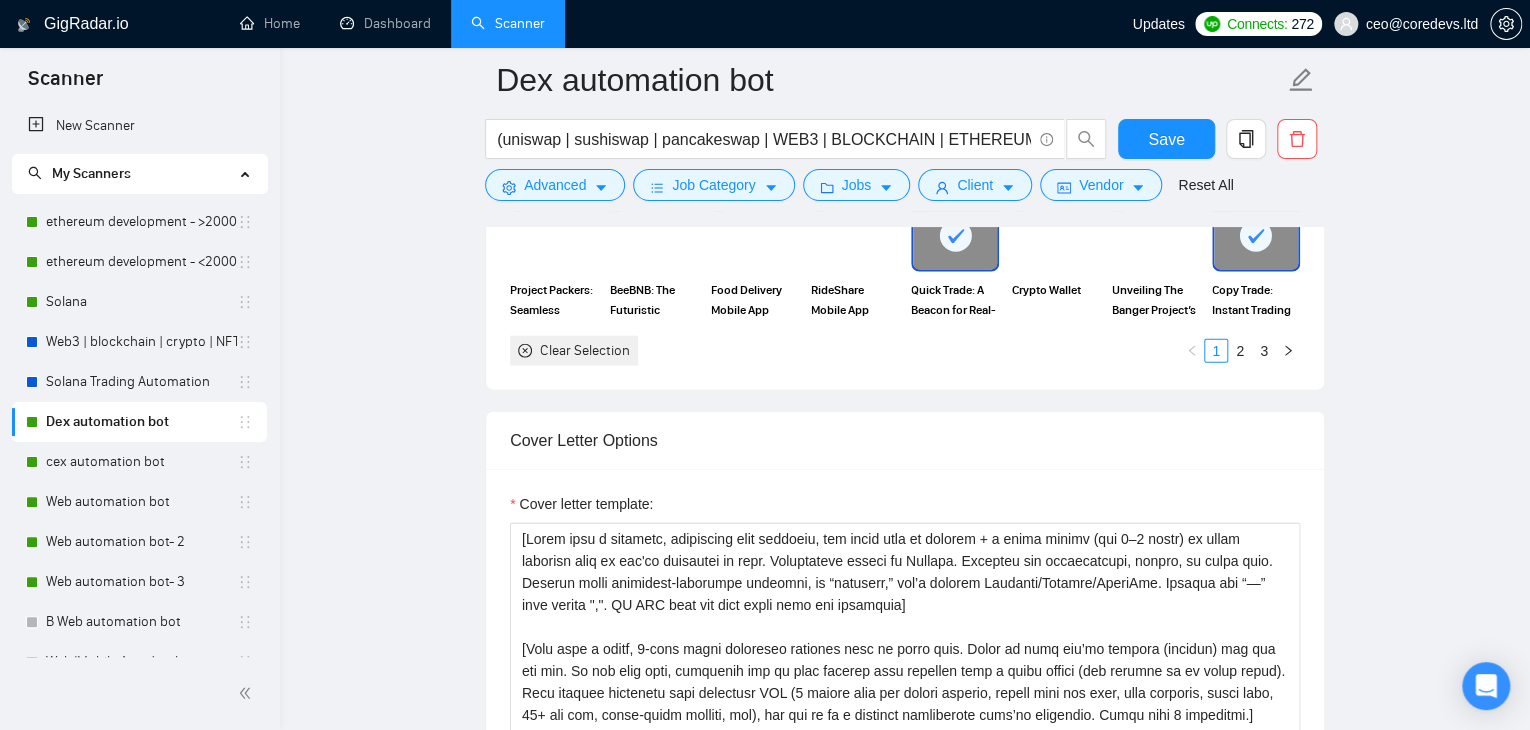 scroll, scrollTop: 2290, scrollLeft: 0, axis: vertical 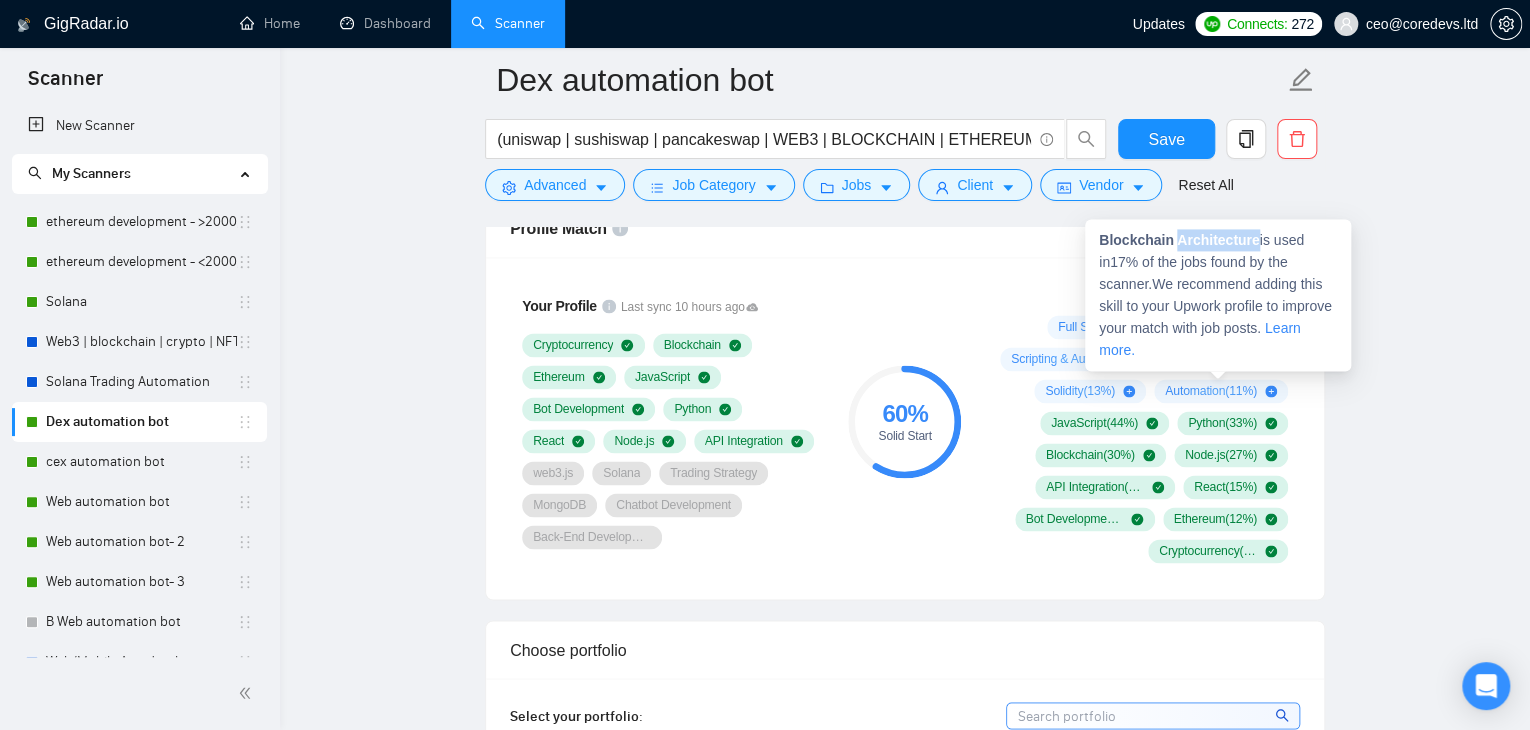 drag, startPoint x: 1176, startPoint y: 241, endPoint x: 1254, endPoint y: 240, distance: 78.00641 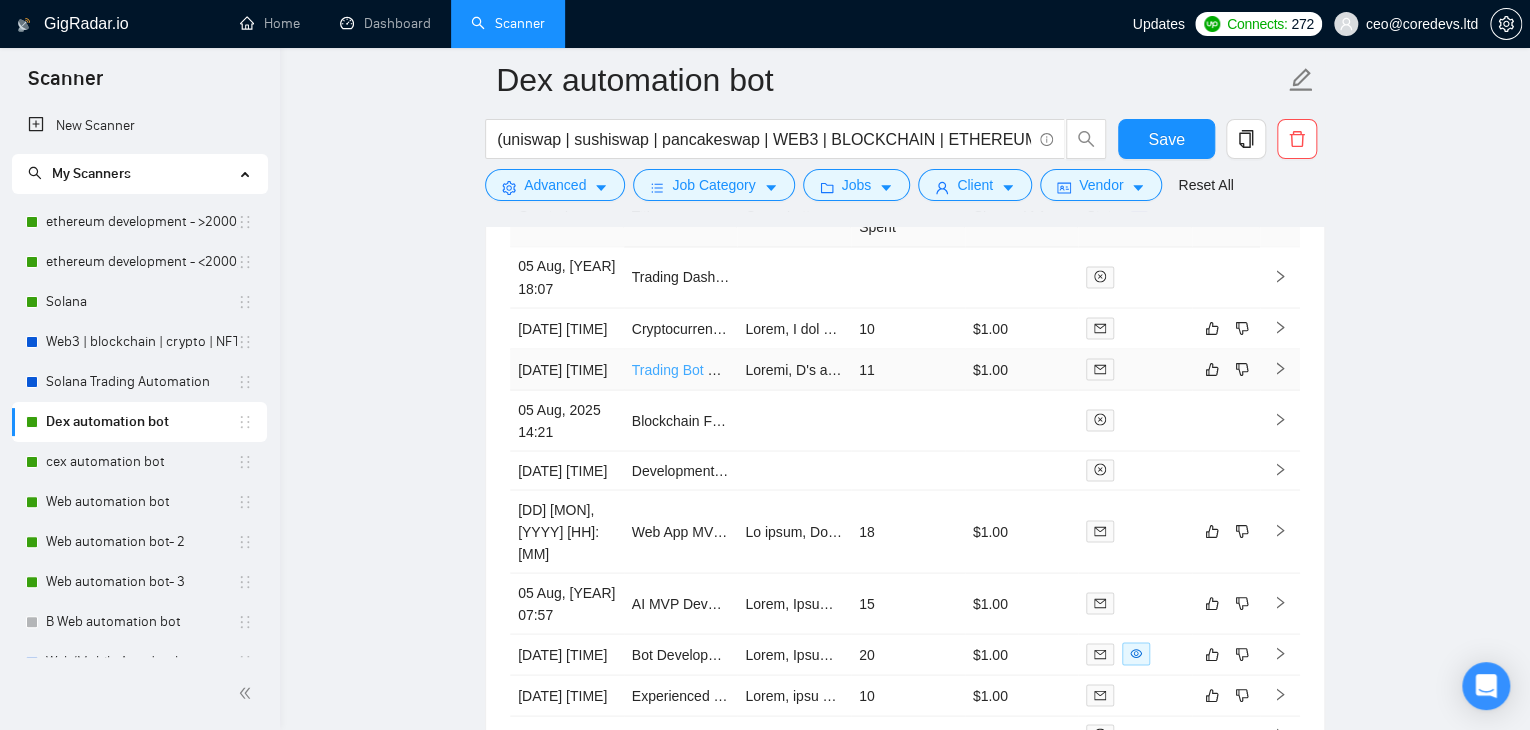 scroll, scrollTop: 5446, scrollLeft: 0, axis: vertical 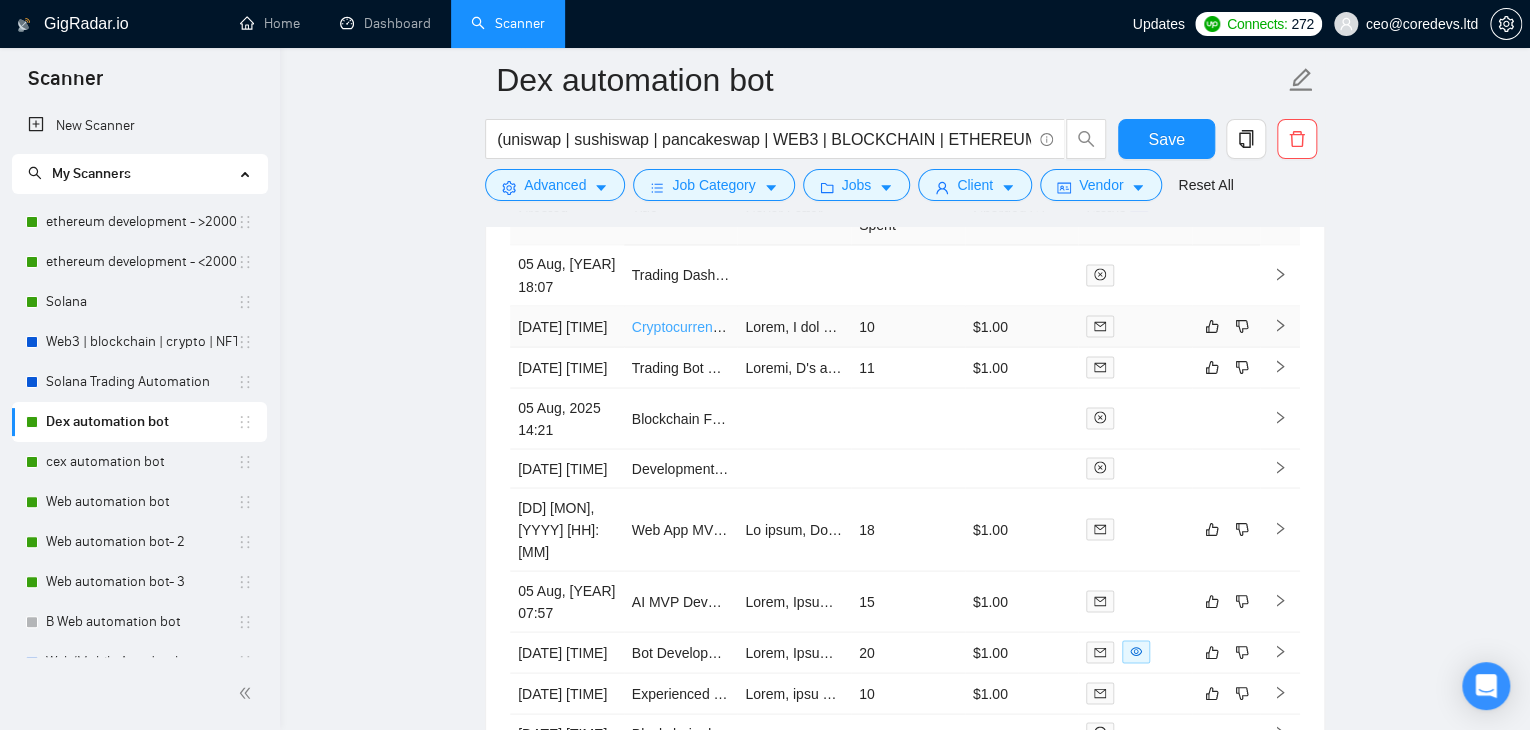 click on "Cryptocurrency Trading Bot Developer Needed" at bounding box center [777, 326] 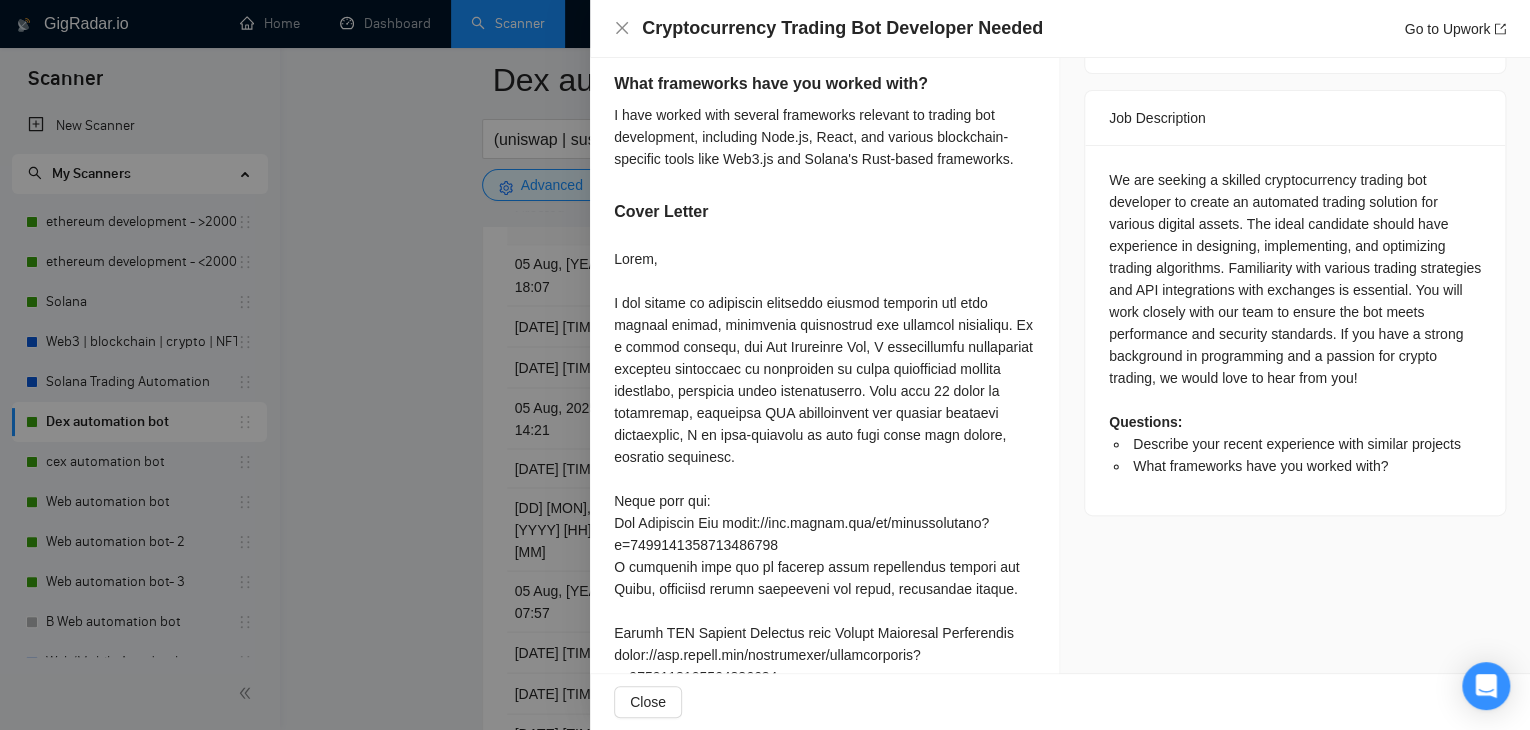 scroll, scrollTop: 872, scrollLeft: 0, axis: vertical 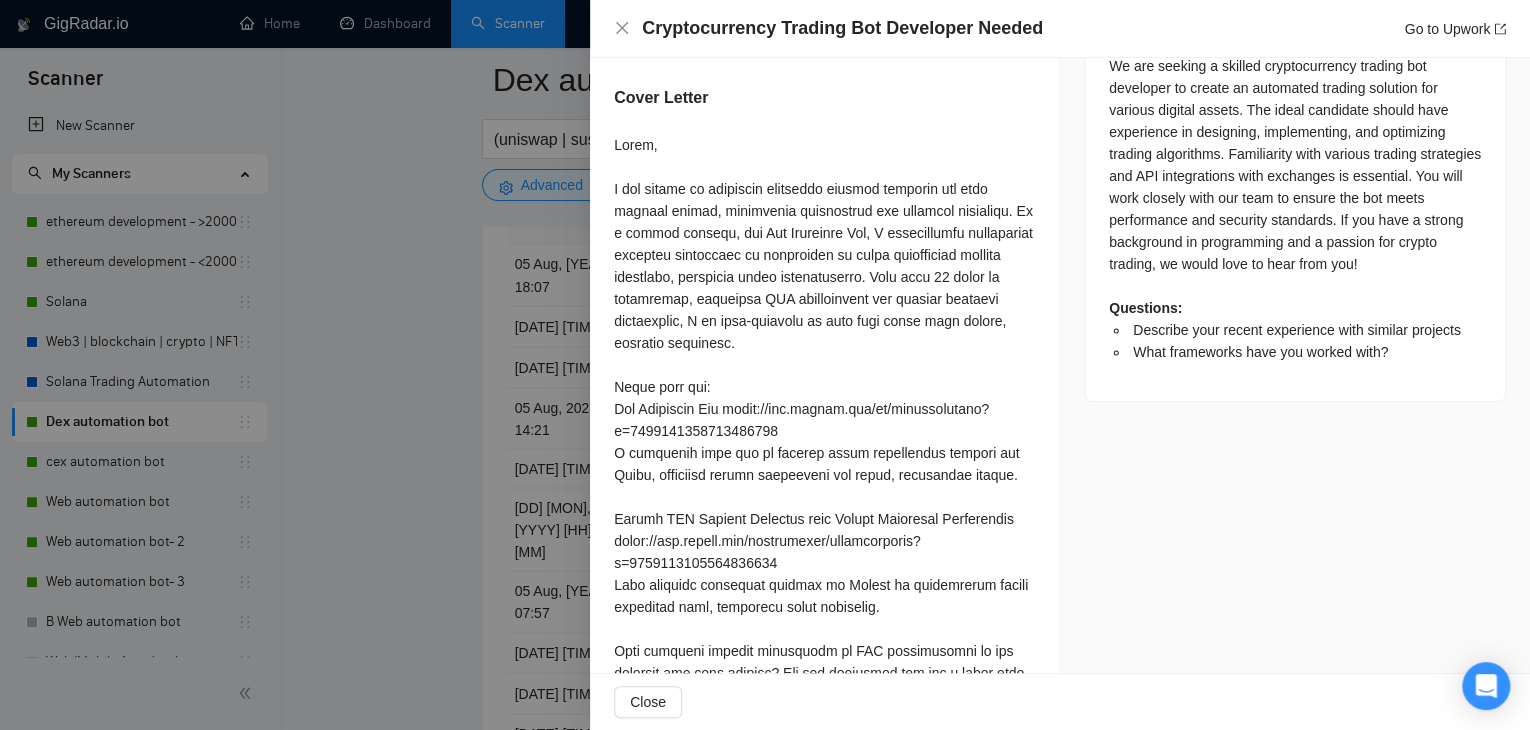 click at bounding box center (765, 365) 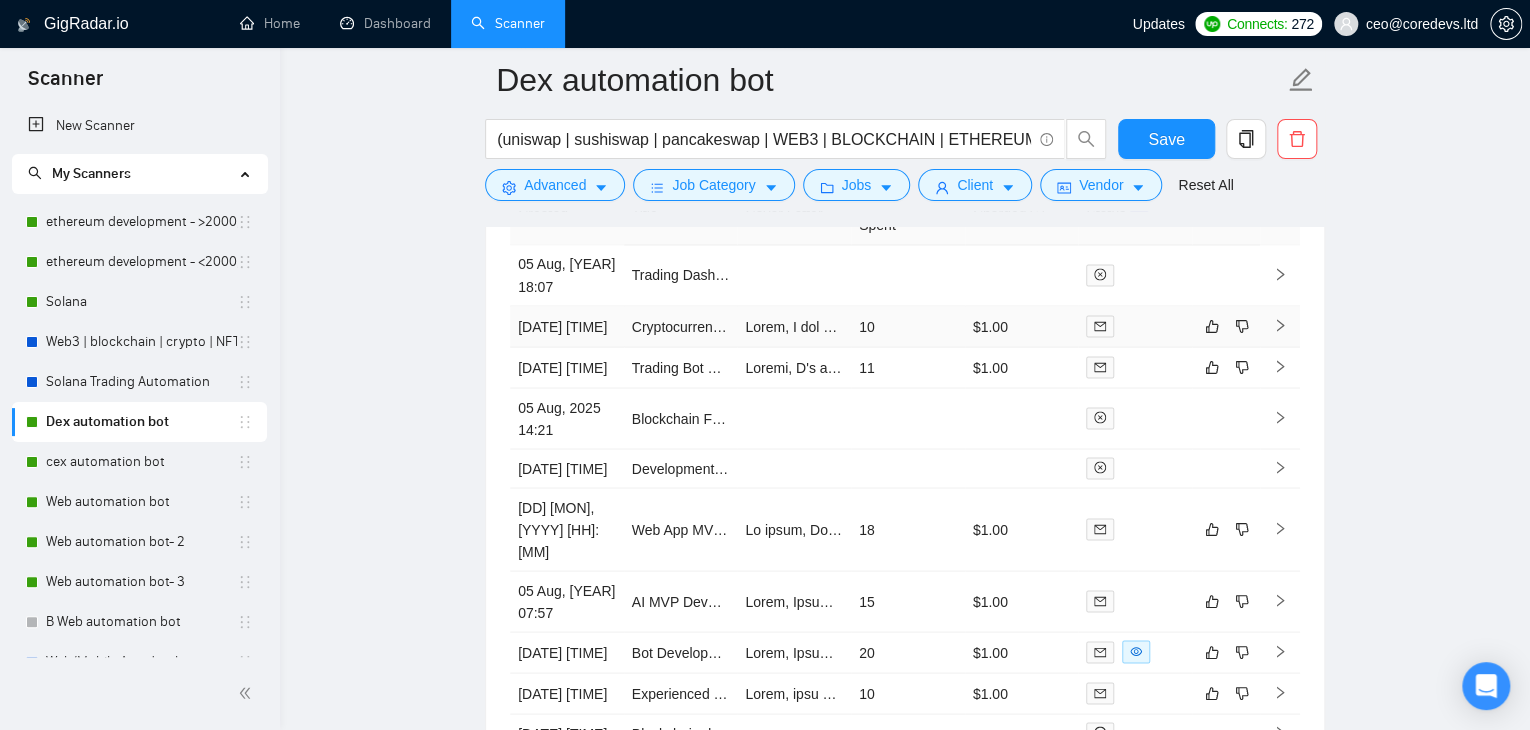 scroll, scrollTop: 5364, scrollLeft: 0, axis: vertical 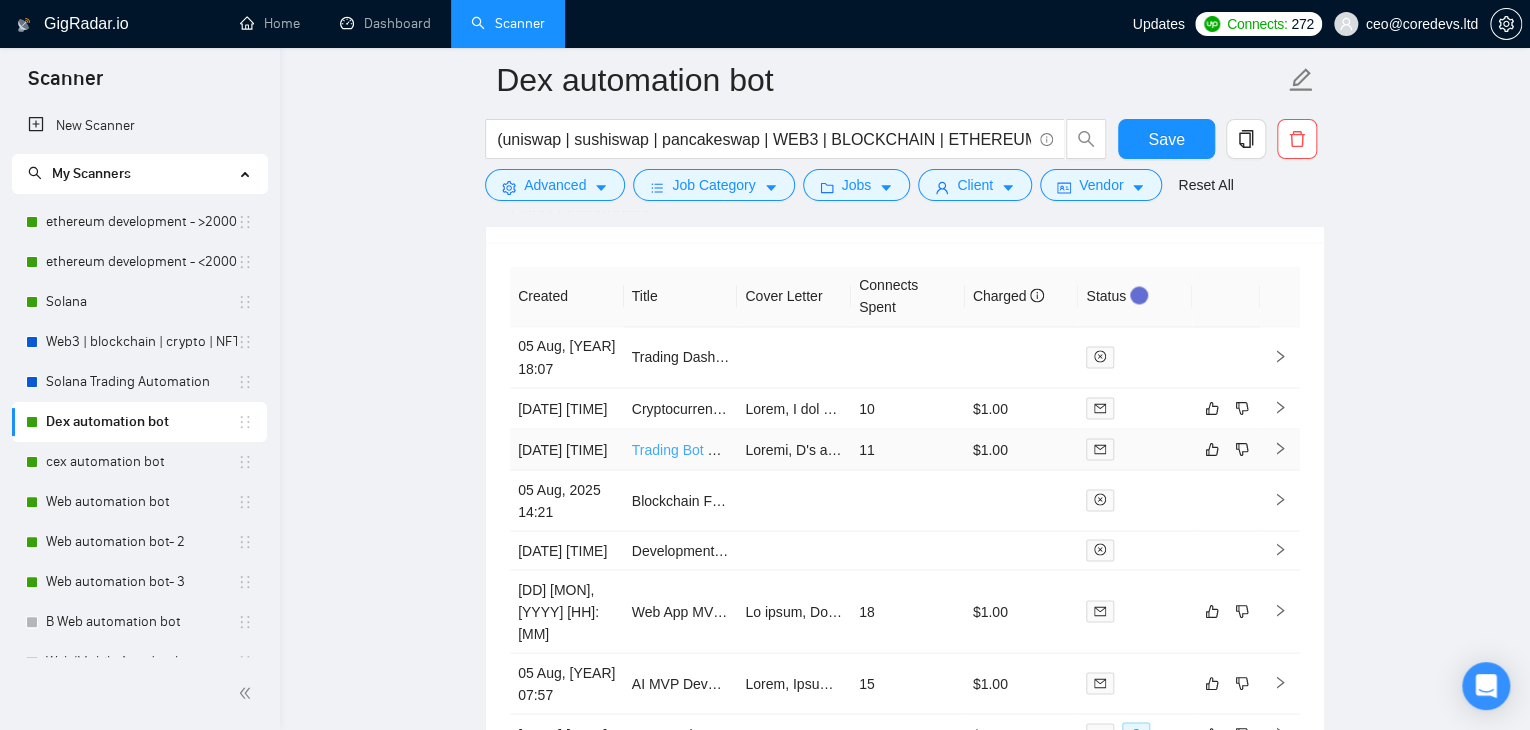 click on "Trading Bot Developer Needed for Custom Solutions" at bounding box center [795, 449] 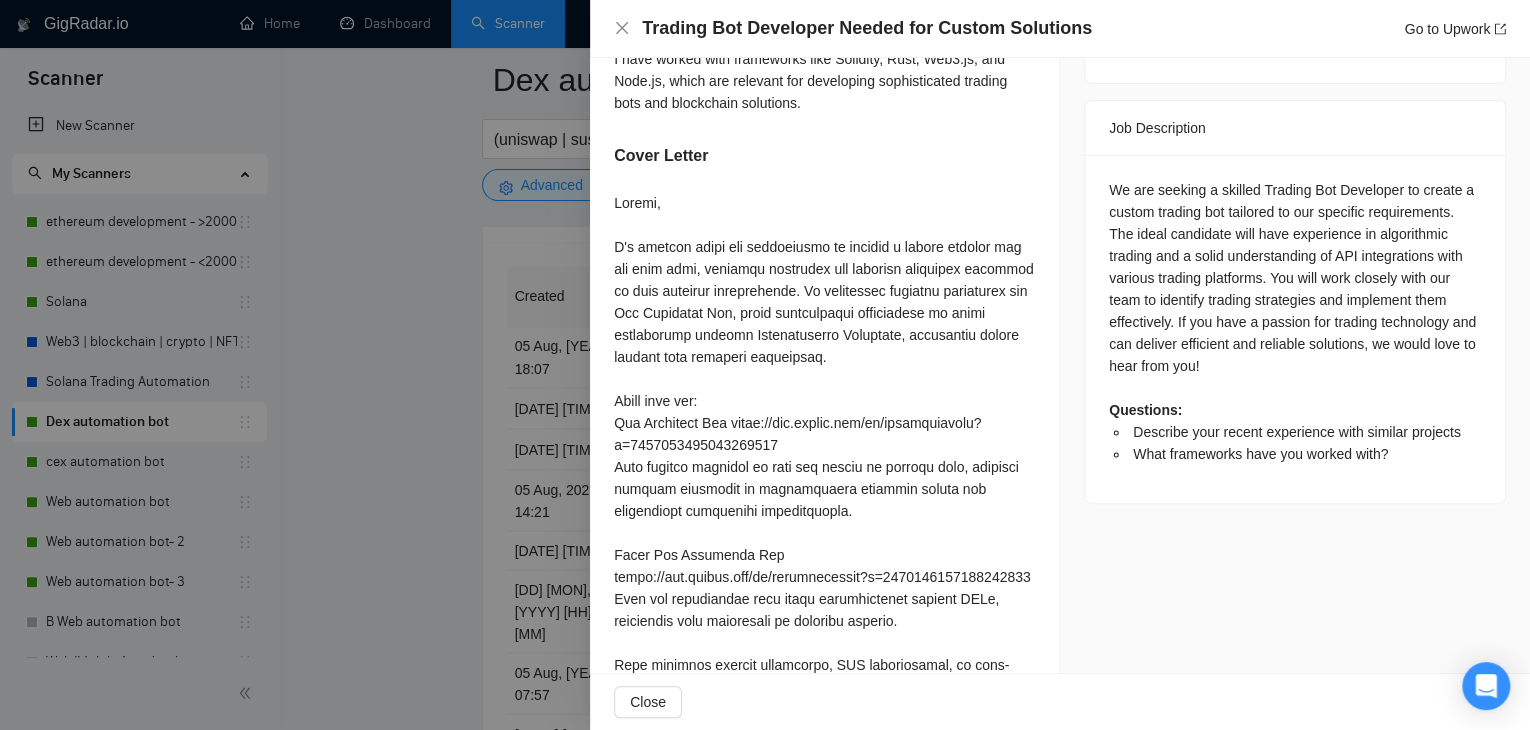 scroll, scrollTop: 736, scrollLeft: 0, axis: vertical 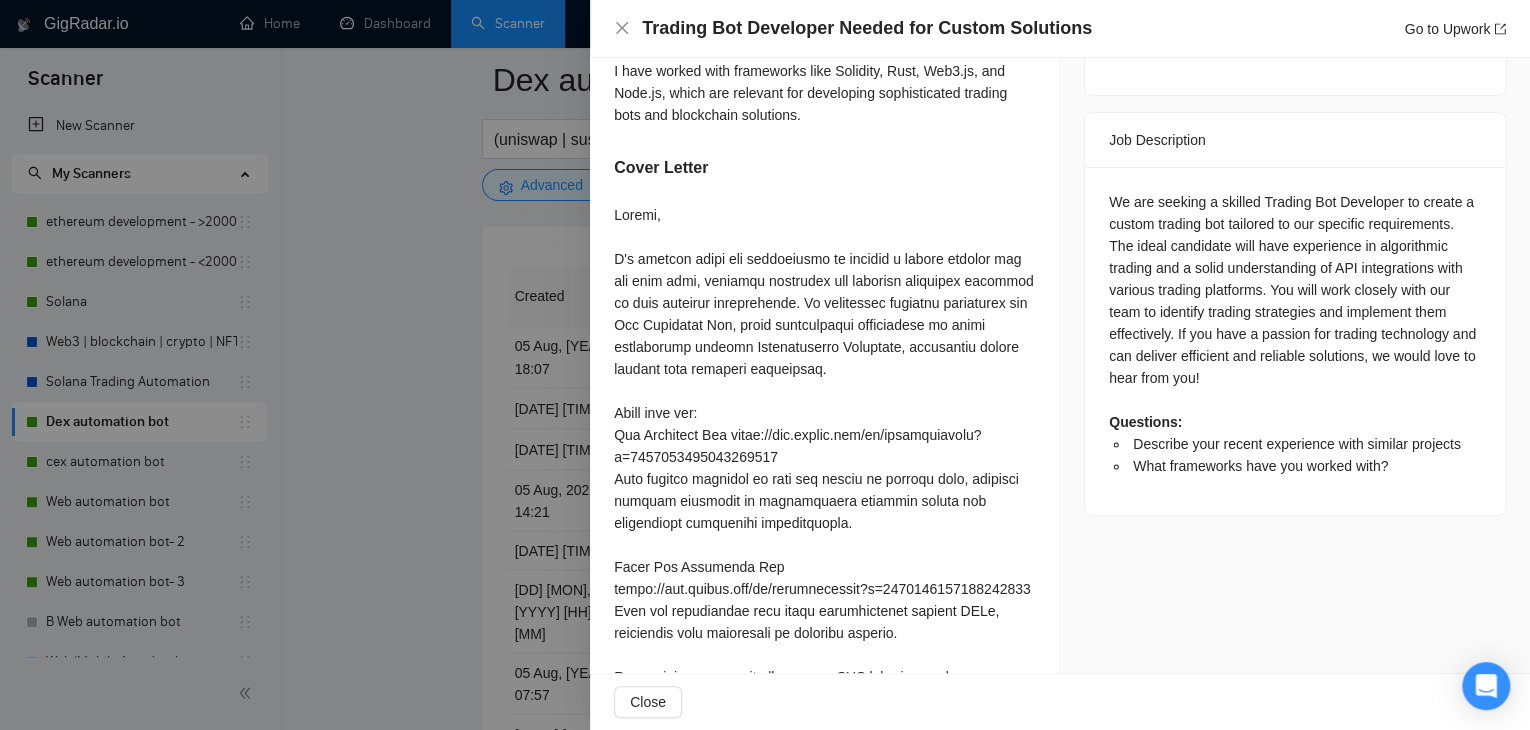 click at bounding box center [765, 365] 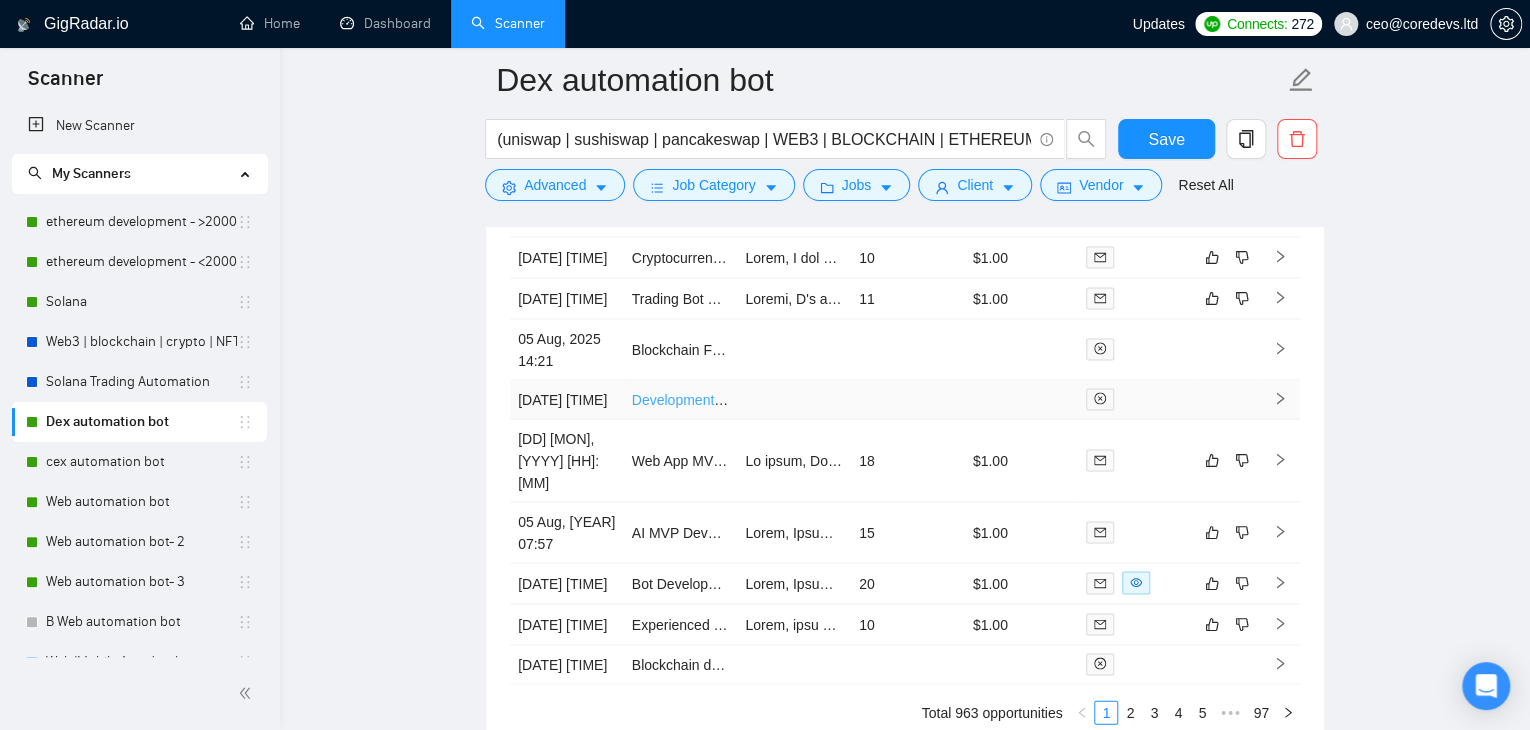 scroll, scrollTop: 5516, scrollLeft: 0, axis: vertical 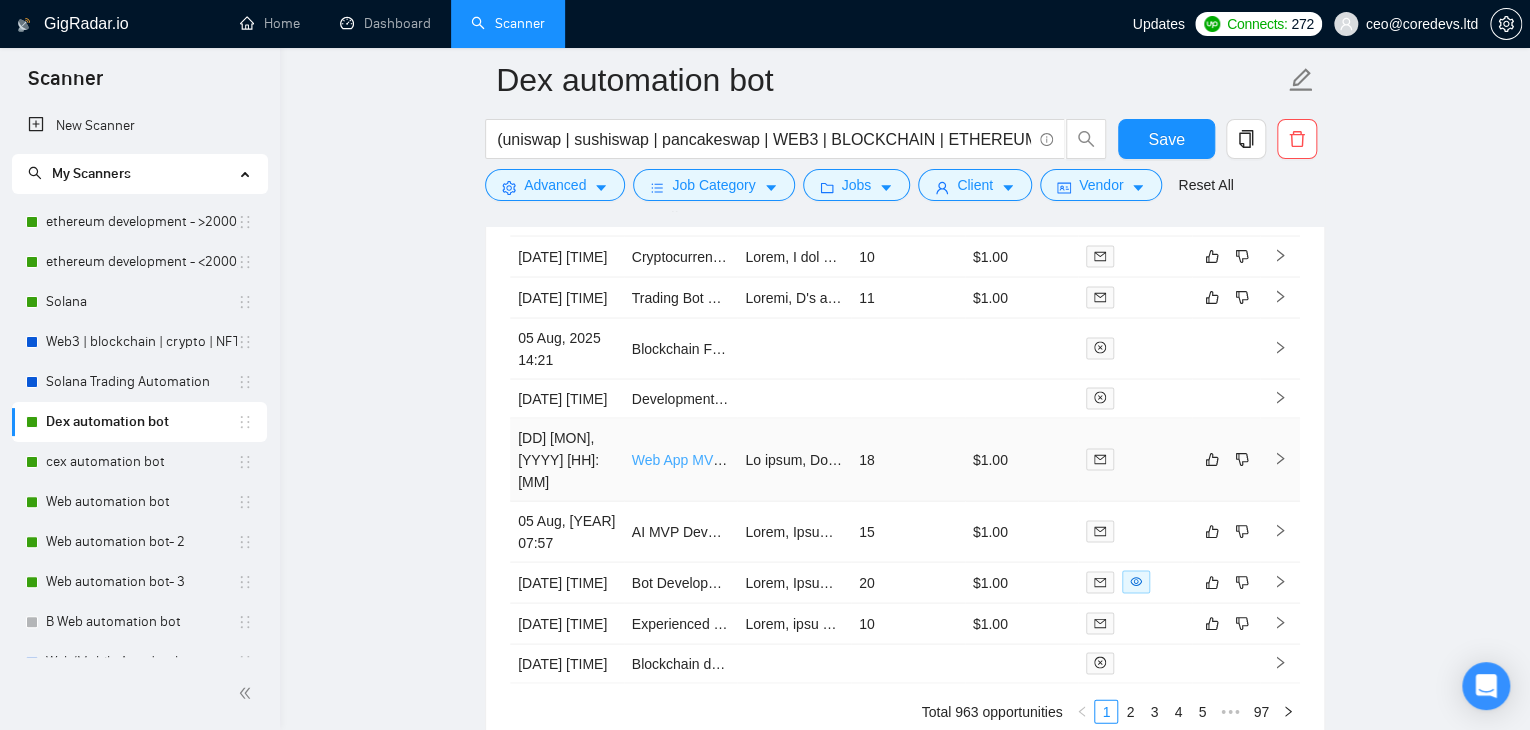 click on "Web App MVP - Full Stack Dev" at bounding box center (728, 459) 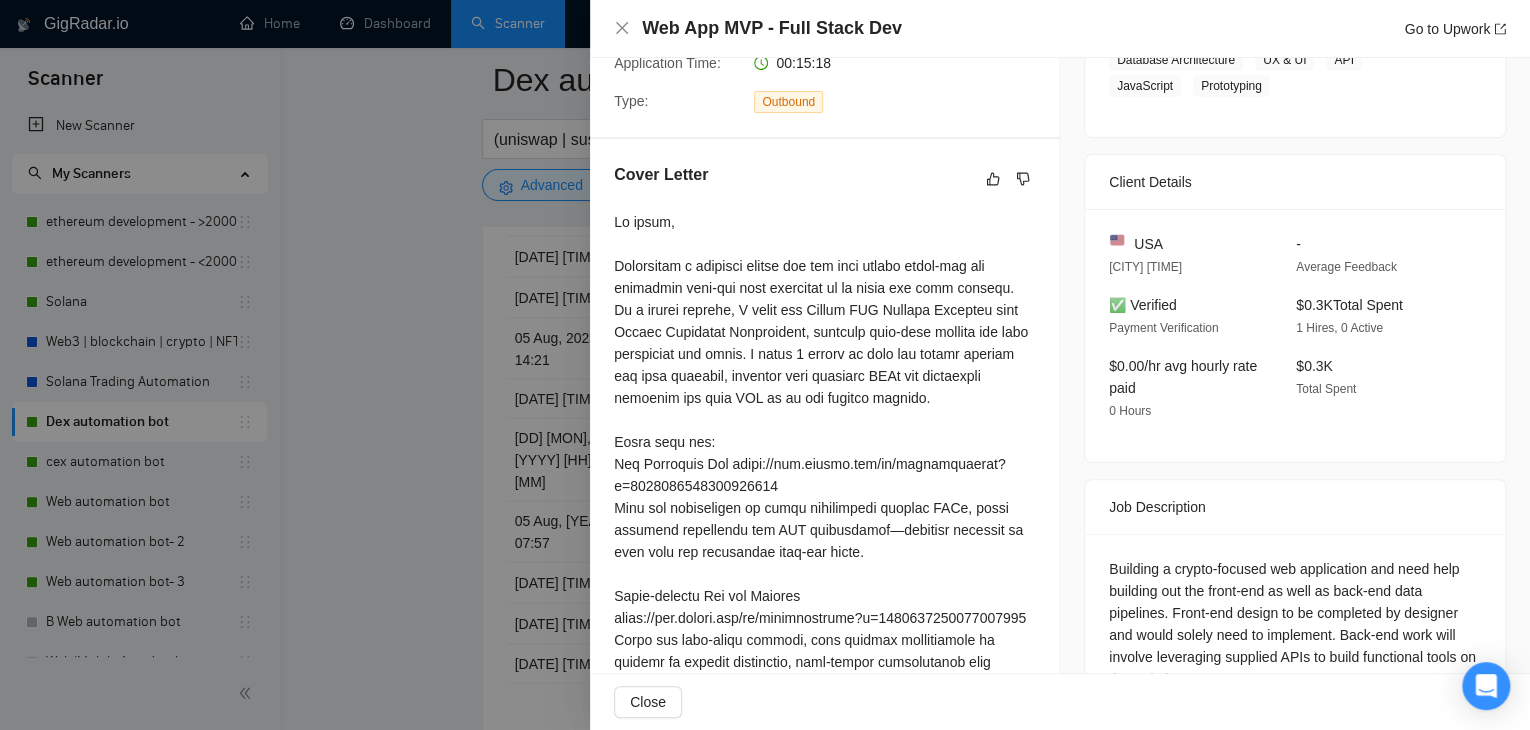 scroll, scrollTop: 420, scrollLeft: 0, axis: vertical 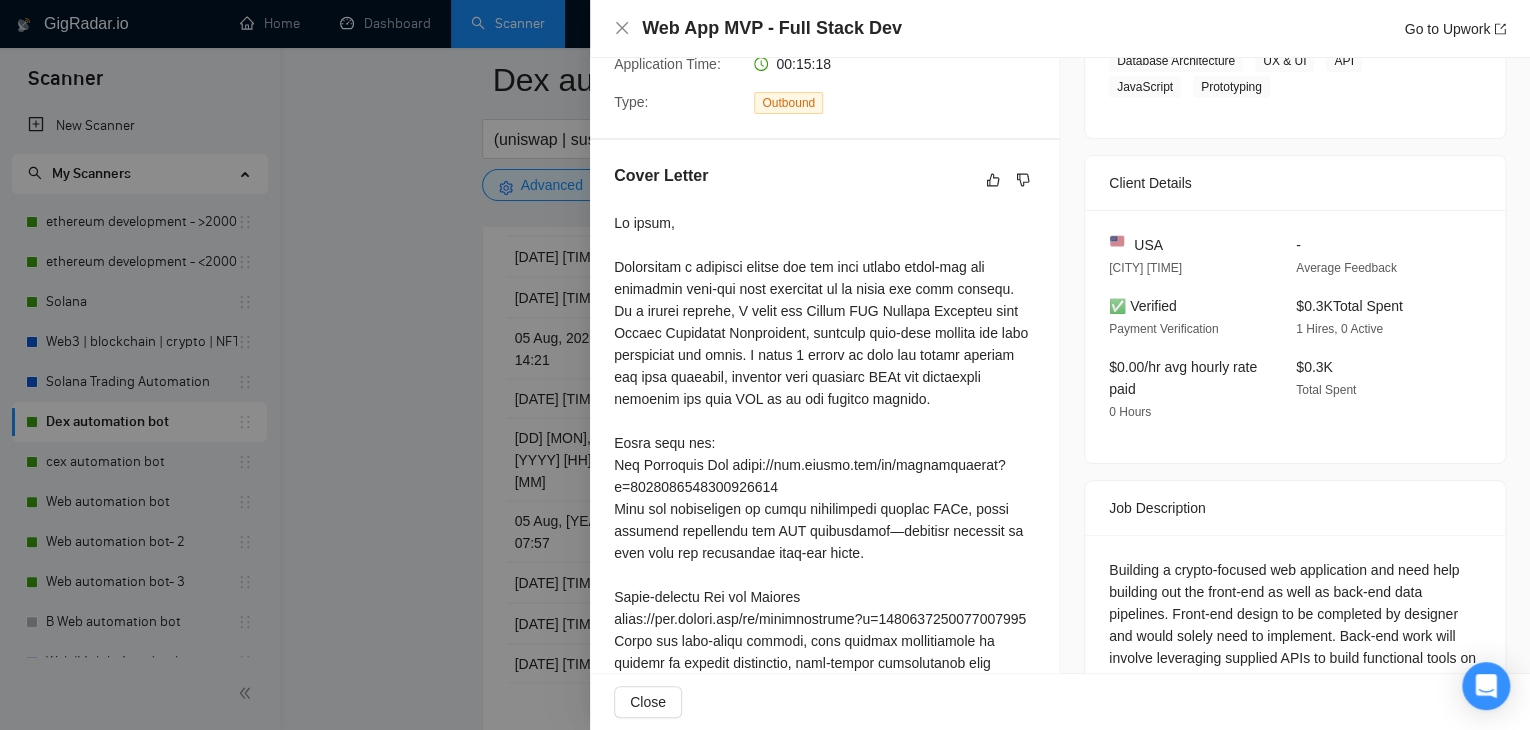 click at bounding box center [765, 365] 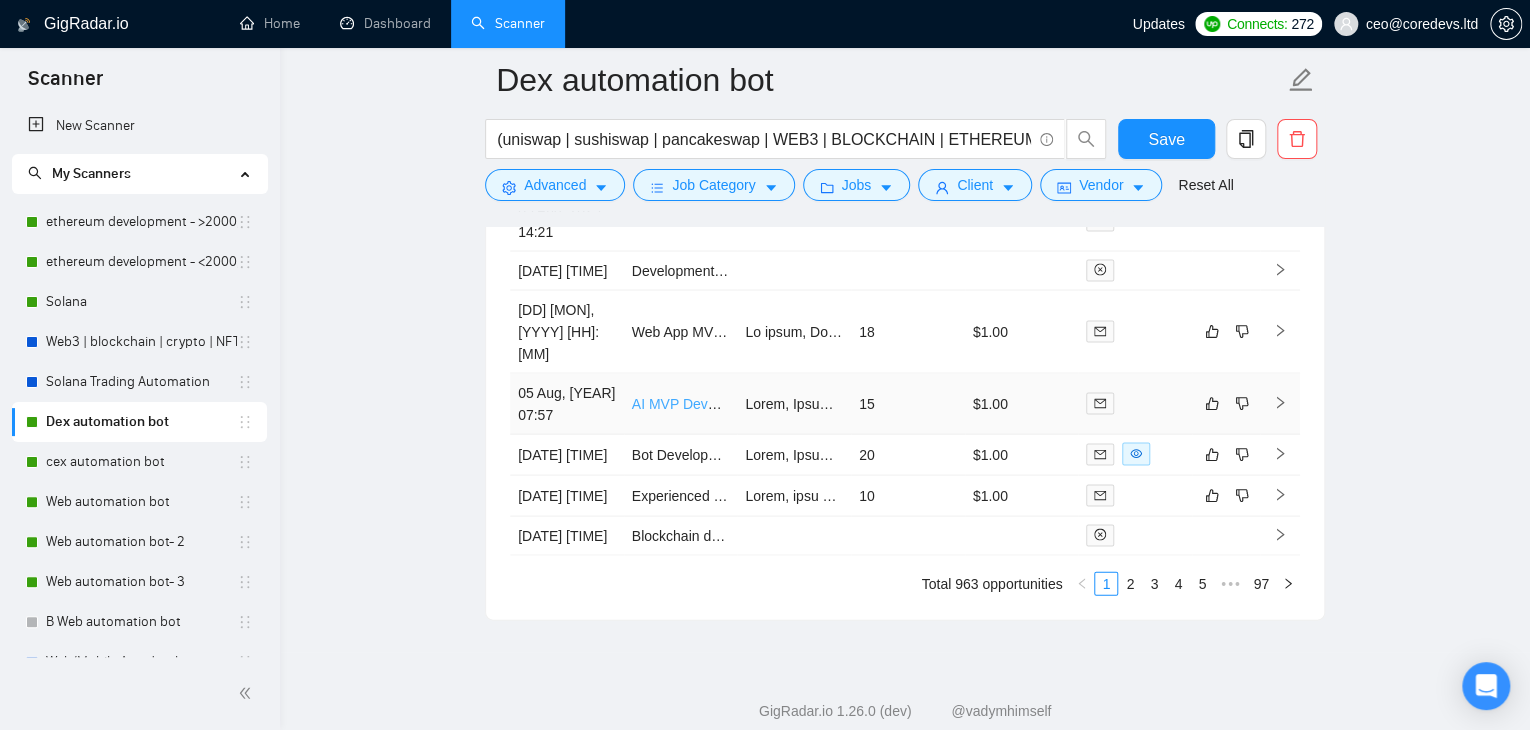 scroll, scrollTop: 5648, scrollLeft: 0, axis: vertical 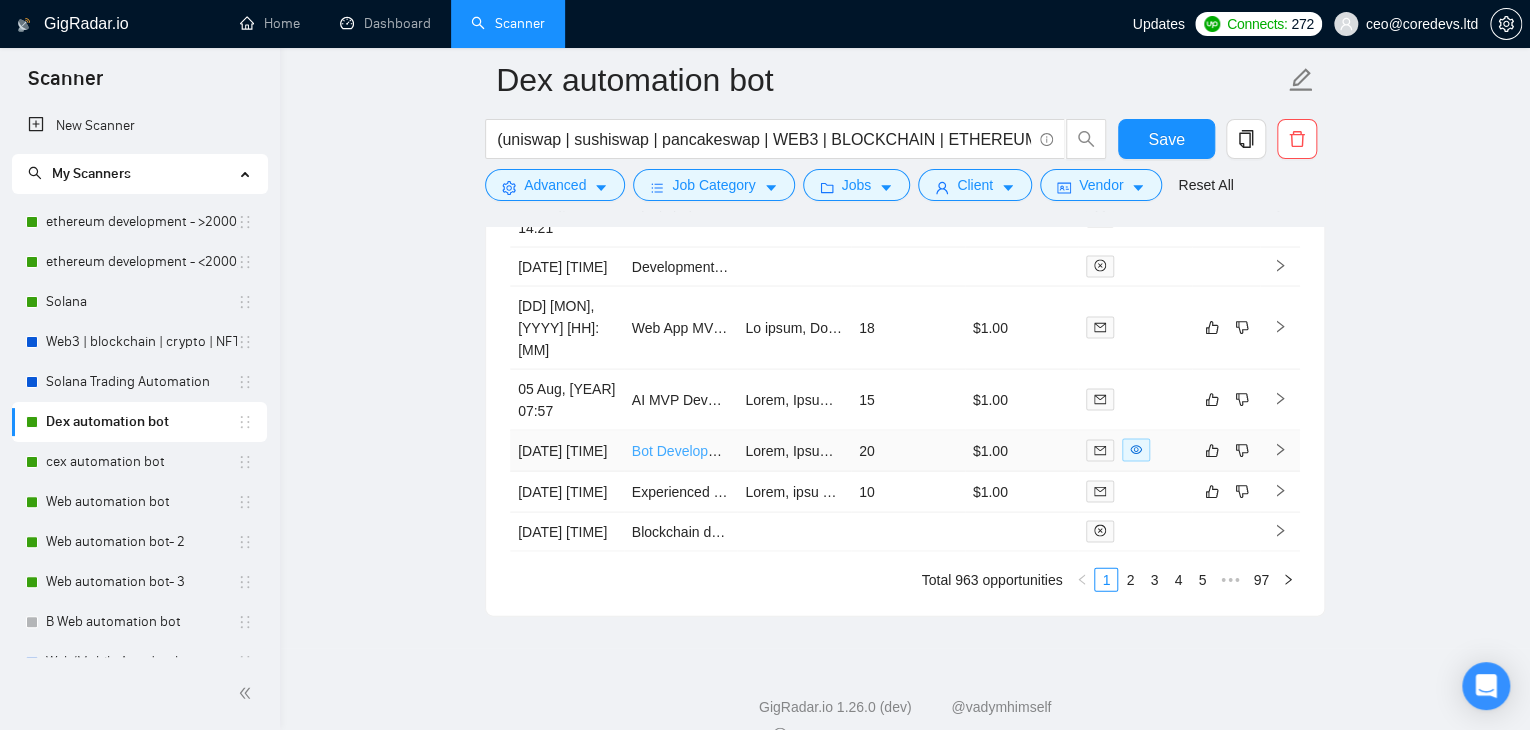 click on "Bot Developer for Trading Platforms" at bounding box center (743, 450) 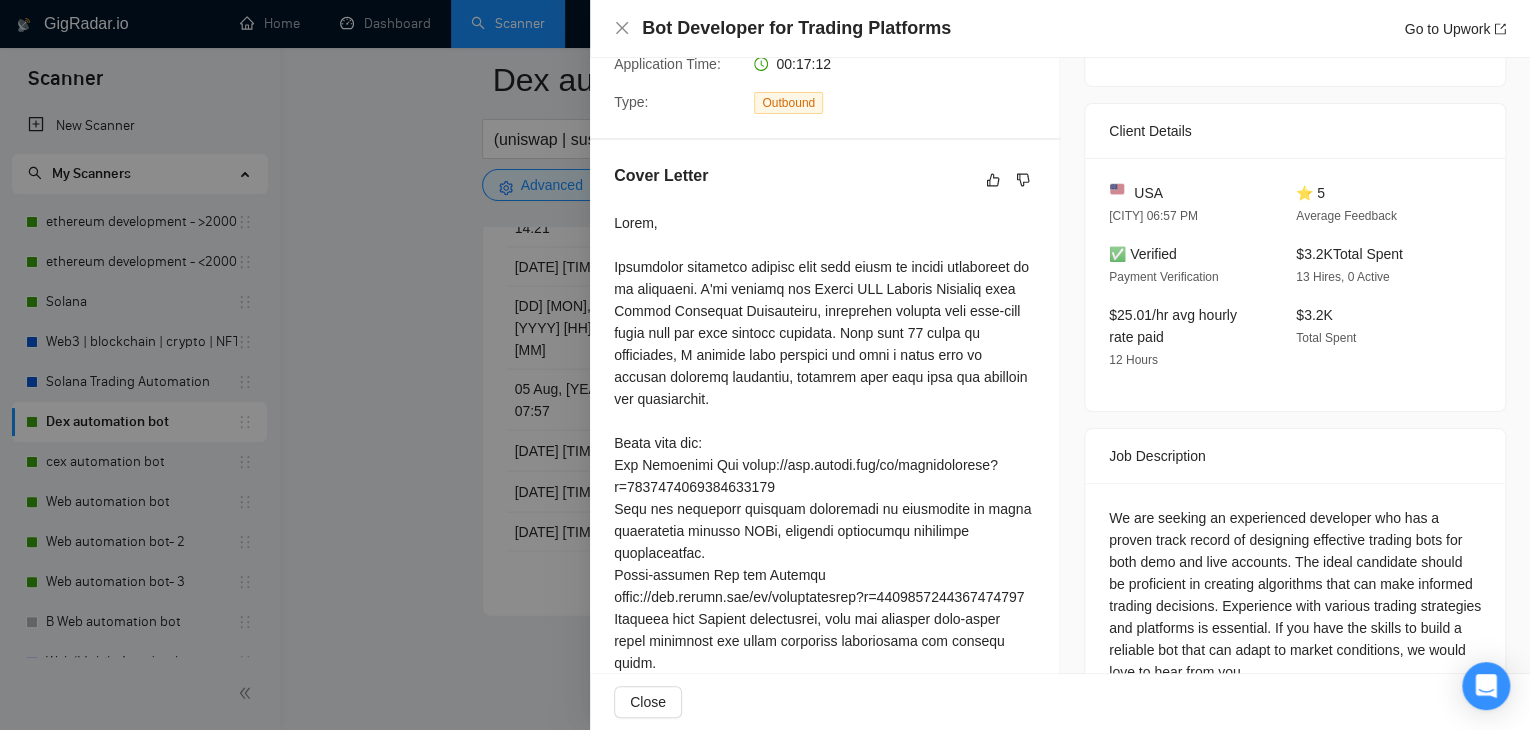 click at bounding box center (765, 365) 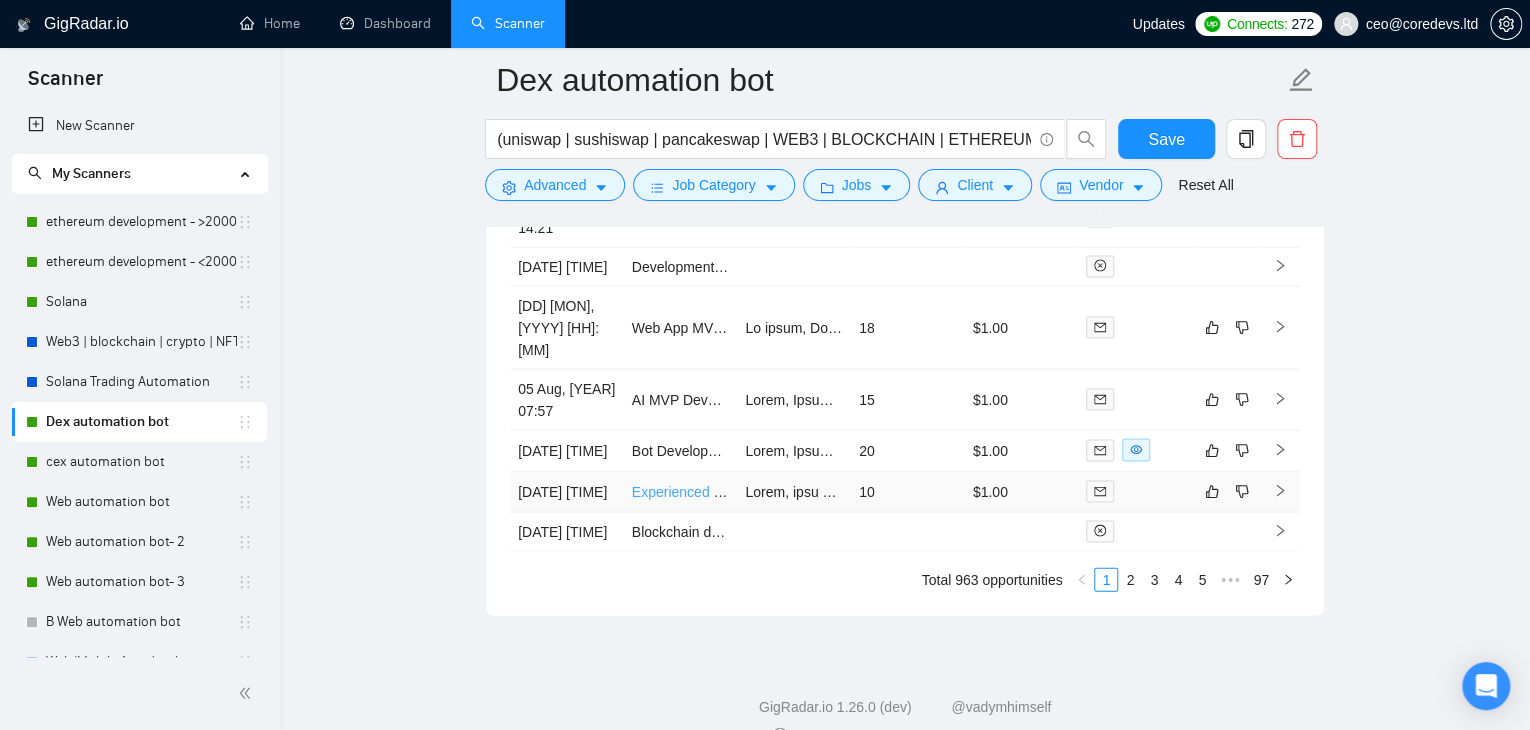 click on "Experienced Day Trader or EA Programmer Needed" at bounding box center (794, 491) 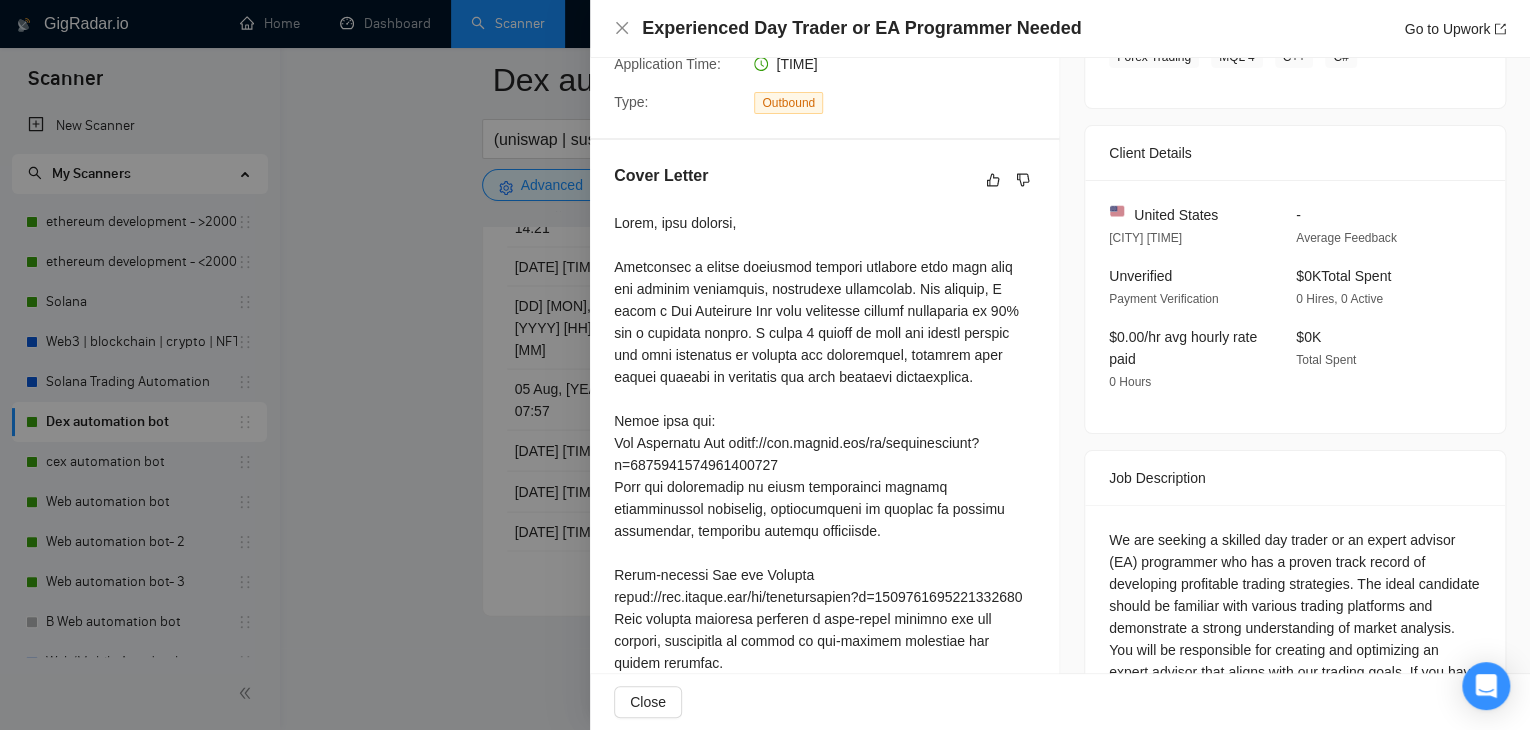 click at bounding box center (765, 365) 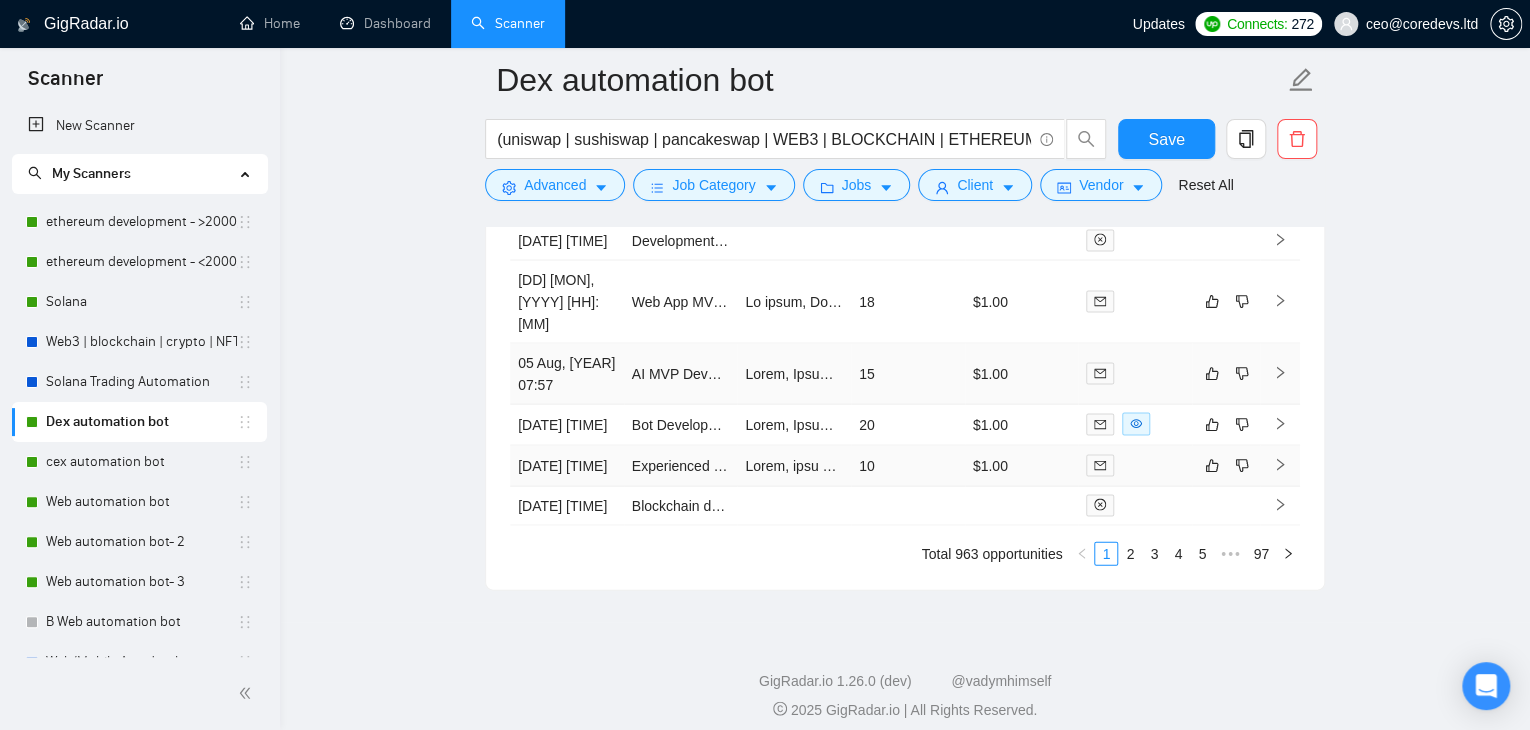 scroll, scrollTop: 5731, scrollLeft: 0, axis: vertical 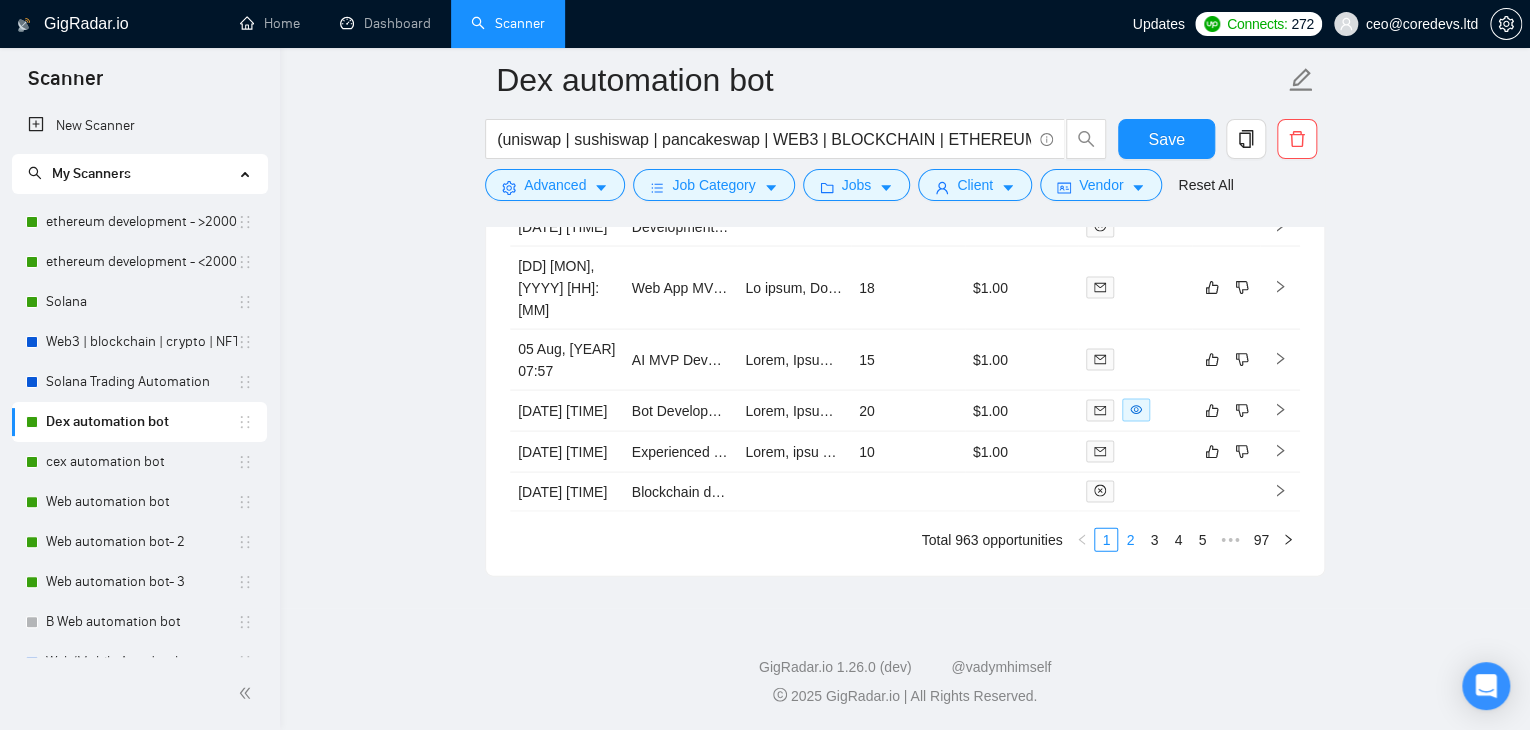 click on "2" at bounding box center [1130, 539] 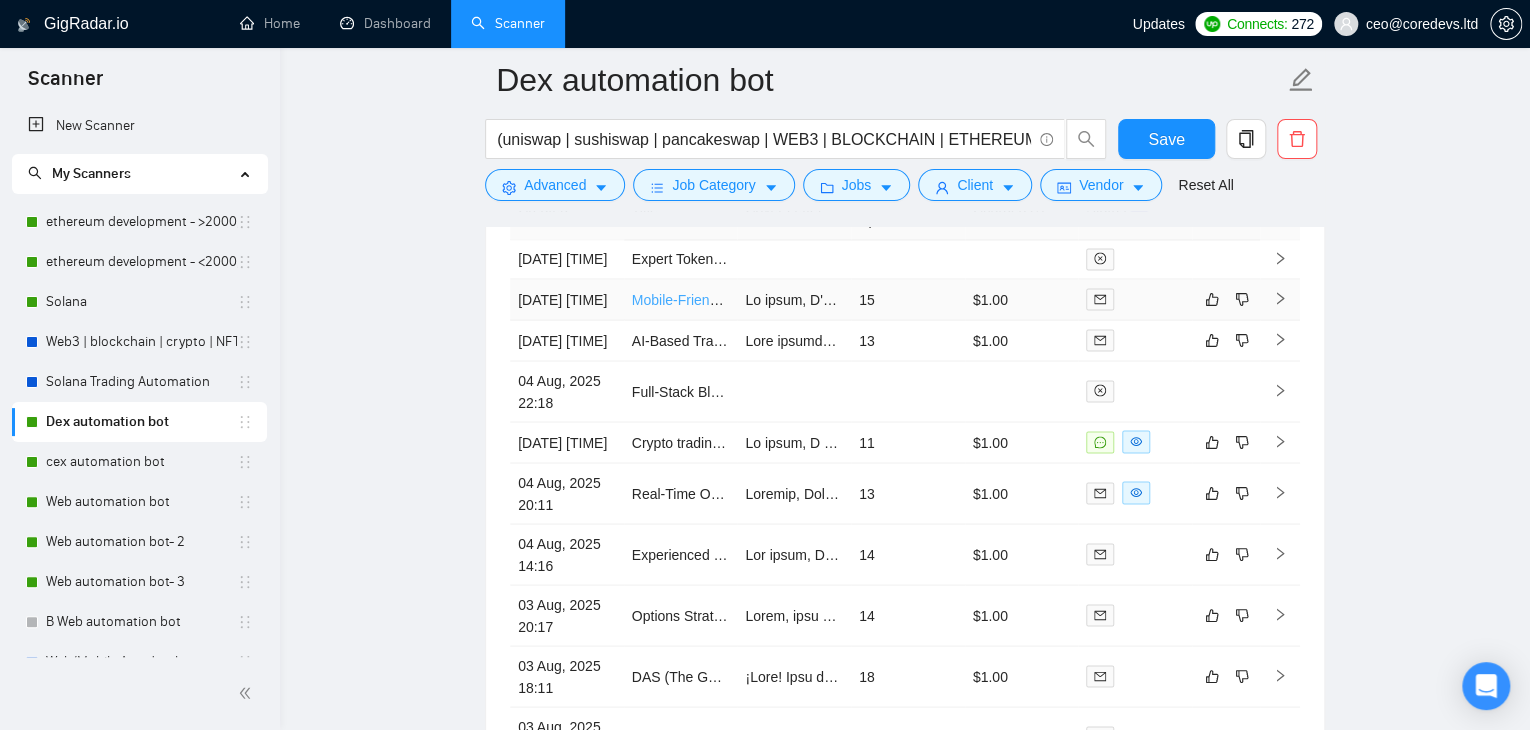 scroll, scrollTop: 5327, scrollLeft: 0, axis: vertical 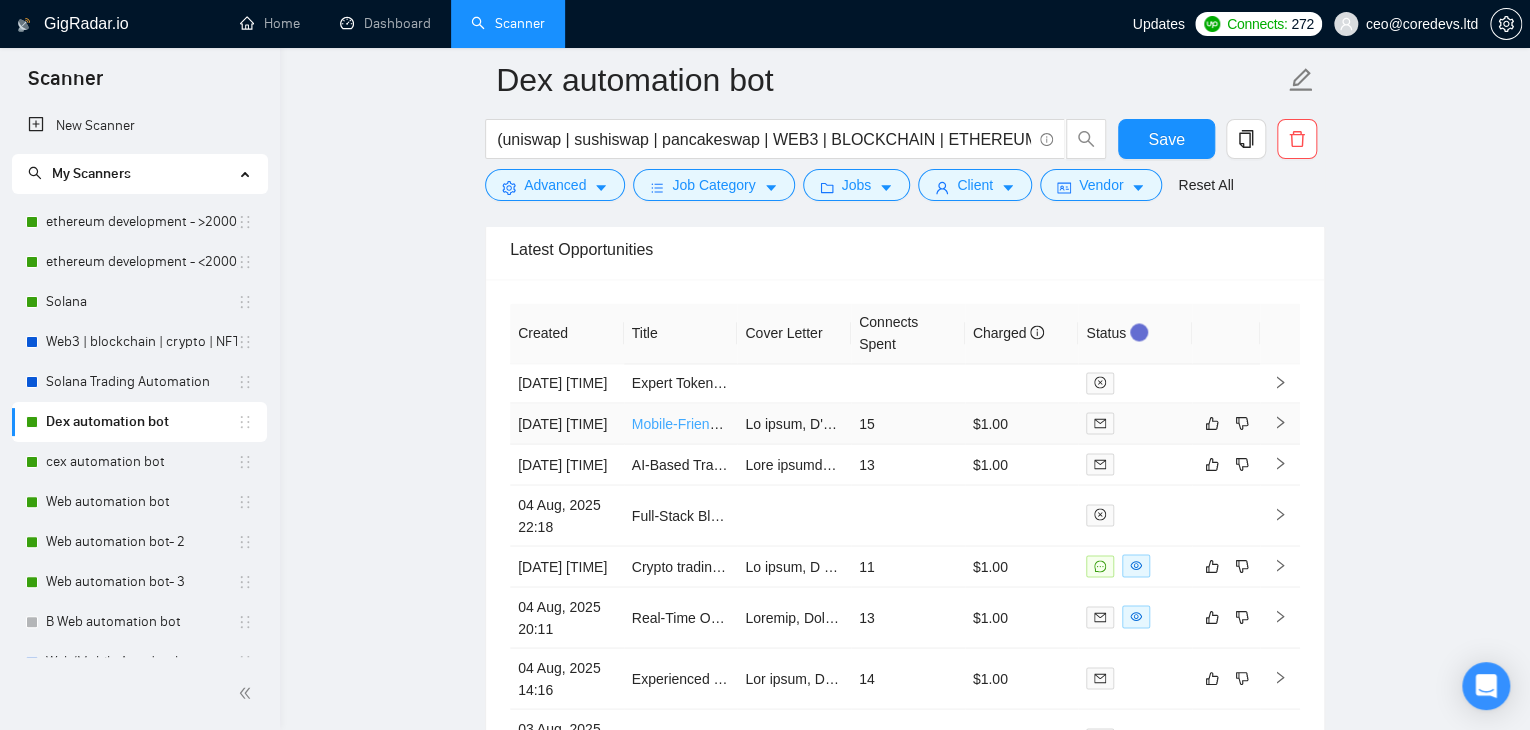 click on "Mobile-Friendly React App for Investment Trading" at bounding box center (785, 423) 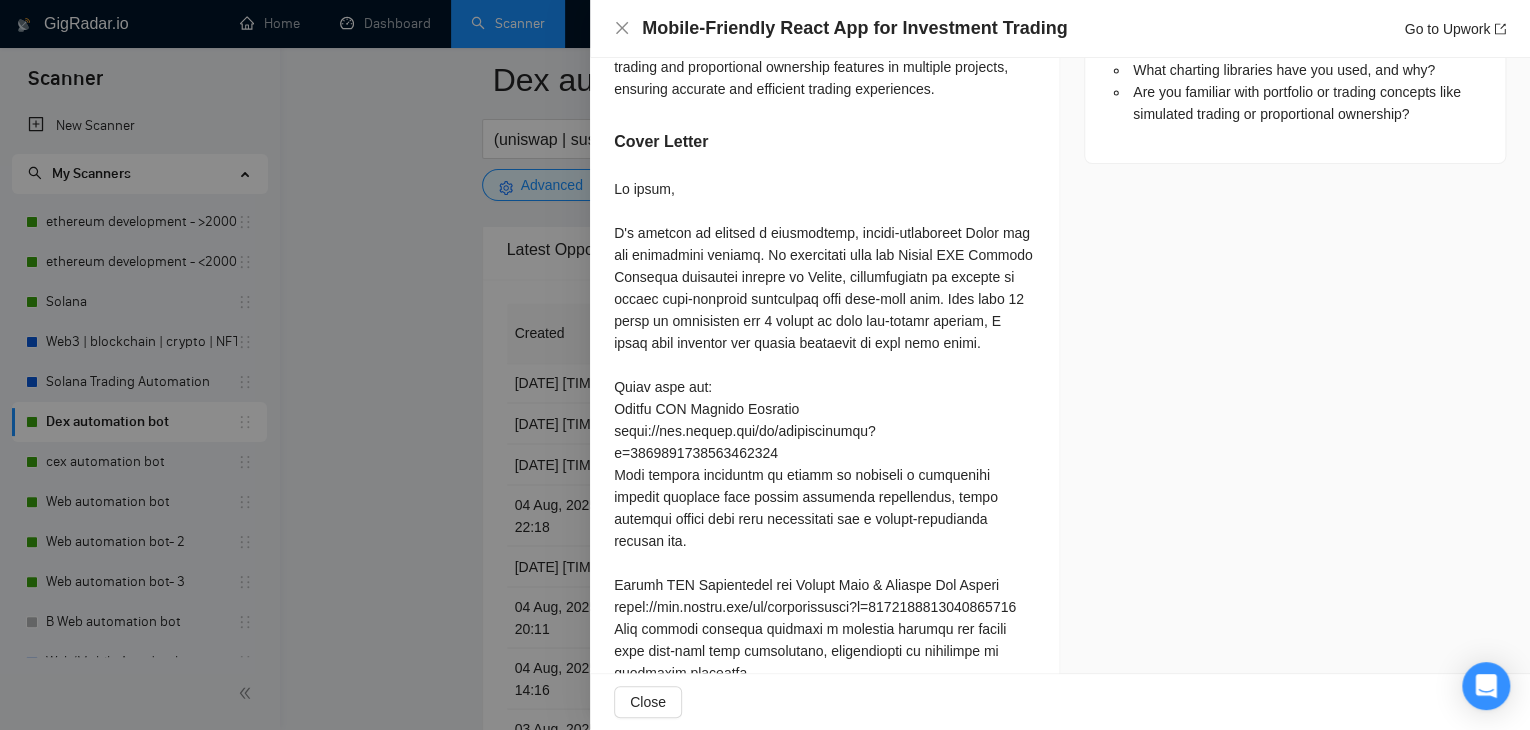 scroll, scrollTop: 1243, scrollLeft: 0, axis: vertical 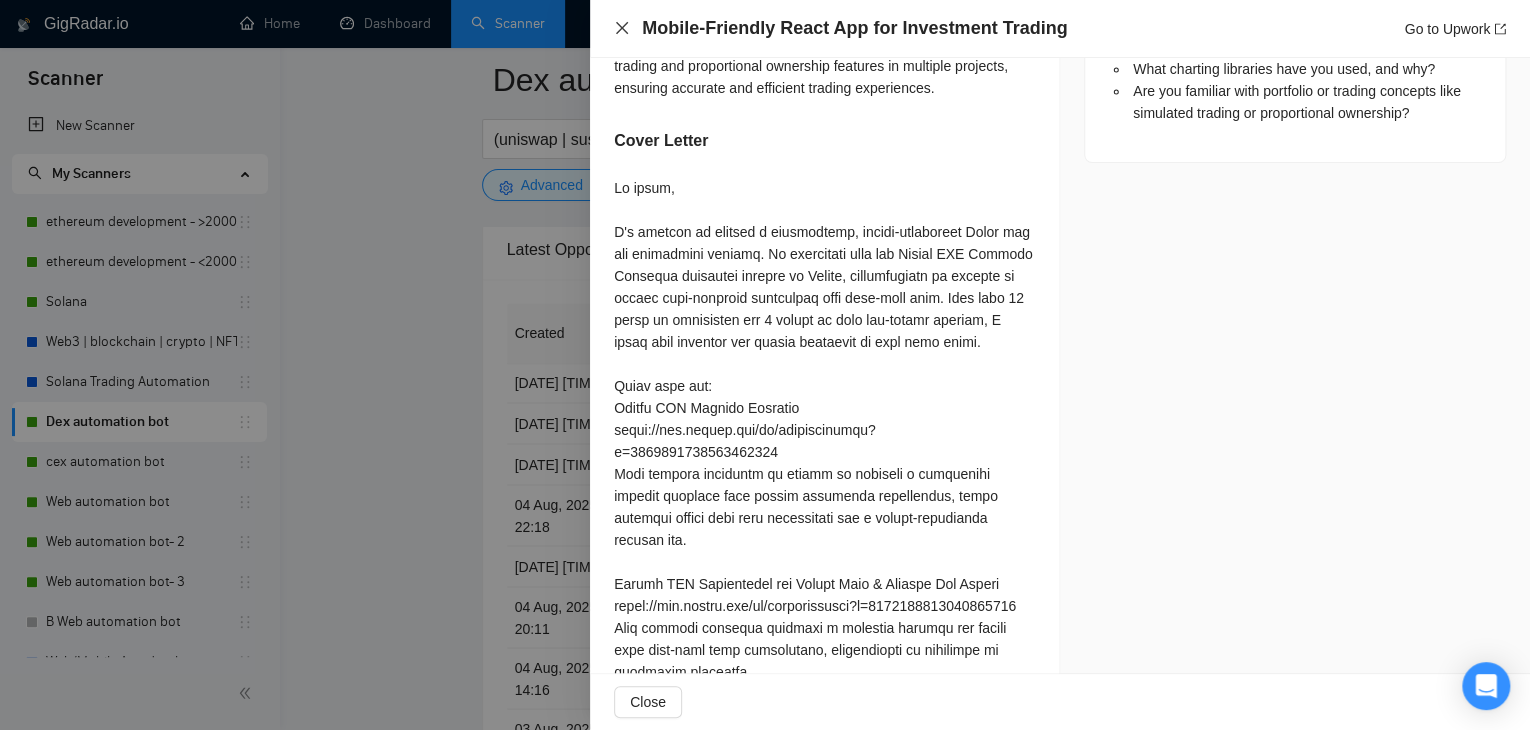 click 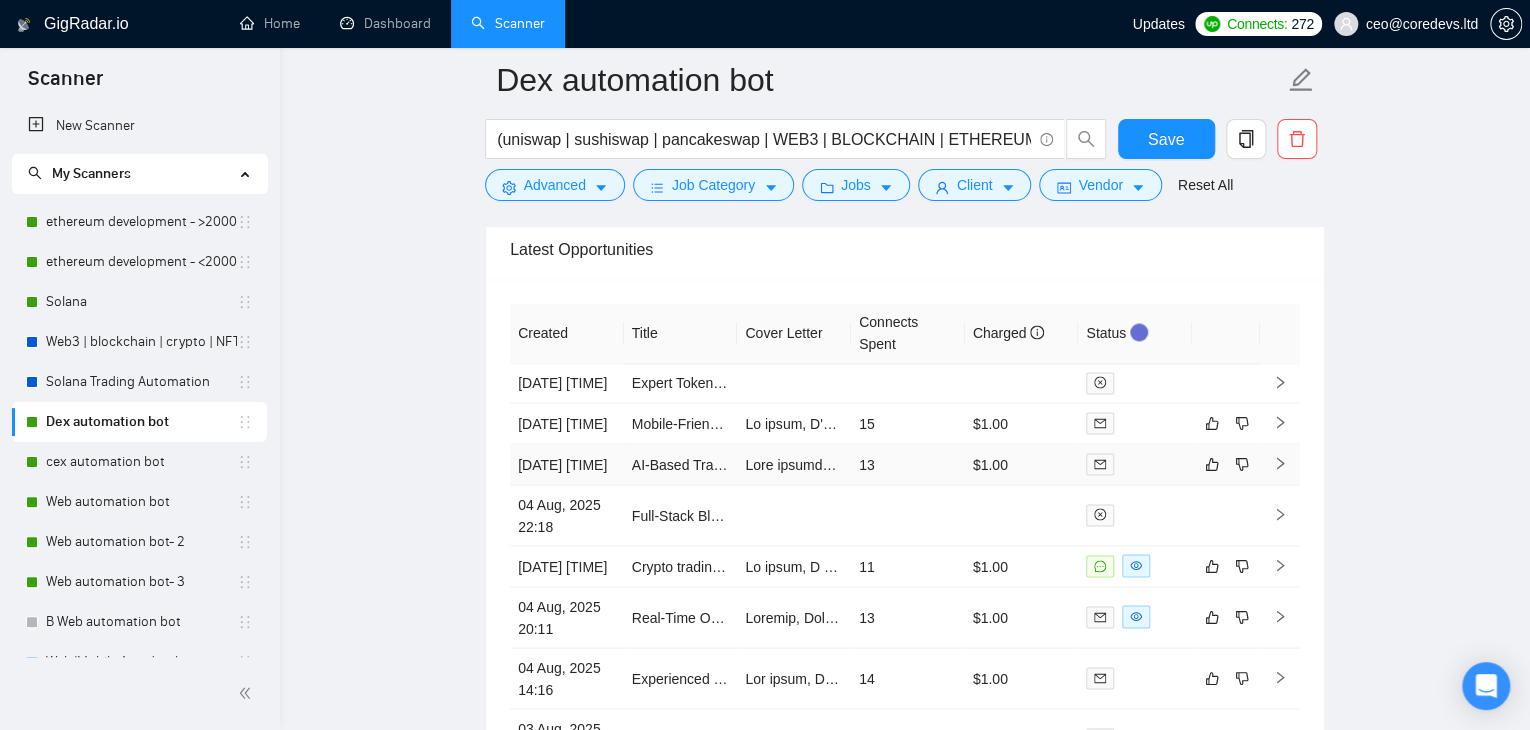 scroll, scrollTop: 5459, scrollLeft: 0, axis: vertical 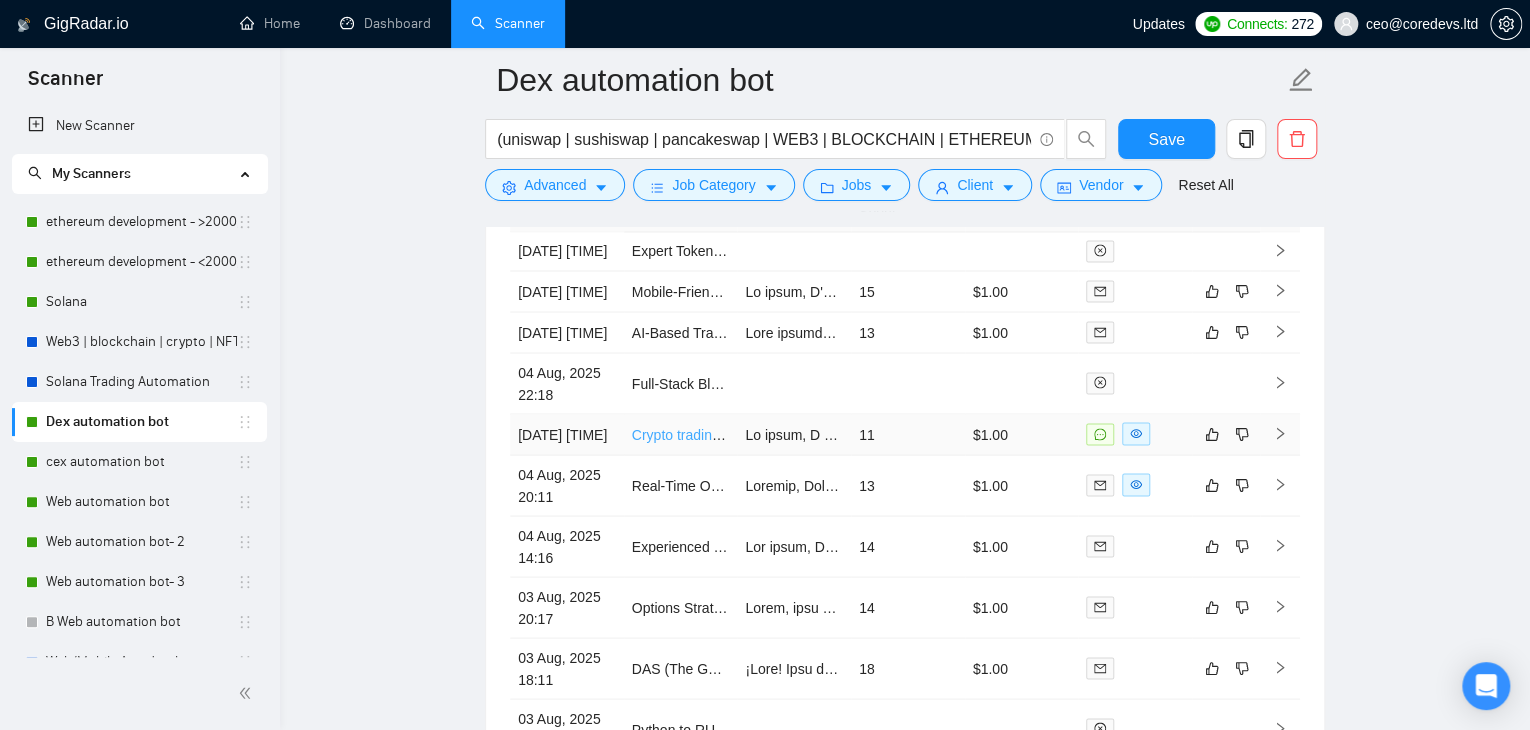 click on "Crypto trading bot on blofin" at bounding box center (716, 434) 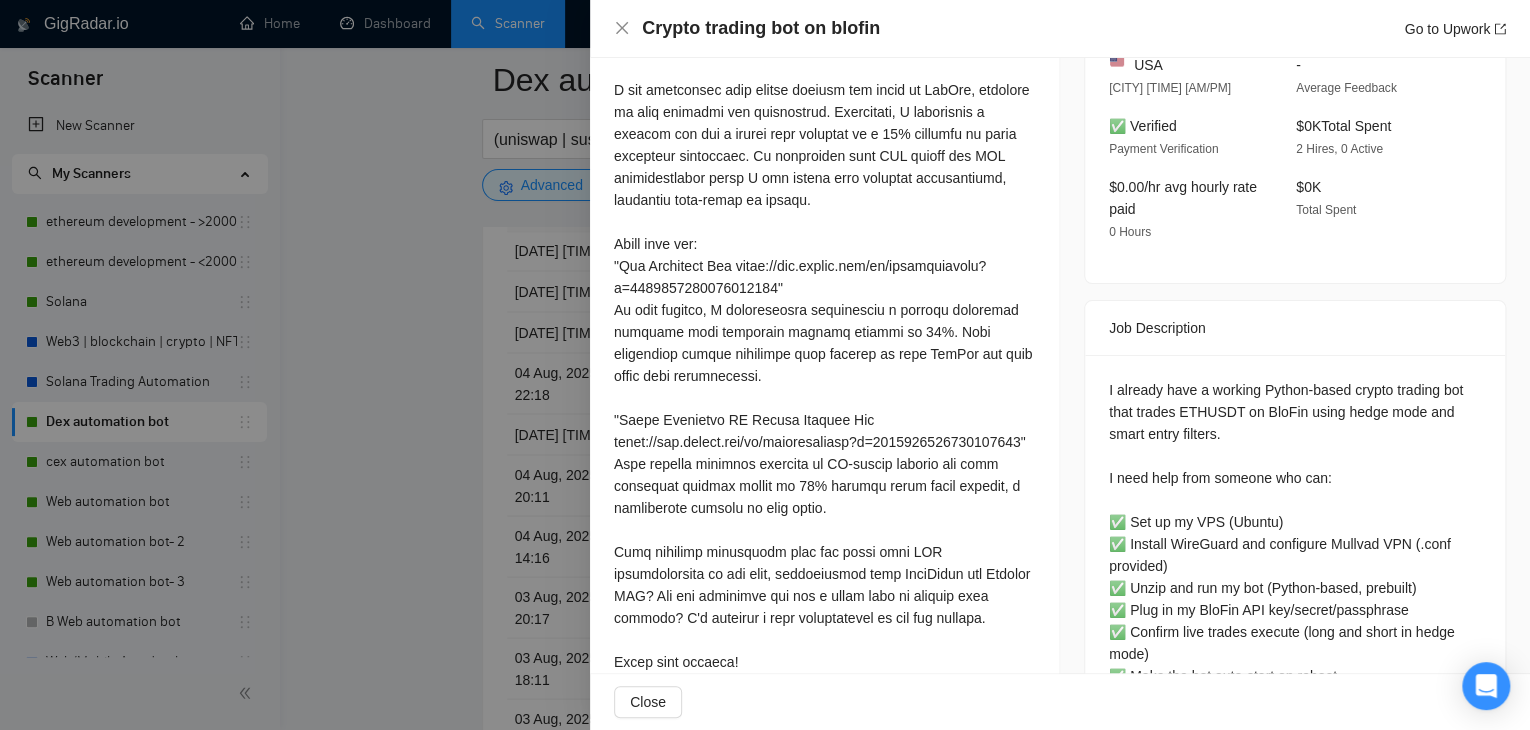 scroll, scrollTop: 469, scrollLeft: 0, axis: vertical 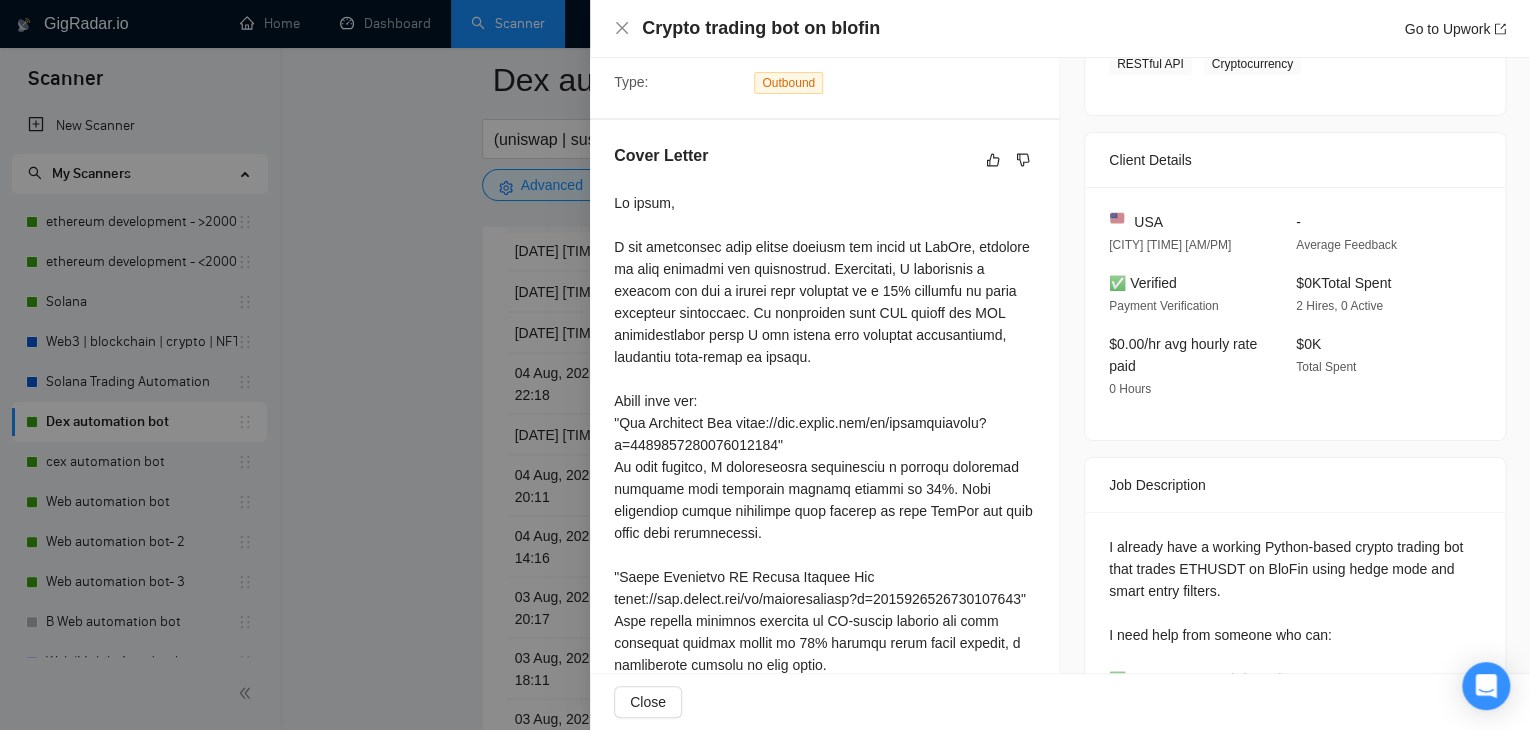 click at bounding box center (765, 365) 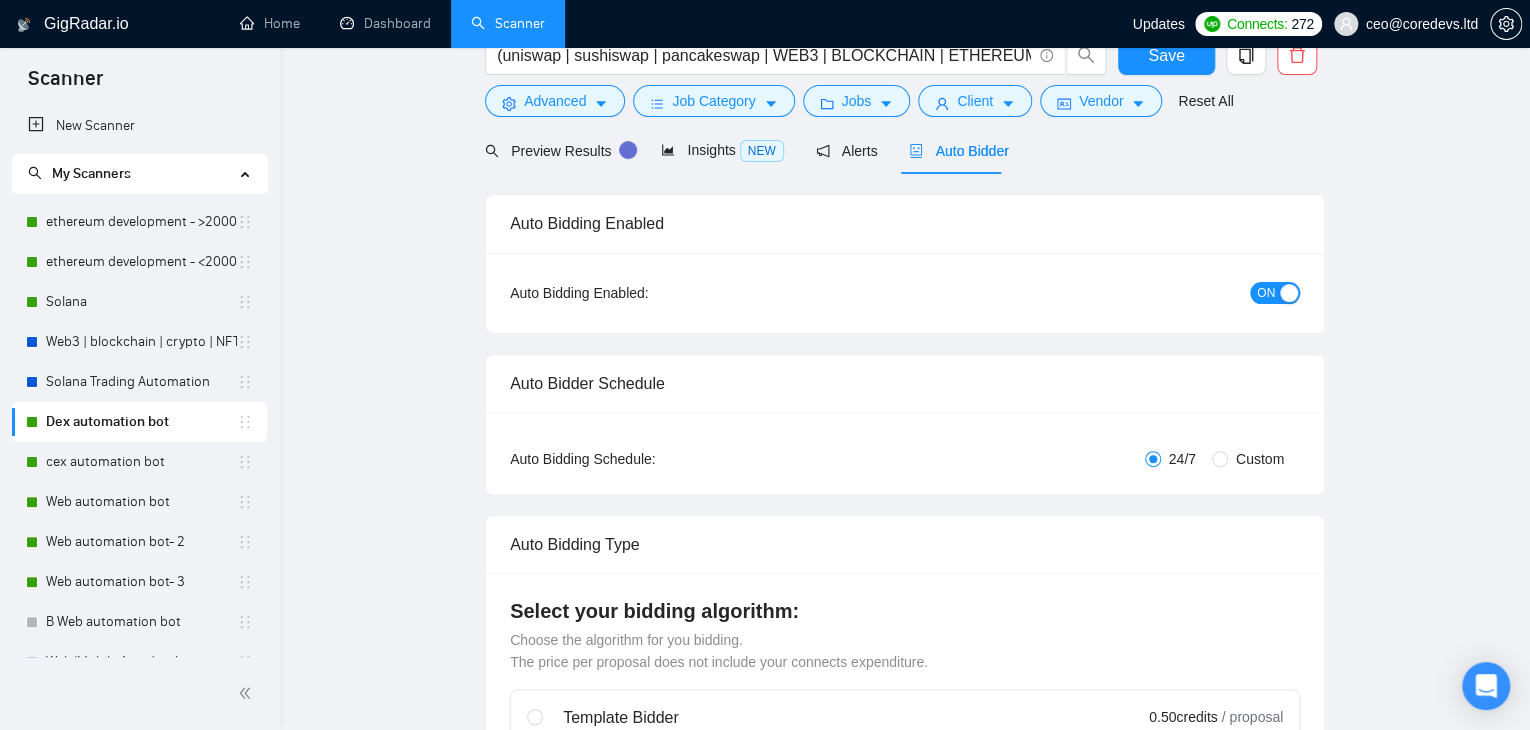 scroll, scrollTop: 0, scrollLeft: 0, axis: both 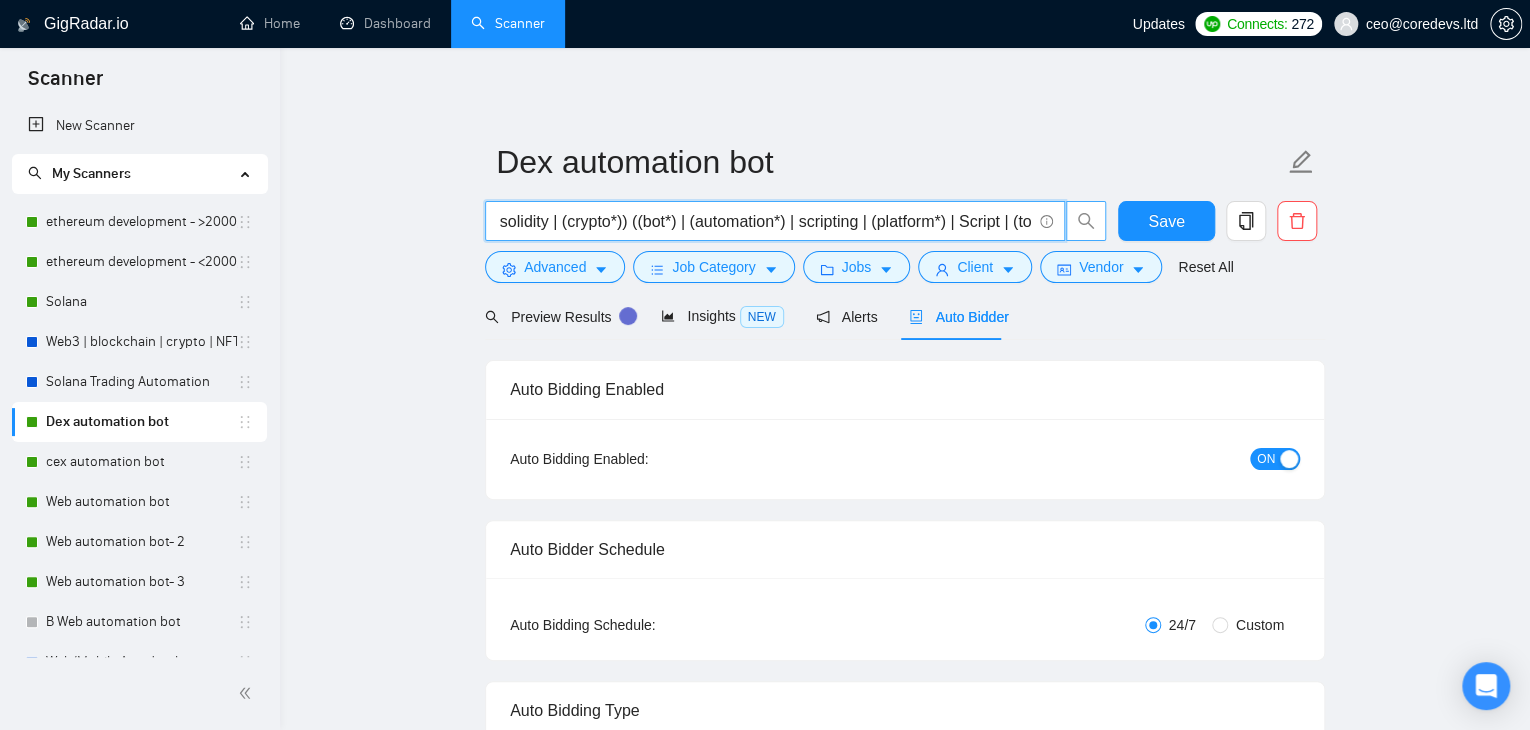 drag, startPoint x: 797, startPoint y: 225, endPoint x: 1079, endPoint y: 225, distance: 282 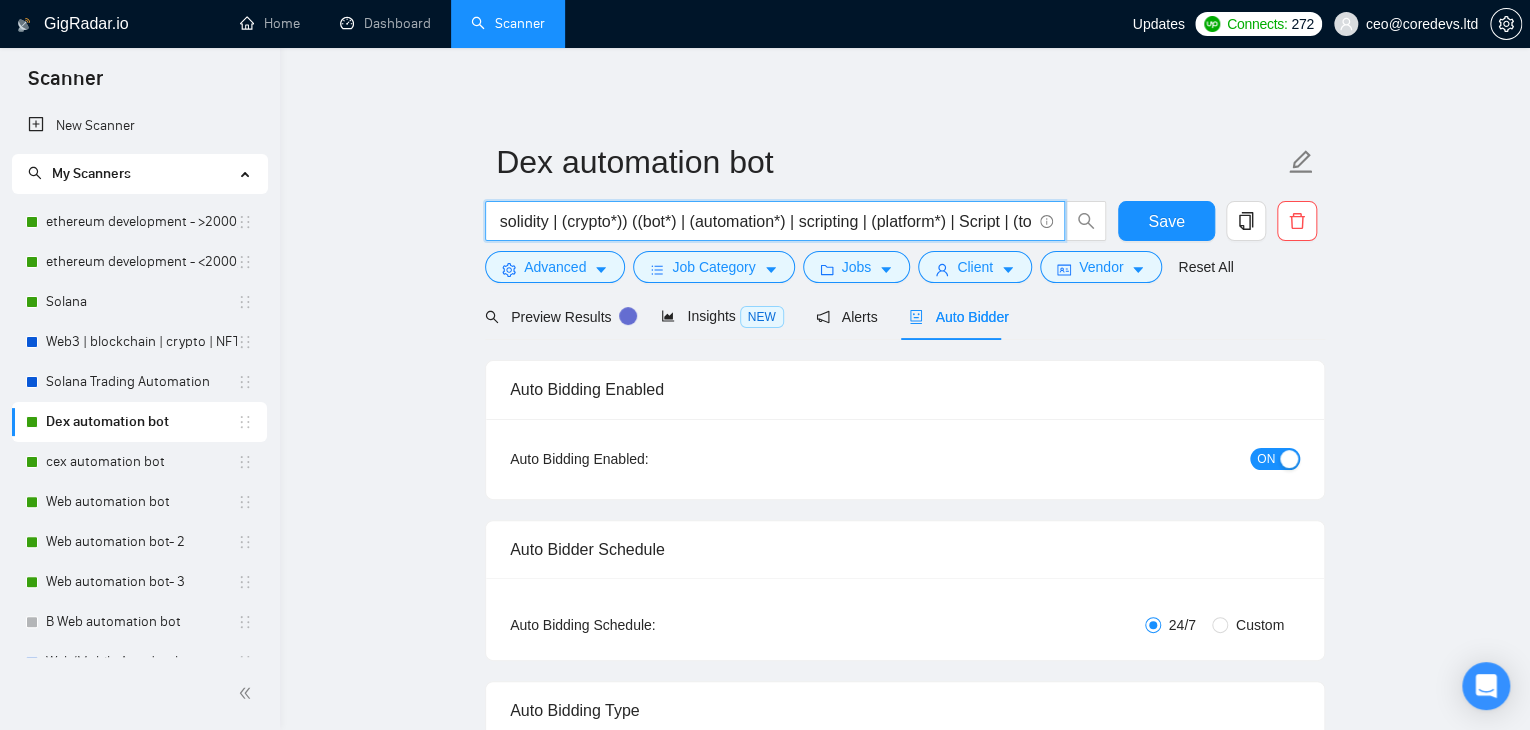 click on "(uniswap | sushiswap | pancakeswap | WEB3 | BLOCKCHAIN | ETHEREUM | ether| dex | defi | trading | solidity | (crypto*)) ((bot*) | (automation*) | scripting | (platform*) | Script | (tool*))" at bounding box center [764, 221] 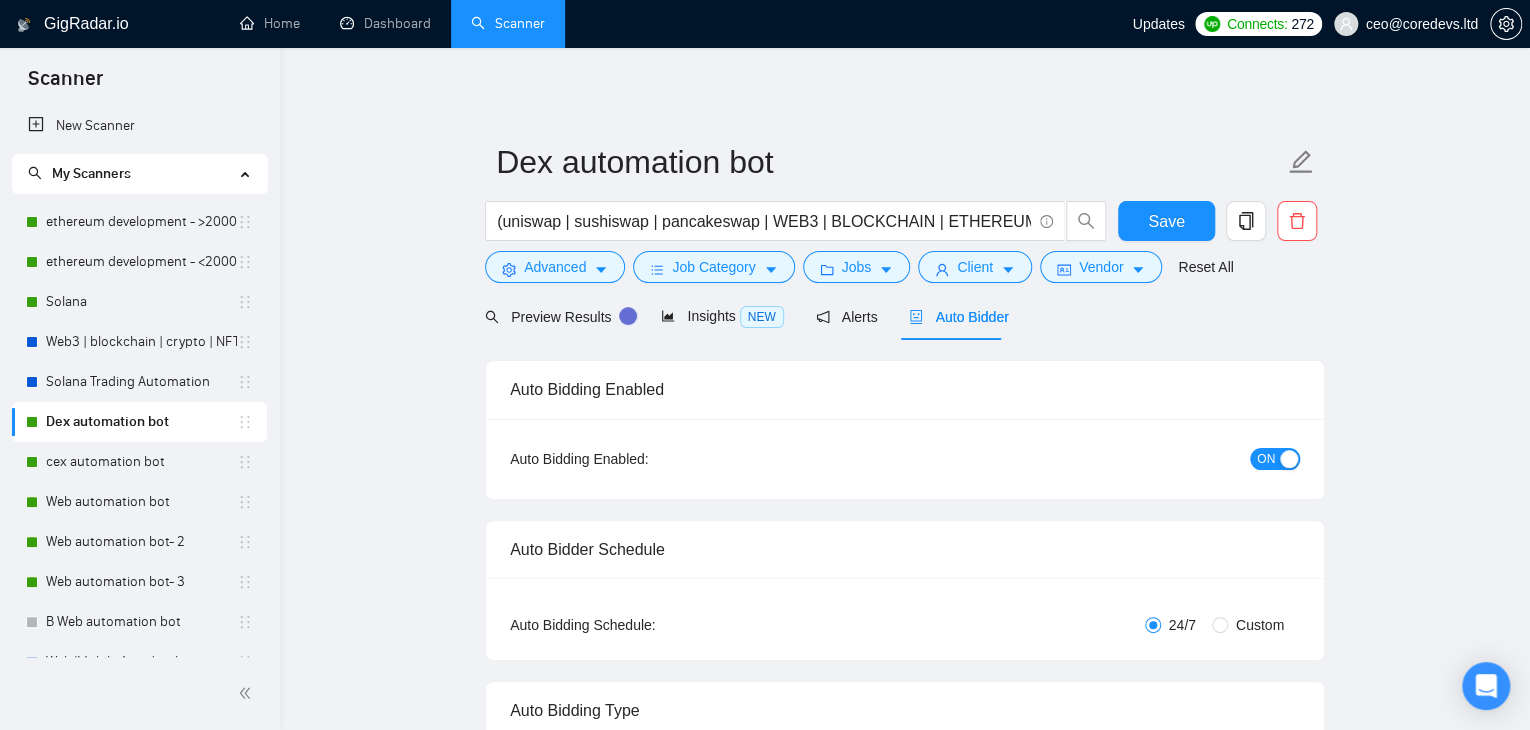 click on "ON" at bounding box center (1266, 459) 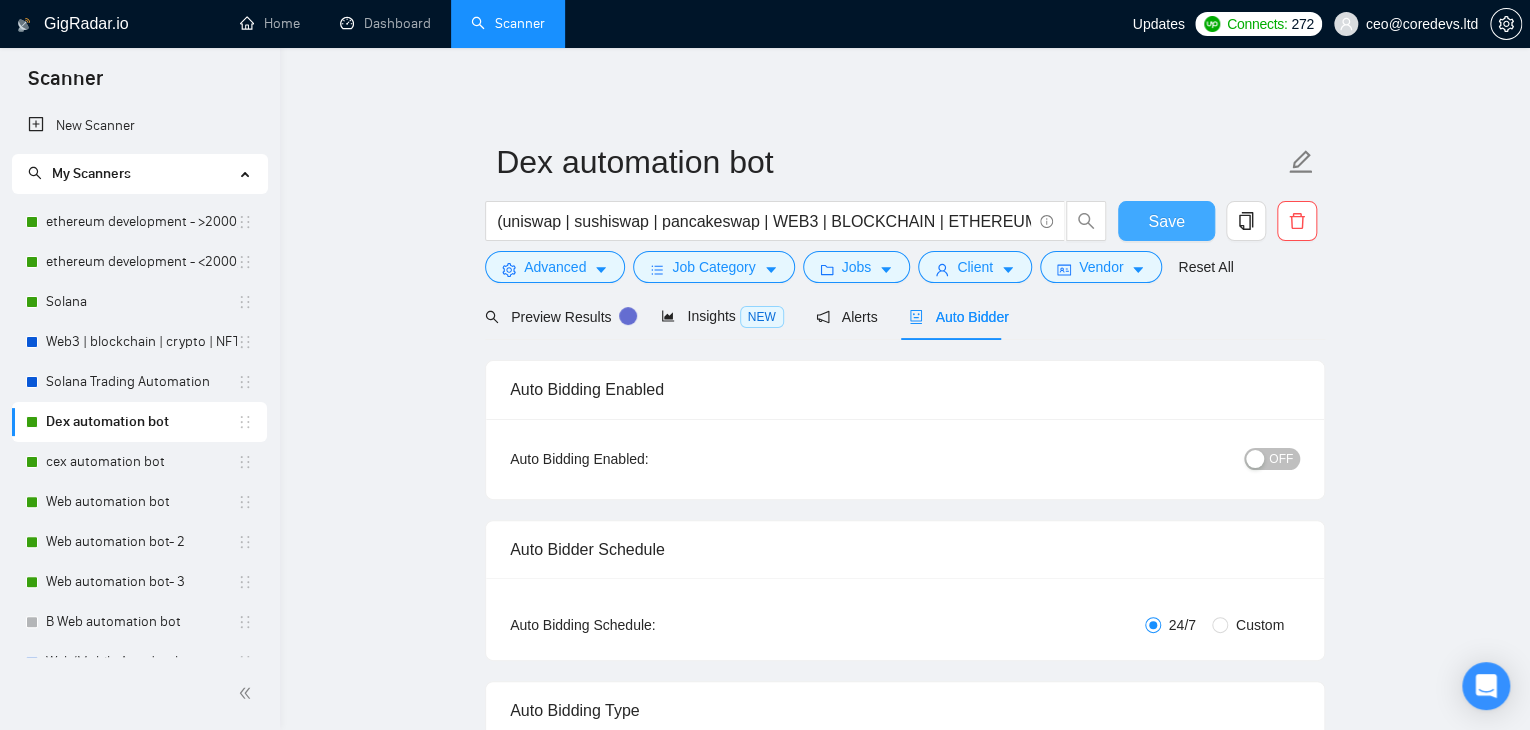 click on "Save" at bounding box center [1166, 221] 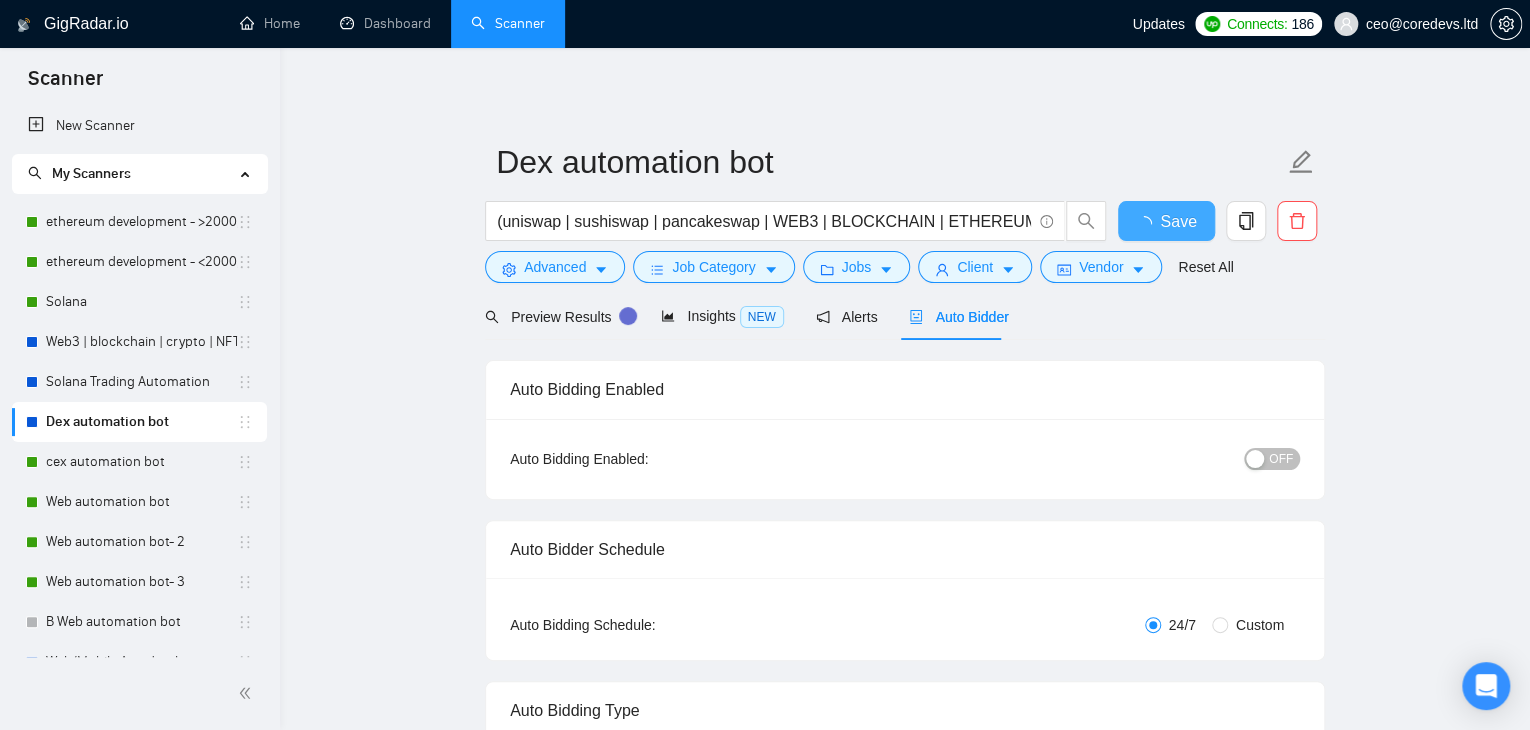 type 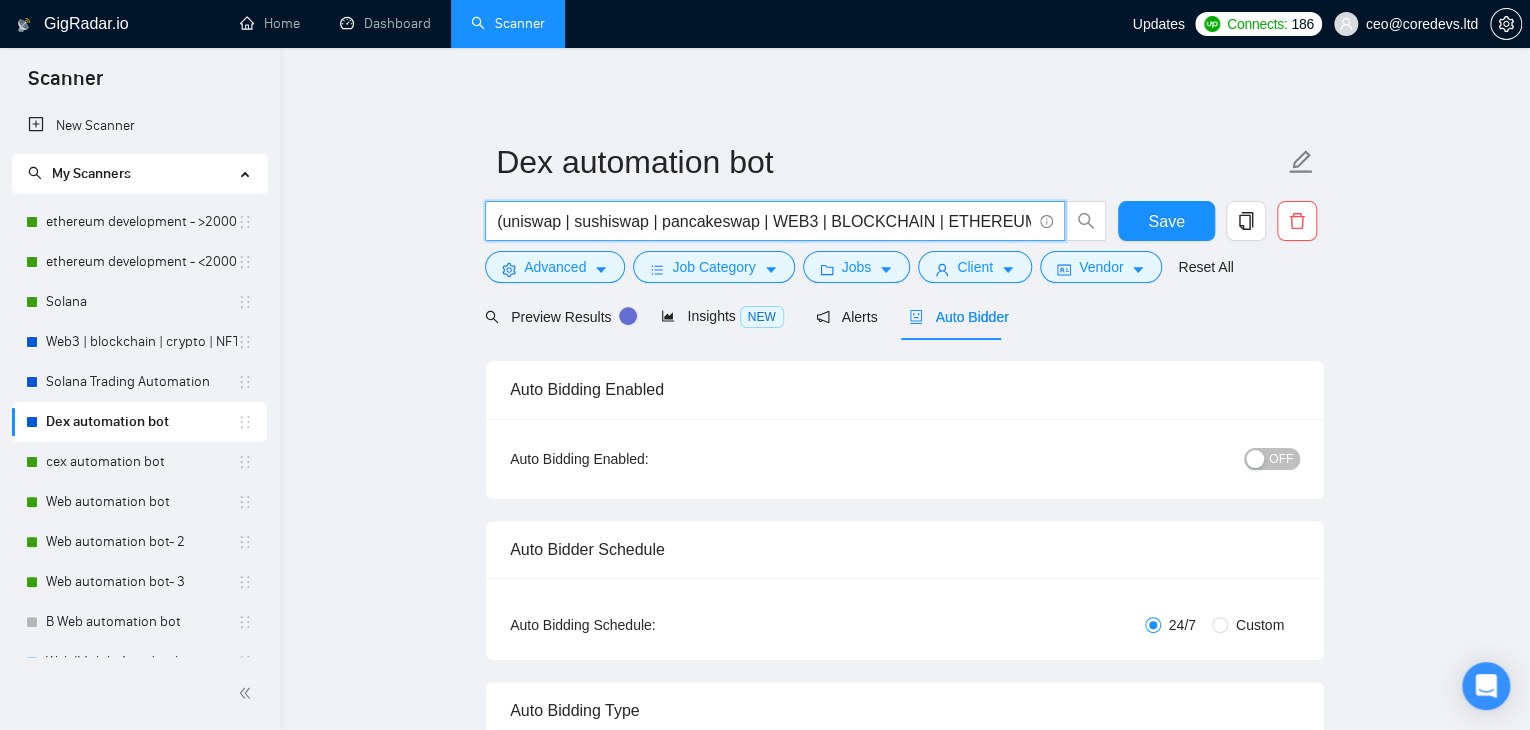 drag, startPoint x: 500, startPoint y: 221, endPoint x: 747, endPoint y: 226, distance: 247.0506 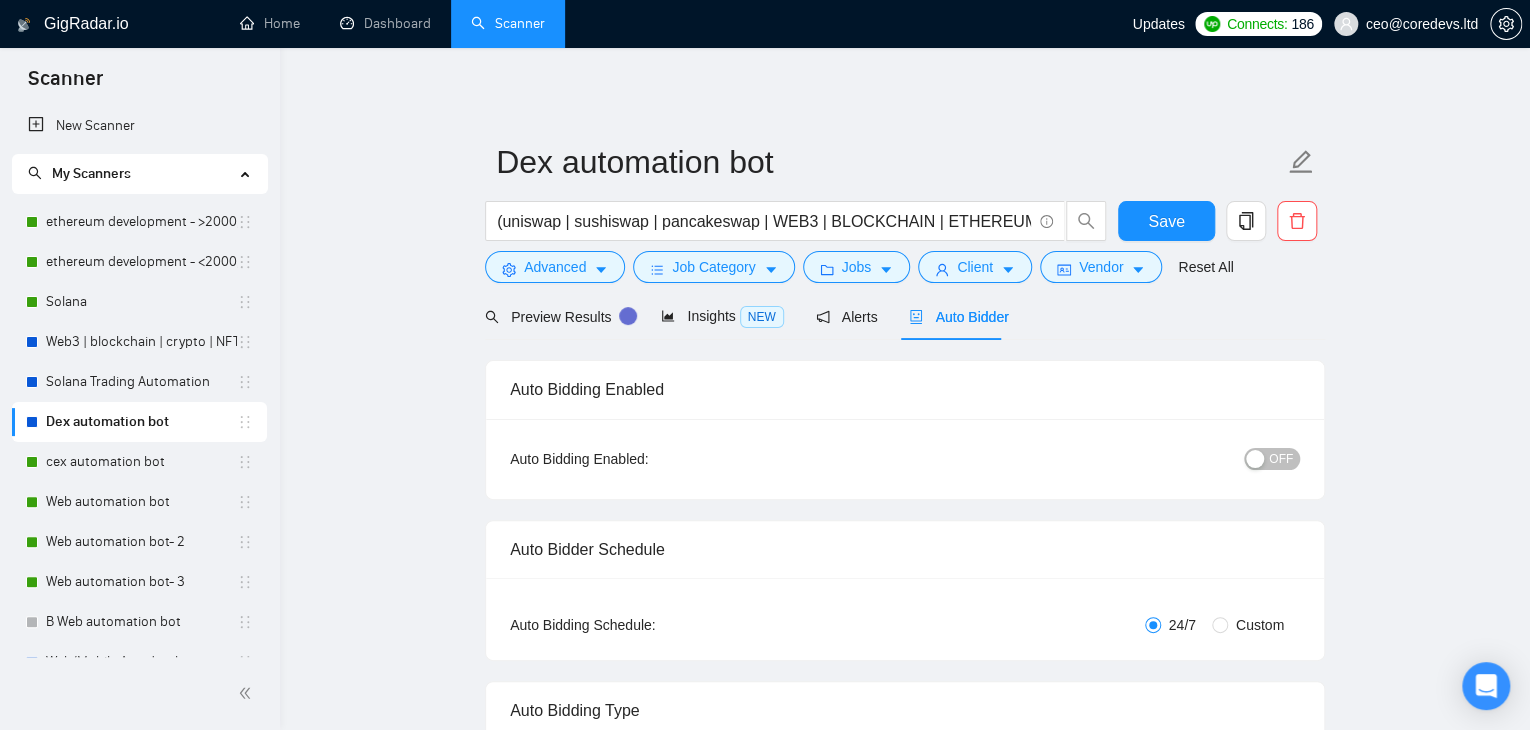 scroll, scrollTop: 134, scrollLeft: 0, axis: vertical 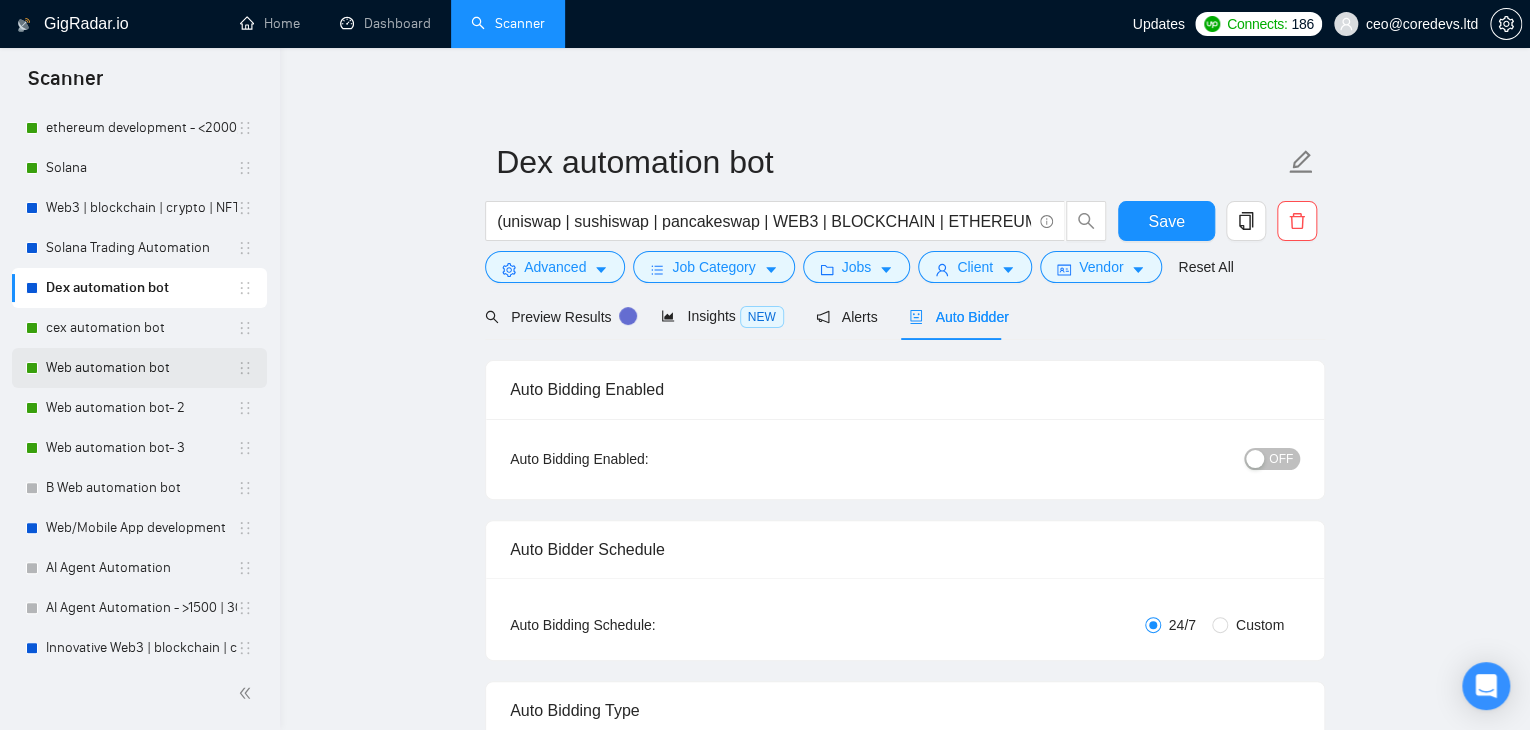 click on "Web automation bot" at bounding box center (141, 368) 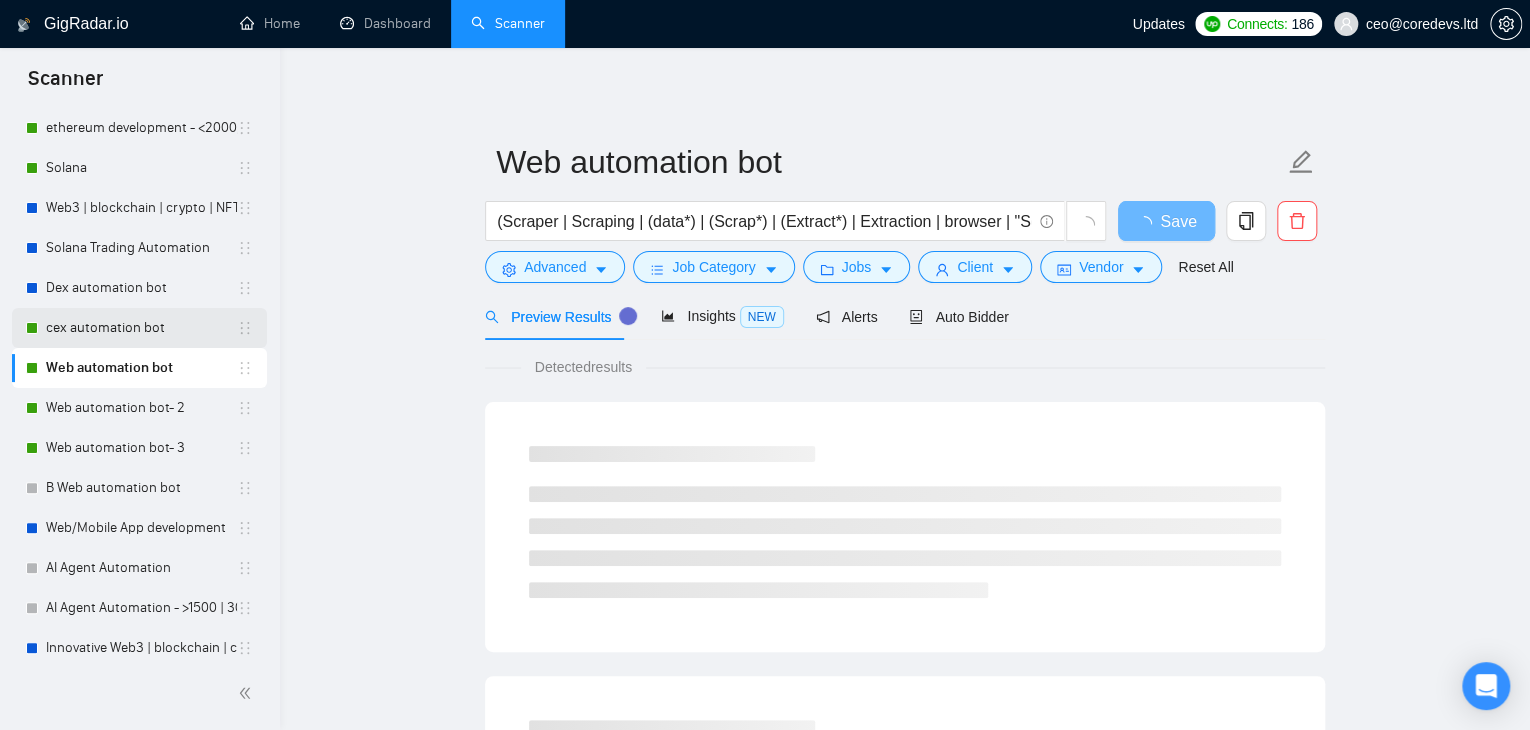 click on "cex automation bot" at bounding box center (141, 328) 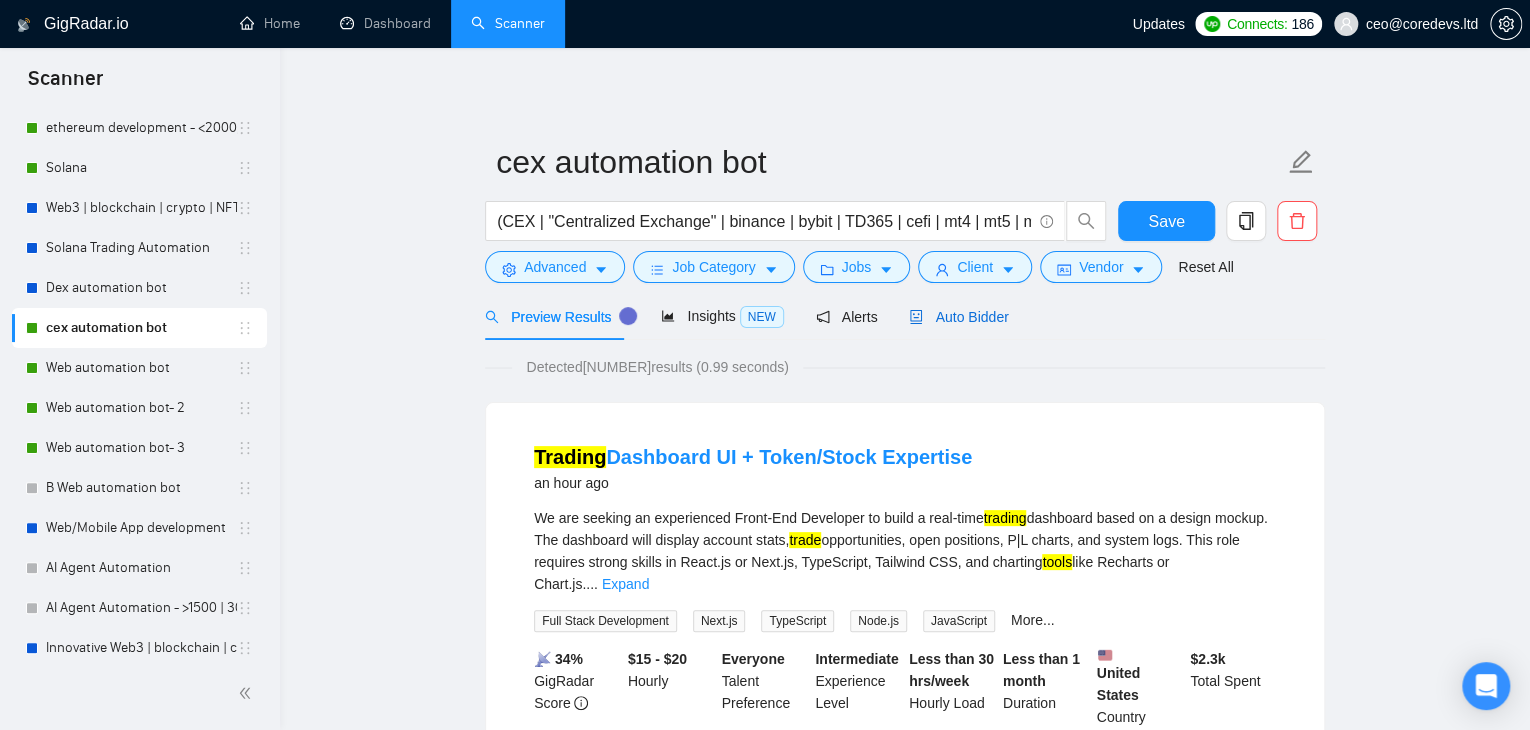 click on "Auto Bidder" at bounding box center (958, 317) 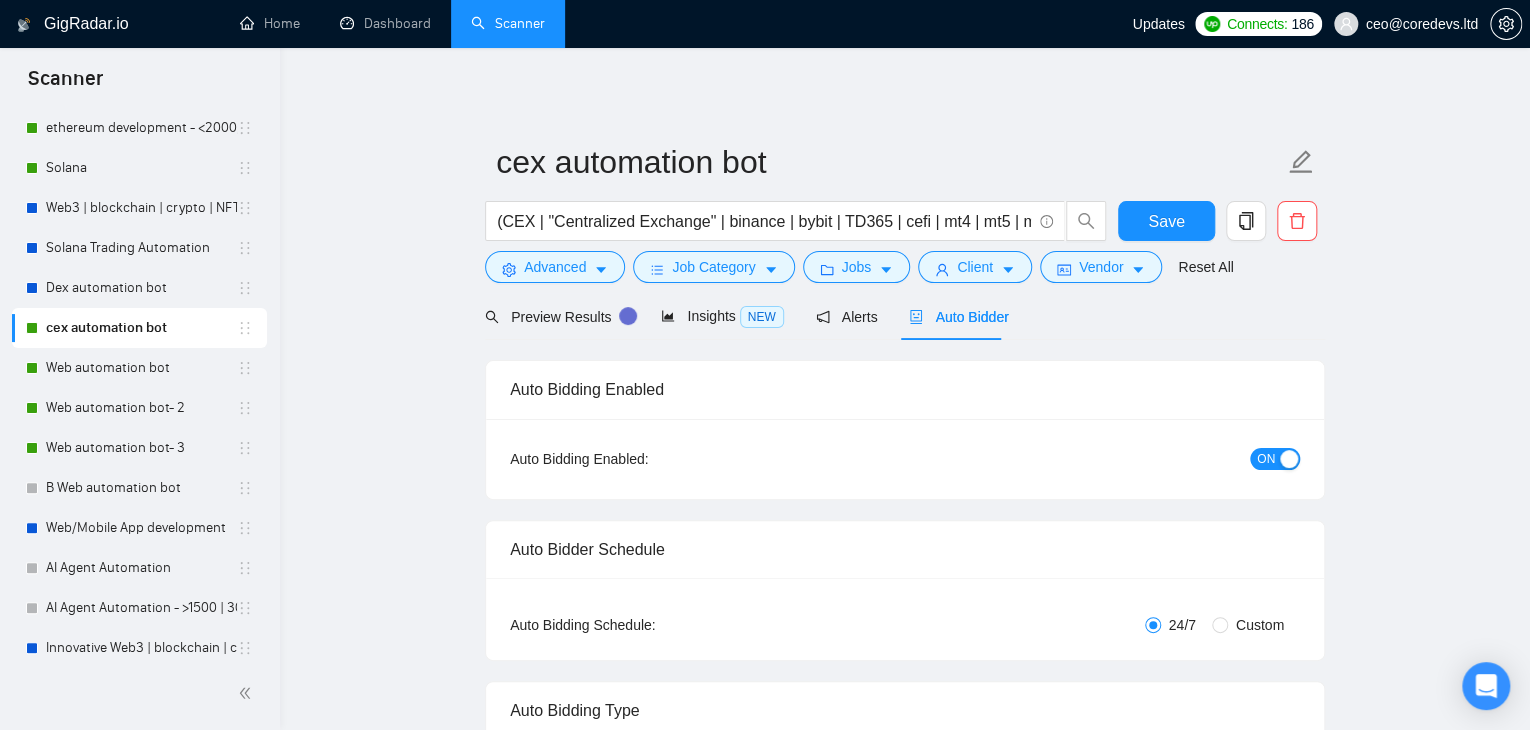 type 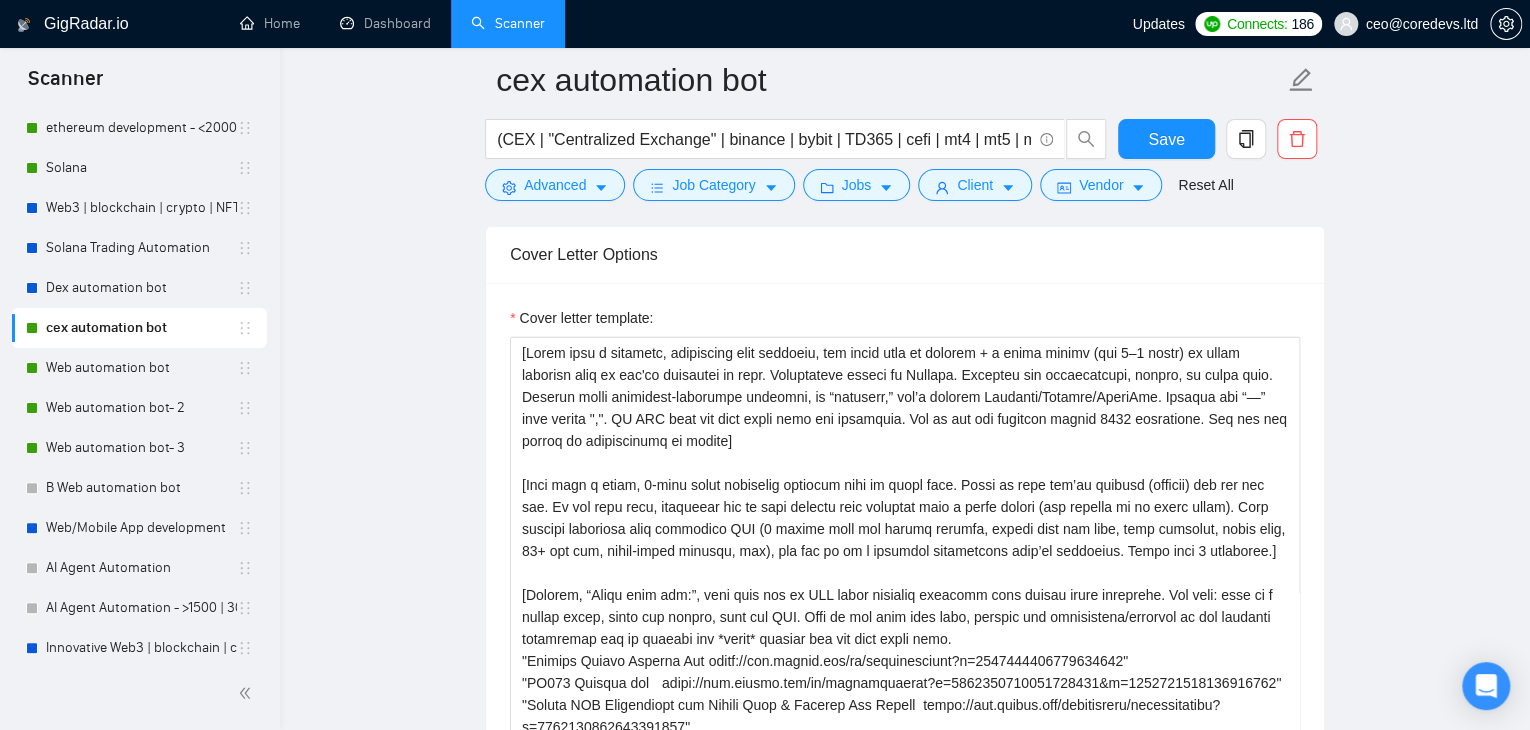 scroll, scrollTop: 2248, scrollLeft: 0, axis: vertical 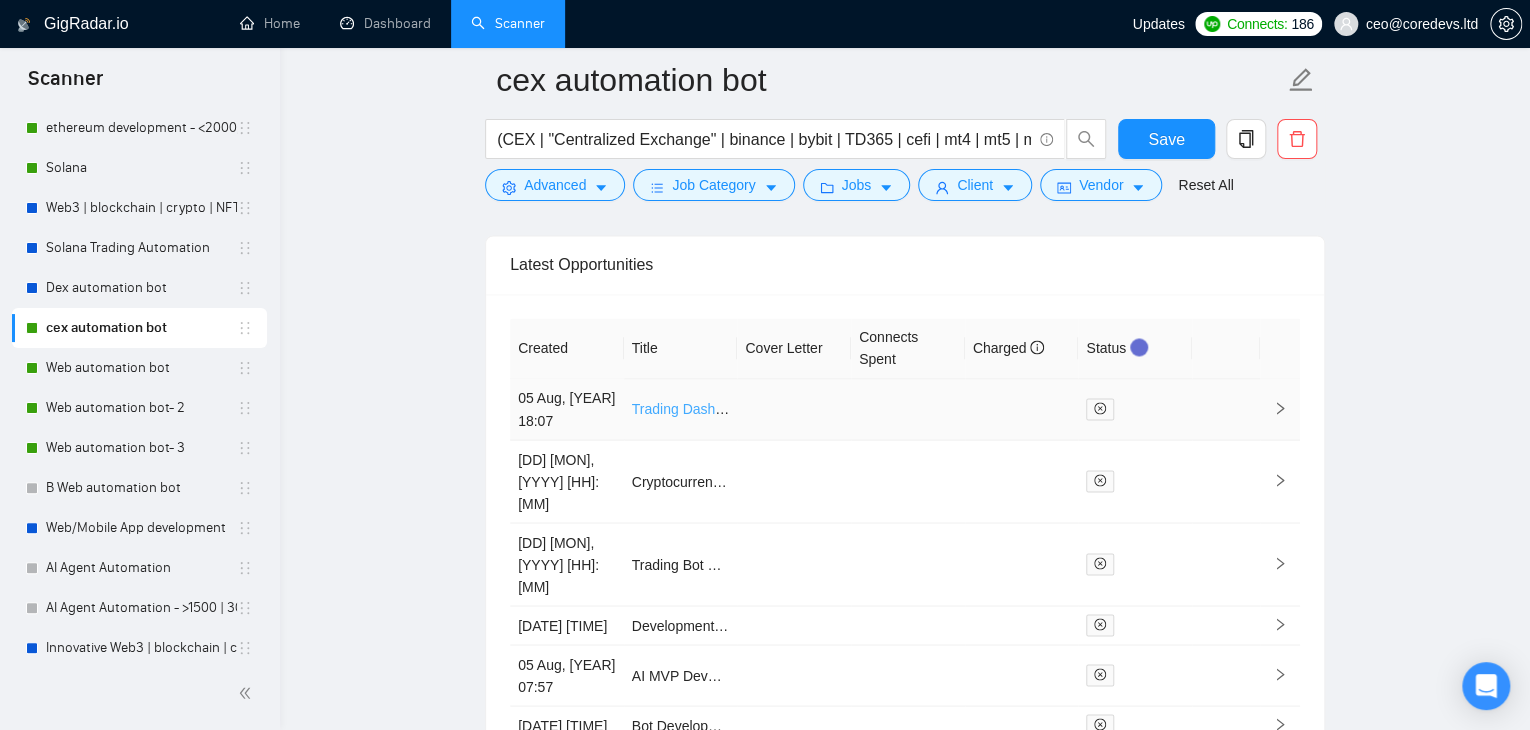 click on "Trading Dashboard UI + Token/Stock Expertise" at bounding box center (777, 409) 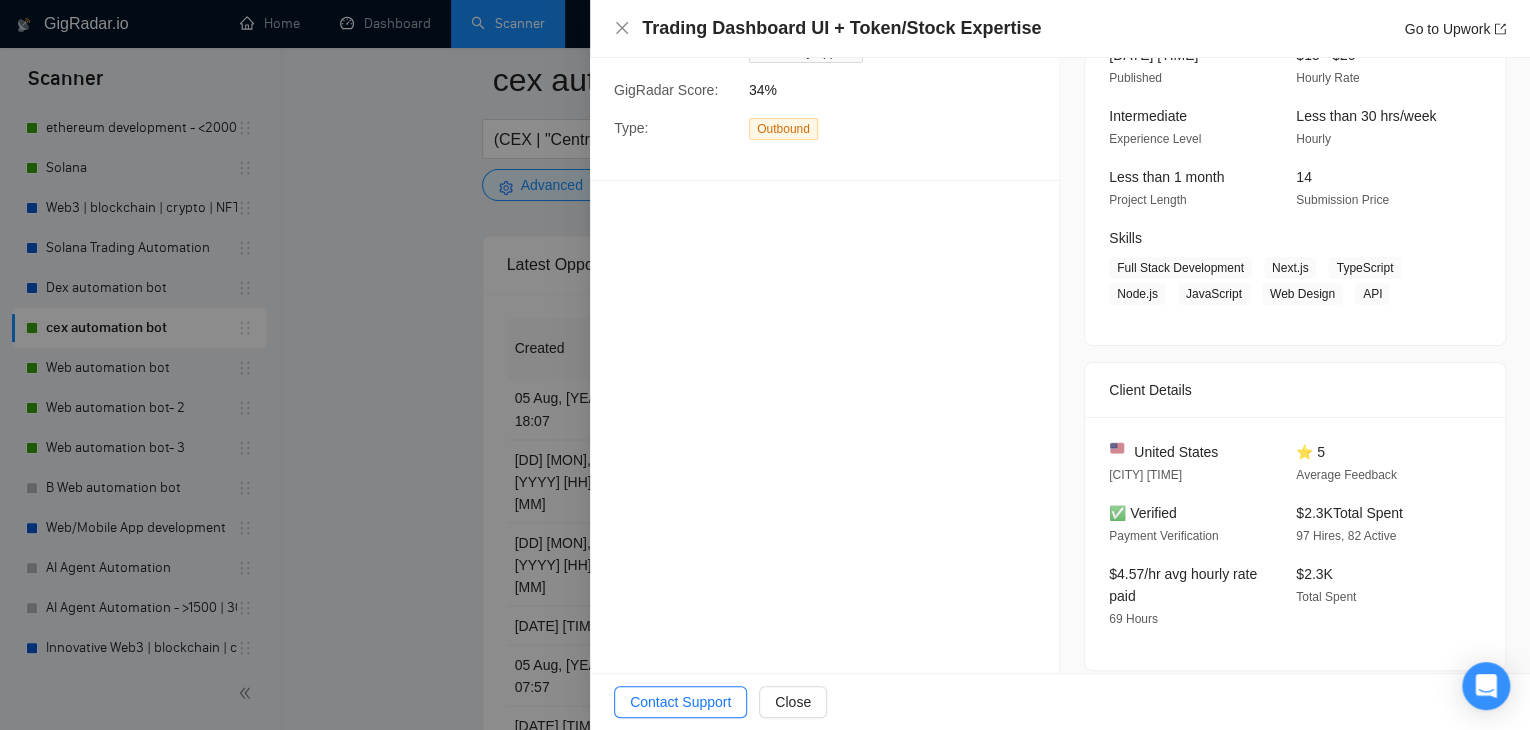 scroll, scrollTop: 428, scrollLeft: 0, axis: vertical 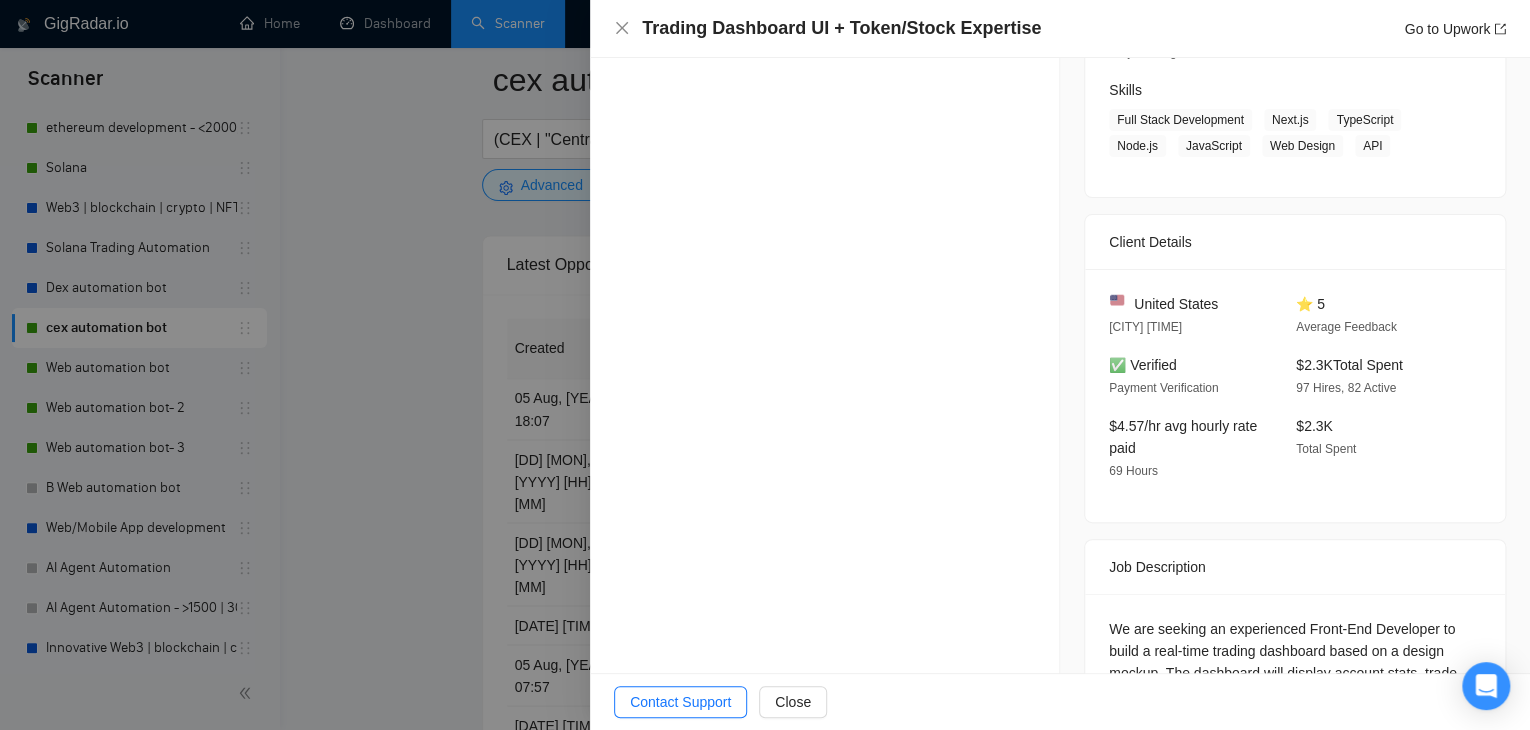 click at bounding box center [765, 365] 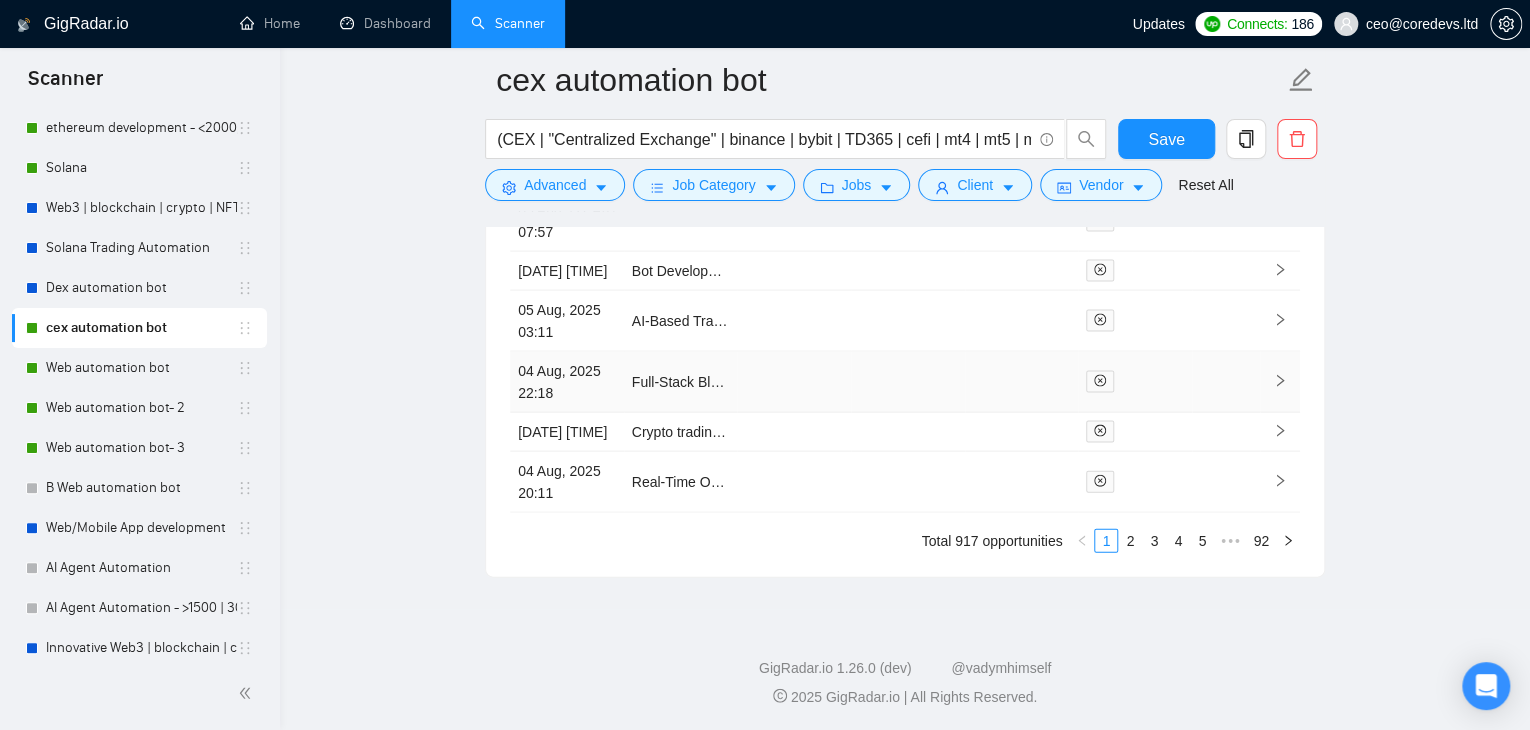 scroll, scrollTop: 5768, scrollLeft: 0, axis: vertical 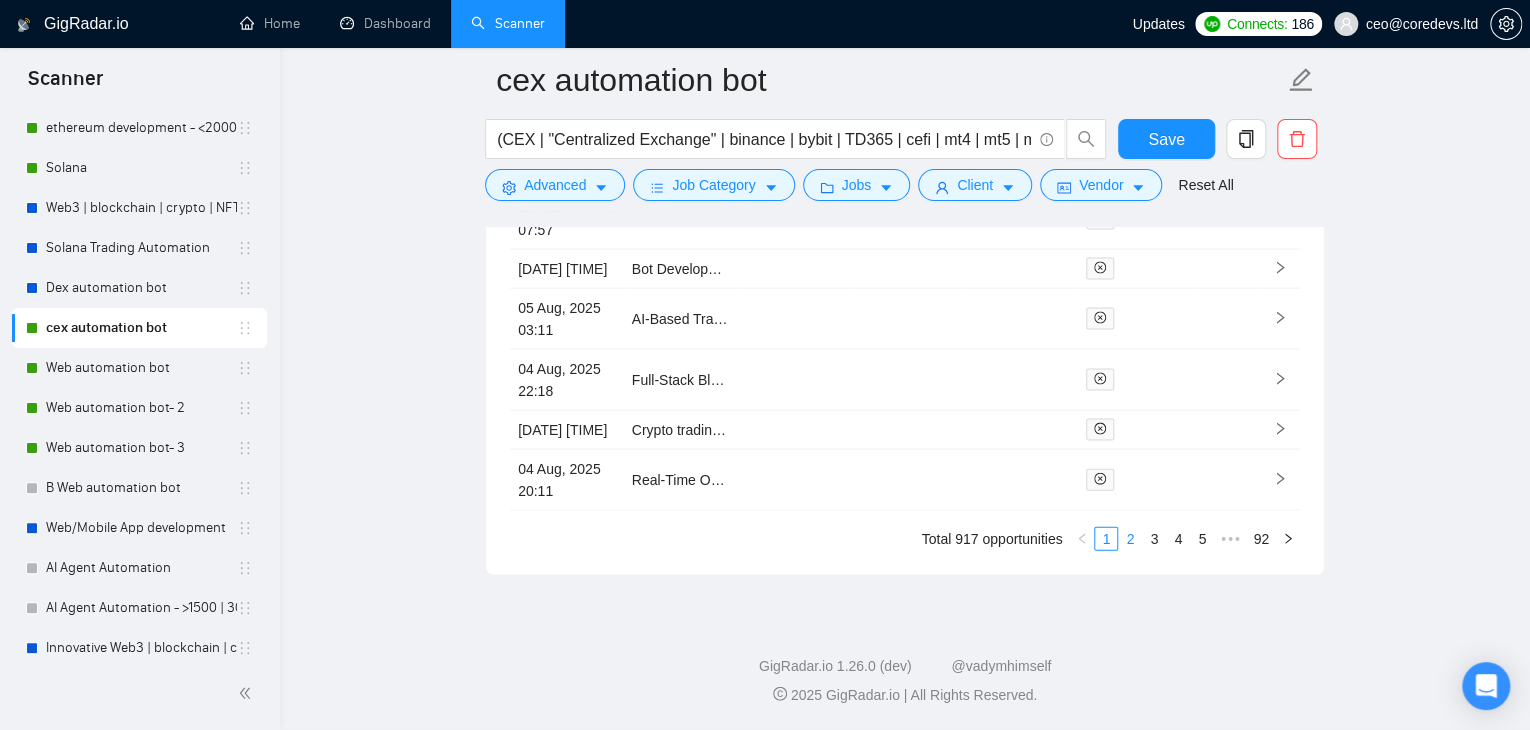 click on "2" at bounding box center [1130, 539] 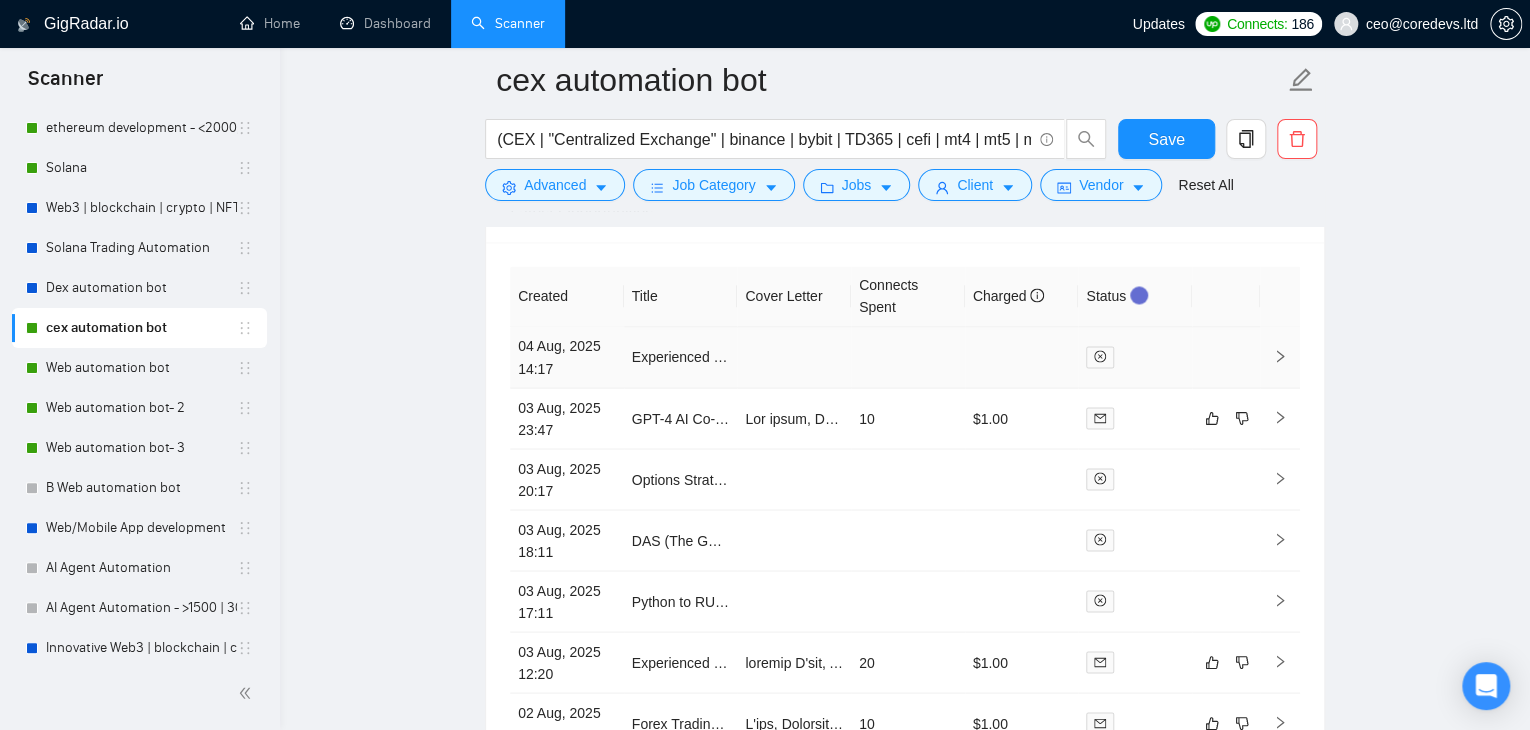 scroll, scrollTop: 5363, scrollLeft: 0, axis: vertical 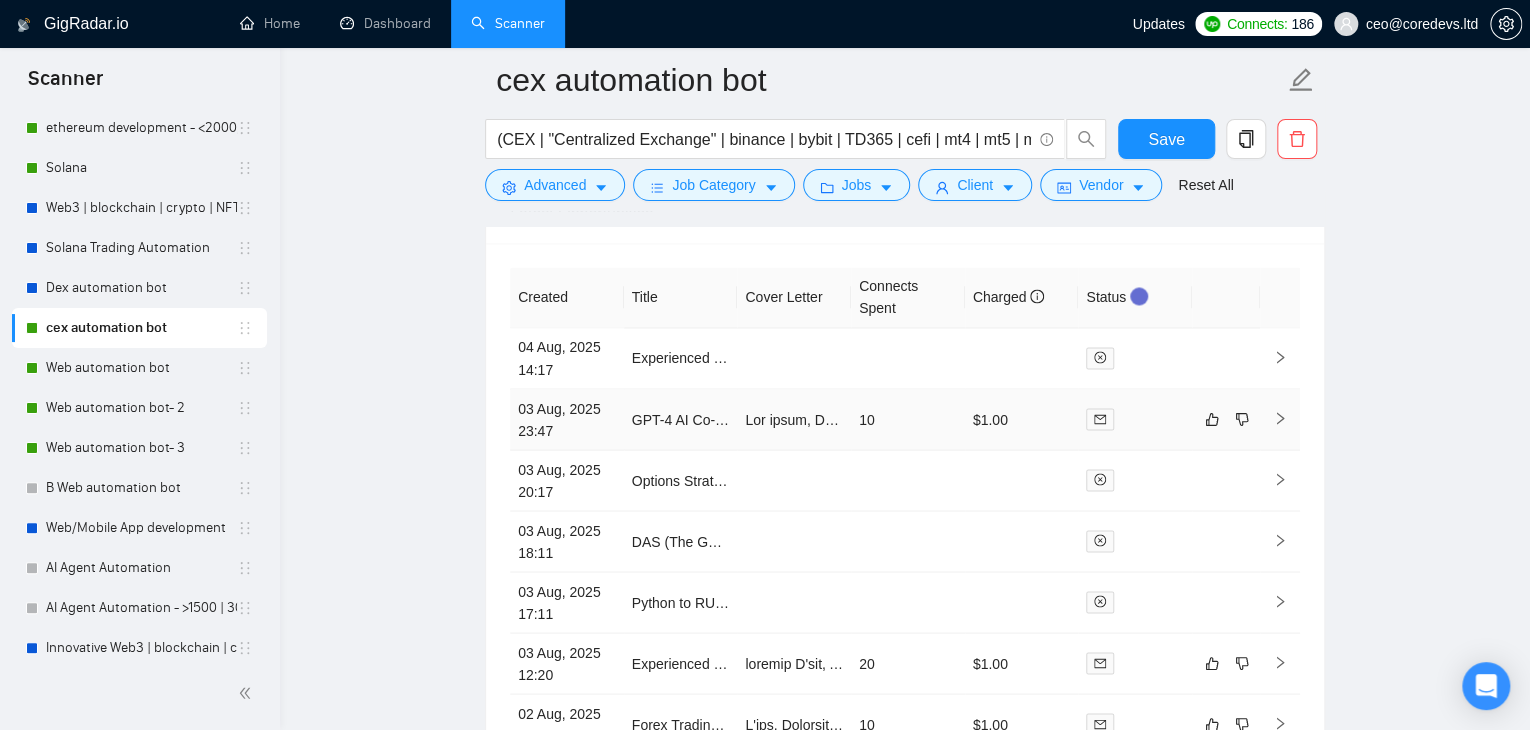 click on "GPT-4 AI Co-Pilot for Maritime Email Summarization (MVP)" at bounding box center (681, 419) 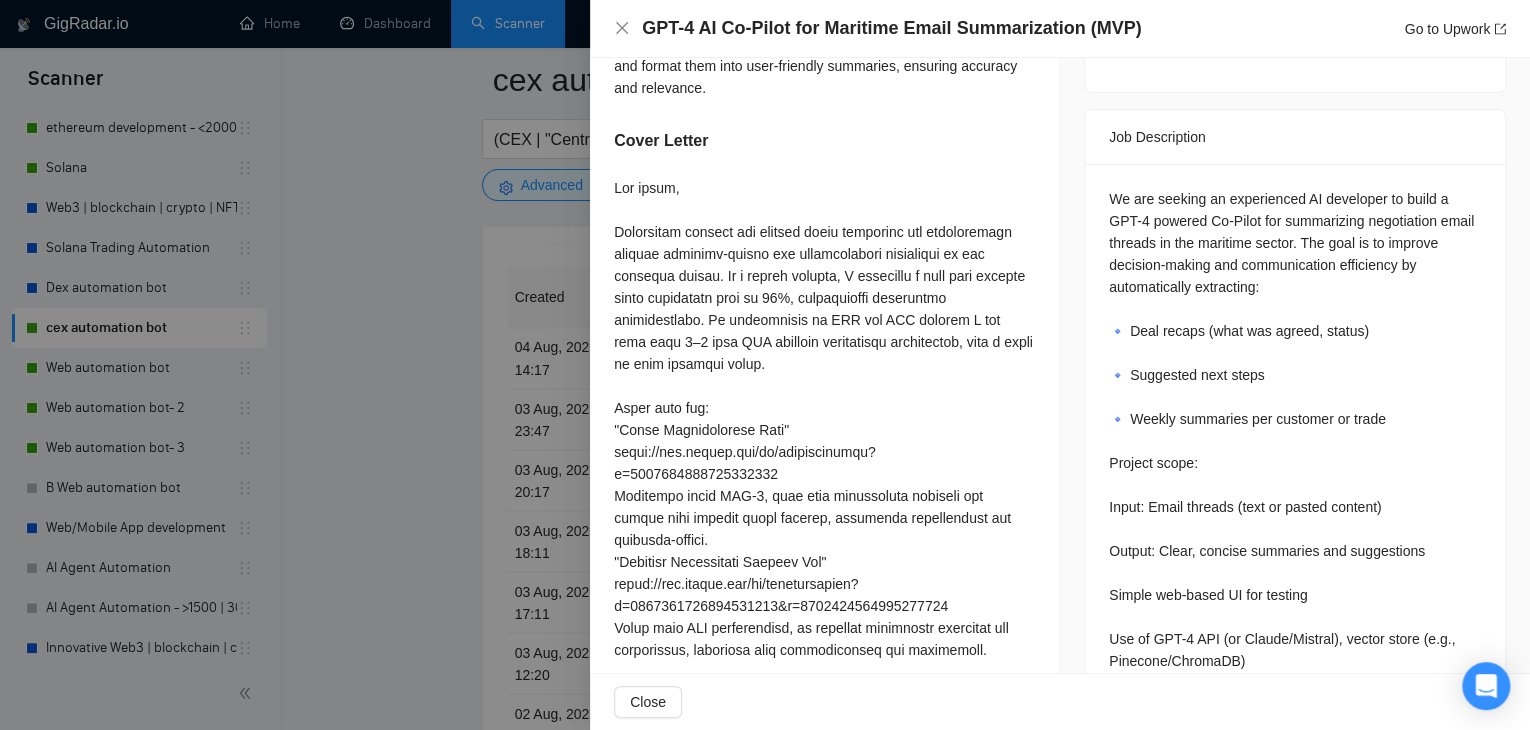 scroll, scrollTop: 790, scrollLeft: 0, axis: vertical 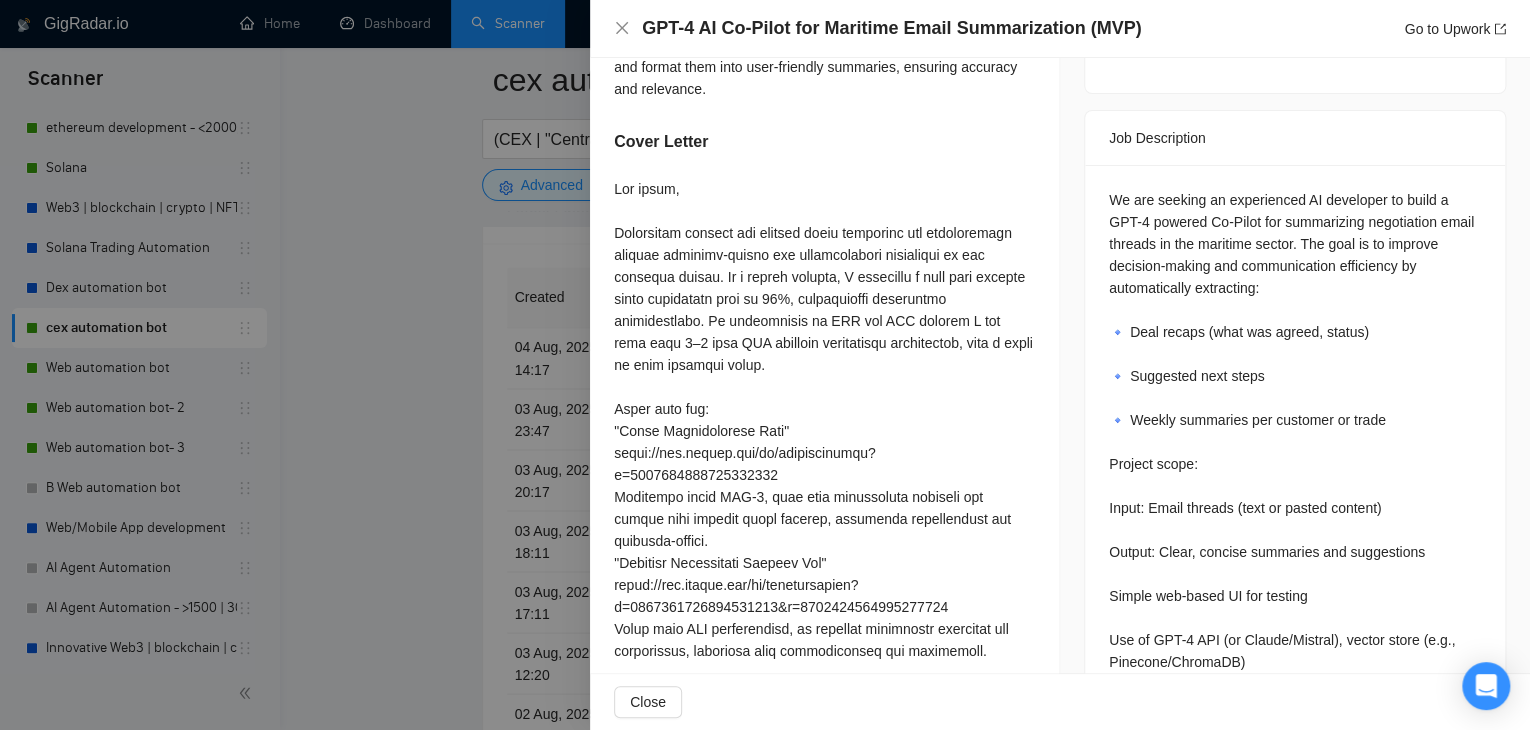 click at bounding box center [765, 365] 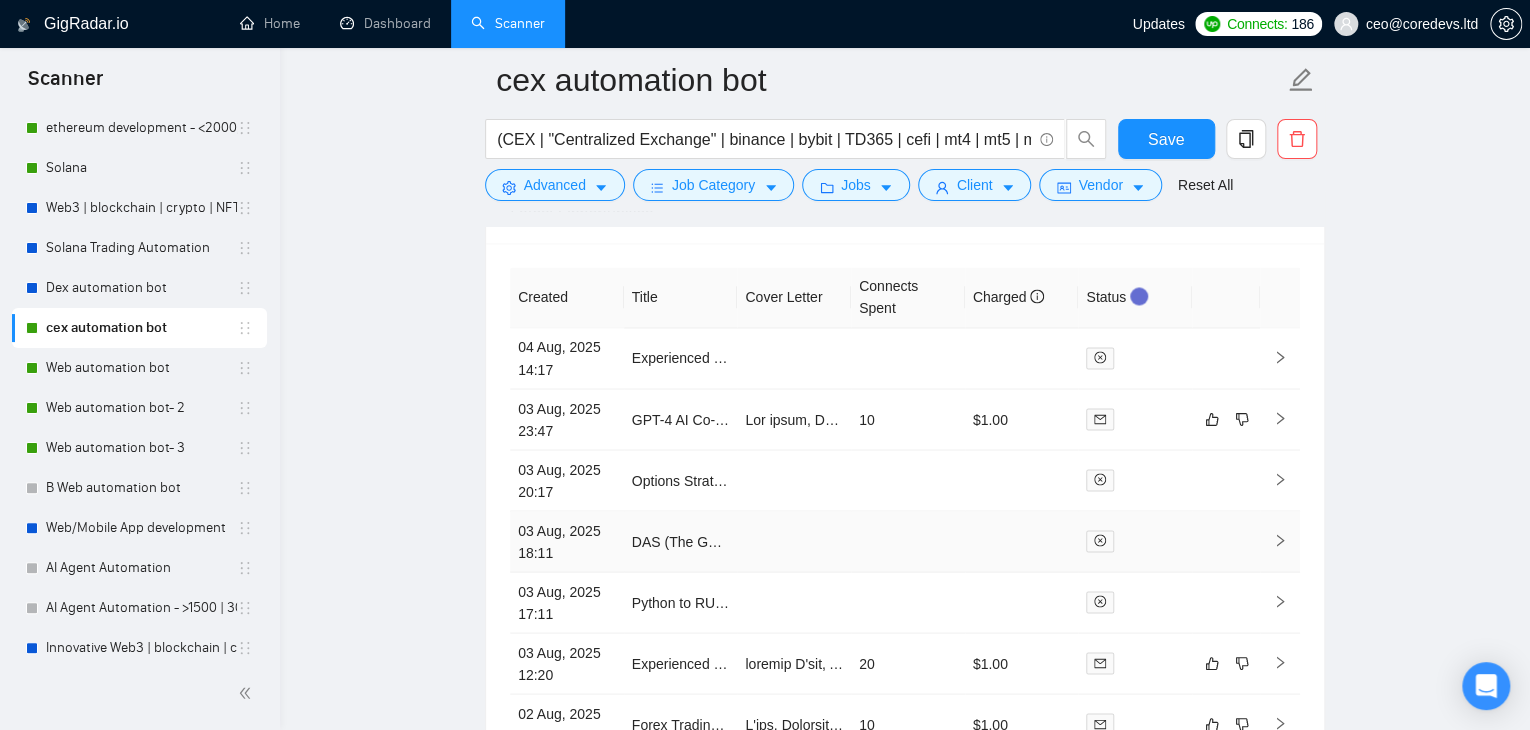 scroll, scrollTop: 5491, scrollLeft: 0, axis: vertical 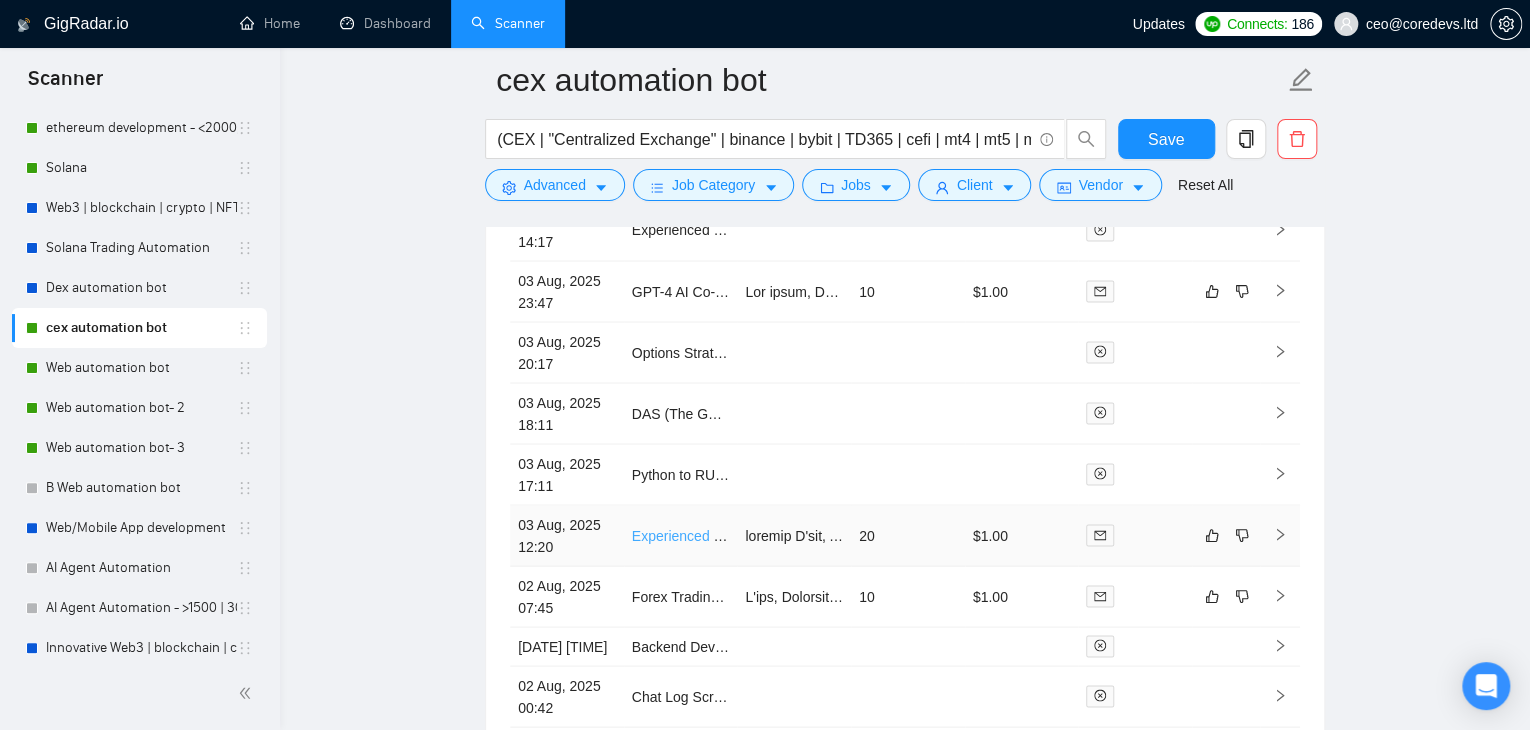 click on "Experienced programmer to build a crypto trading bot" at bounding box center [797, 535] 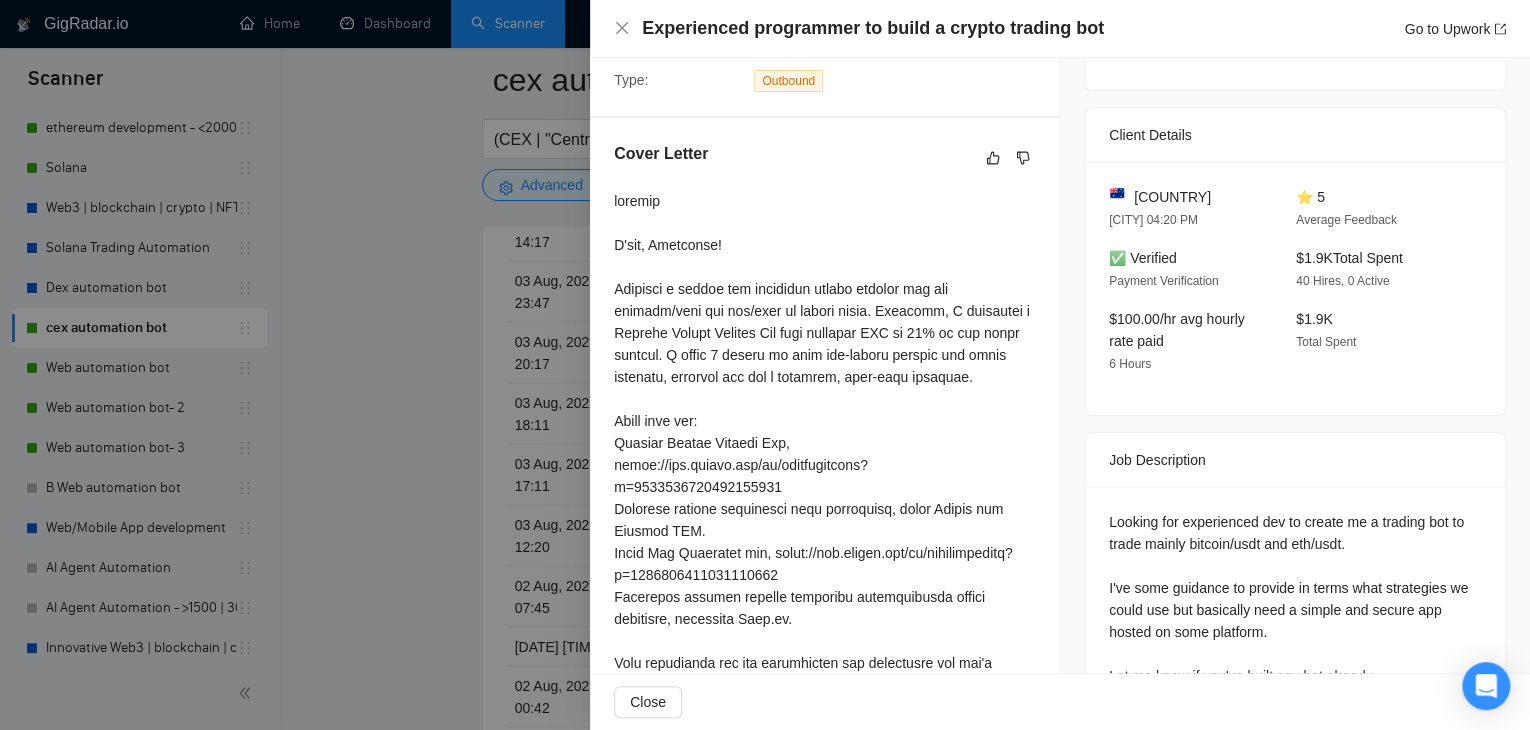 scroll, scrollTop: 436, scrollLeft: 0, axis: vertical 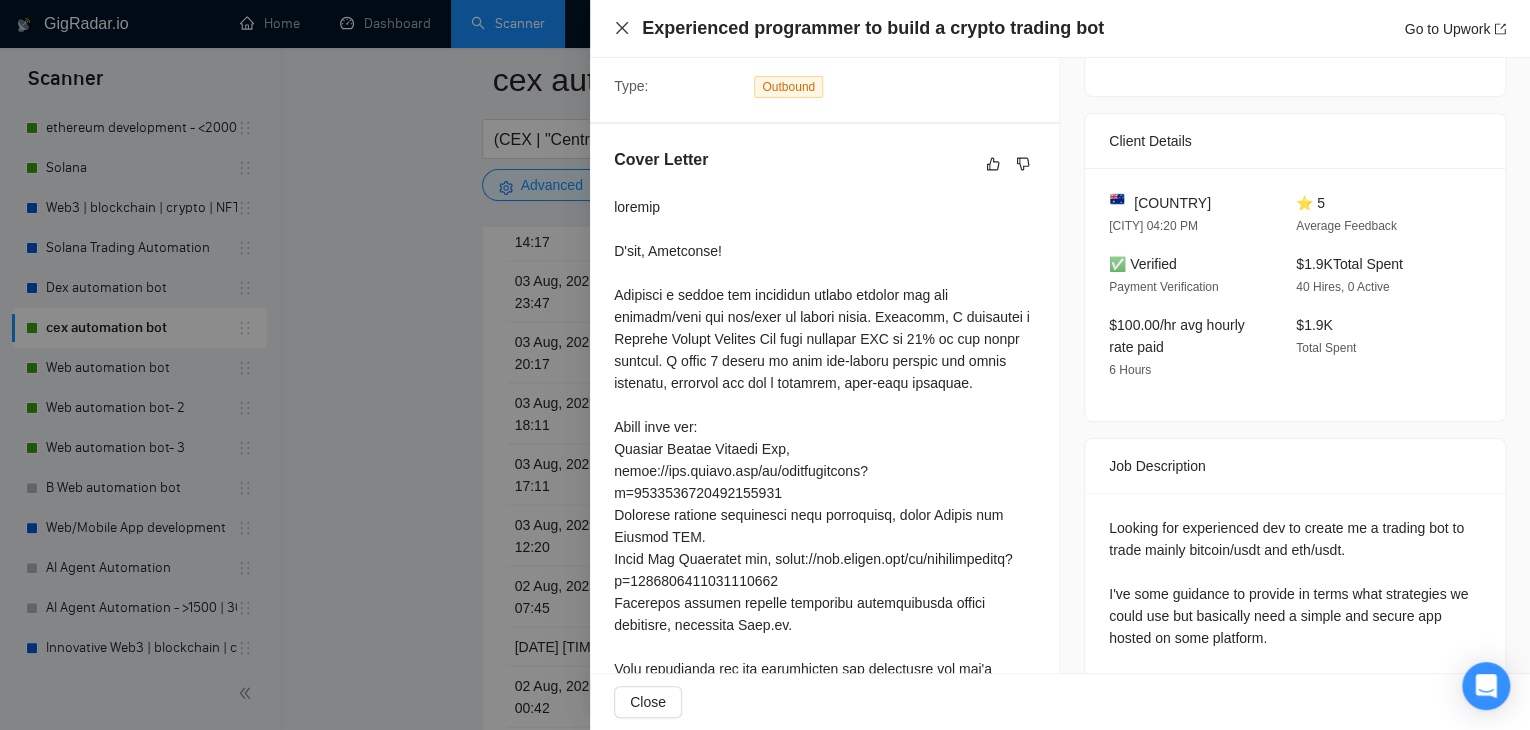 click 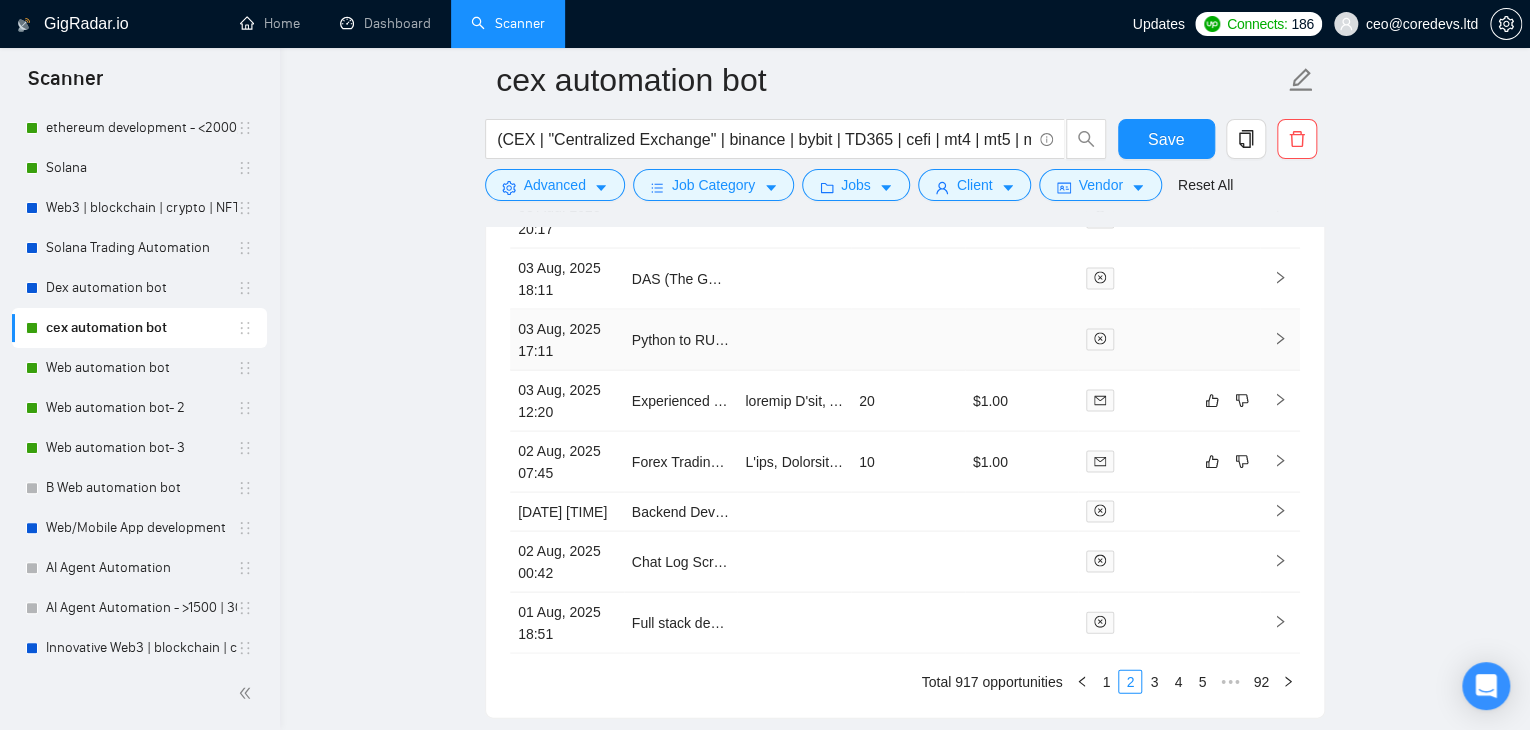 scroll, scrollTop: 5636, scrollLeft: 0, axis: vertical 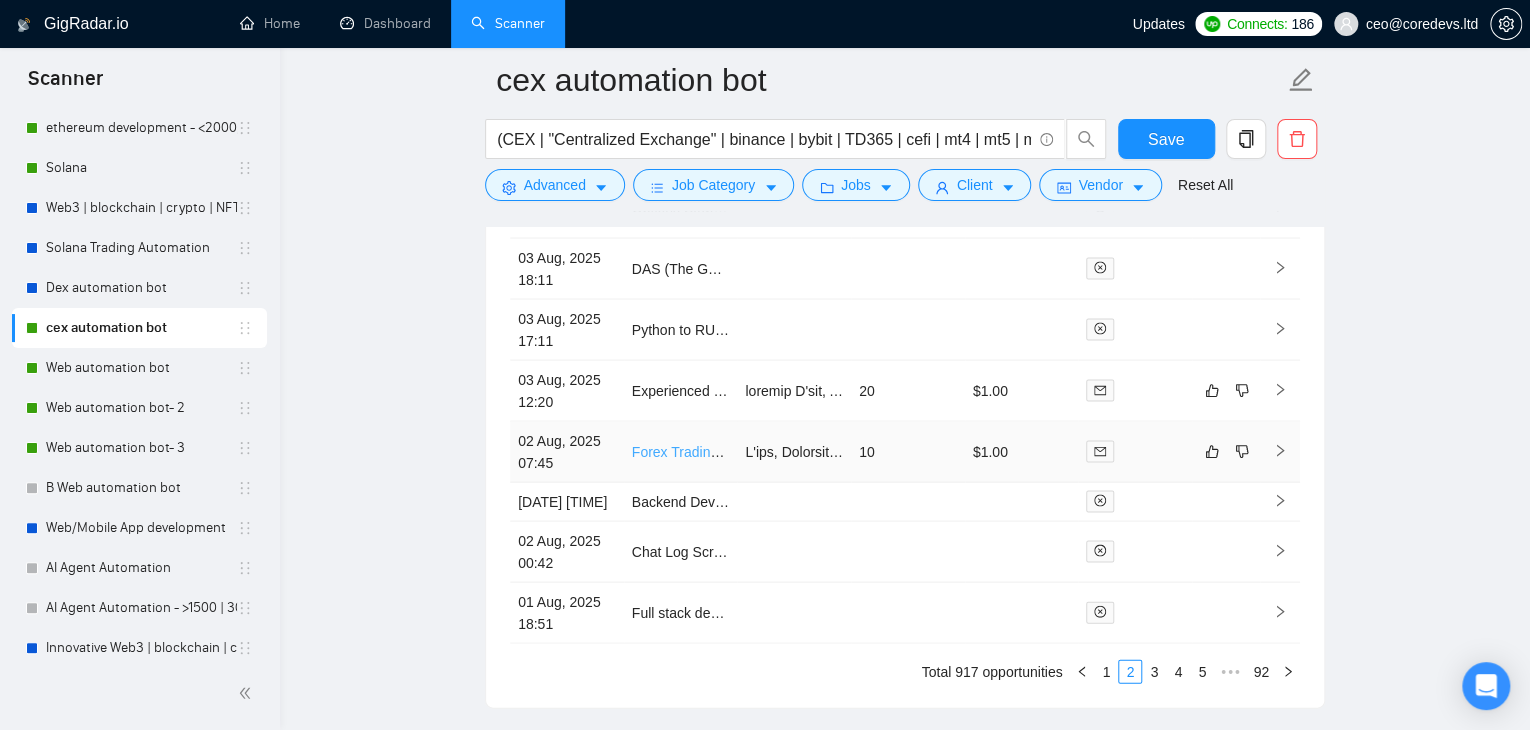 click on "Forex Trading Bot Development" at bounding box center (731, 451) 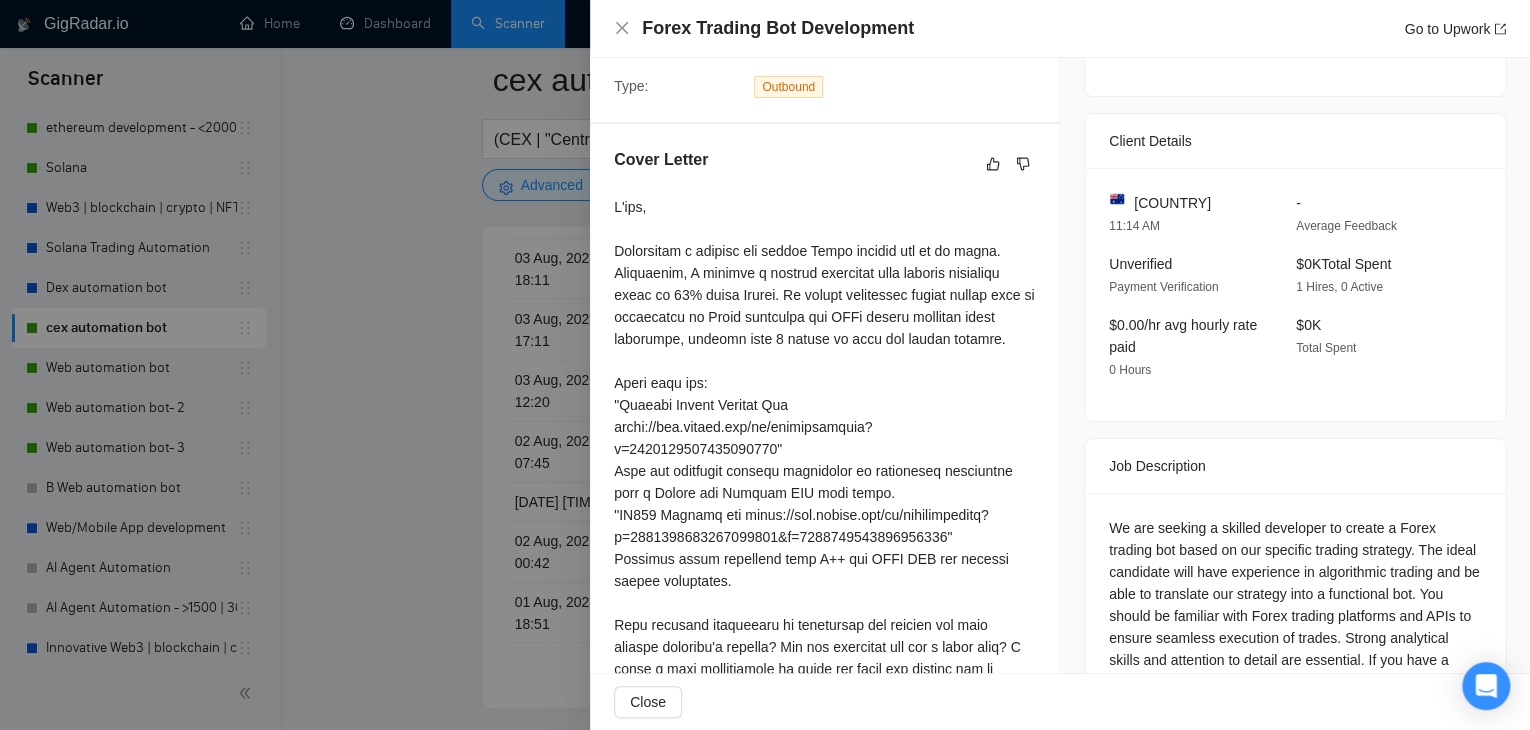 click at bounding box center [765, 365] 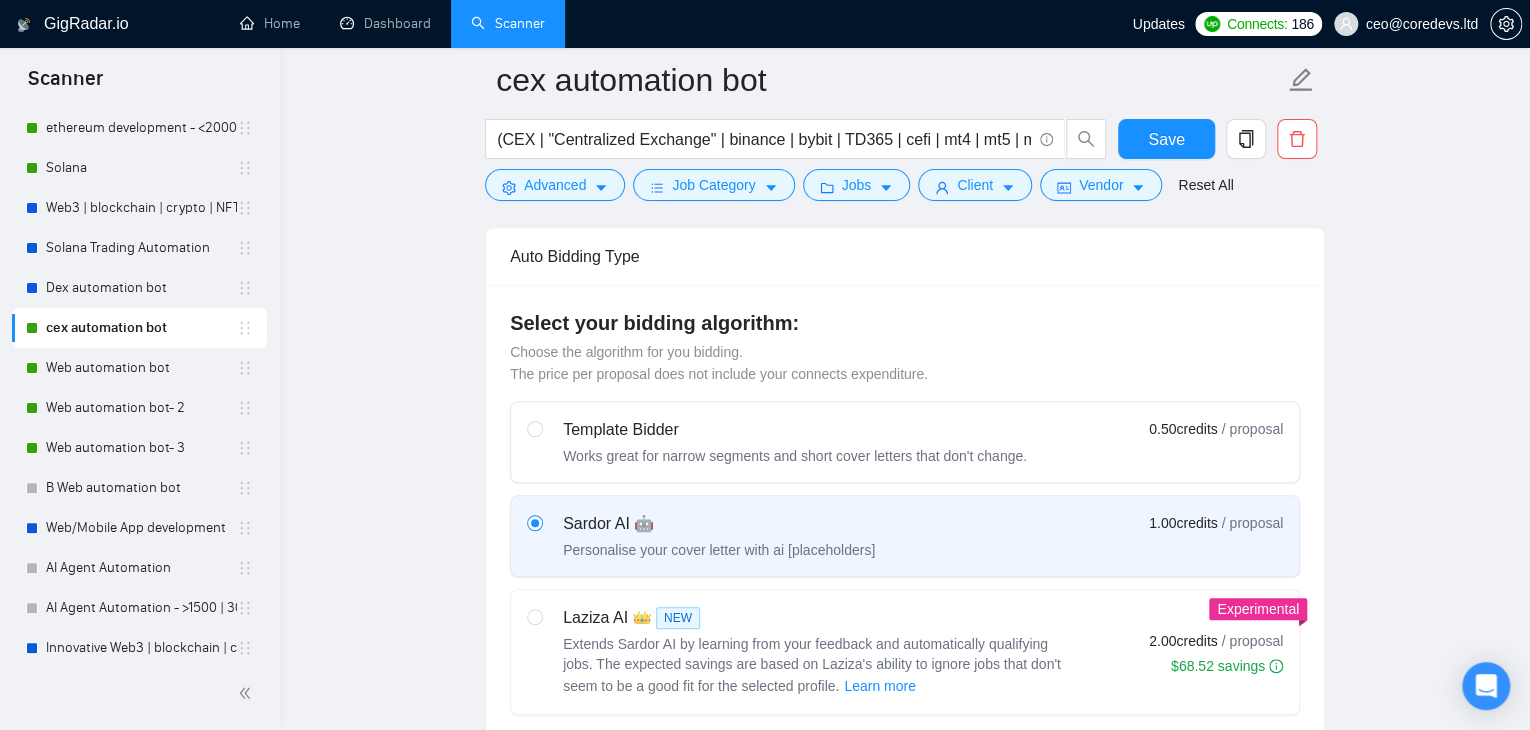 scroll, scrollTop: 0, scrollLeft: 0, axis: both 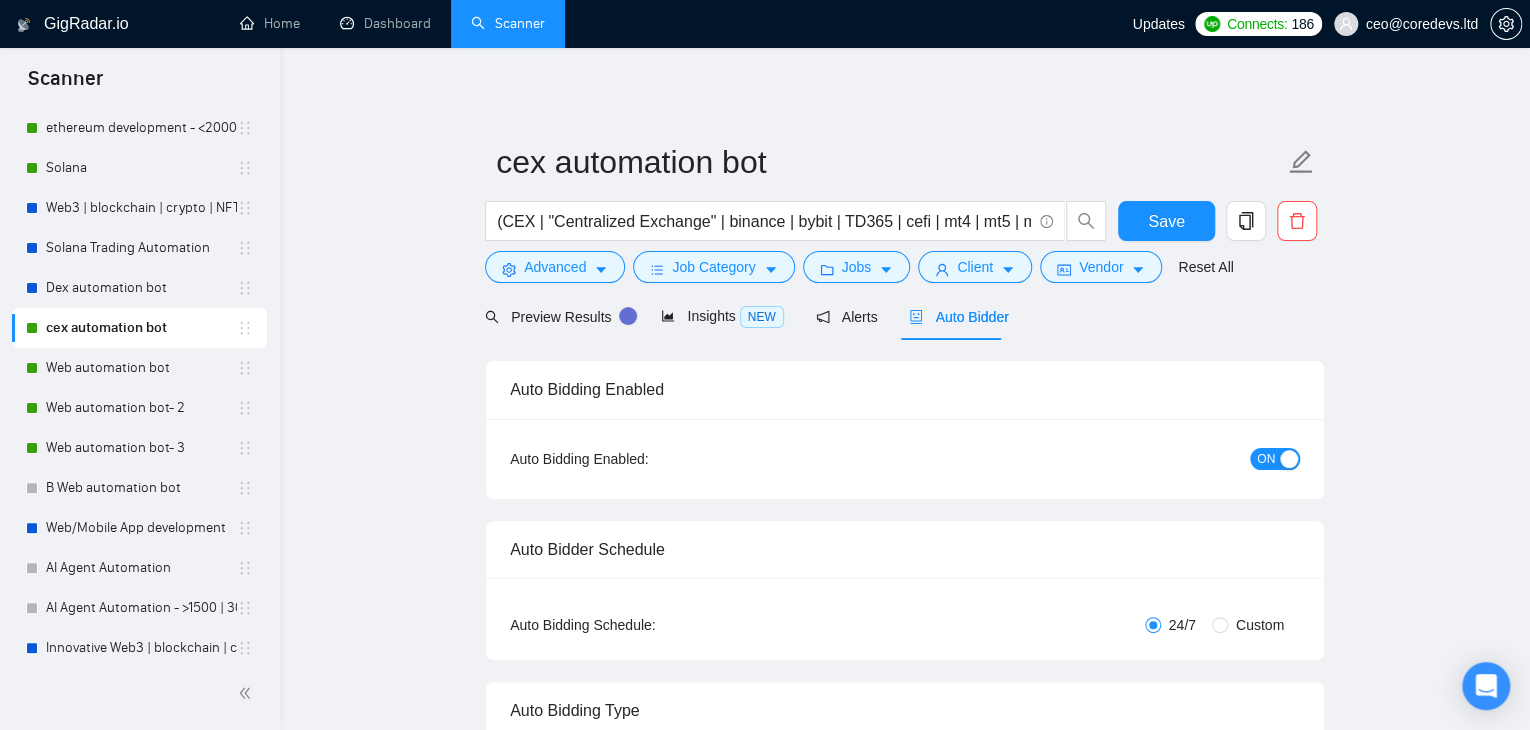 click on "ON" at bounding box center [1266, 459] 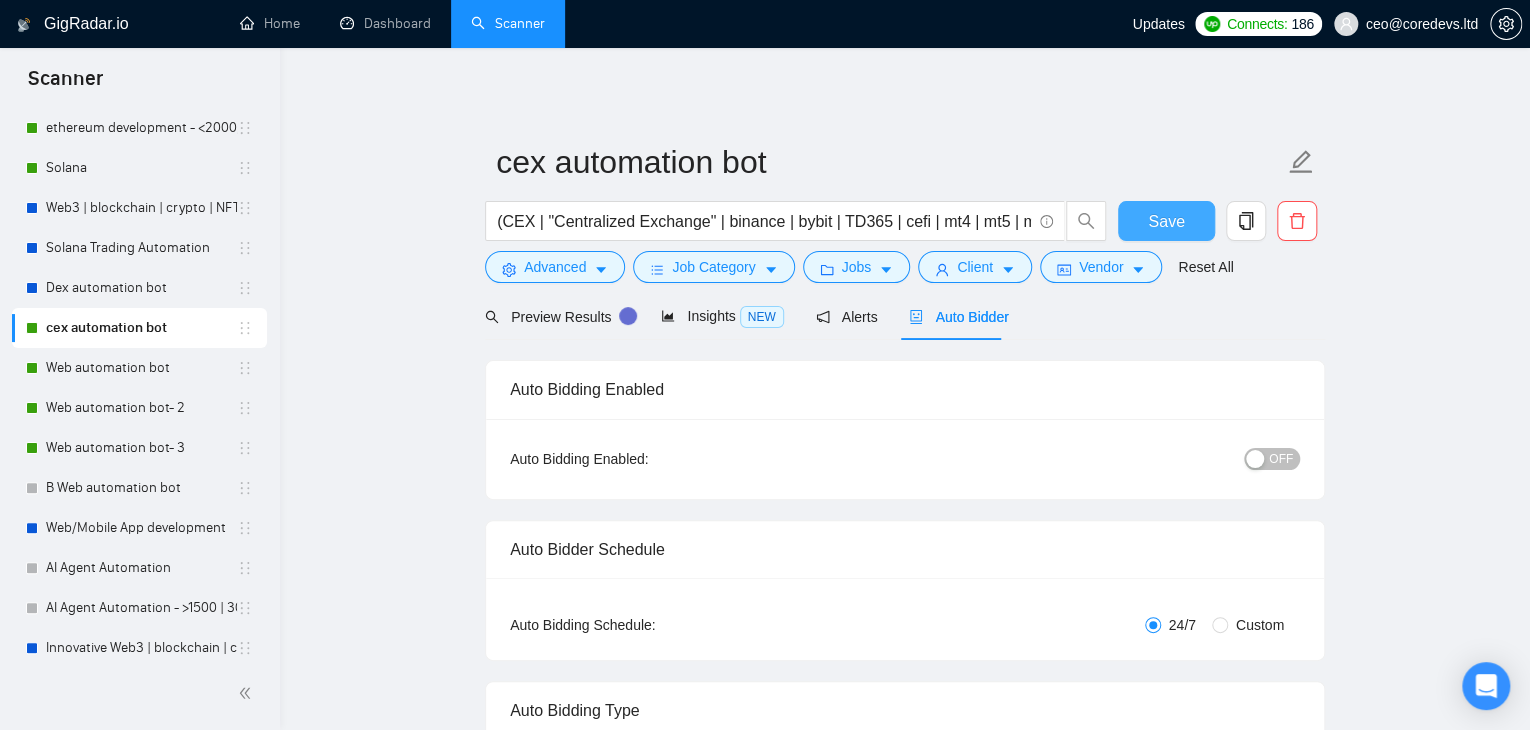 click on "Save" at bounding box center [1166, 221] 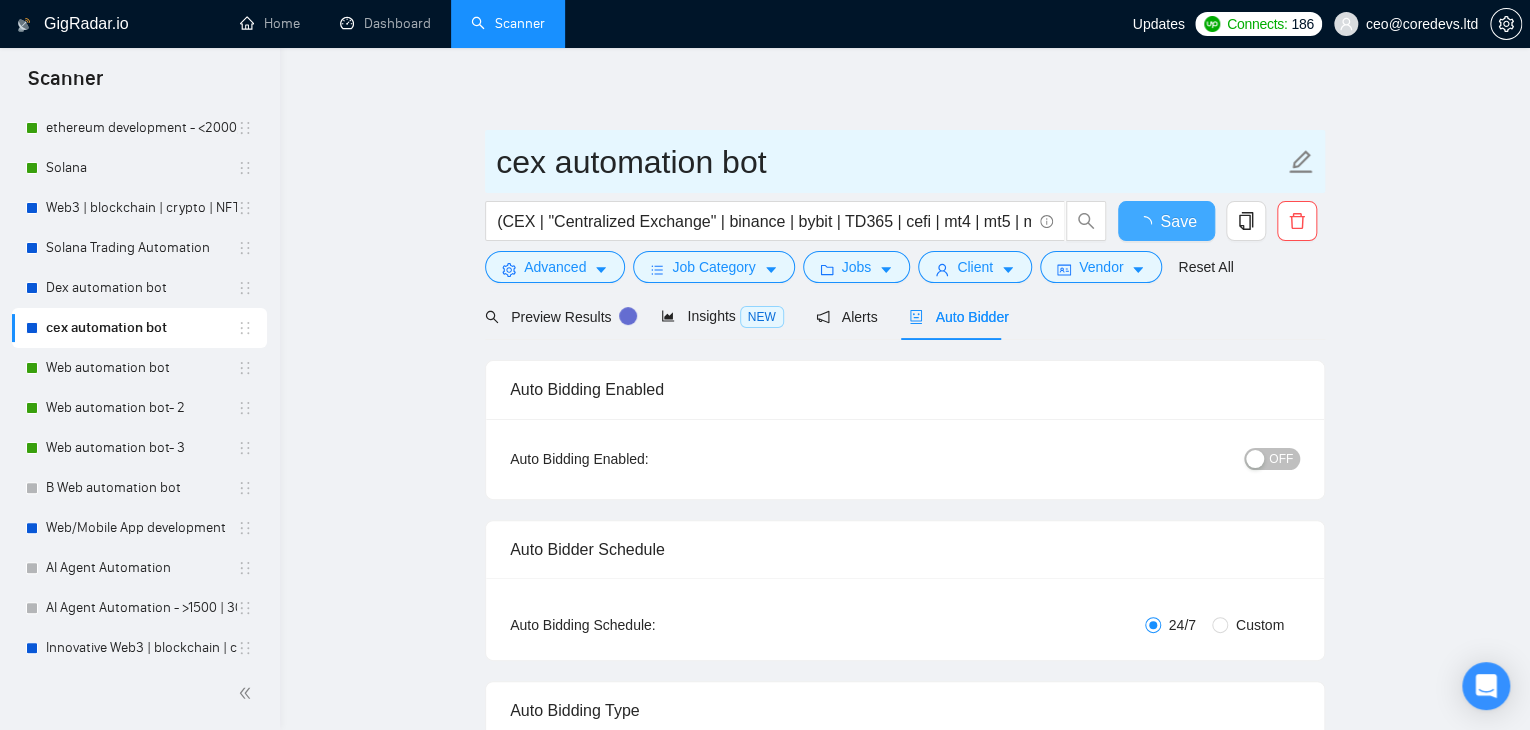 type 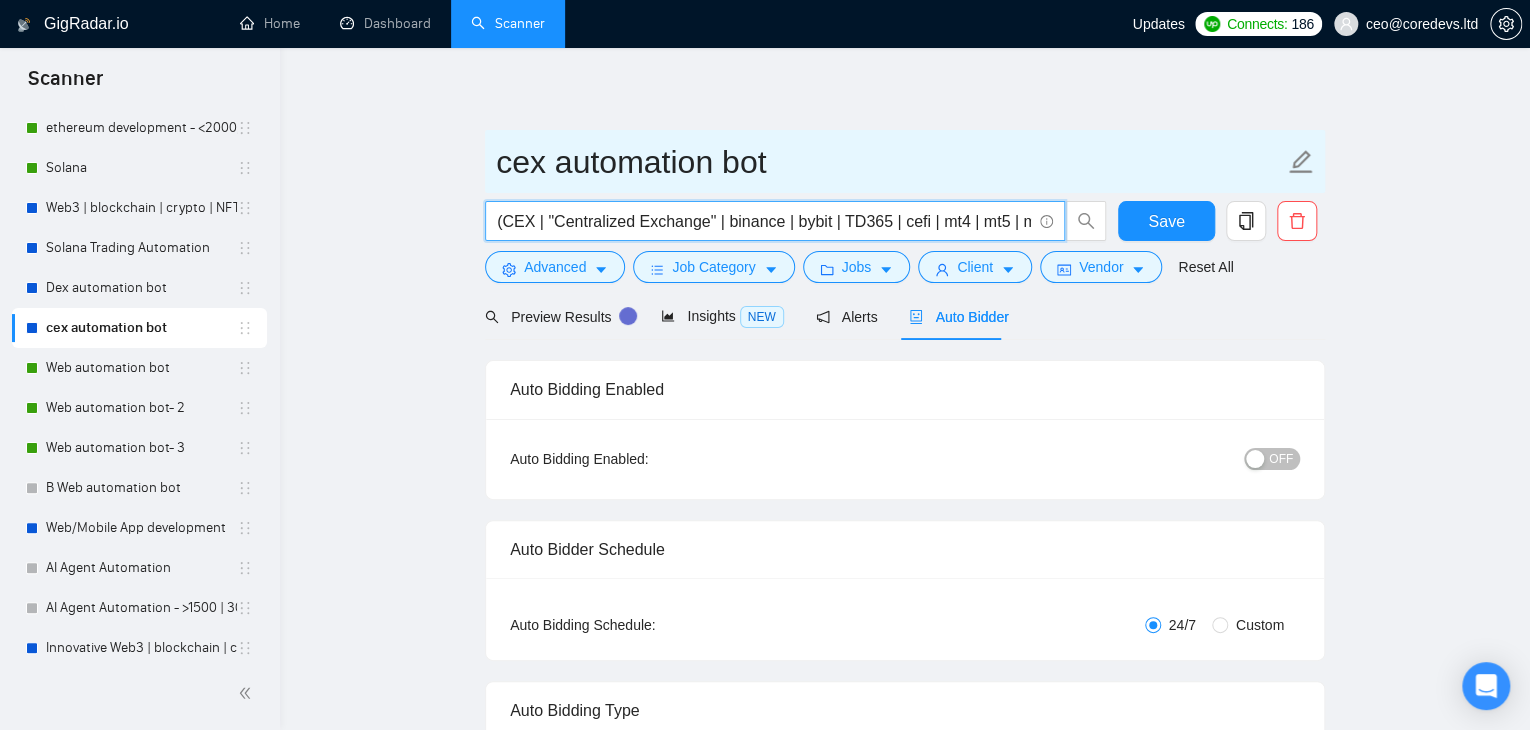 scroll, scrollTop: 0, scrollLeft: 1124, axis: horizontal 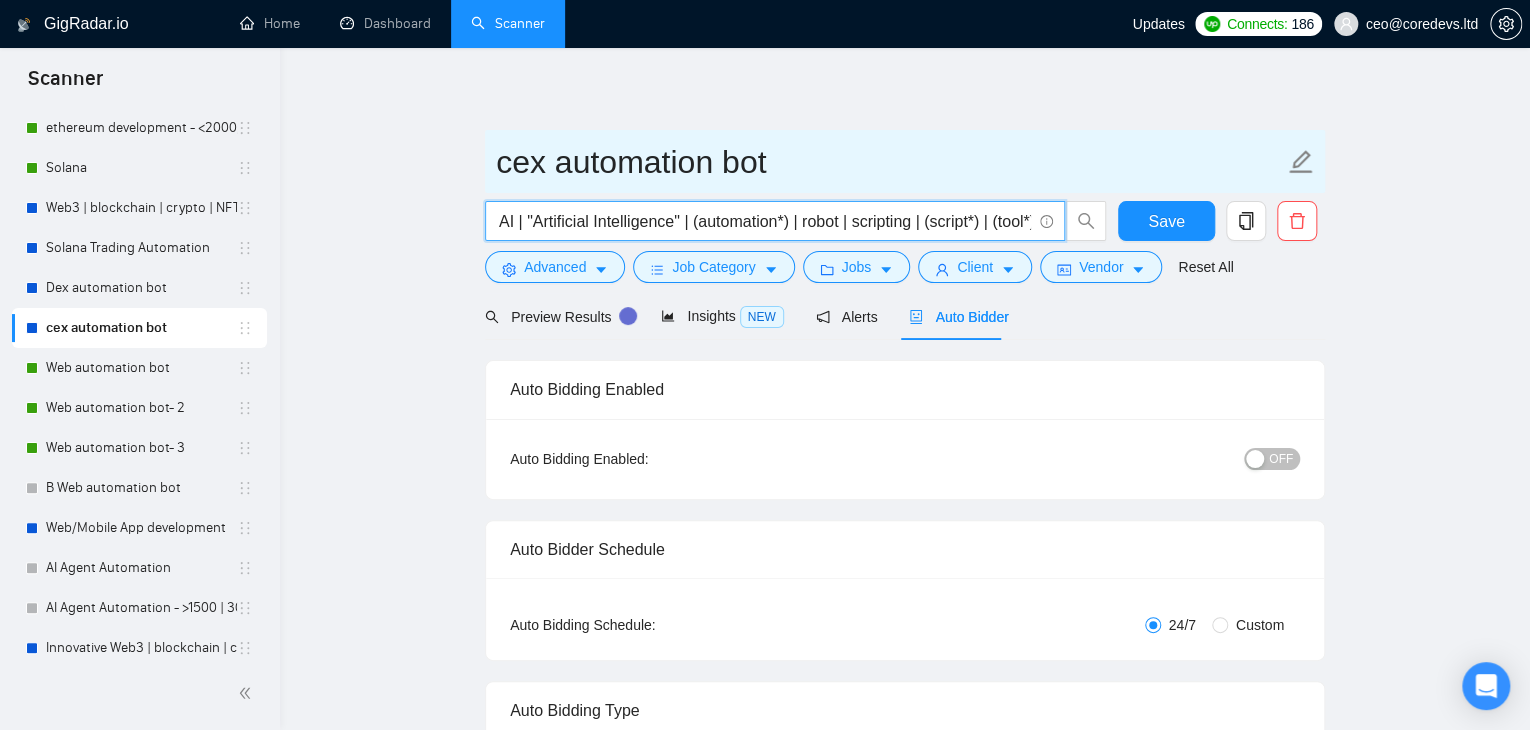 drag, startPoint x: 814, startPoint y: 215, endPoint x: 1154, endPoint y: 193, distance: 340.71103 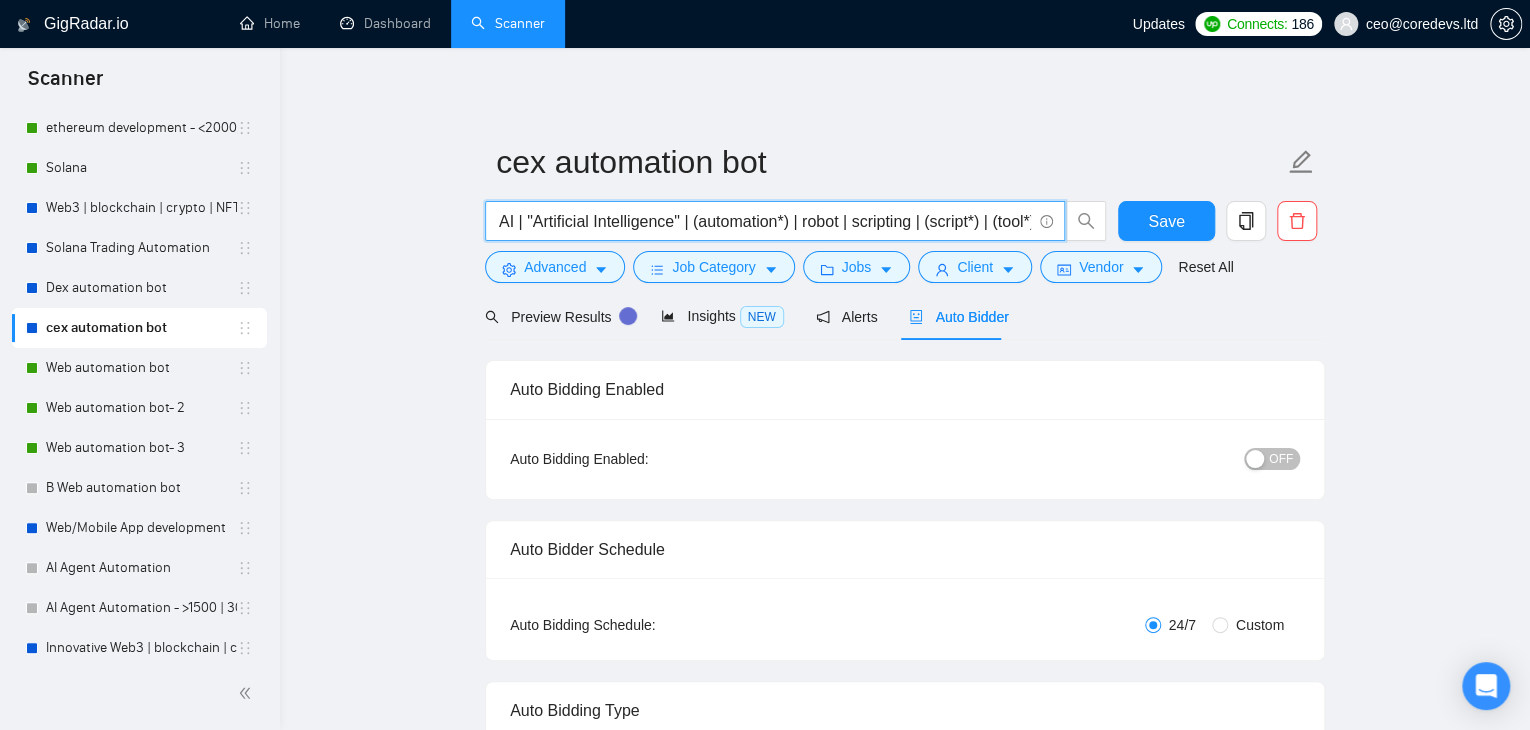 scroll, scrollTop: 0, scrollLeft: 0, axis: both 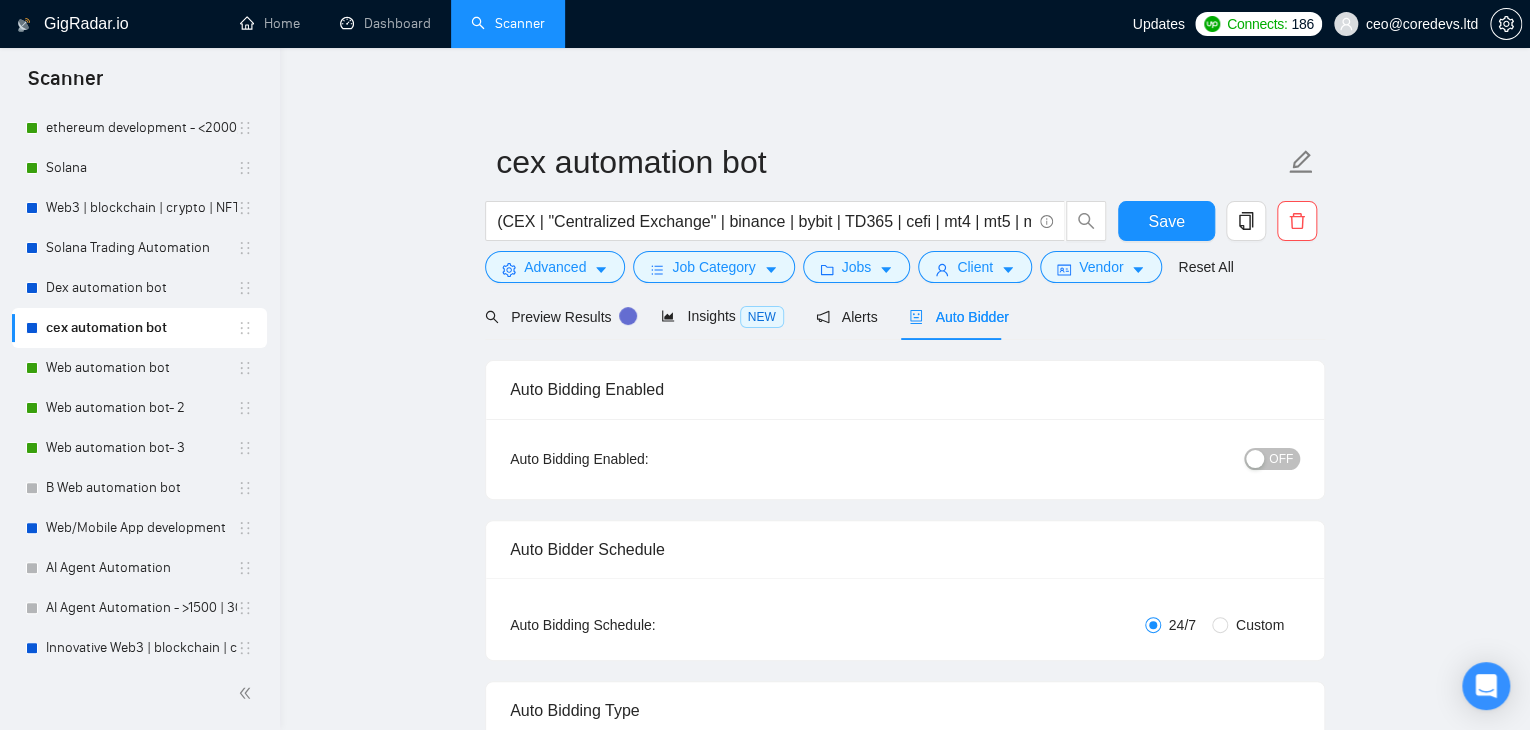 click on "Preview Results Insights NEW Alerts Auto Bidder" at bounding box center (905, 316) 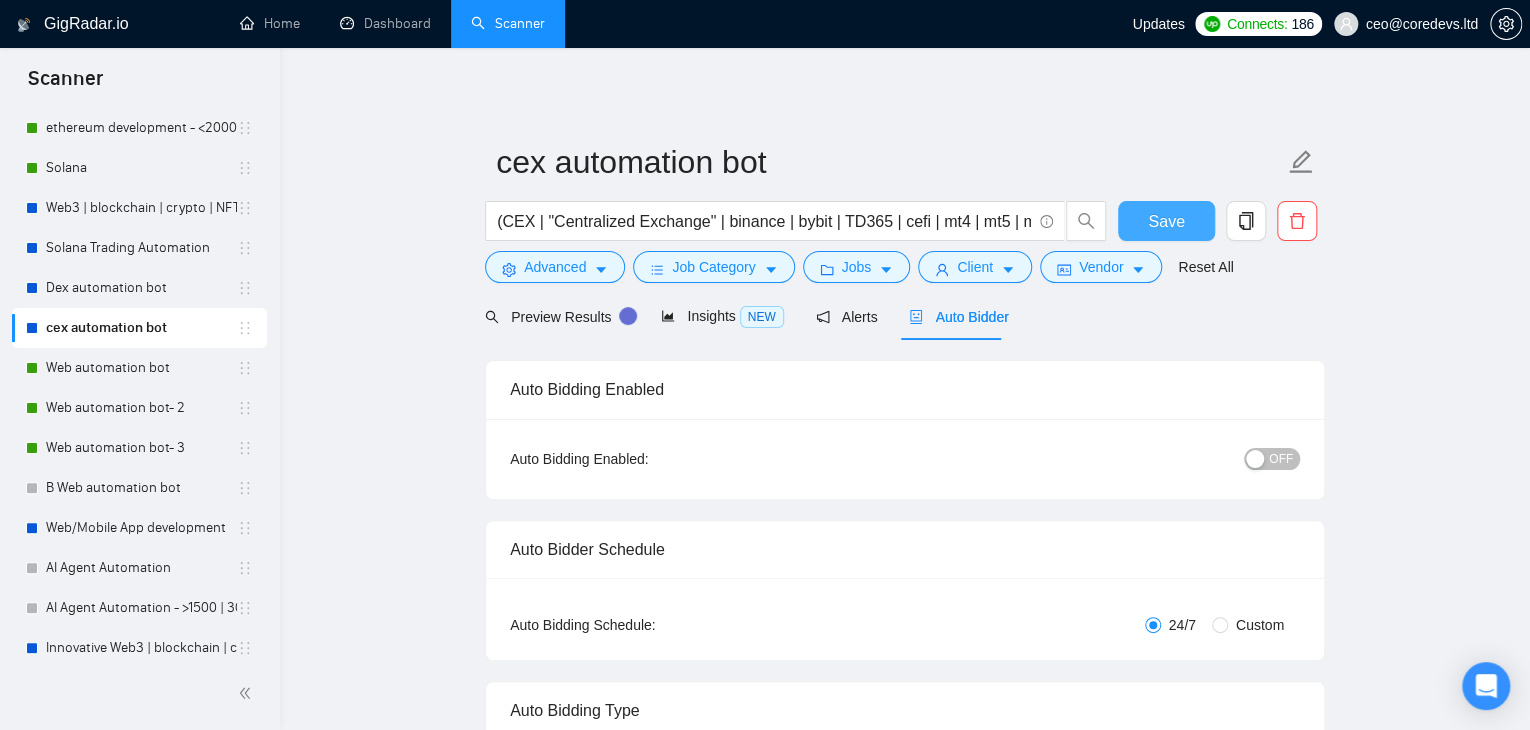 click on "Save" at bounding box center (1166, 221) 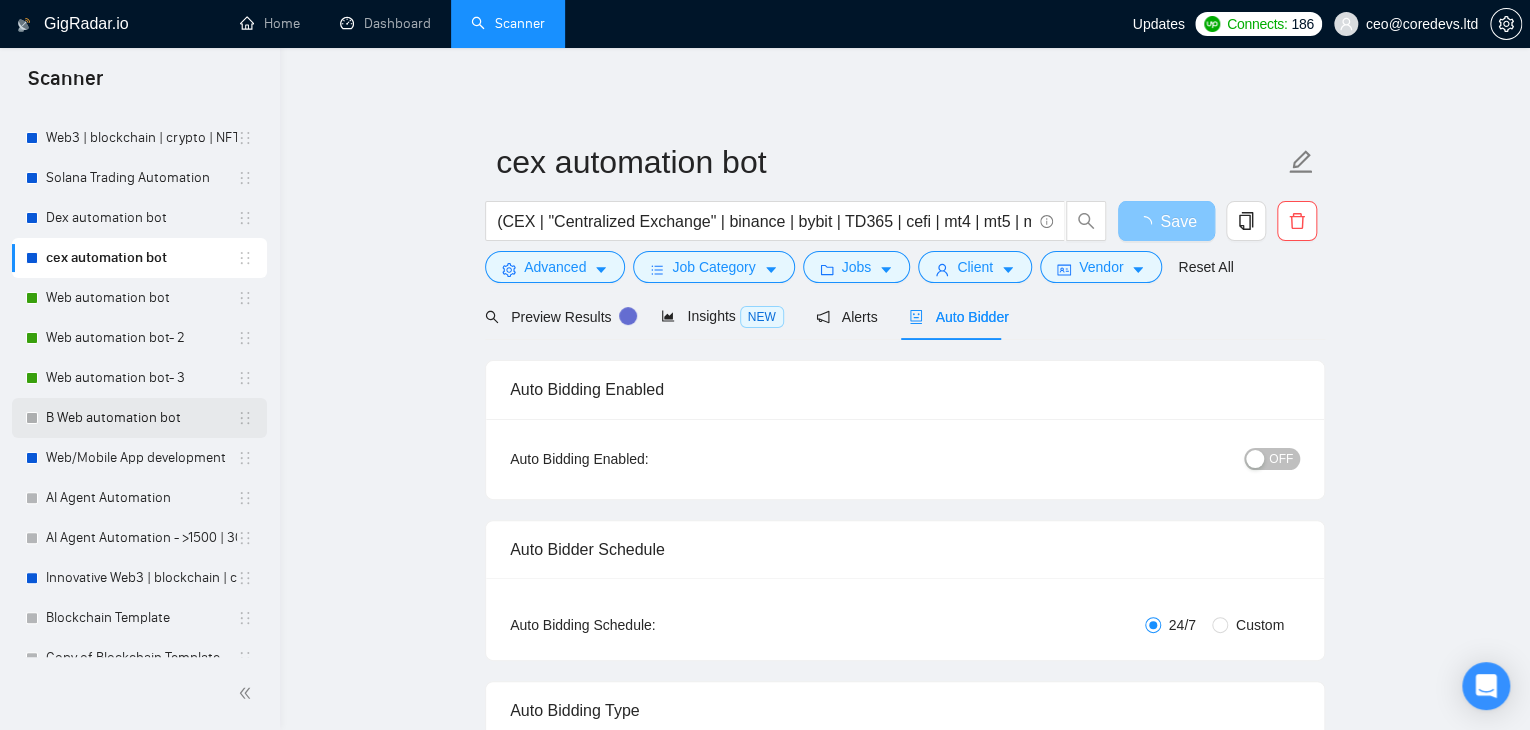 scroll, scrollTop: 208, scrollLeft: 0, axis: vertical 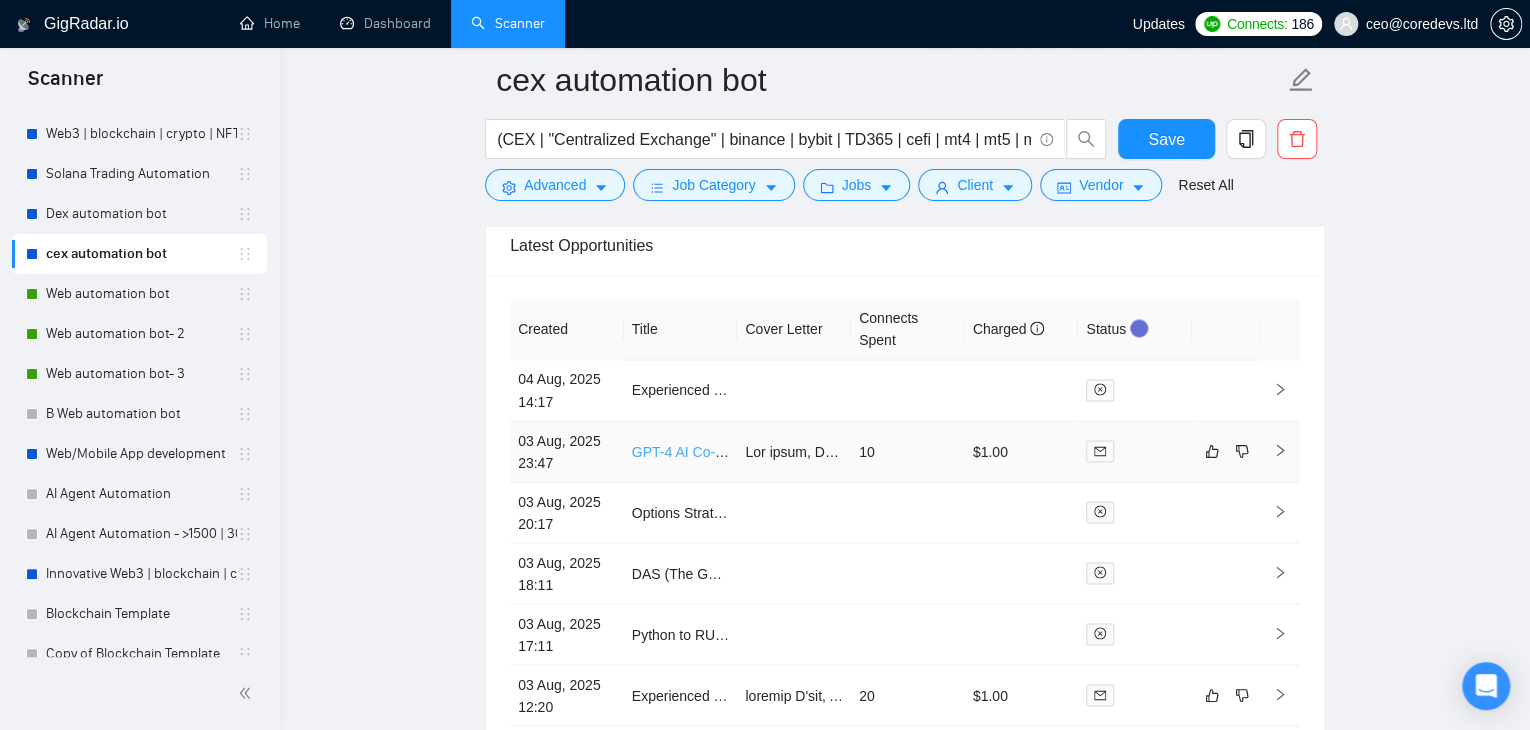 click on "GPT-4 AI Co-Pilot for Maritime Email Summarization (MVP)" at bounding box center [816, 451] 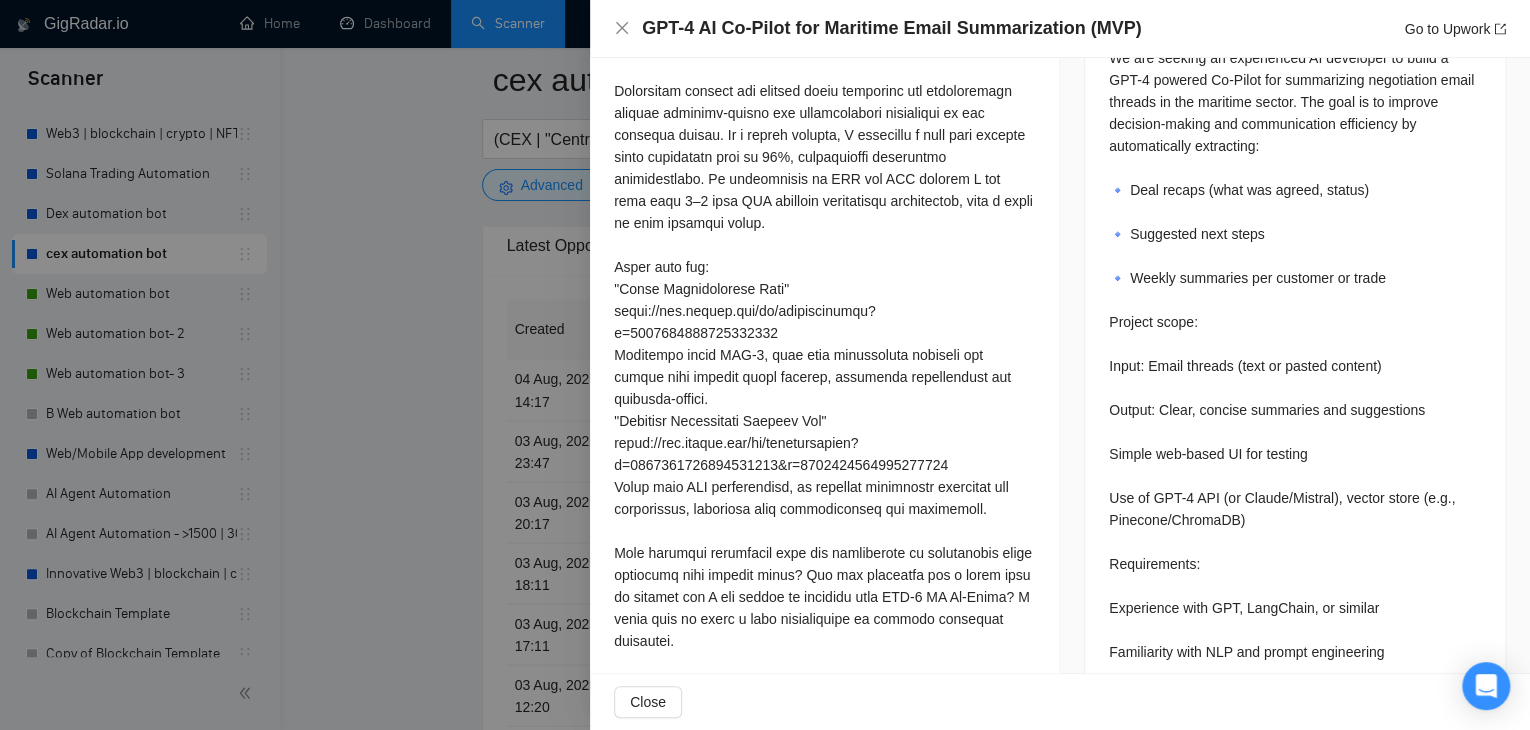 scroll, scrollTop: 721, scrollLeft: 0, axis: vertical 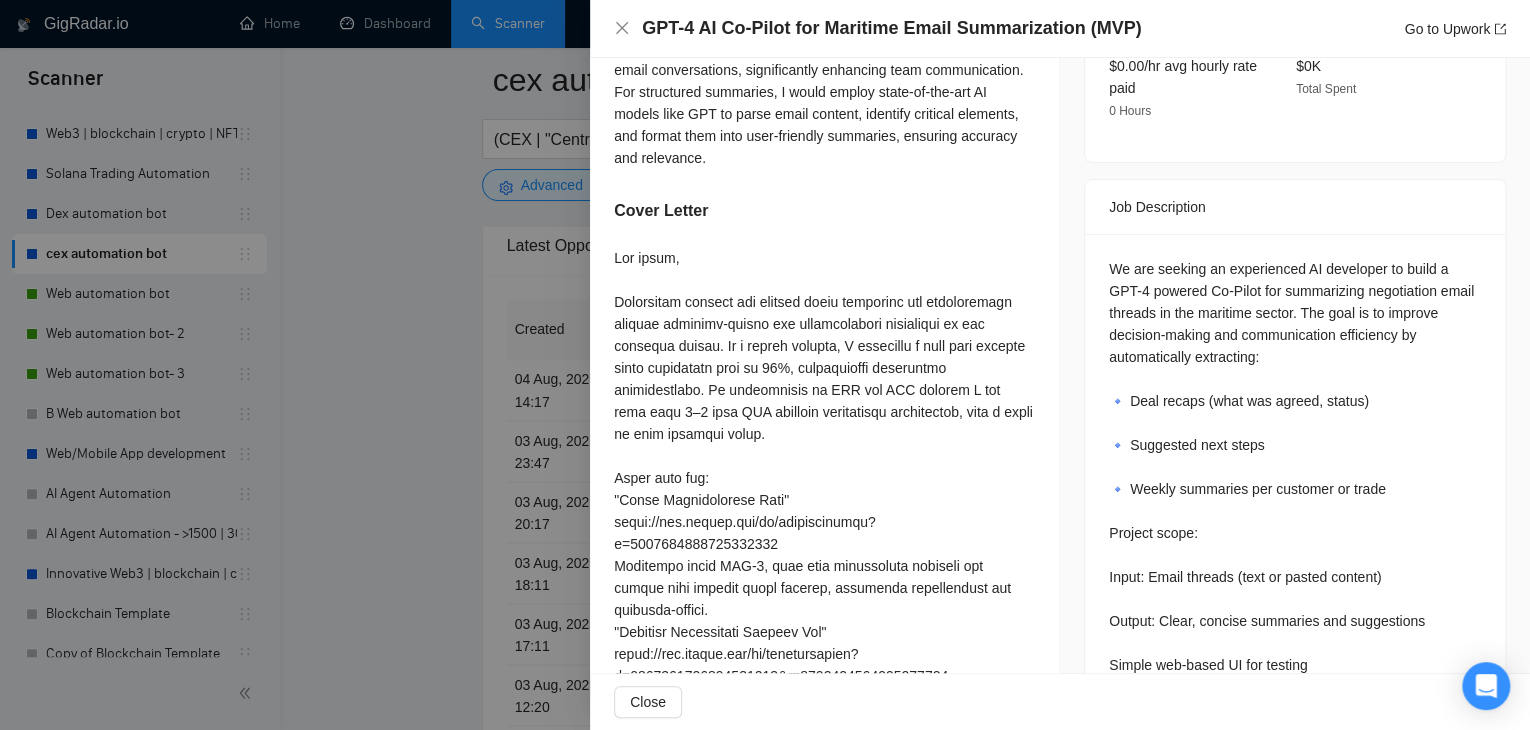 click at bounding box center [765, 365] 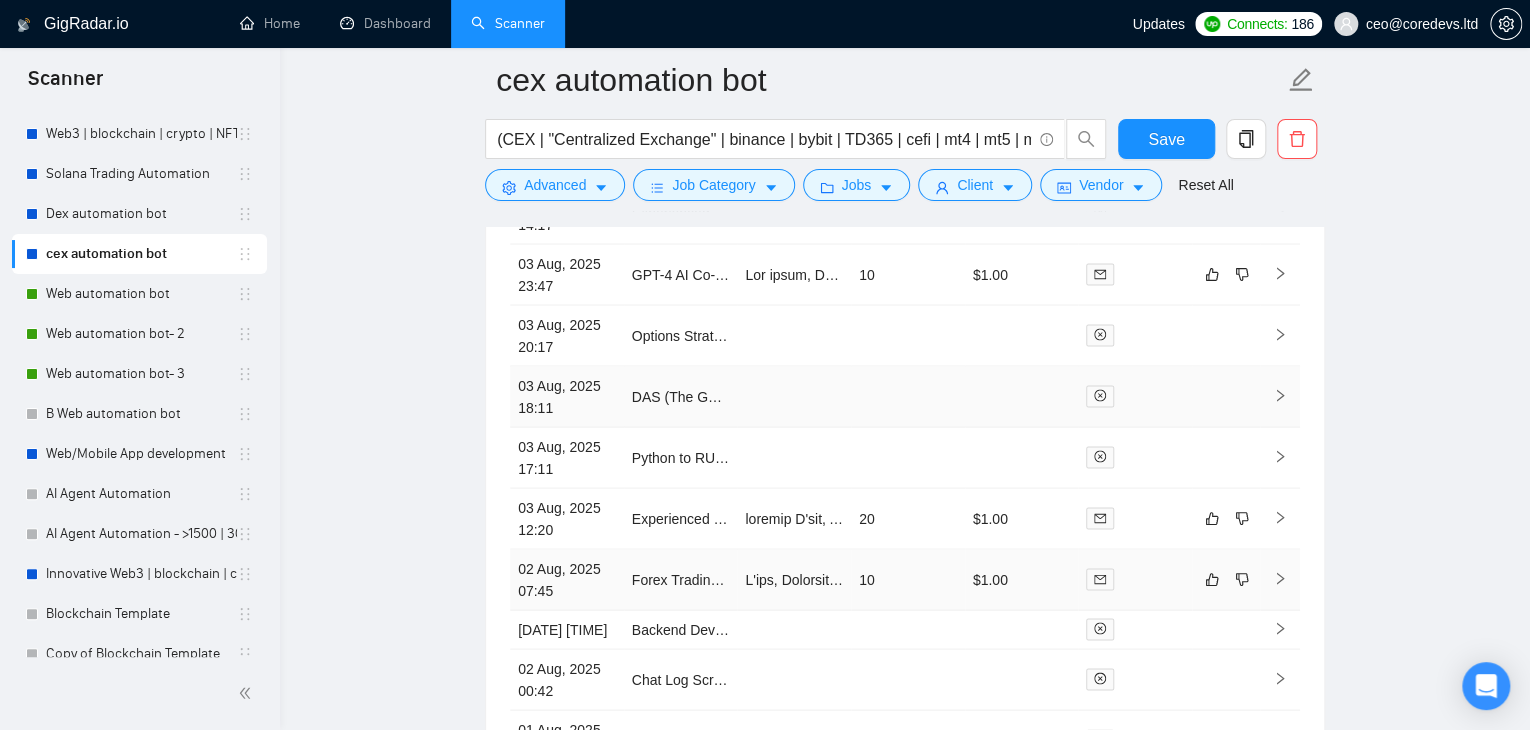 scroll, scrollTop: 5510, scrollLeft: 0, axis: vertical 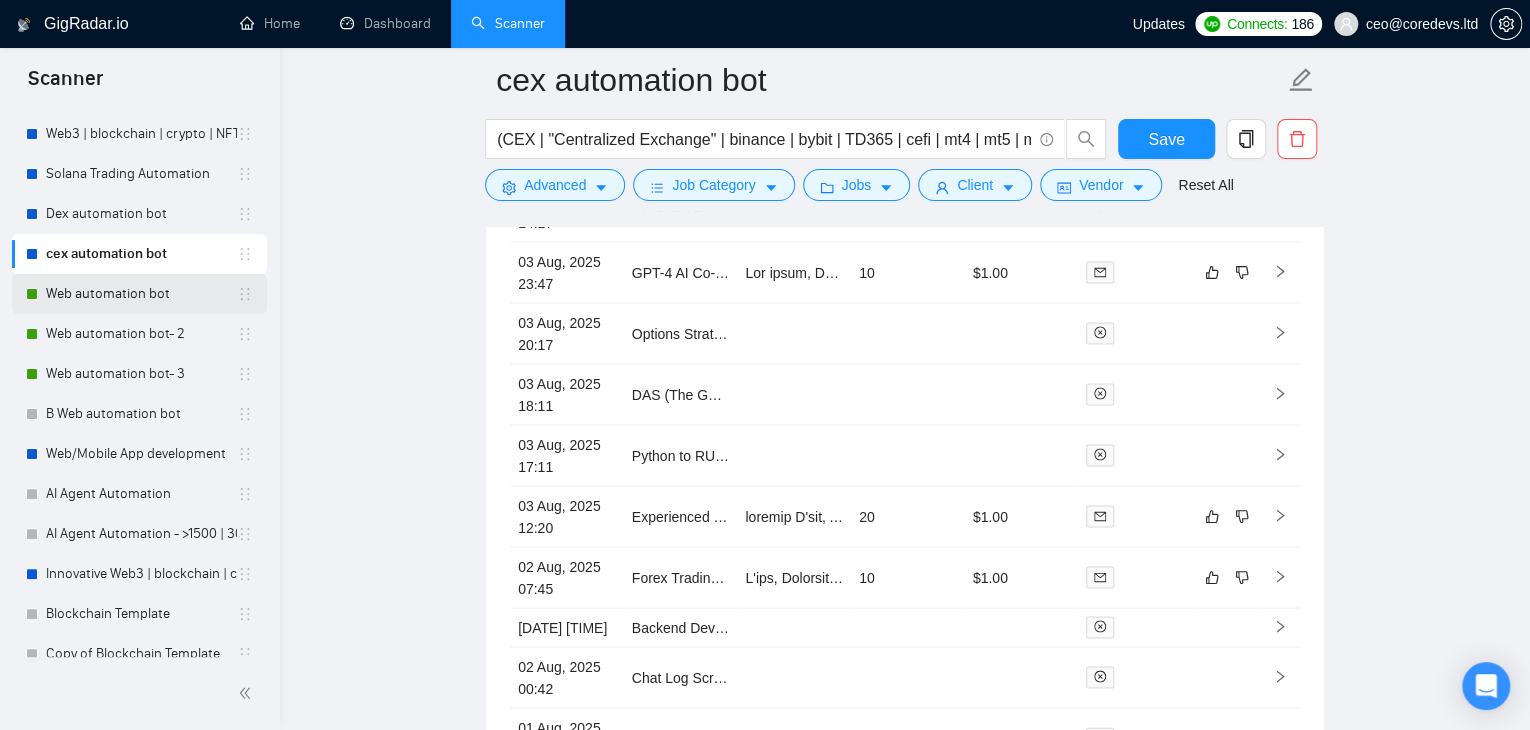 click on "Web automation bot" at bounding box center [141, 294] 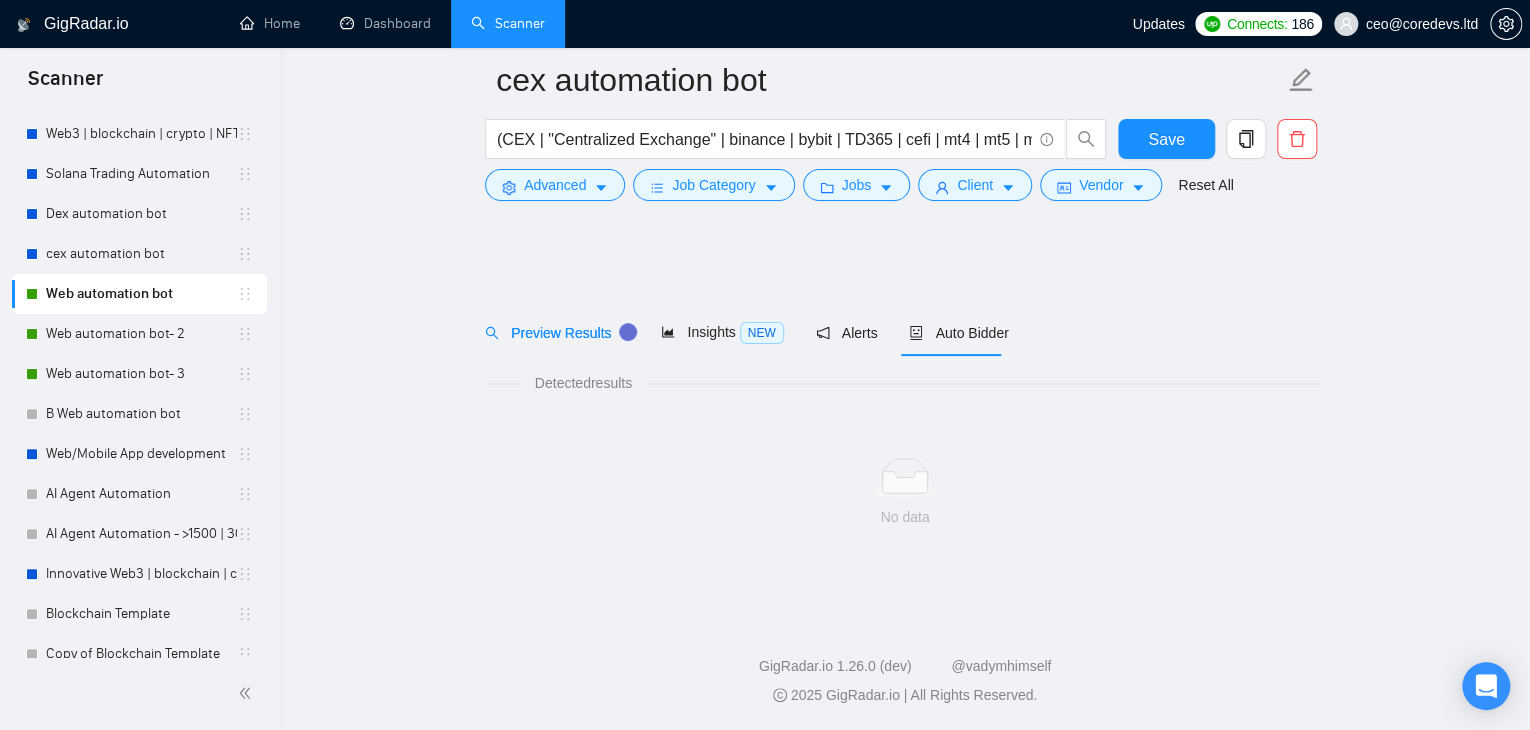 scroll, scrollTop: 0, scrollLeft: 0, axis: both 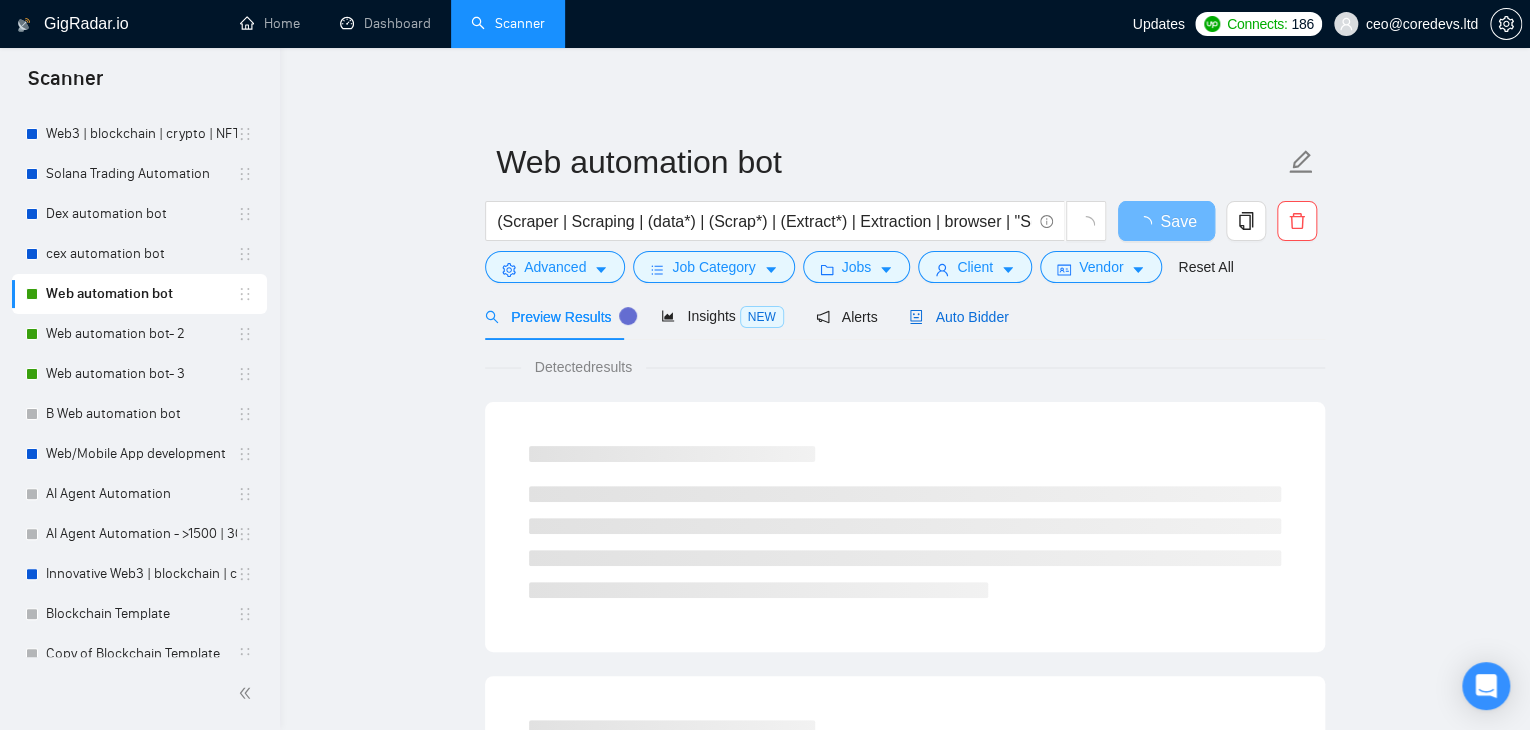 click on "Auto Bidder" at bounding box center (958, 317) 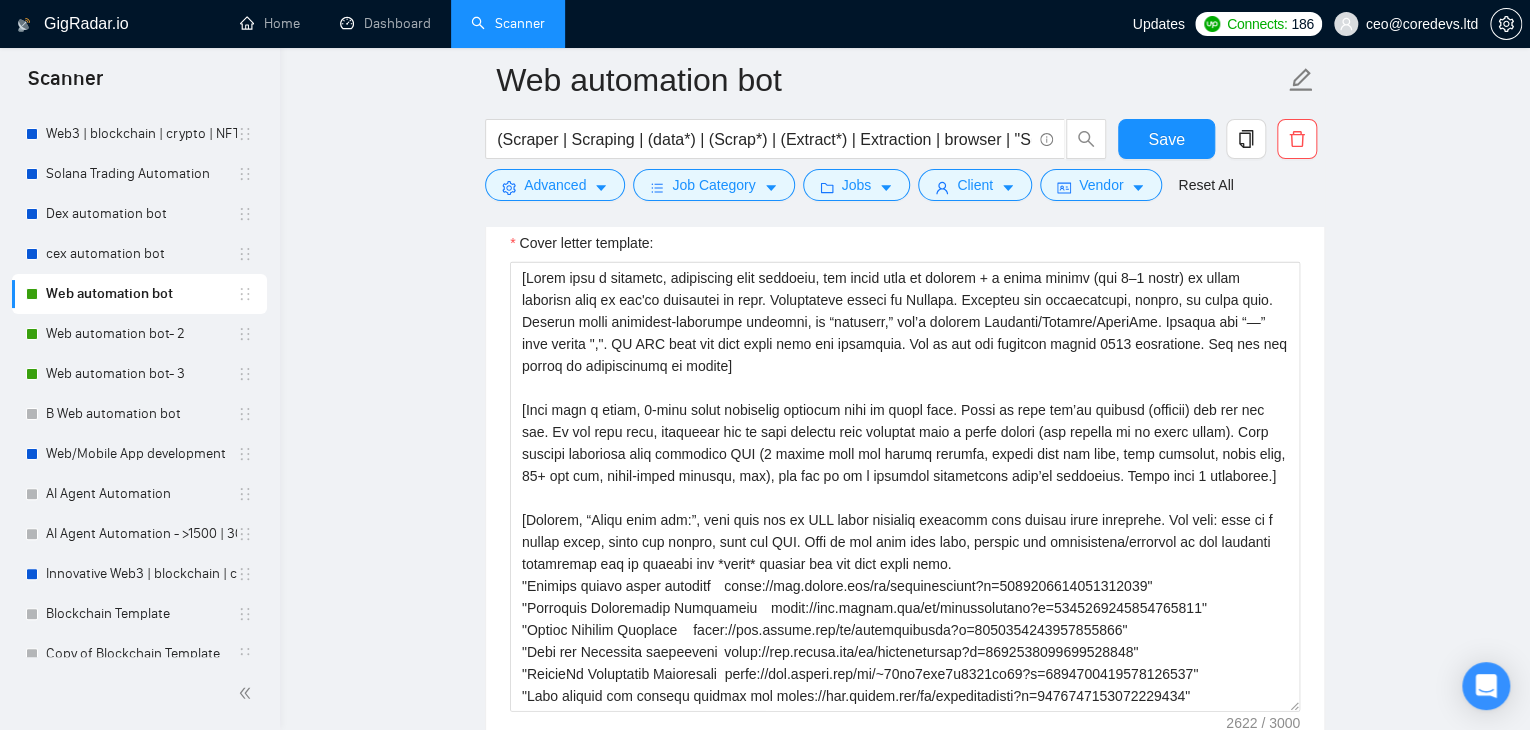 scroll, scrollTop: 2390, scrollLeft: 0, axis: vertical 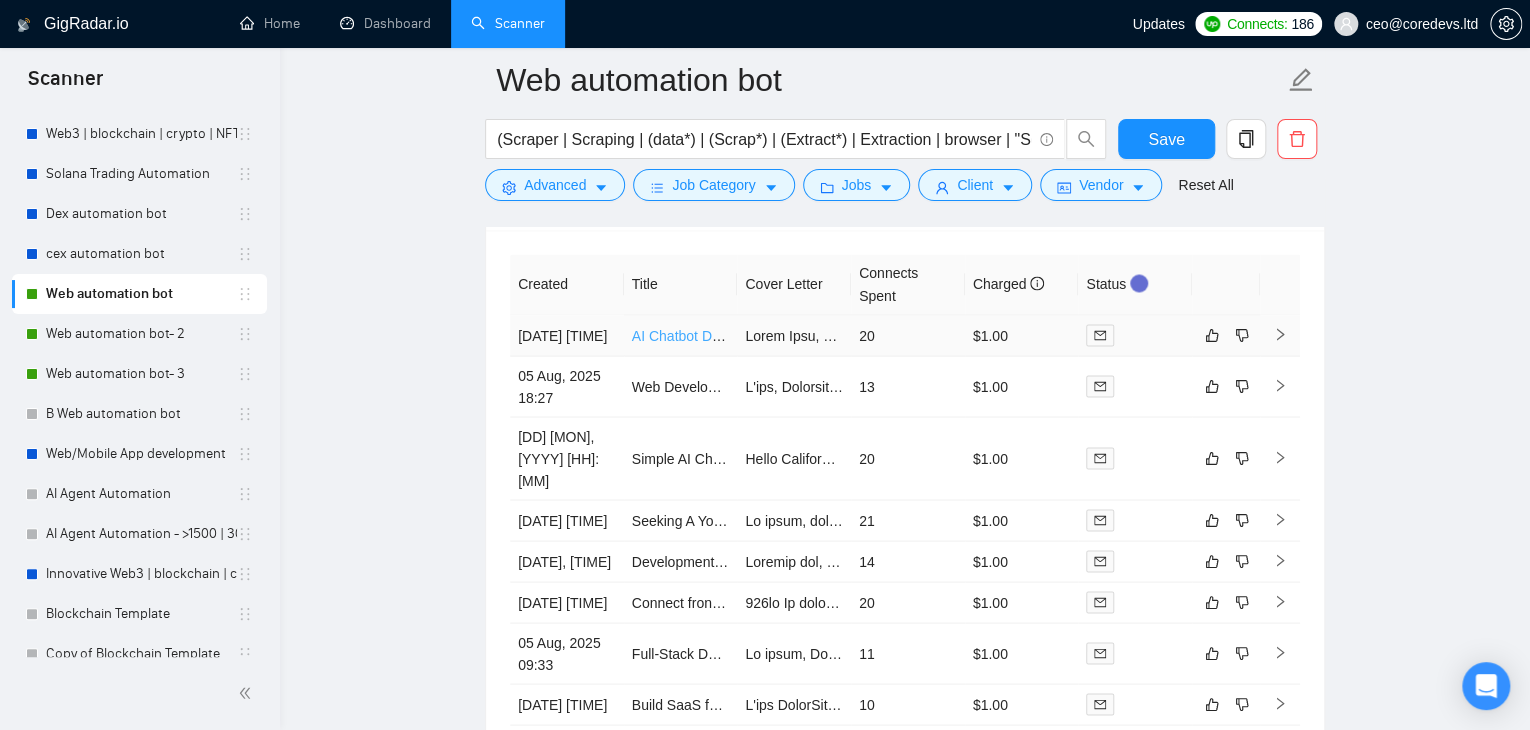 click on "AI Chatbot Development for NetSuite Data Reporting" at bounding box center [796, 335] 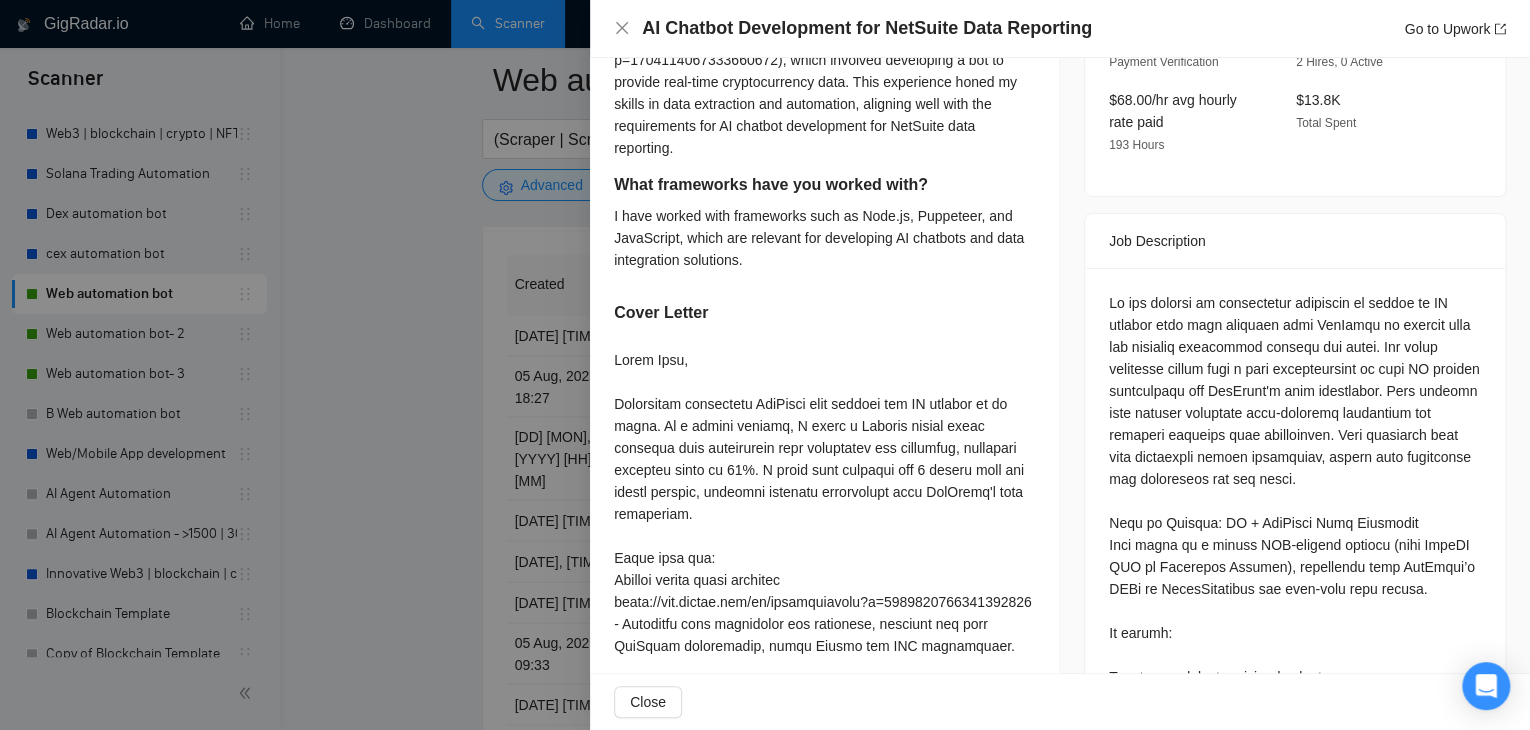 scroll, scrollTop: 634, scrollLeft: 0, axis: vertical 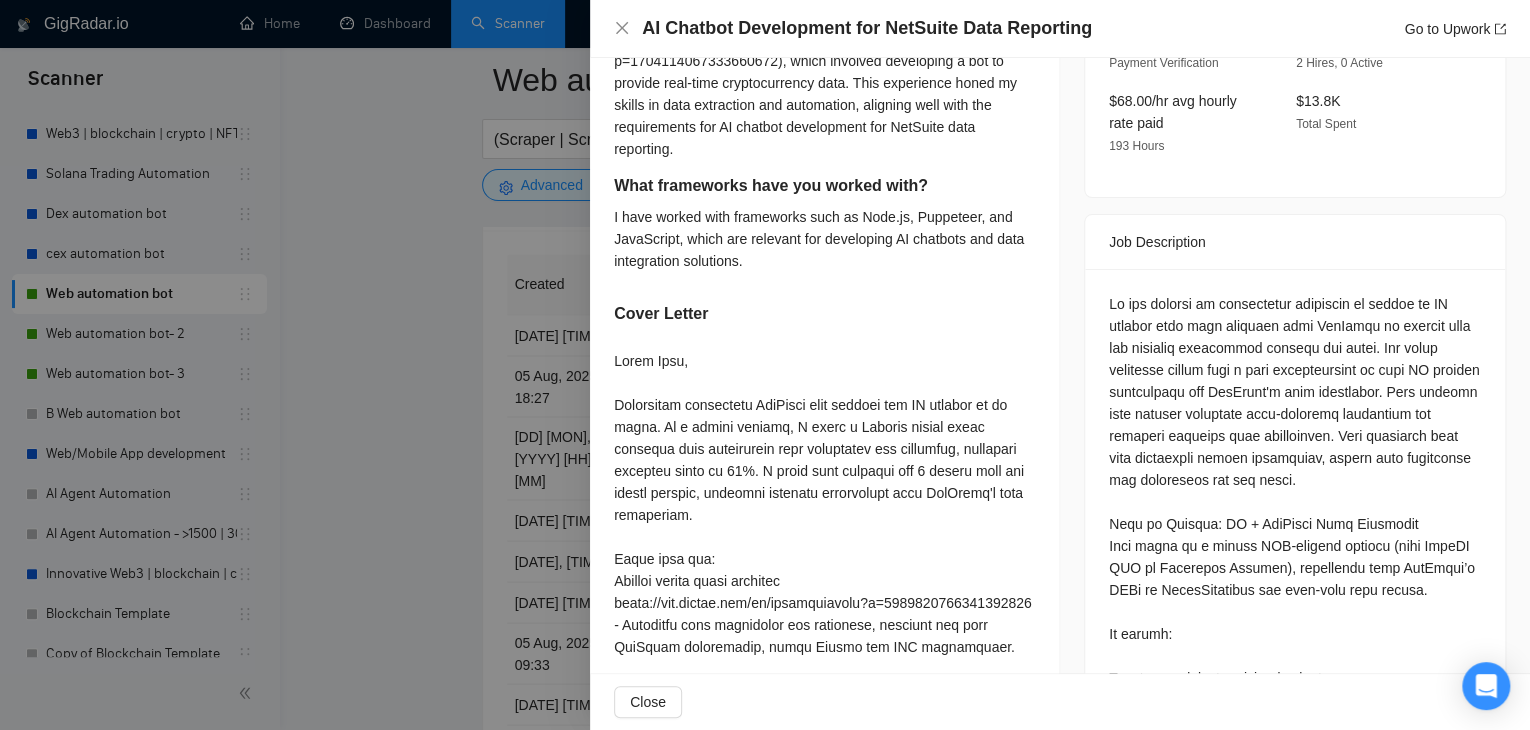 click at bounding box center [765, 365] 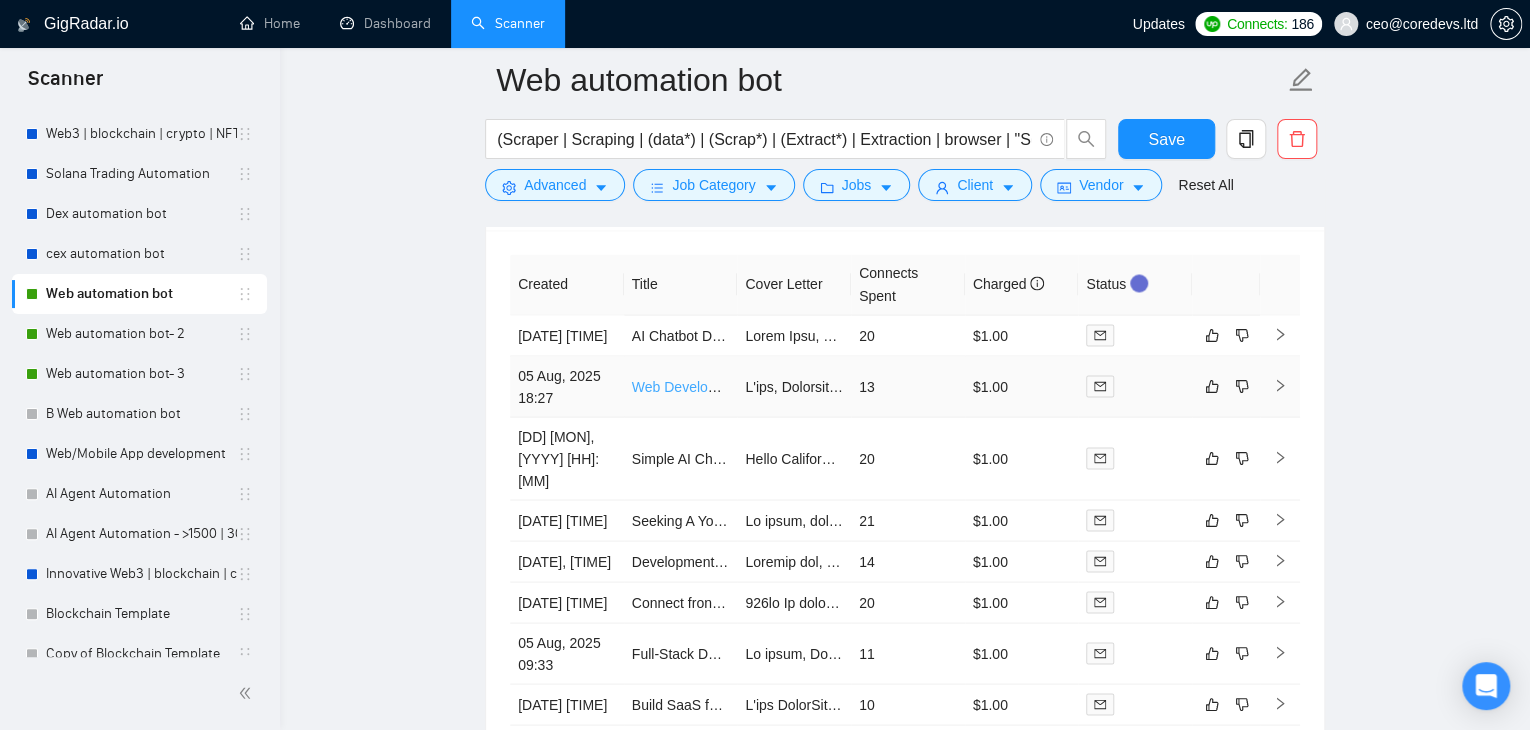 click on "Web Developer Needed for Multi-Statement Upload and Categorization Tool" at bounding box center [867, 386] 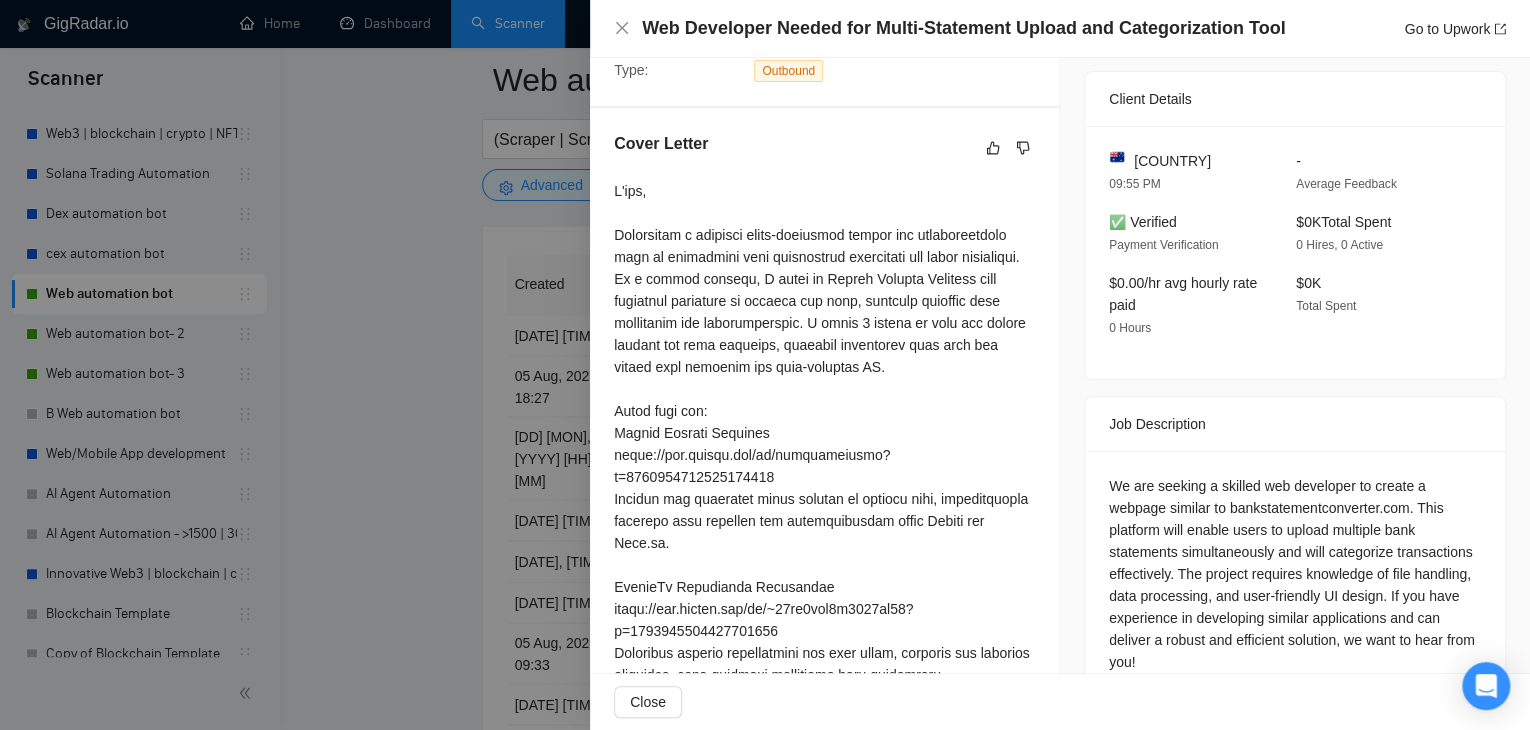 scroll, scrollTop: 448, scrollLeft: 0, axis: vertical 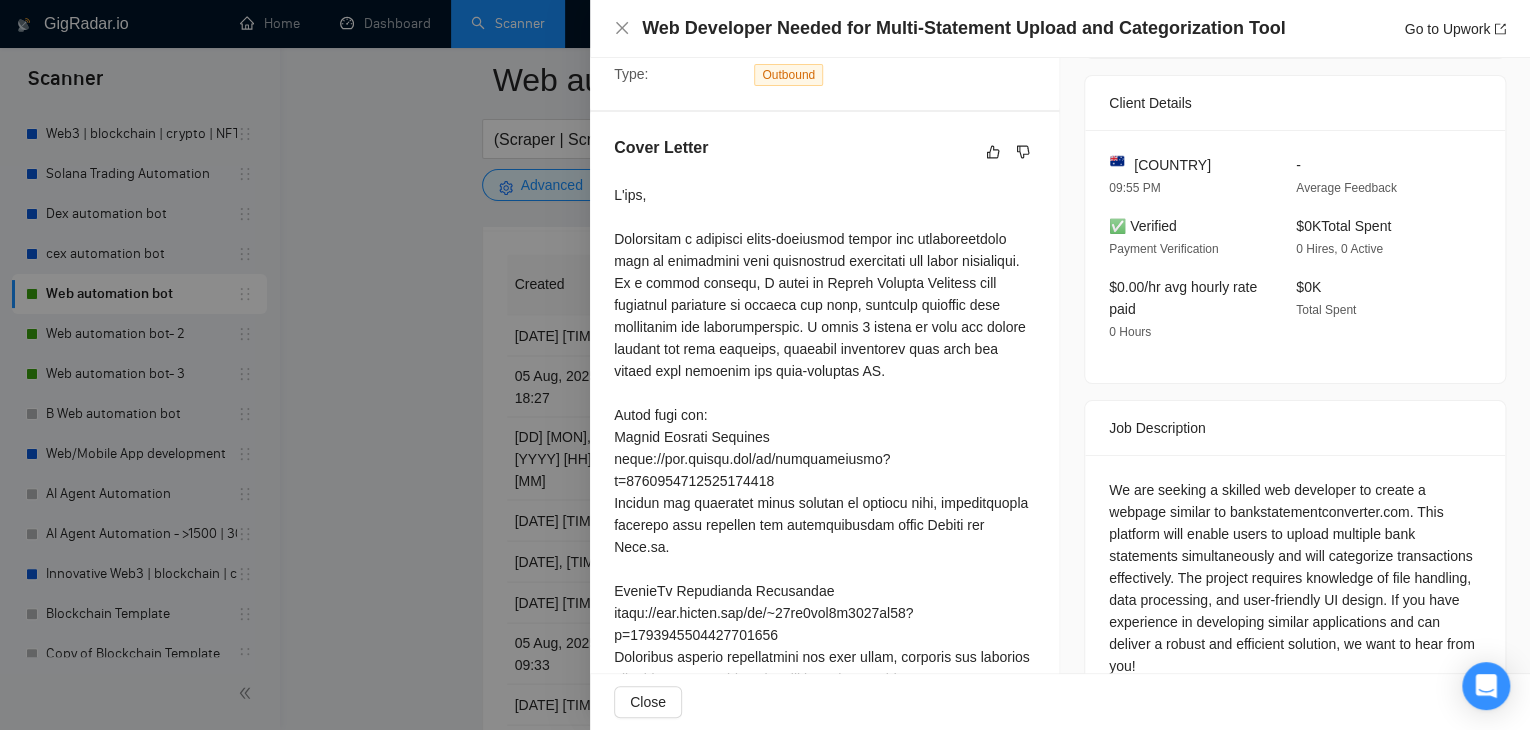 click at bounding box center [765, 365] 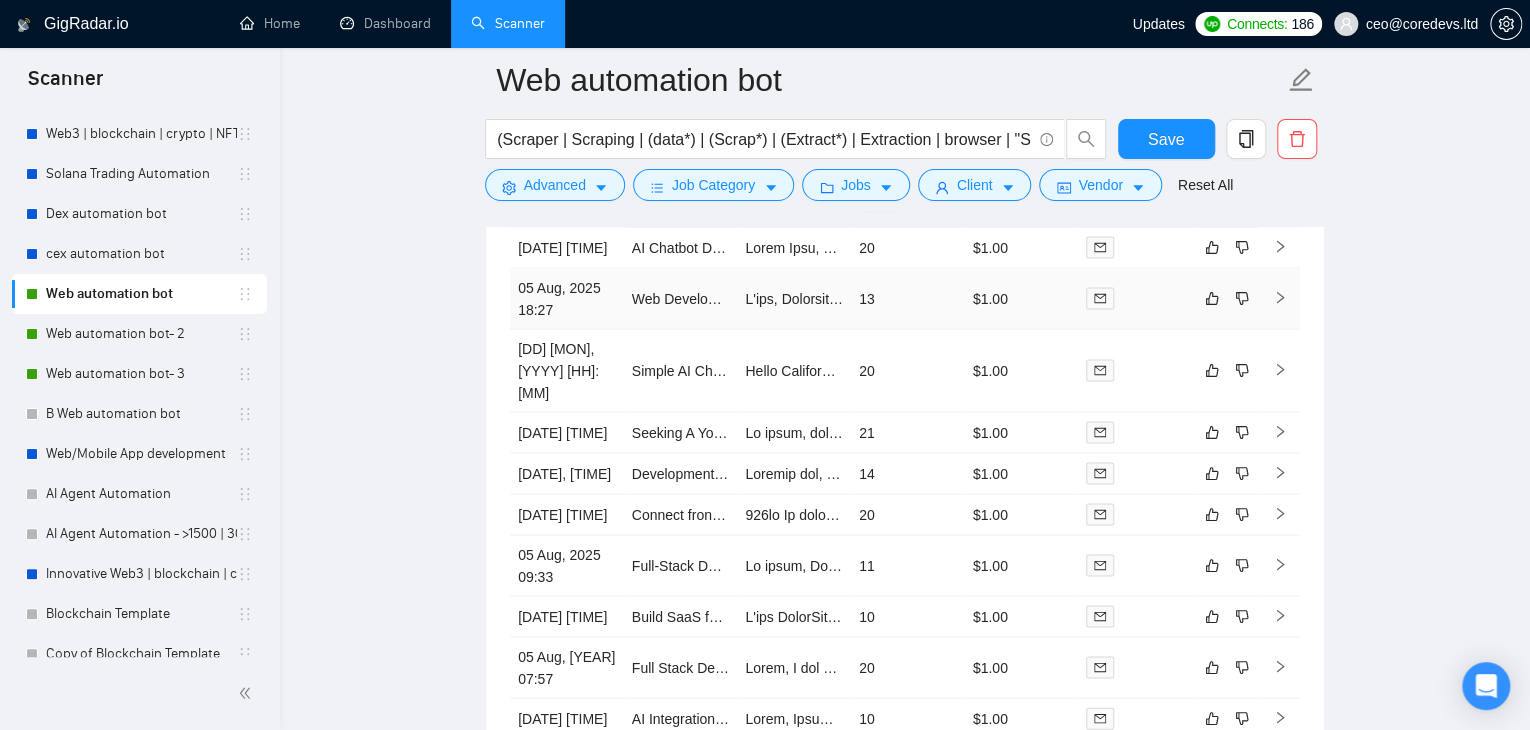 scroll, scrollTop: 5540, scrollLeft: 0, axis: vertical 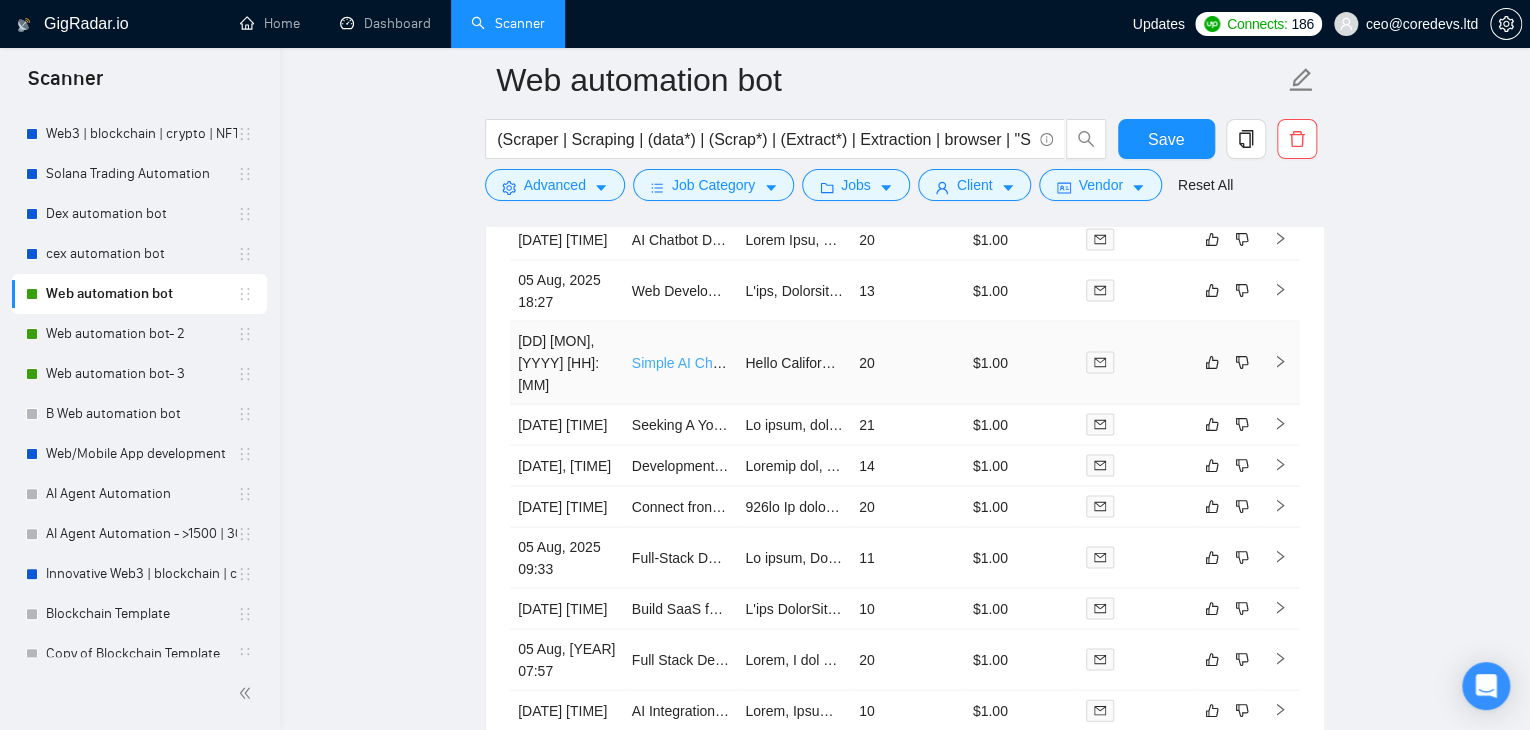 click on "Simple AI Chatbot for Website – FAQ | [INTENT] Recognition" at bounding box center [821, 362] 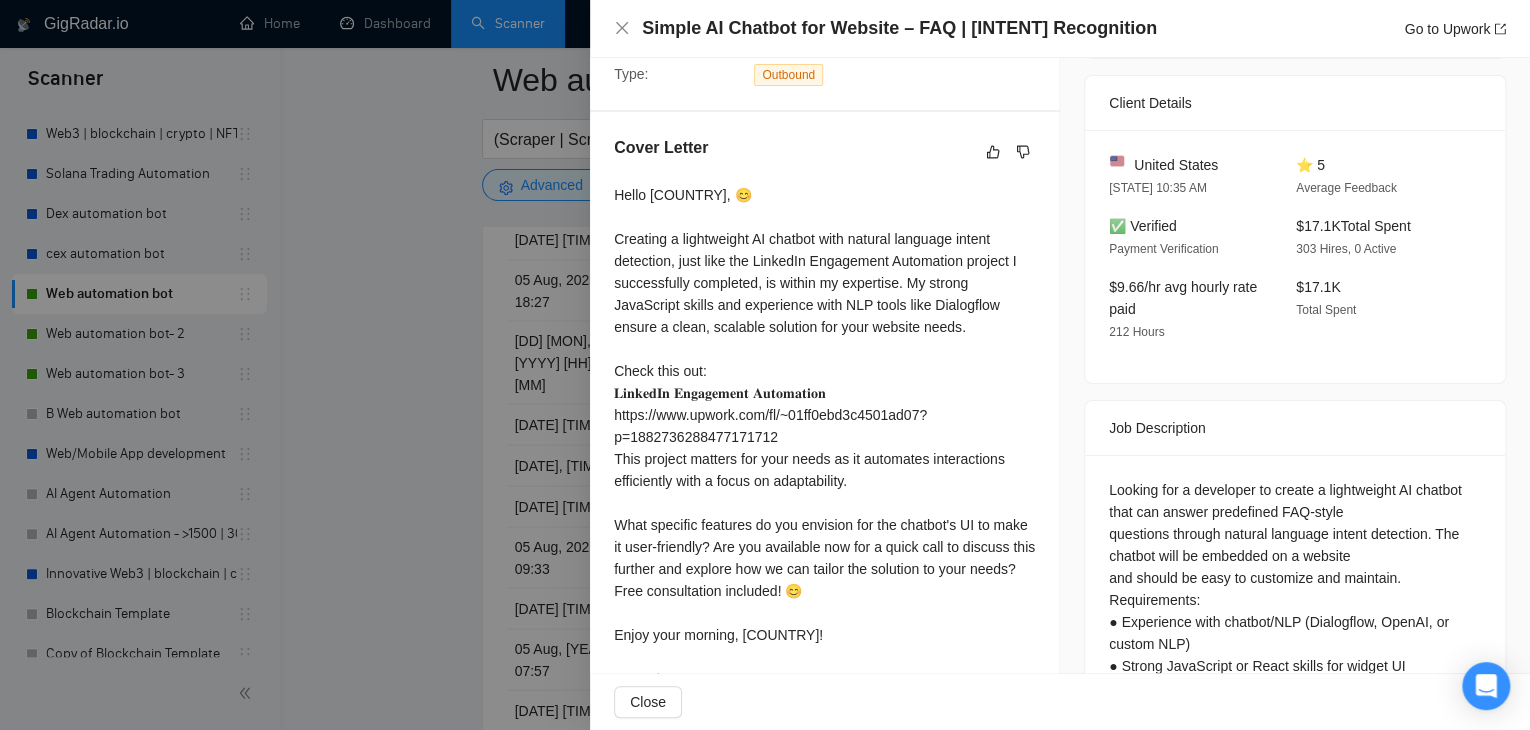 click at bounding box center (765, 365) 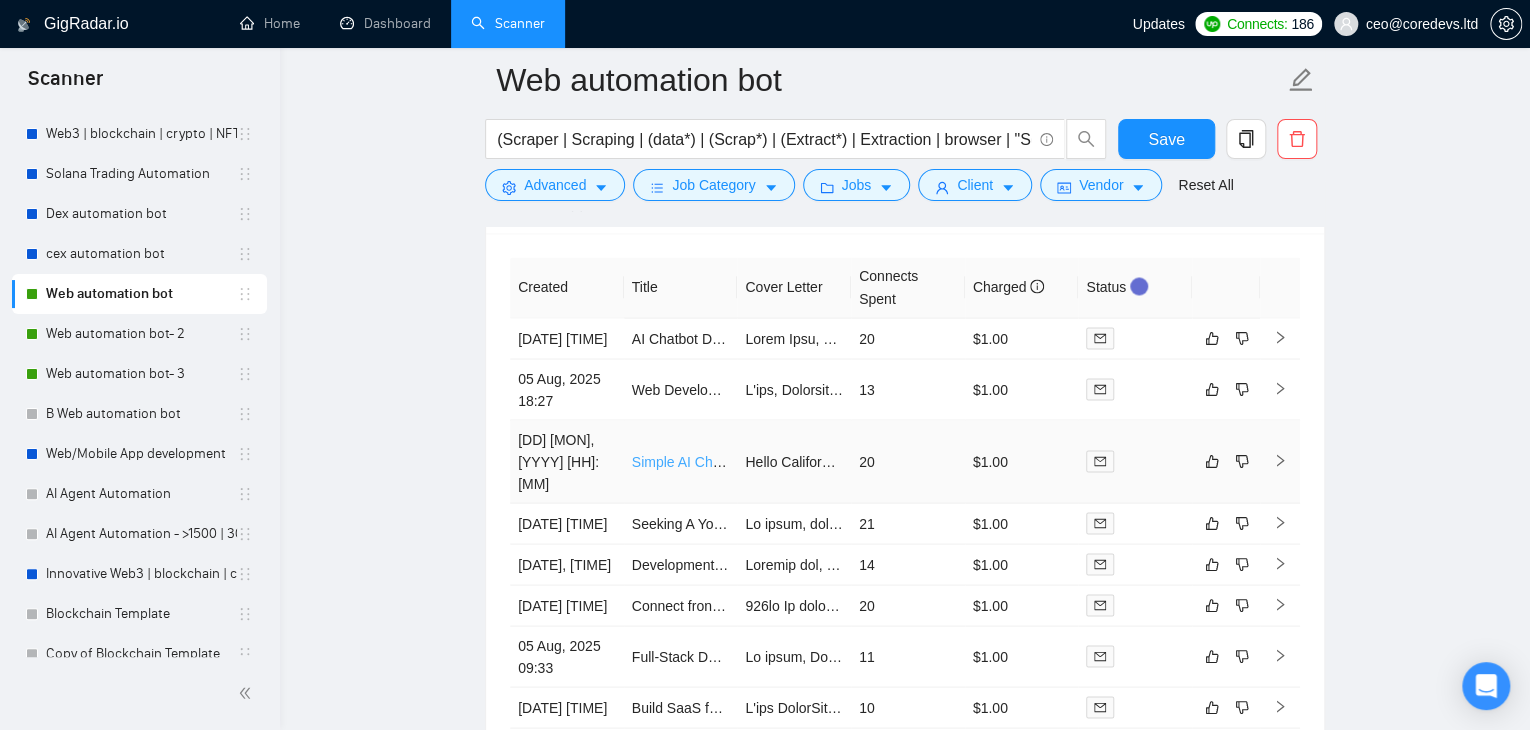 scroll, scrollTop: 5438, scrollLeft: 0, axis: vertical 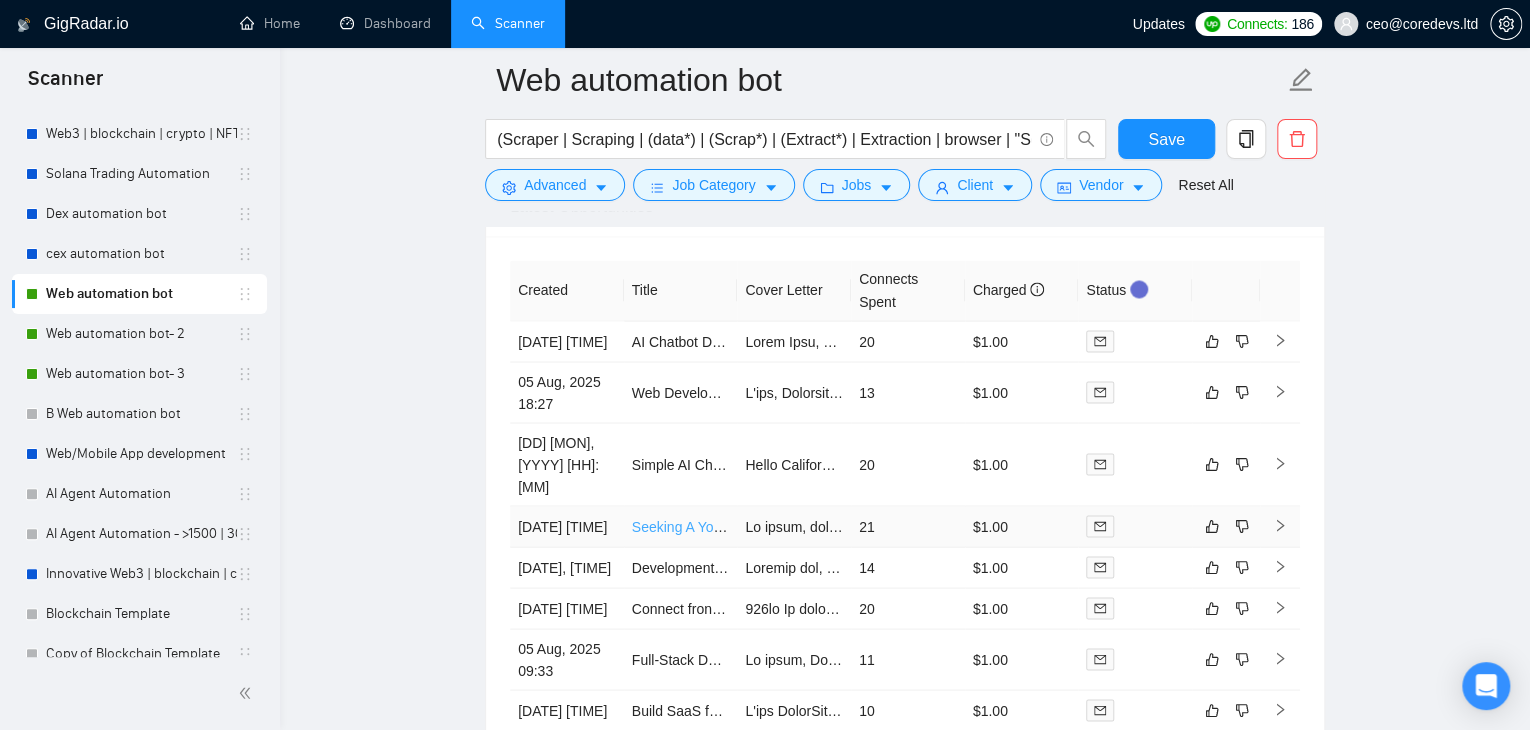 click on "Seeking A Youtube/Botnet Automation Specialist" at bounding box center [781, 526] 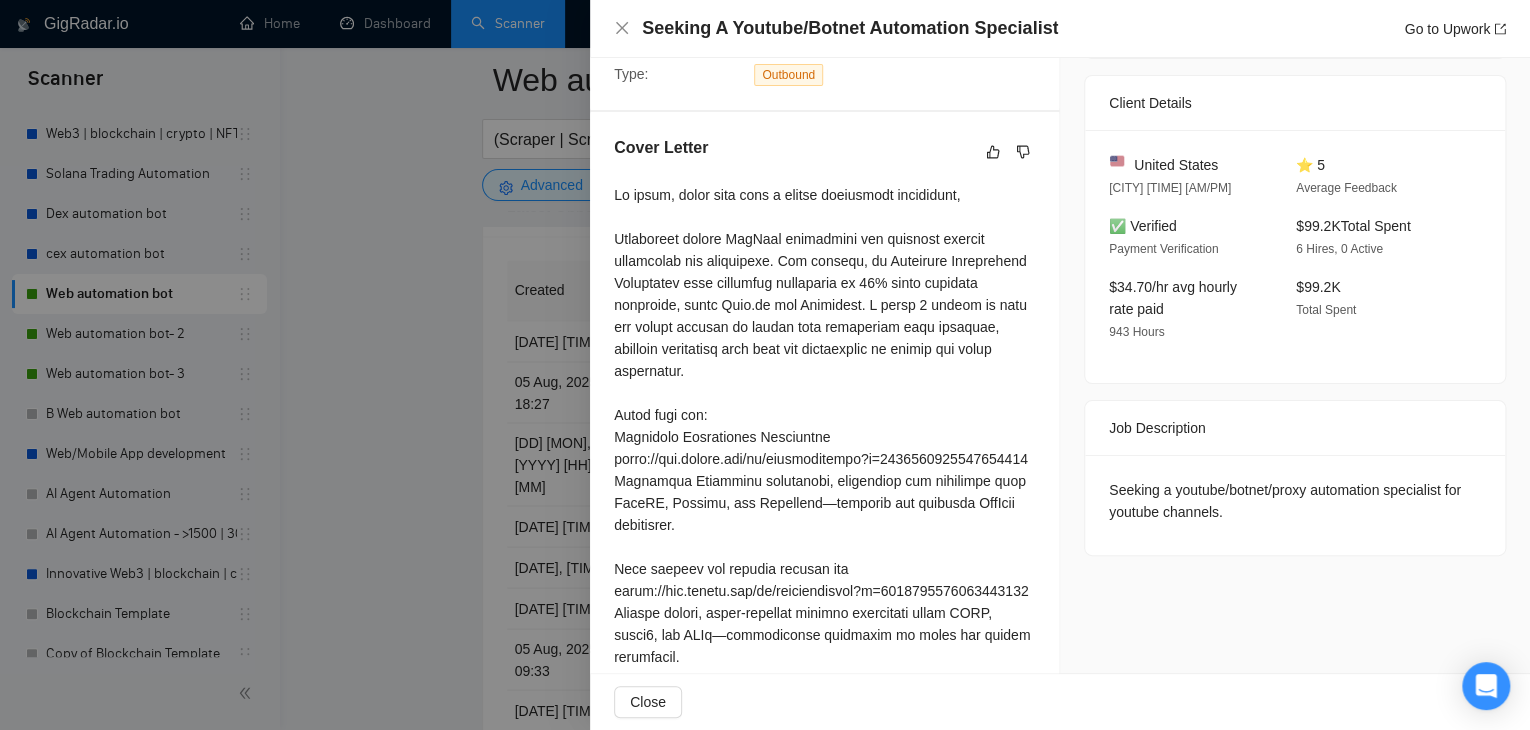 click at bounding box center [765, 365] 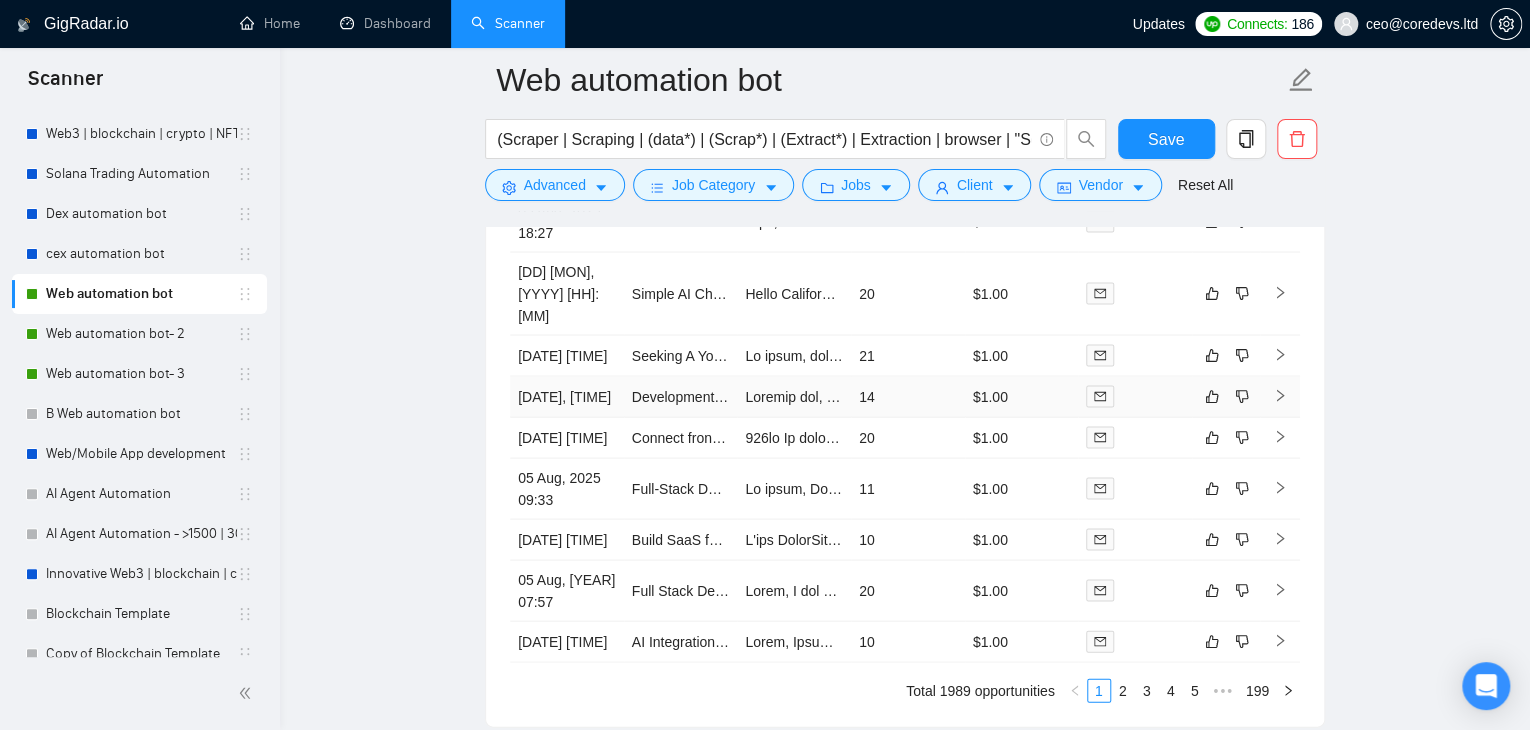 scroll, scrollTop: 5610, scrollLeft: 0, axis: vertical 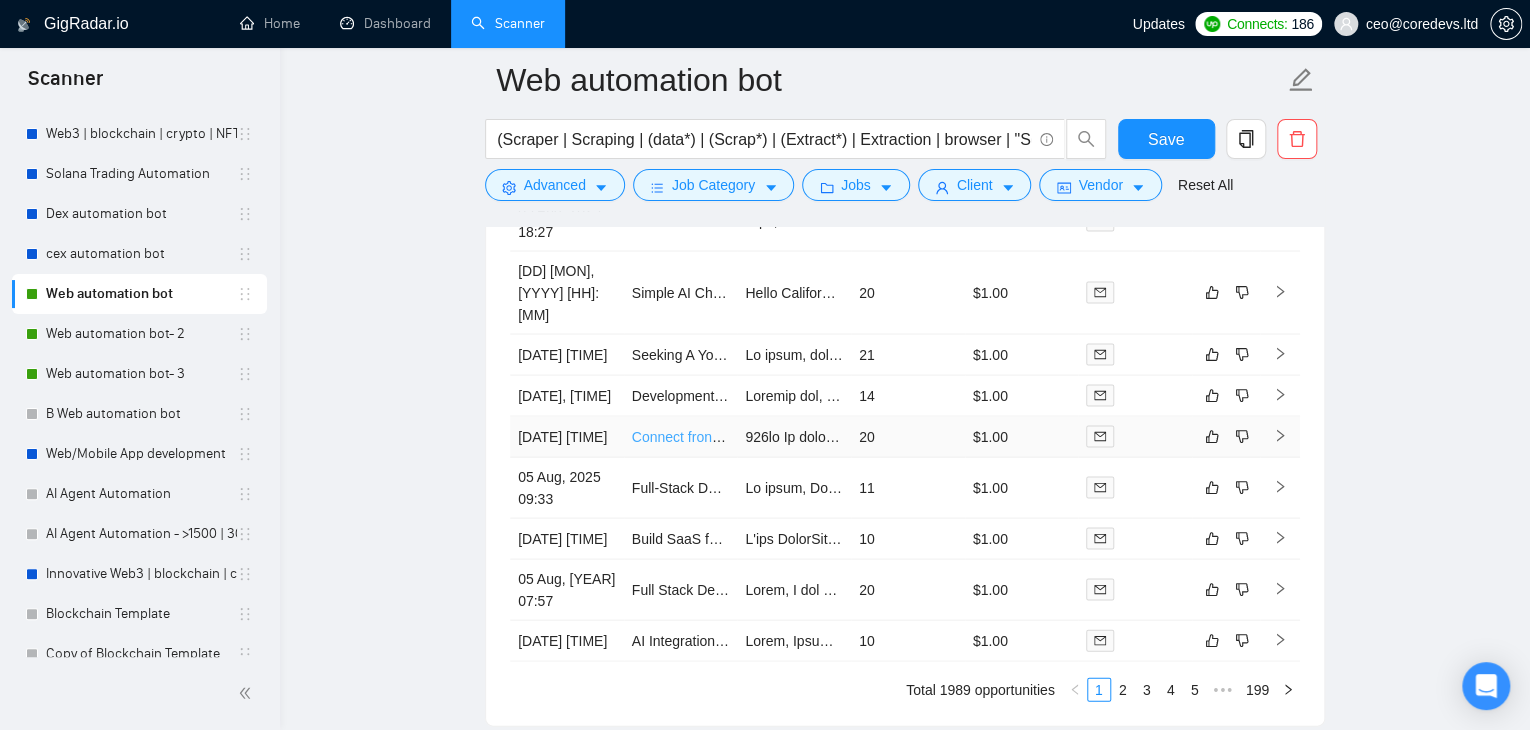 click on "Connect frontend stock ticker to a new backend" at bounding box center [779, 436] 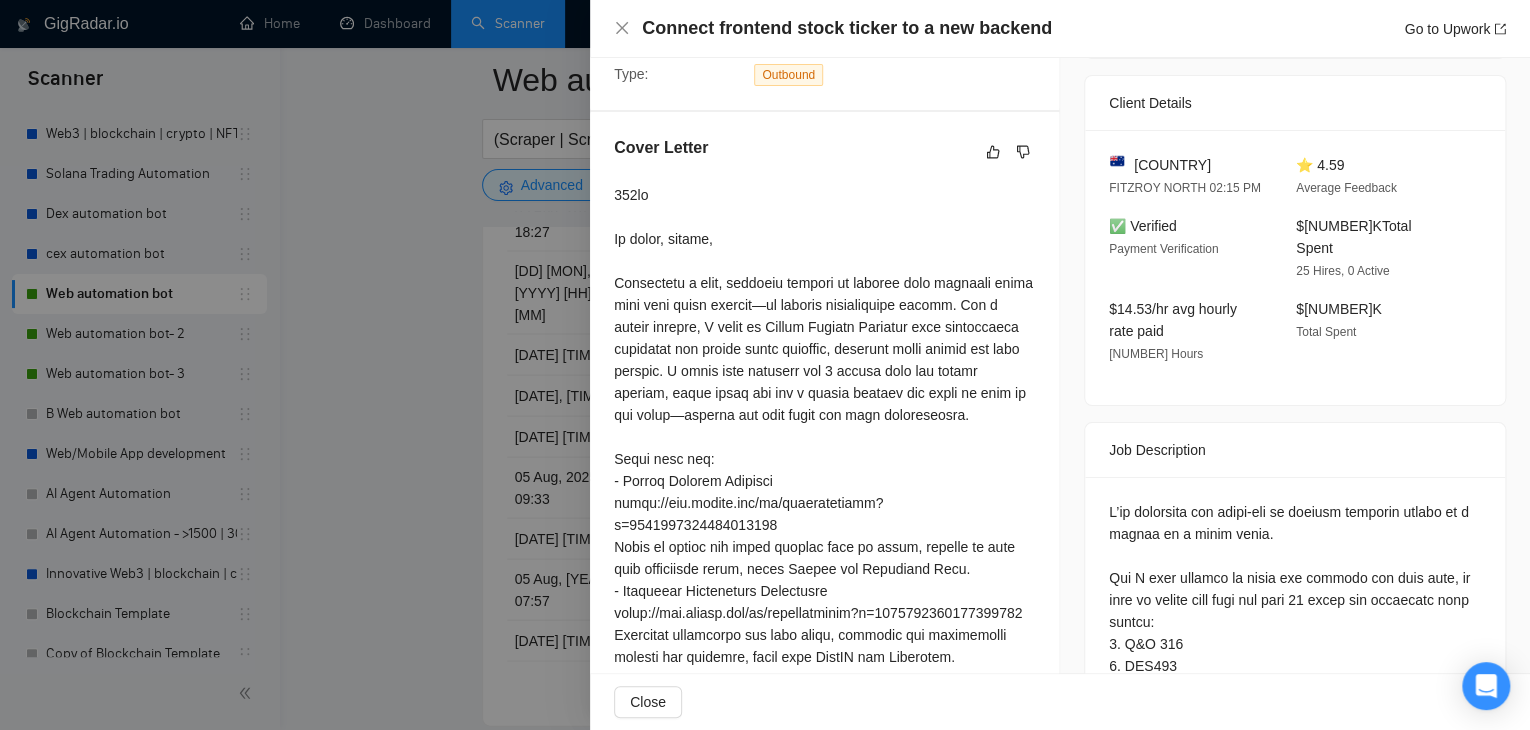 click at bounding box center [824, 525] 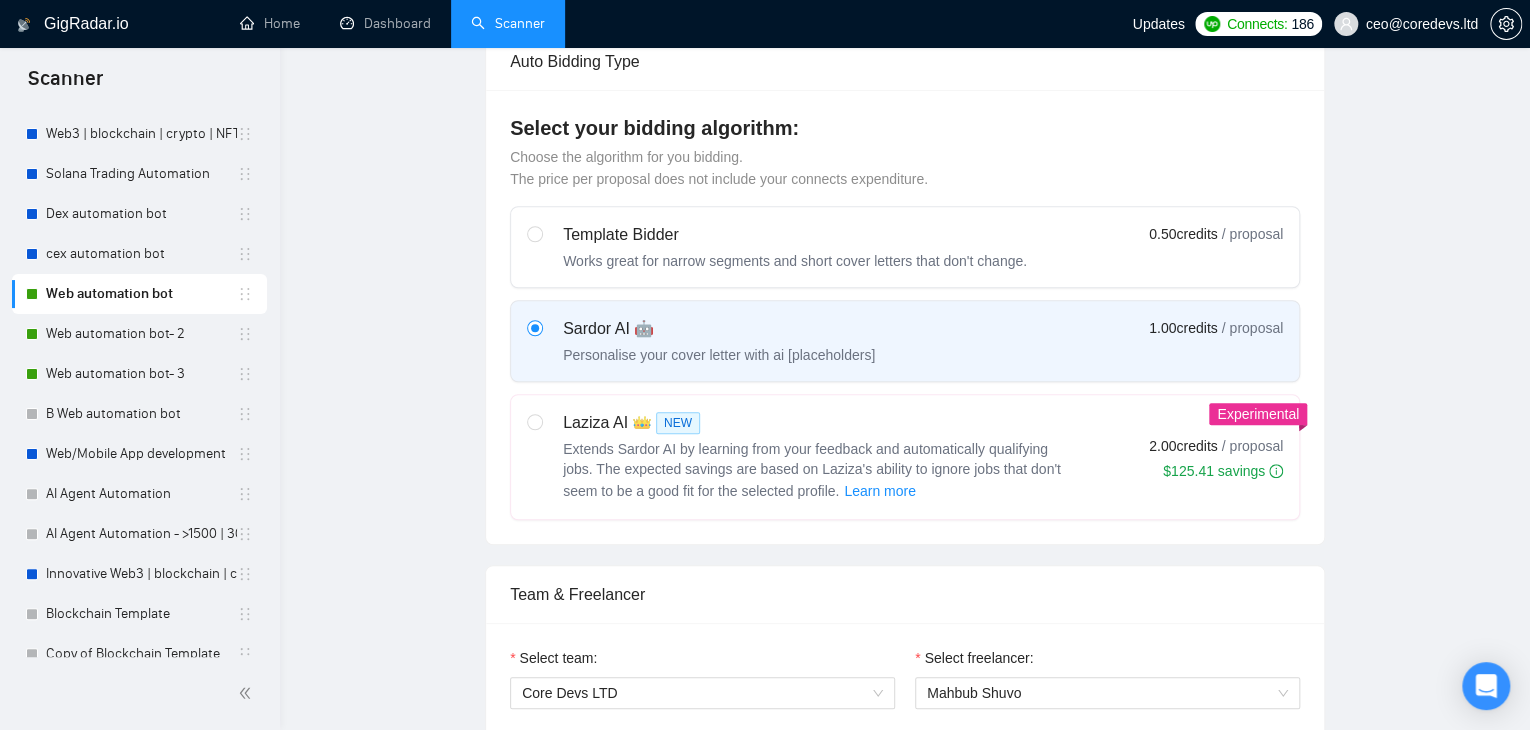 scroll, scrollTop: 0, scrollLeft: 0, axis: both 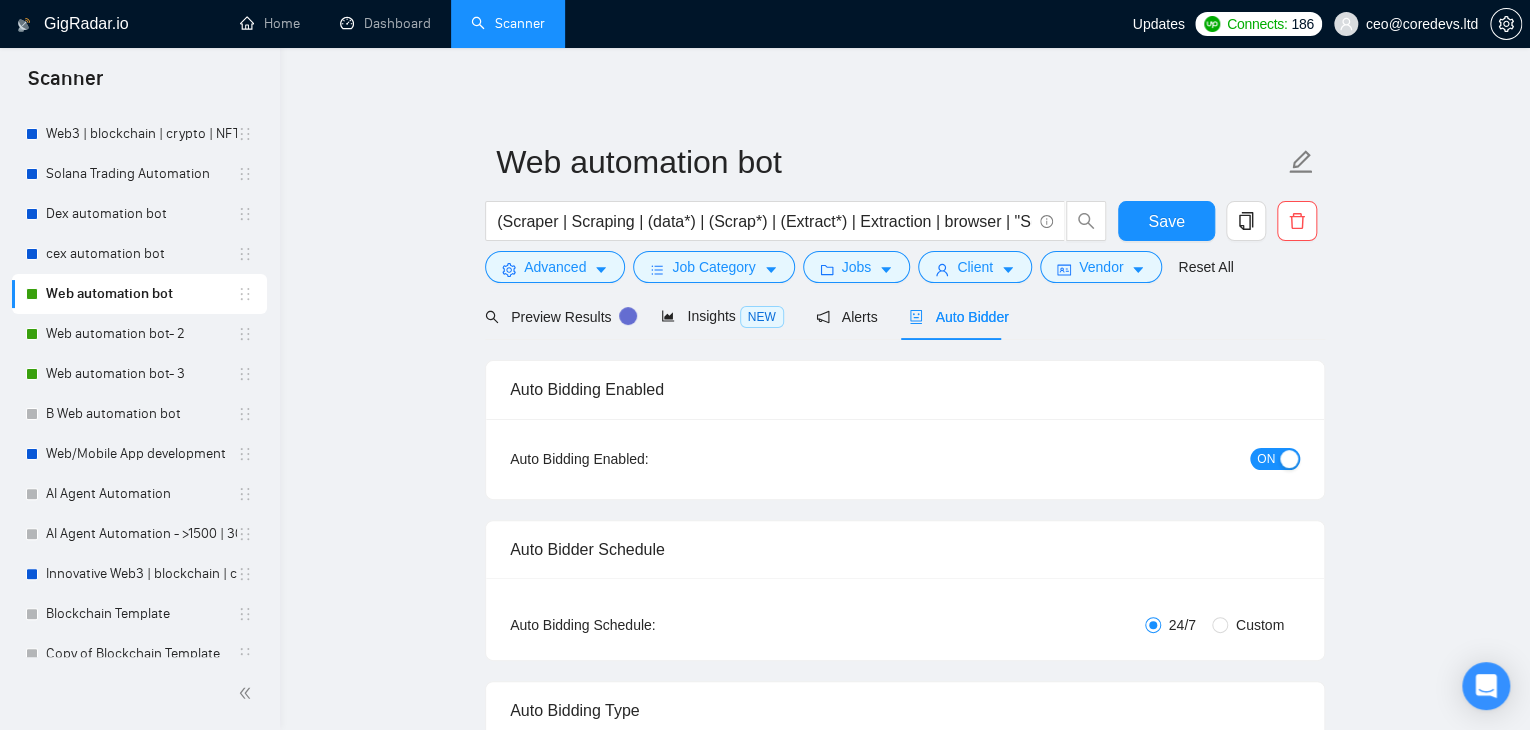 click on "ON" at bounding box center [1266, 459] 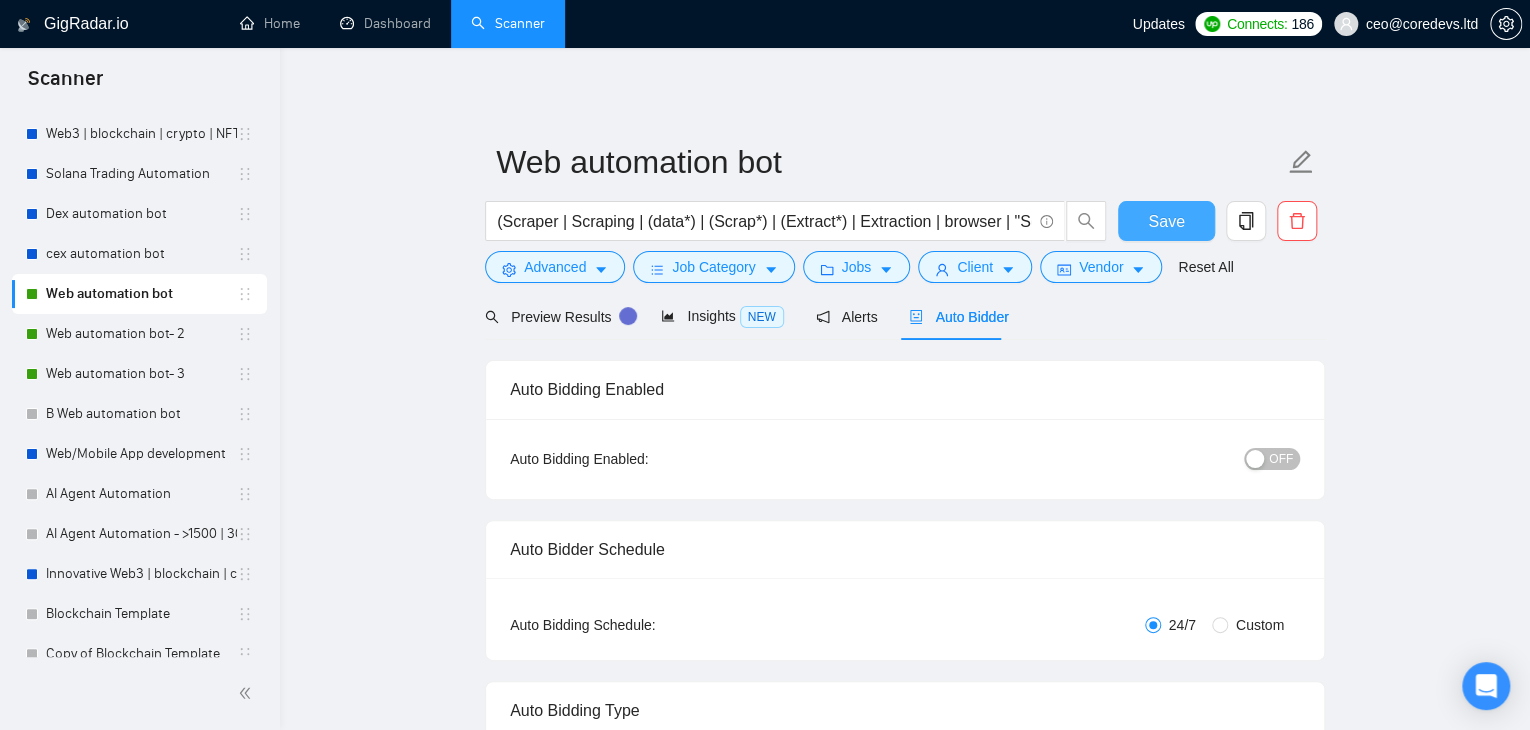 click on "Save" at bounding box center (1166, 221) 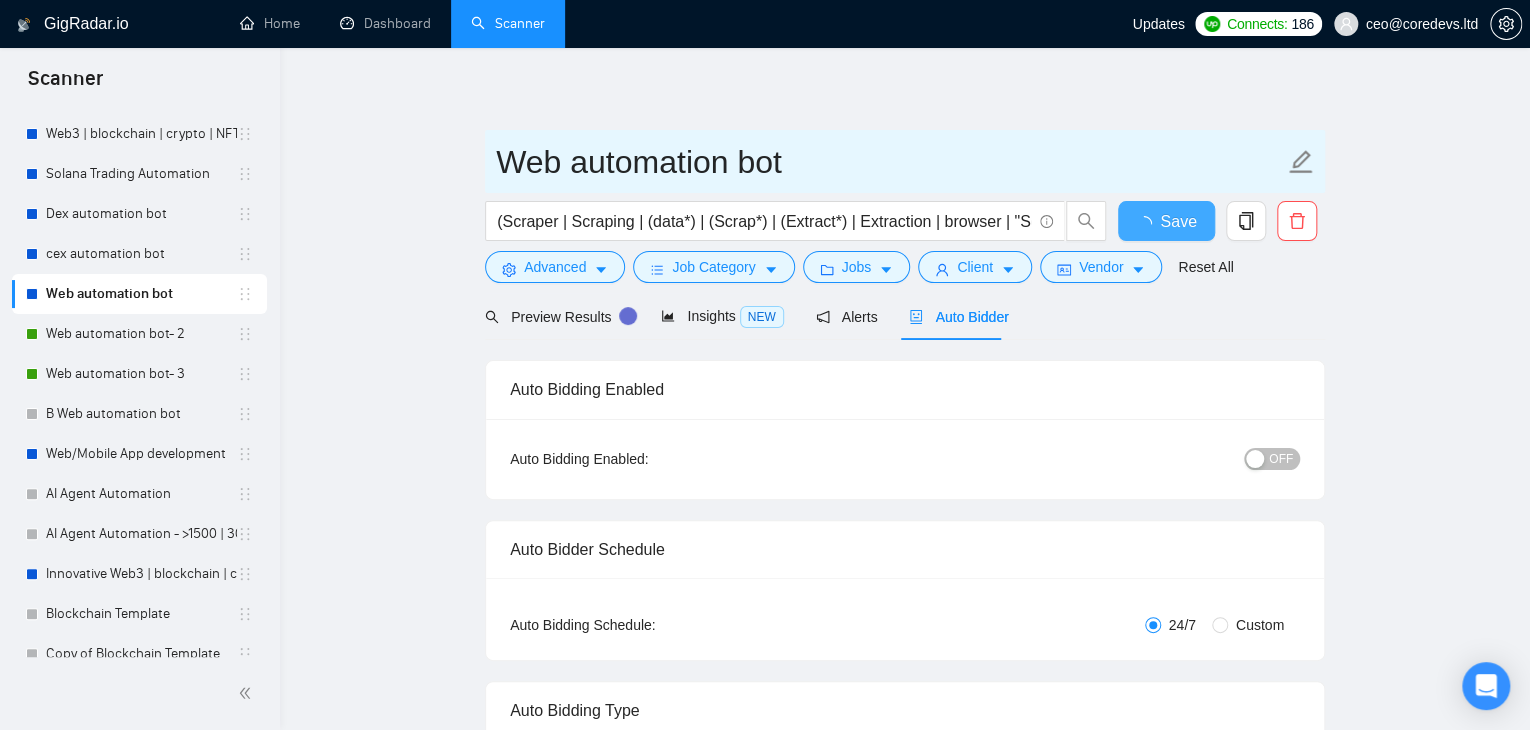type 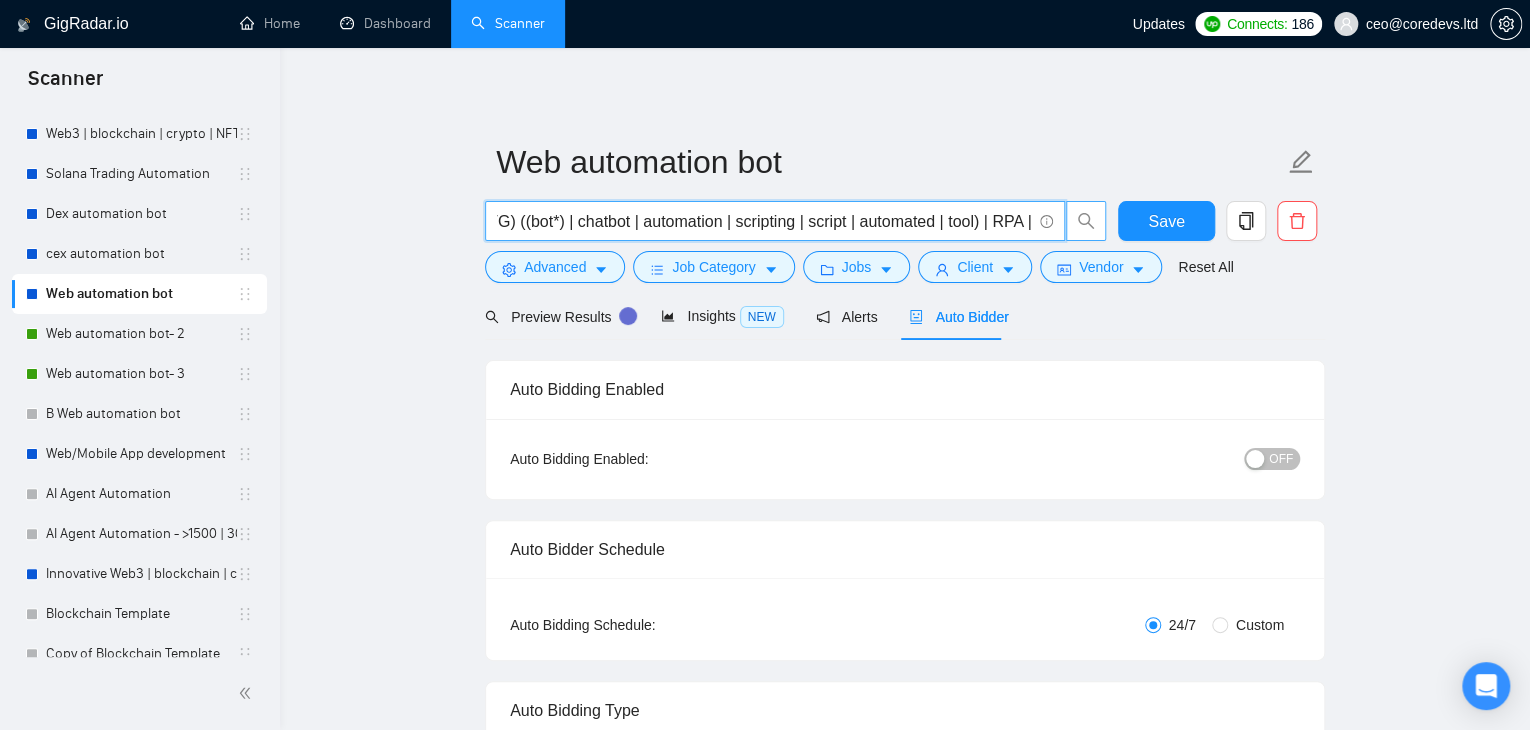 scroll, scrollTop: 0, scrollLeft: 1085, axis: horizontal 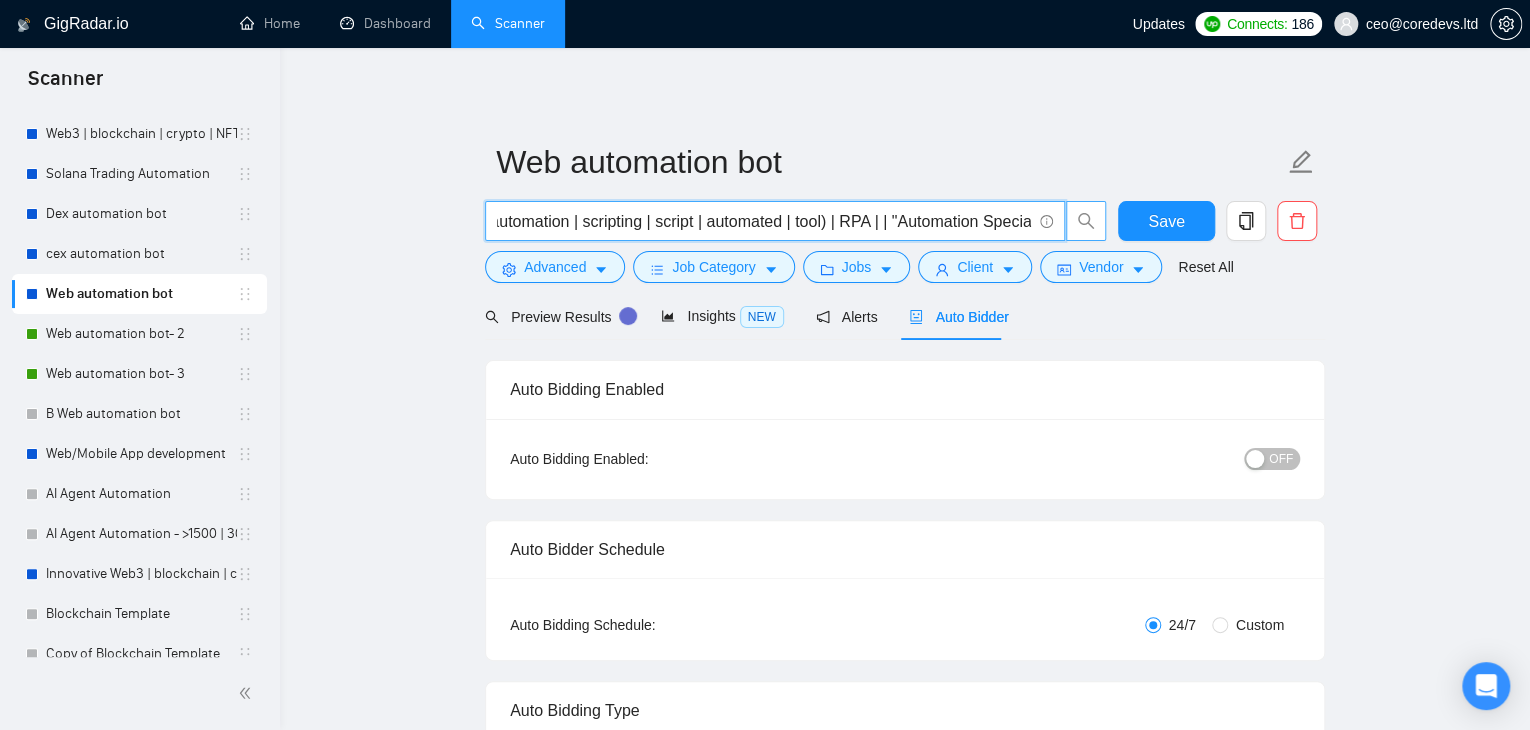 drag, startPoint x: 894, startPoint y: 223, endPoint x: 1076, endPoint y: 221, distance: 182.01099 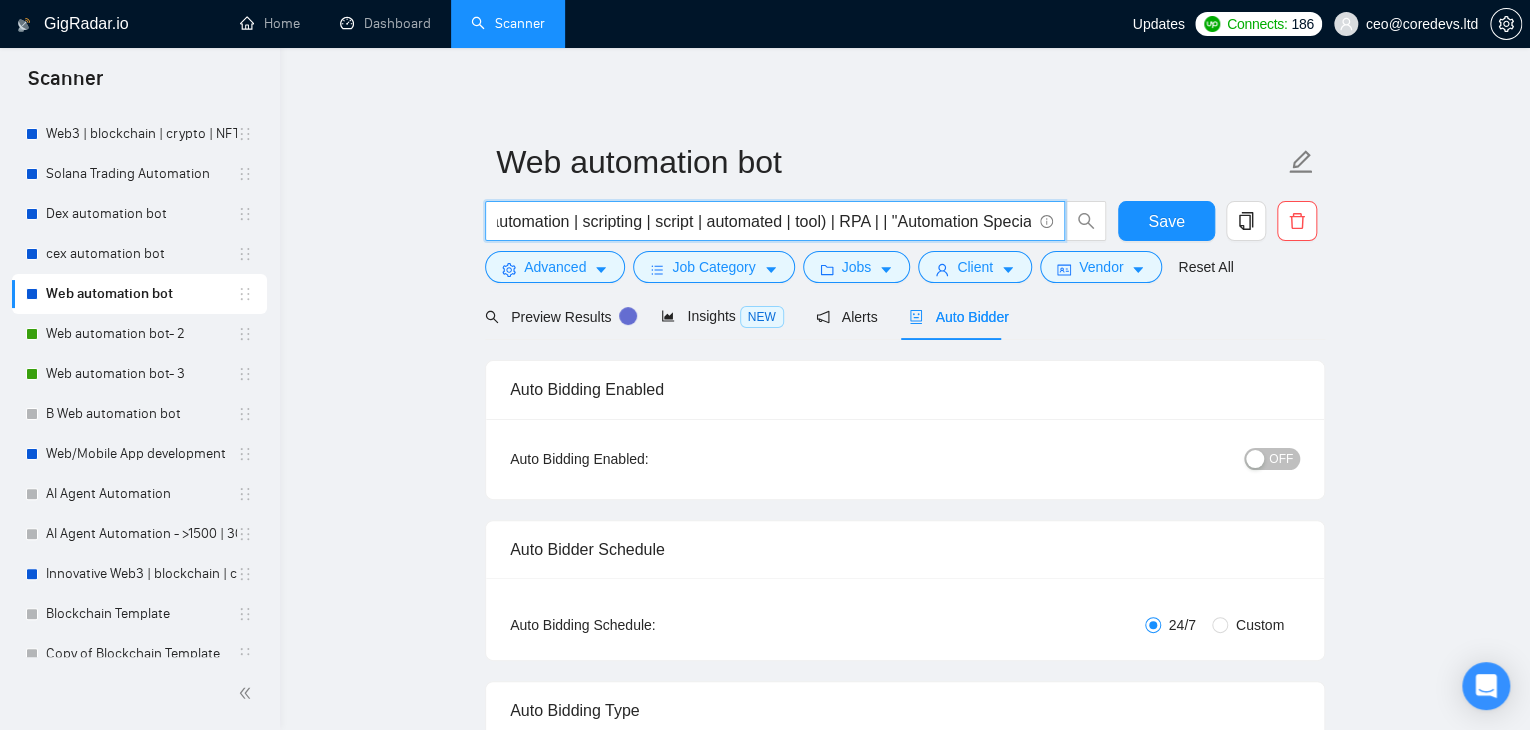 click on "(Scraper | Scraping | (data*) | (Scrap*) | (Extract*) | Extraction | browser | "Social Media" | Checkout | (Chat*) | Discord | Telegram | TG) ((bot*) | chatbot | automation | scripting | script | automated | tool) | RPA | | "Automation Specialist"" at bounding box center (764, 221) 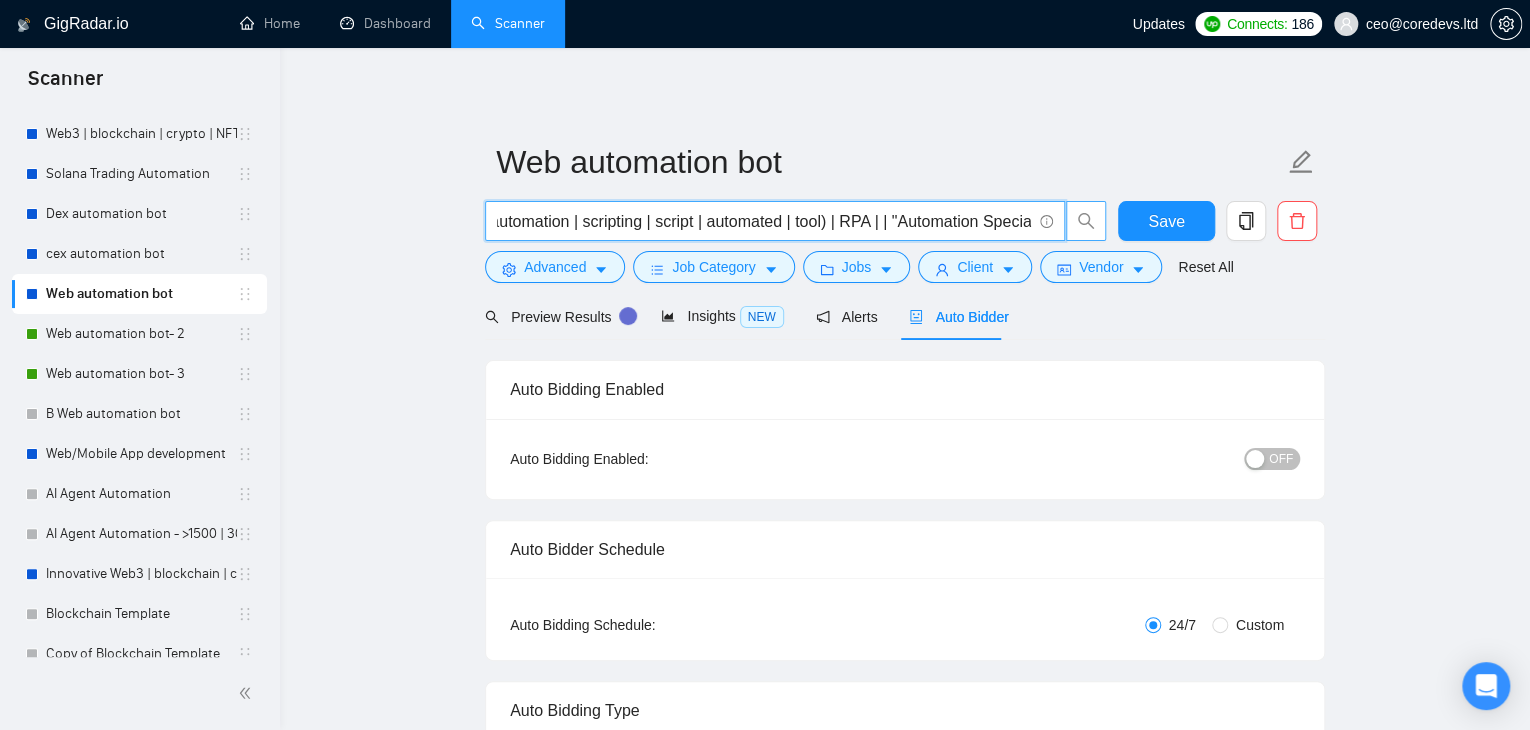 drag, startPoint x: 814, startPoint y: 220, endPoint x: 1088, endPoint y: 205, distance: 274.41028 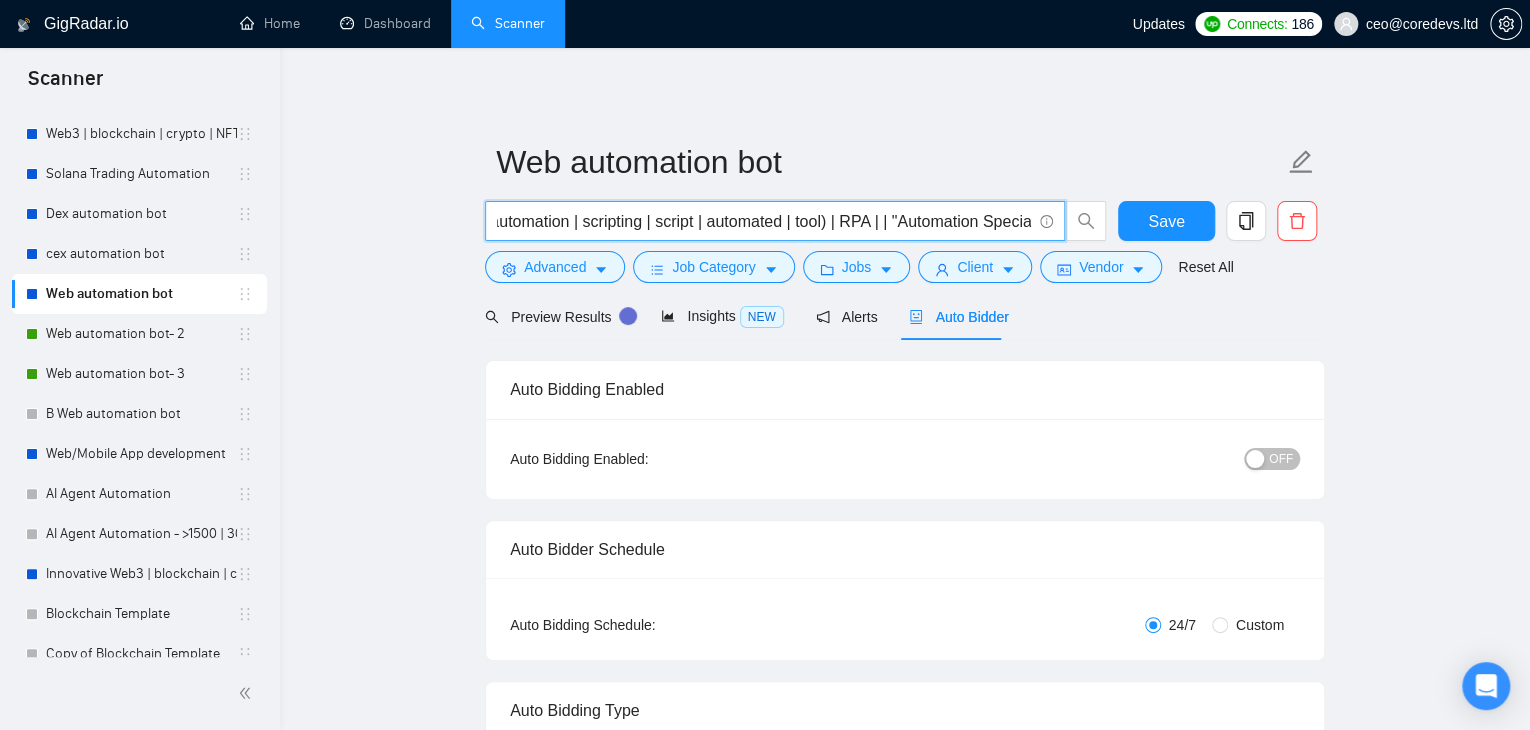 scroll, scrollTop: 0, scrollLeft: 0, axis: both 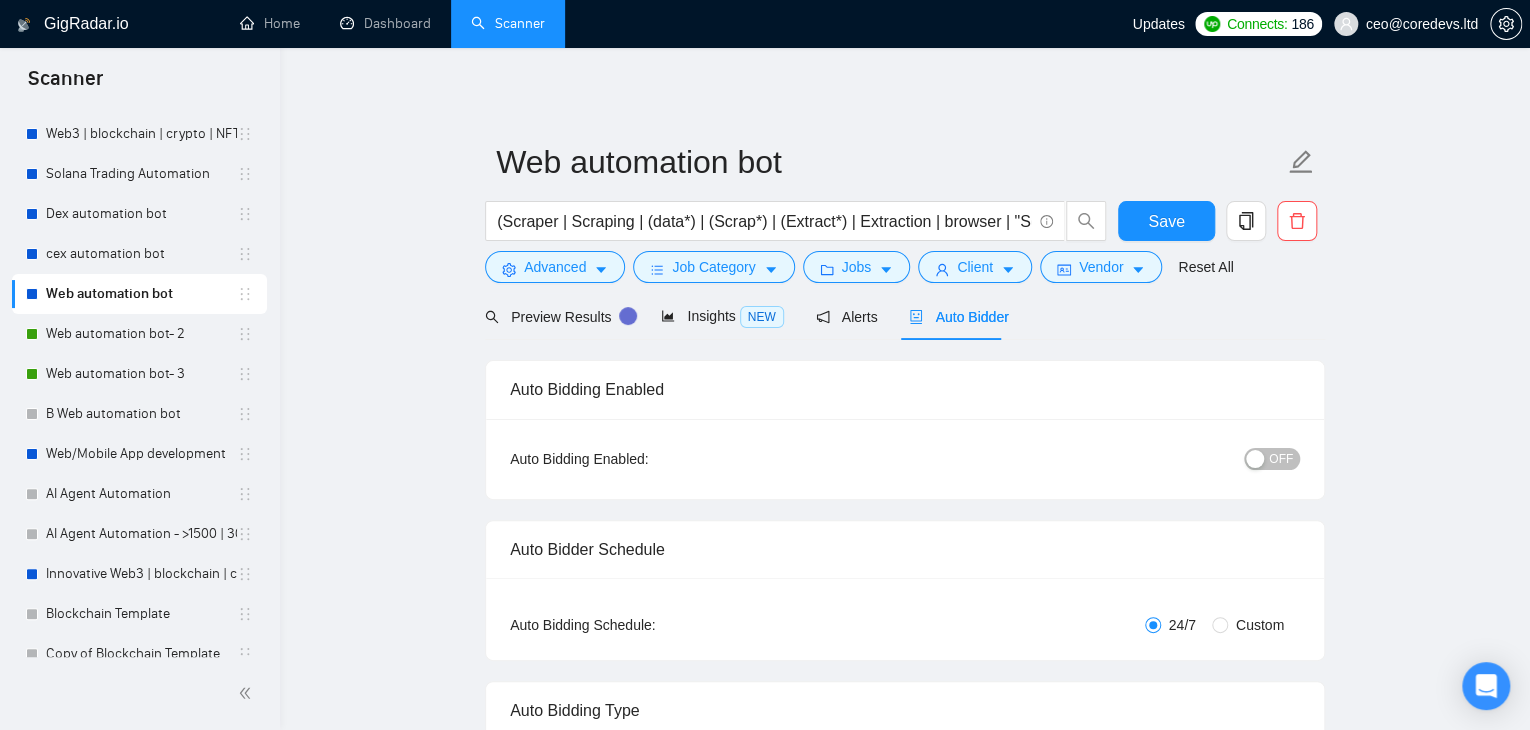 click on "Web automation bot (Scraper | Scraping | (data*) | (Scrap*) | (Extract*) | Extraction | browser | "Social Media" | Checkout | (Chat*) | Discord | Telegram | TG) ((bot*) | chatbot | automation | scripting | script | automated | tool) | RPA | | "Automation Specialist" Save Advanced   Job Category   Jobs   Client   Vendor   Reset All" at bounding box center (905, 211) 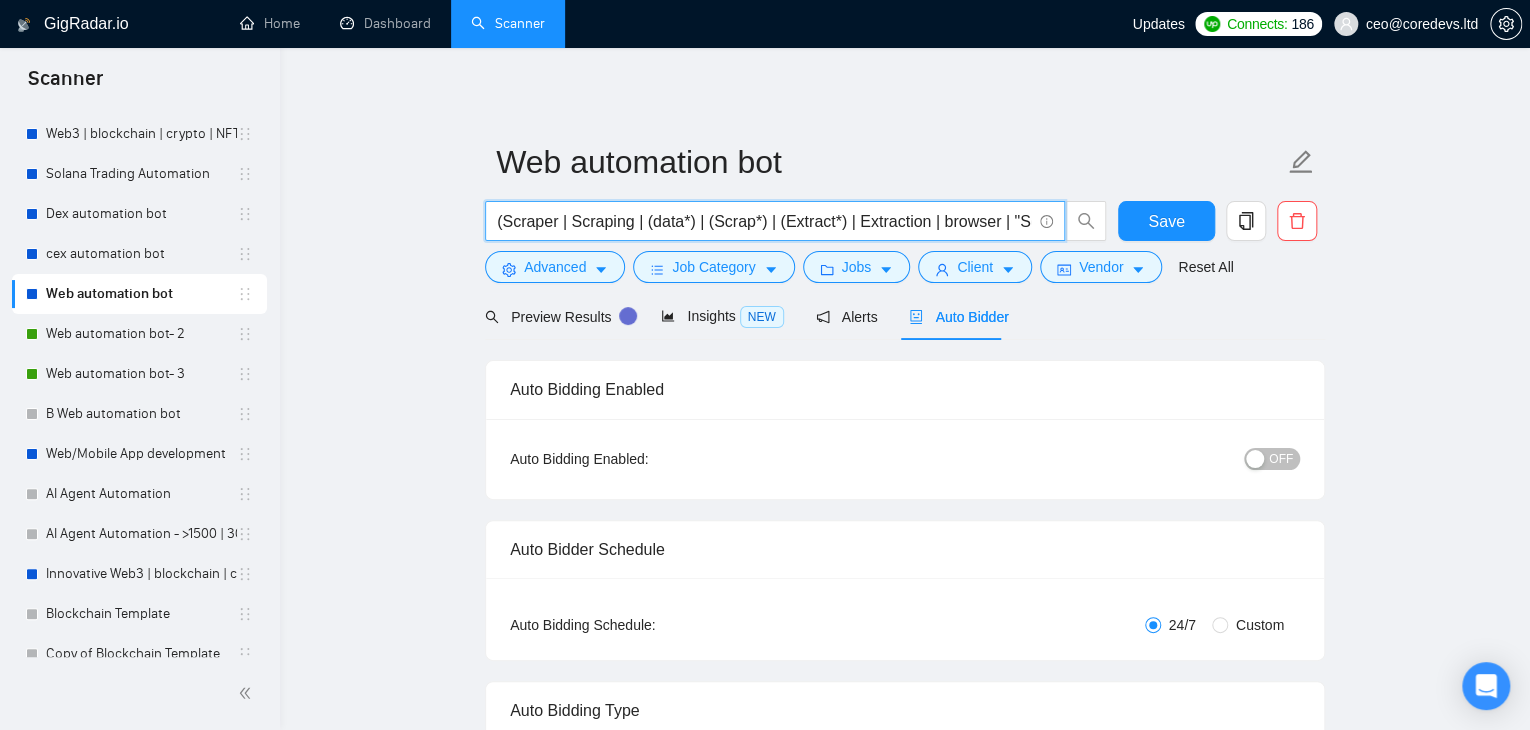 drag, startPoint x: 812, startPoint y: 221, endPoint x: 426, endPoint y: 238, distance: 386.37418 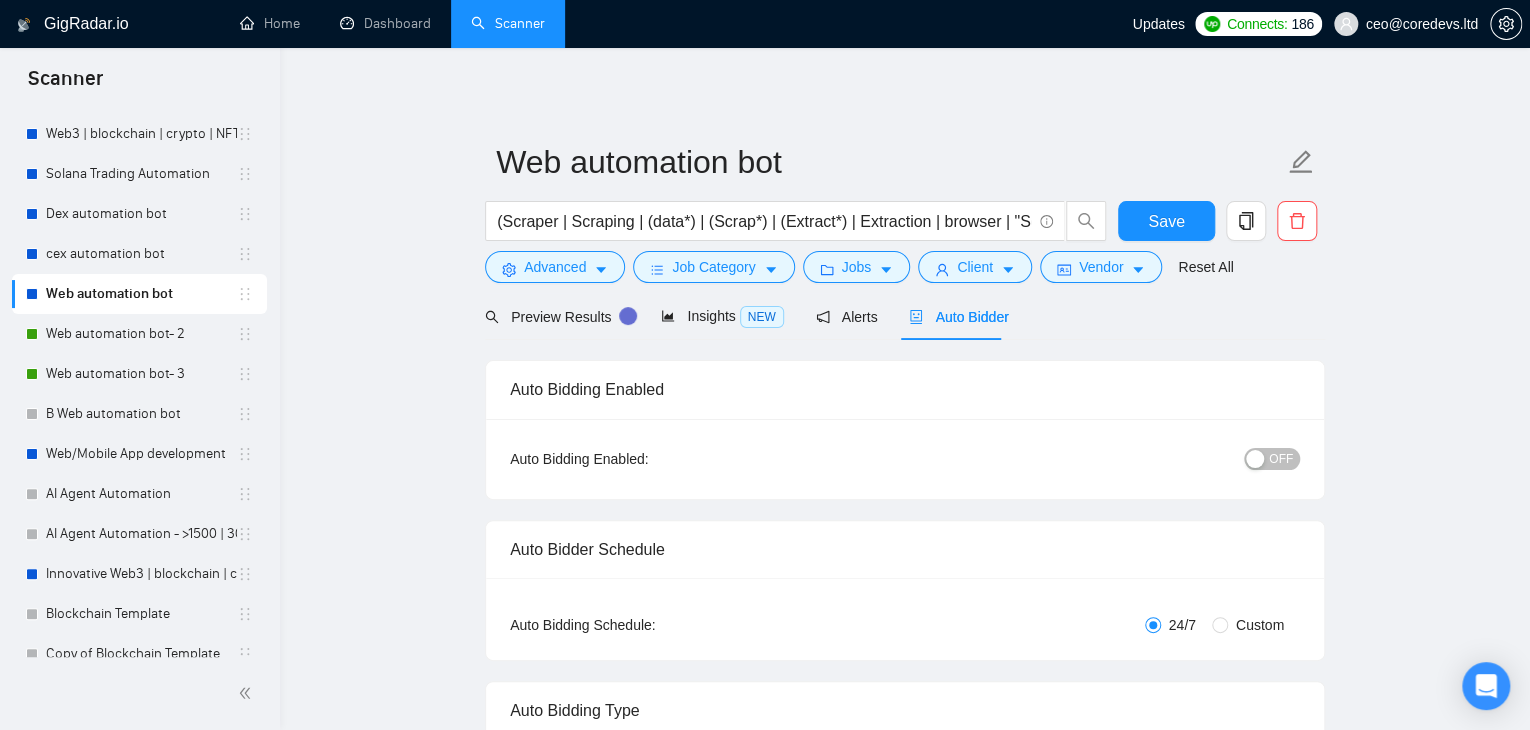 click on "Web automation bot (Scraper | Scraping | (data*) | (Scrap*) | (Extract*) | Extraction | browser | "Social Media" | Checkout | (Chat*) | Discord | Telegram | TG) ((bot*) | chatbot | automation | scripting | script | automated | tool) | RPA | | "Automation Specialist" Save Advanced   Job Category   Jobs   Client   Vendor   Reset All" at bounding box center [905, 211] 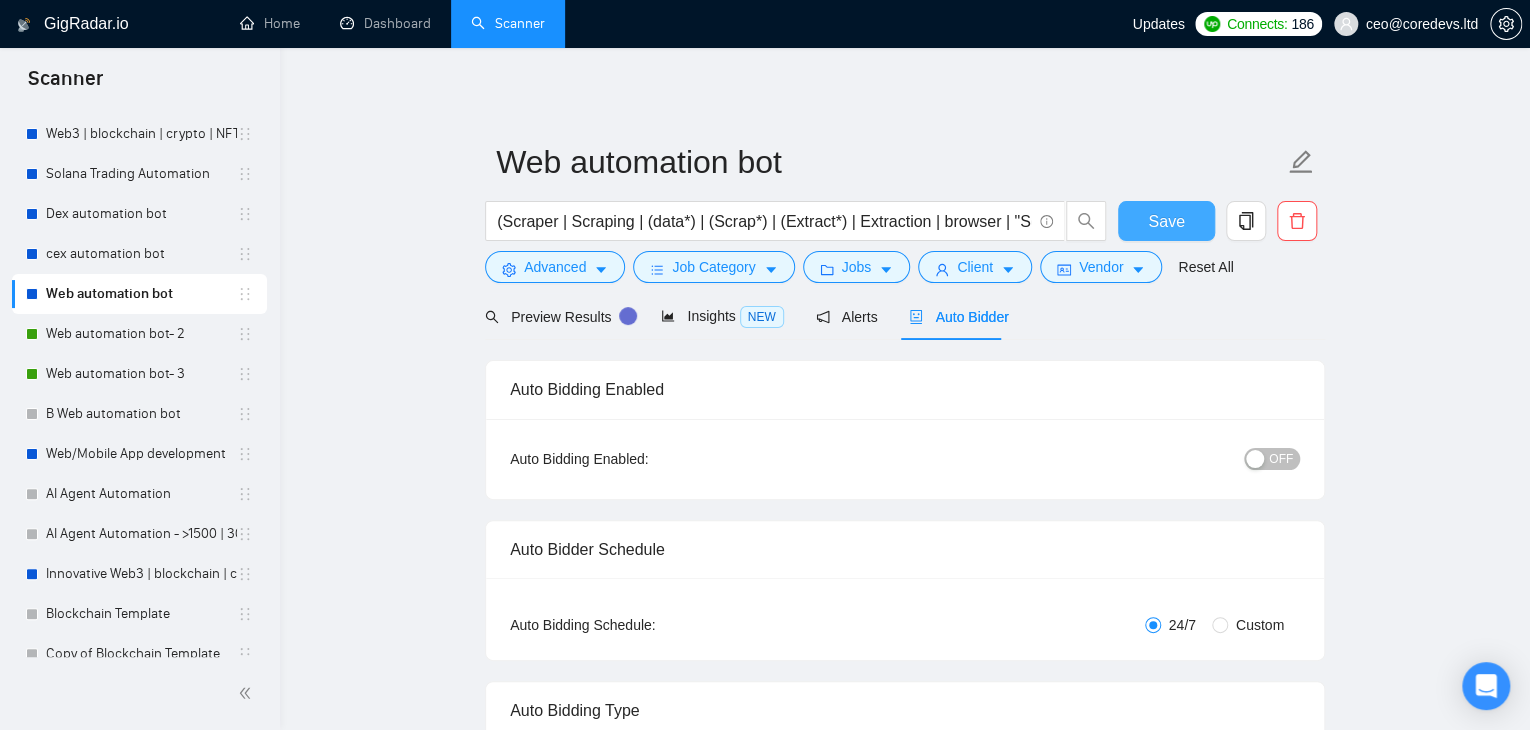 click on "Save" at bounding box center [1166, 221] 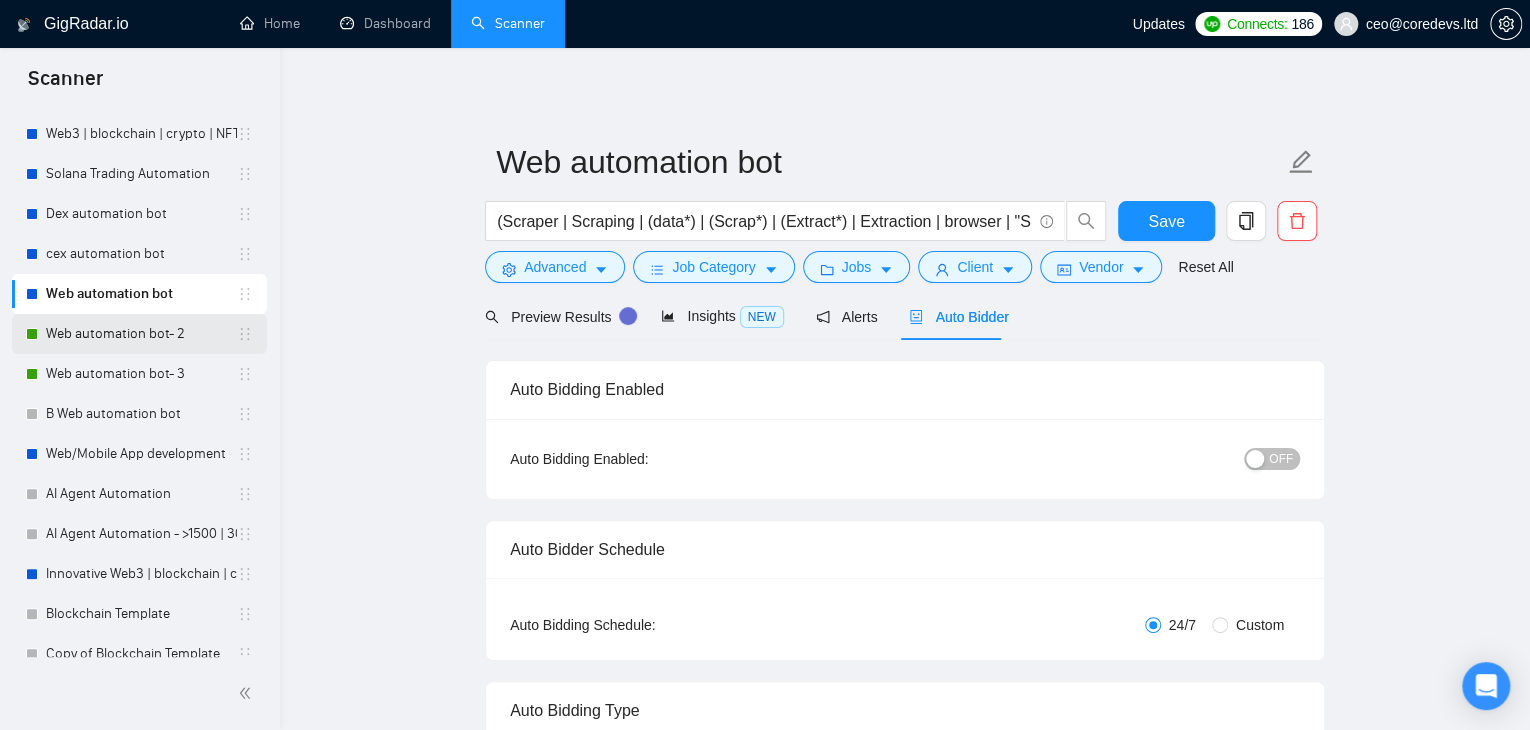 click on "Web automation bot- 2" at bounding box center (141, 334) 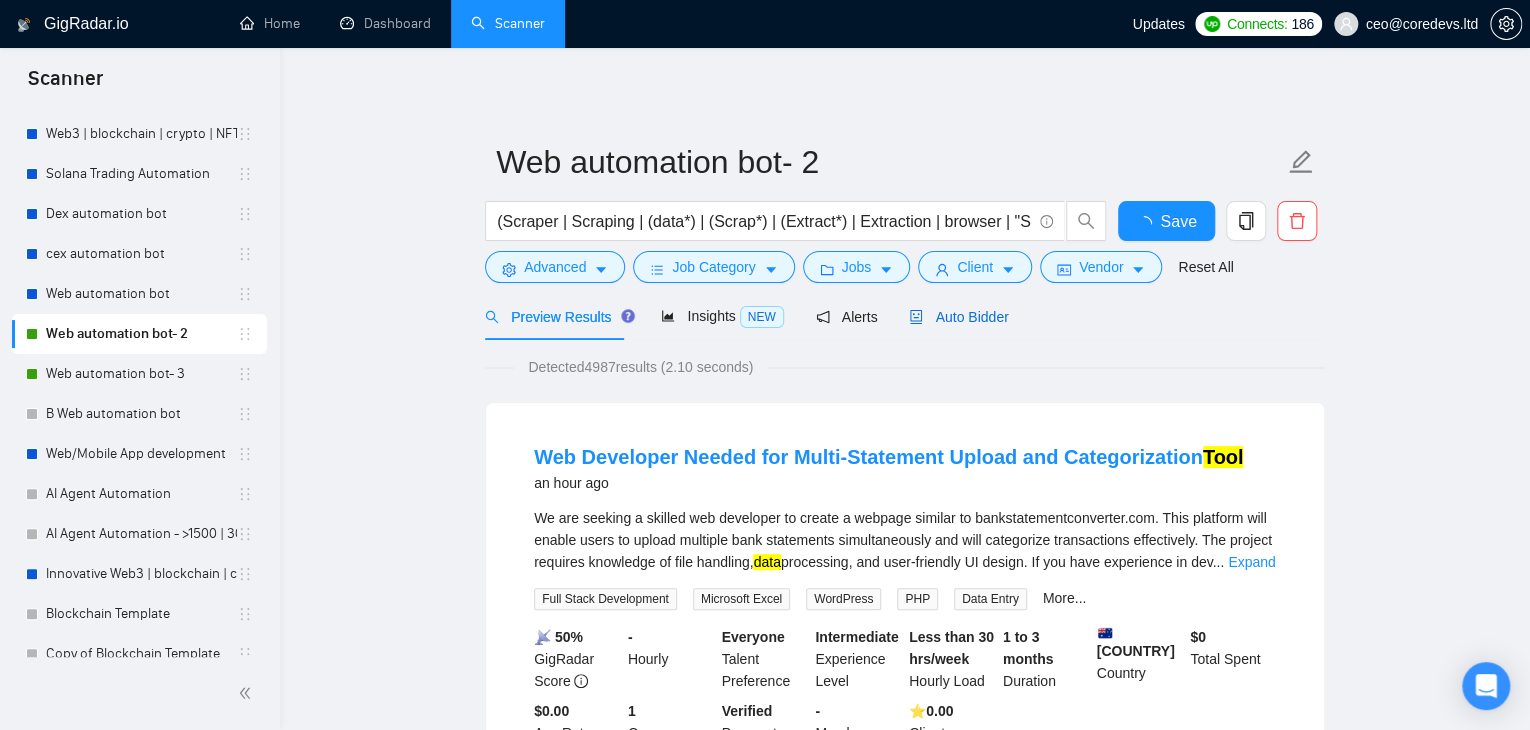 click on "Auto Bidder" at bounding box center [958, 317] 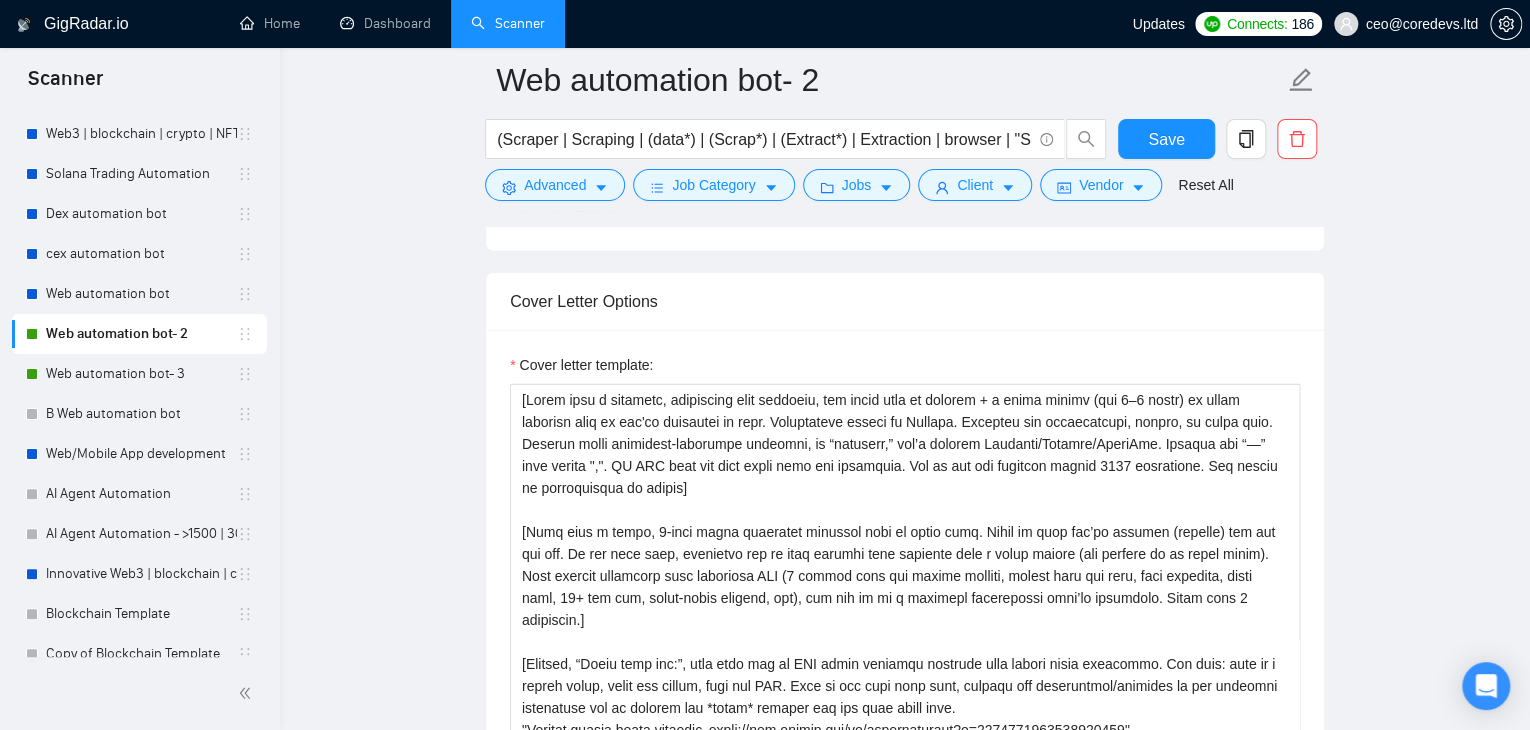 scroll, scrollTop: 2236, scrollLeft: 0, axis: vertical 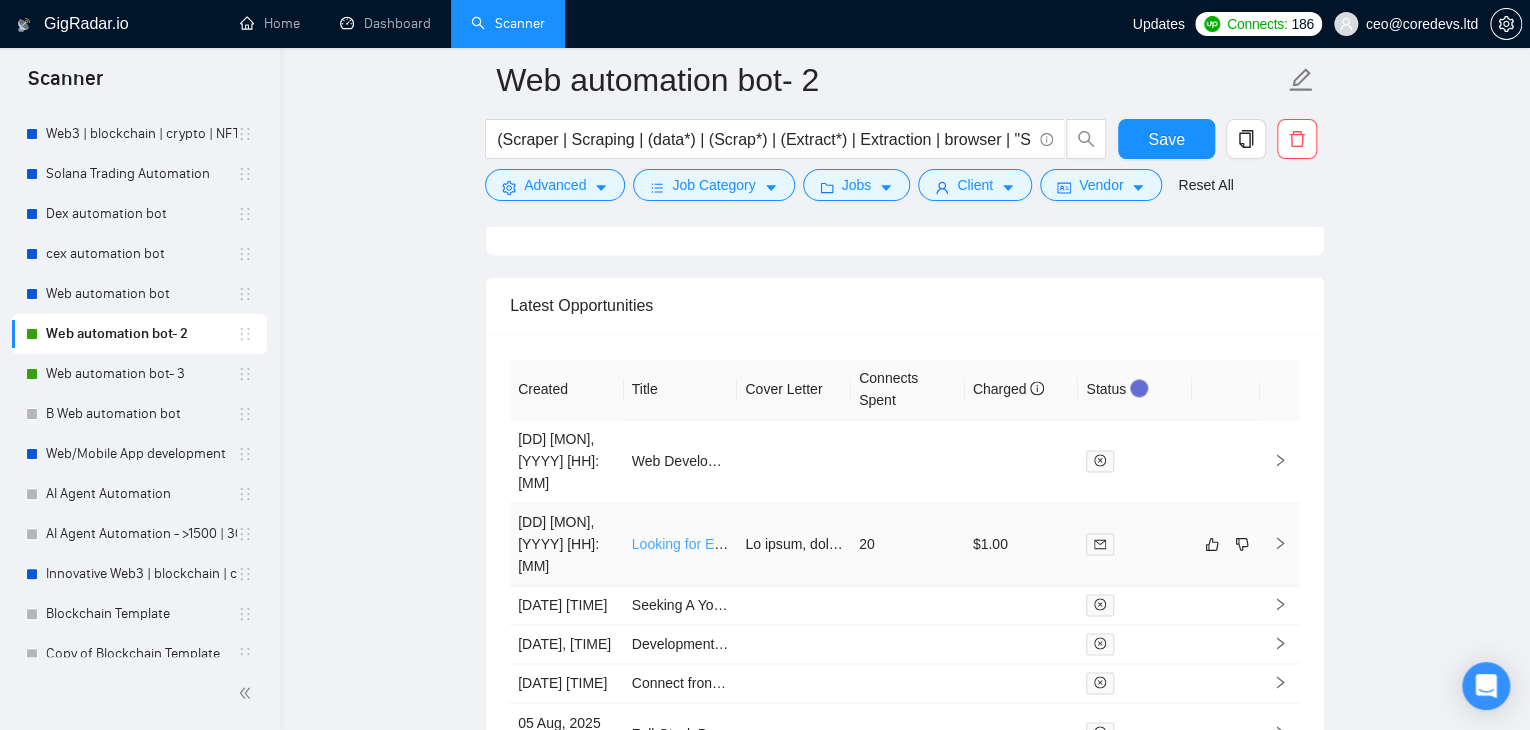 click on "Looking for Expert to Build AI Model Girl Agency (Full Setup)" at bounding box center (819, 544) 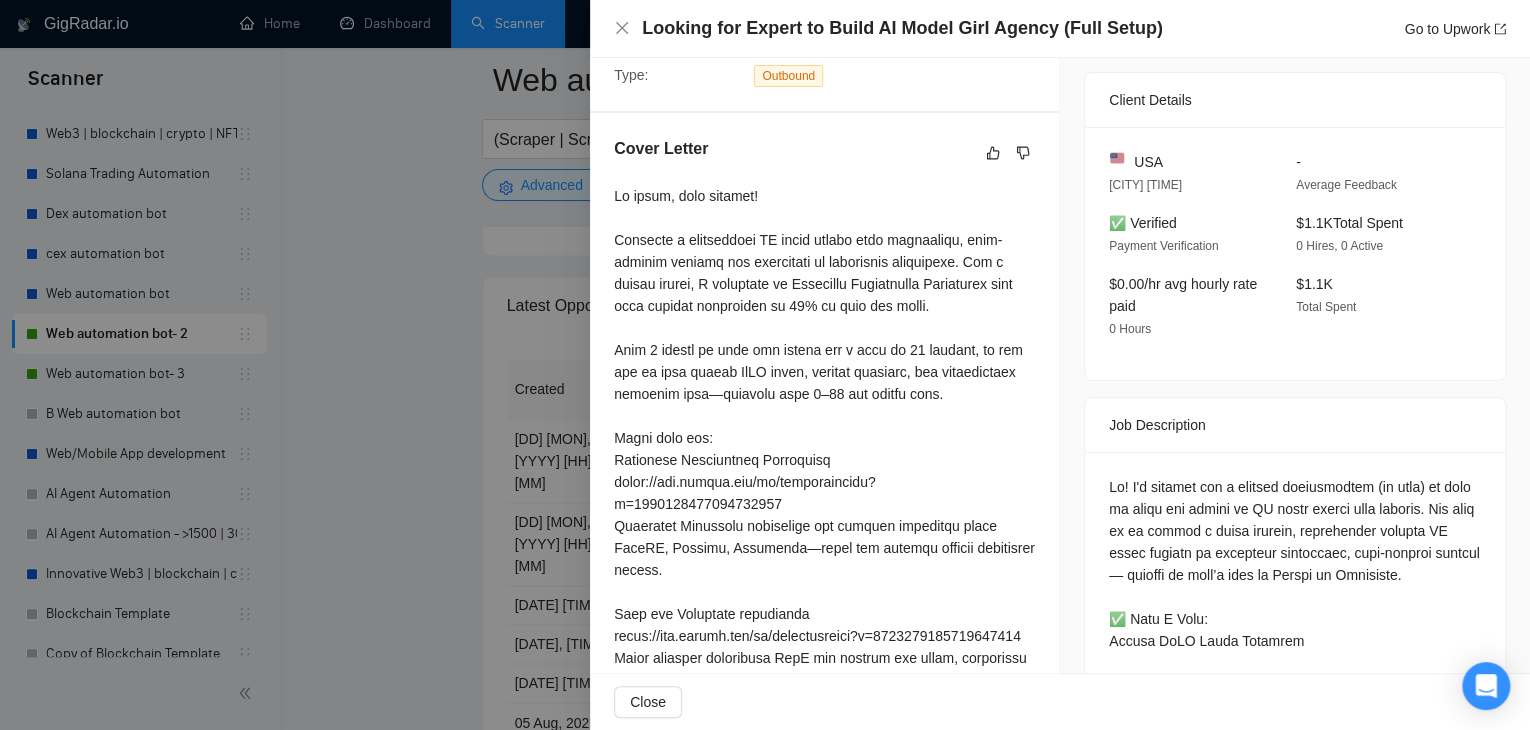 scroll, scrollTop: 448, scrollLeft: 0, axis: vertical 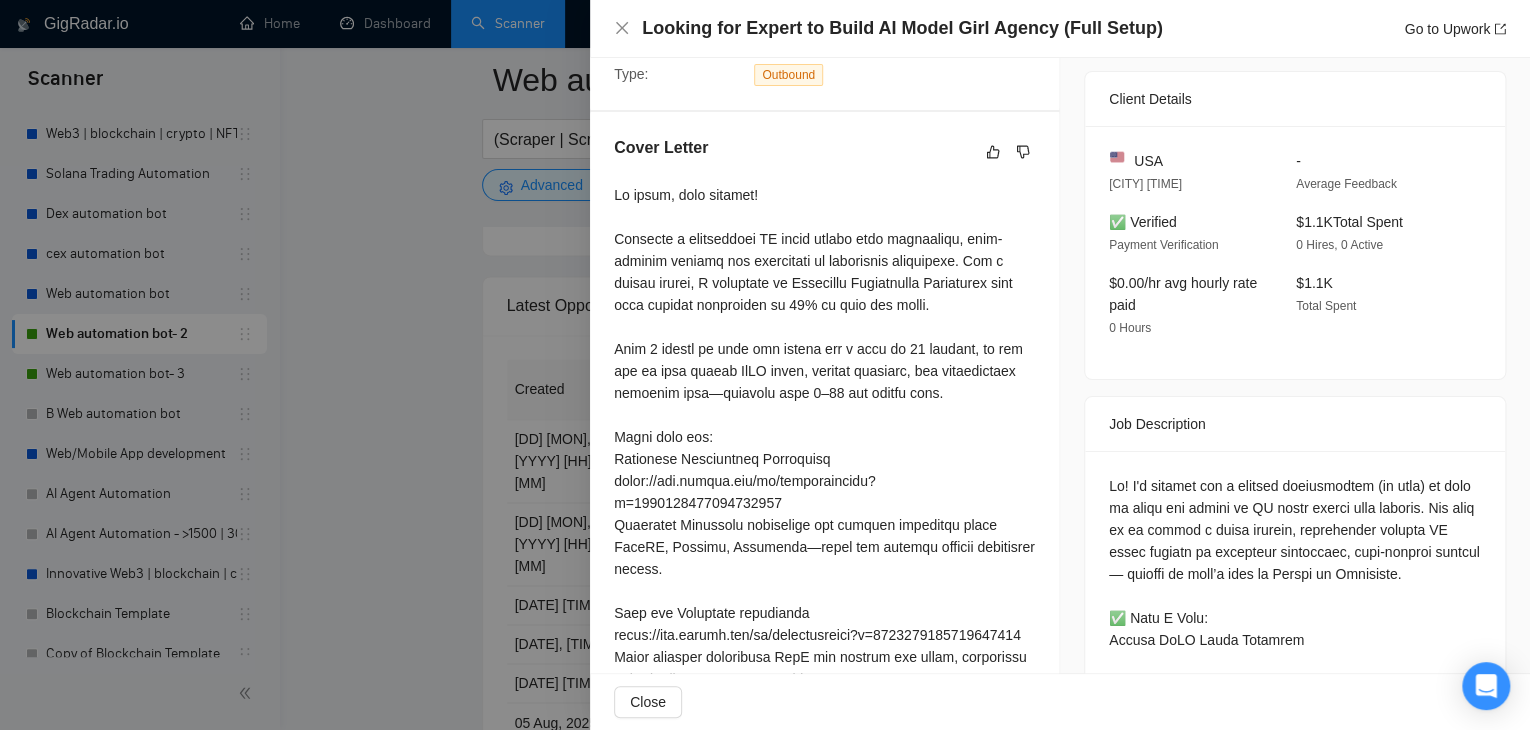 click at bounding box center [765, 365] 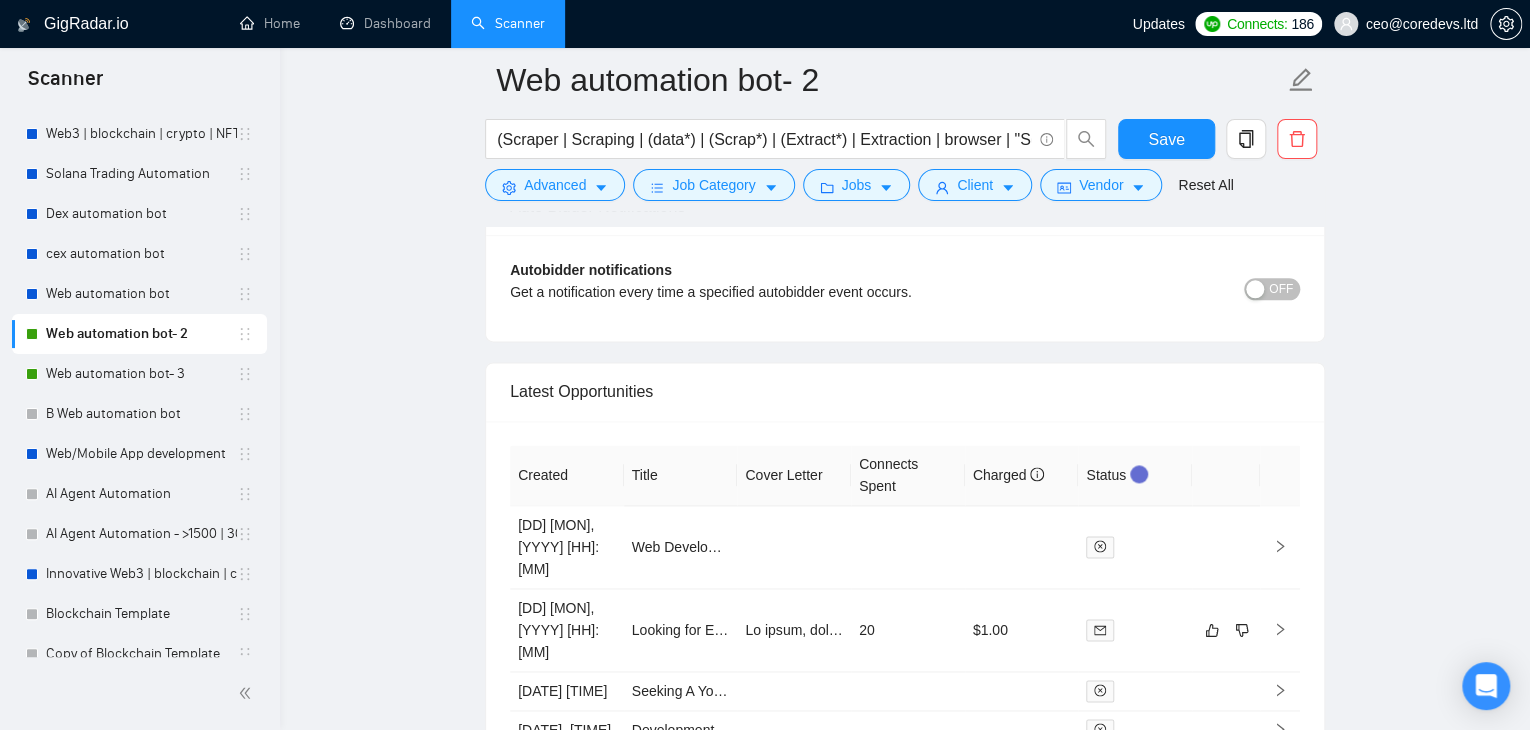 scroll, scrollTop: 5068, scrollLeft: 0, axis: vertical 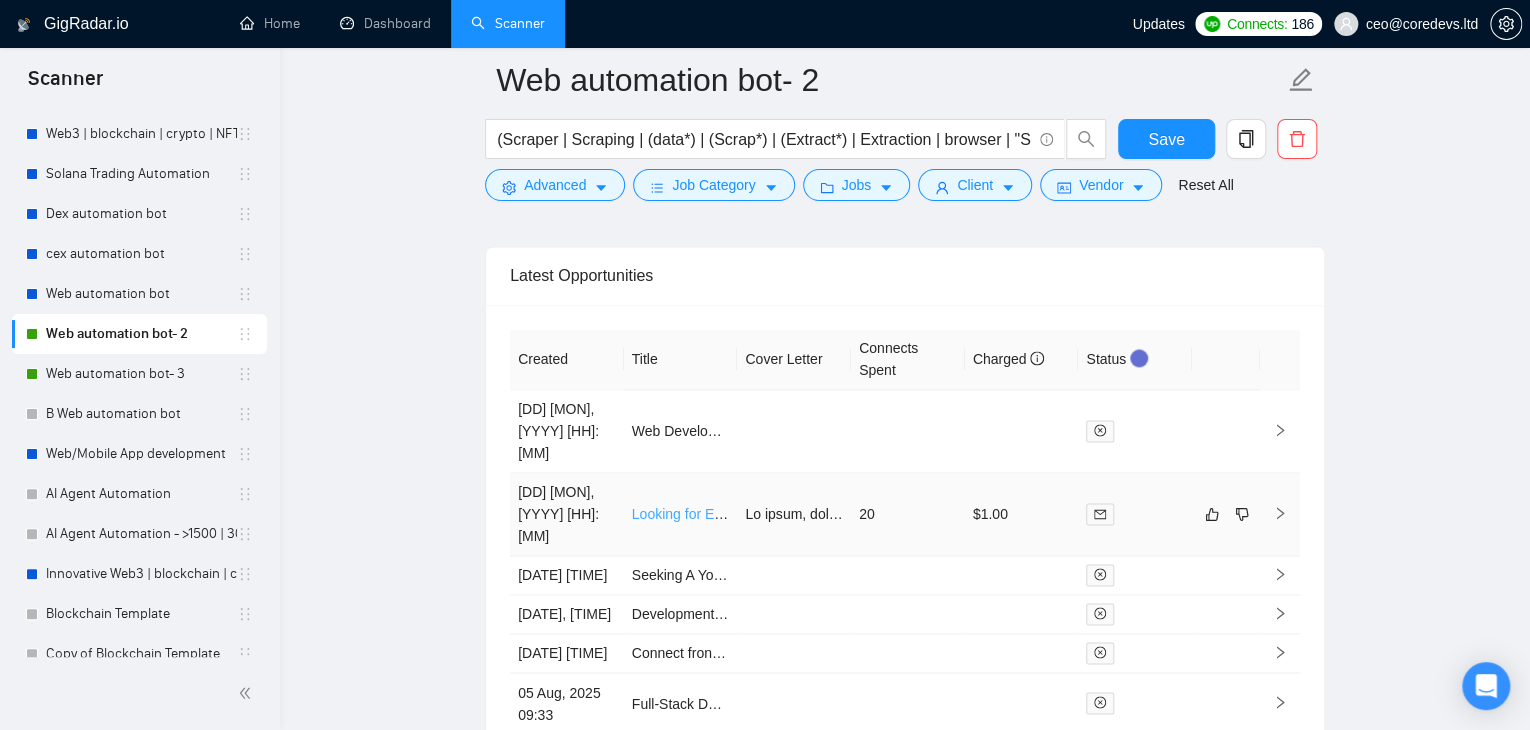 click on "Looking for Expert to Build AI Model Girl Agency (Full Setup)" at bounding box center (819, 514) 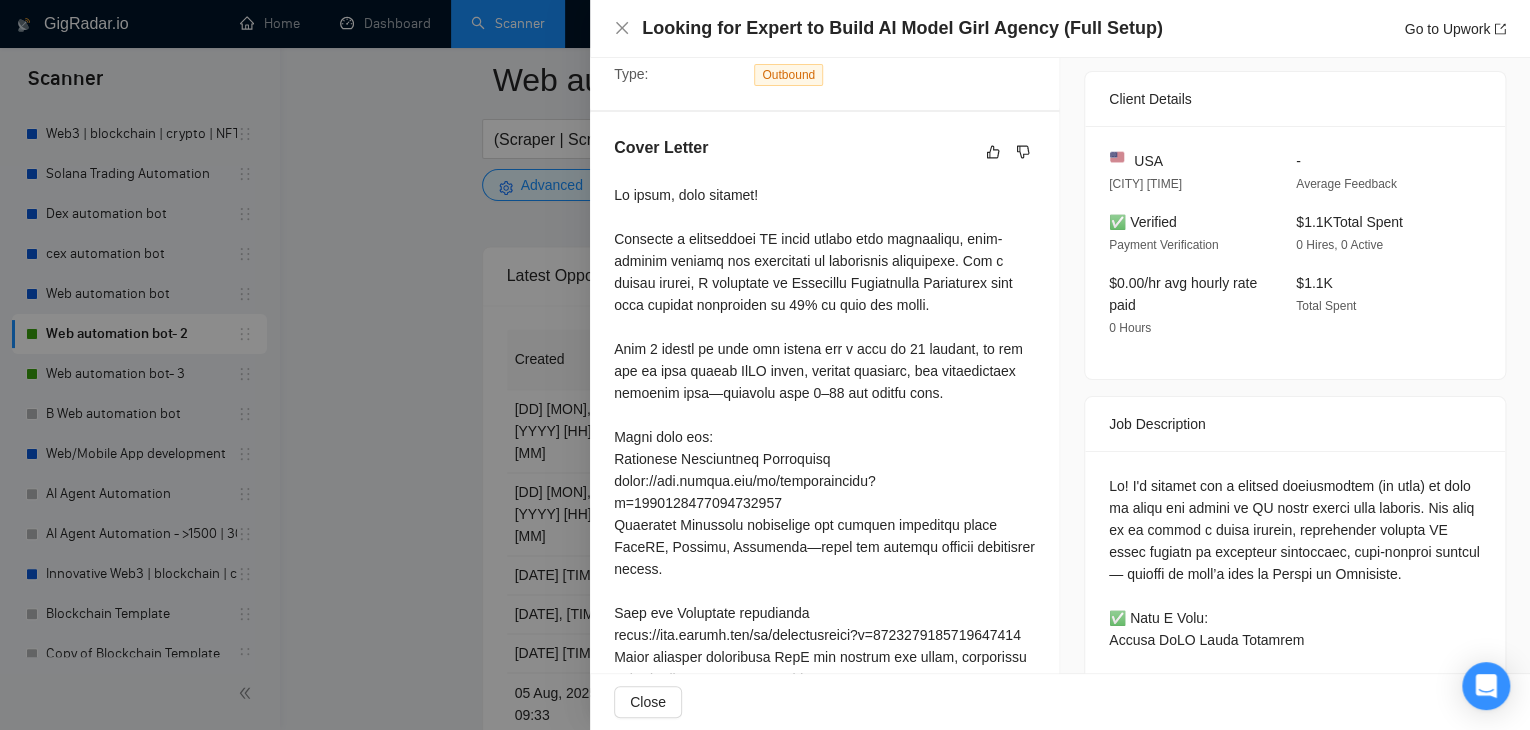 click at bounding box center (765, 365) 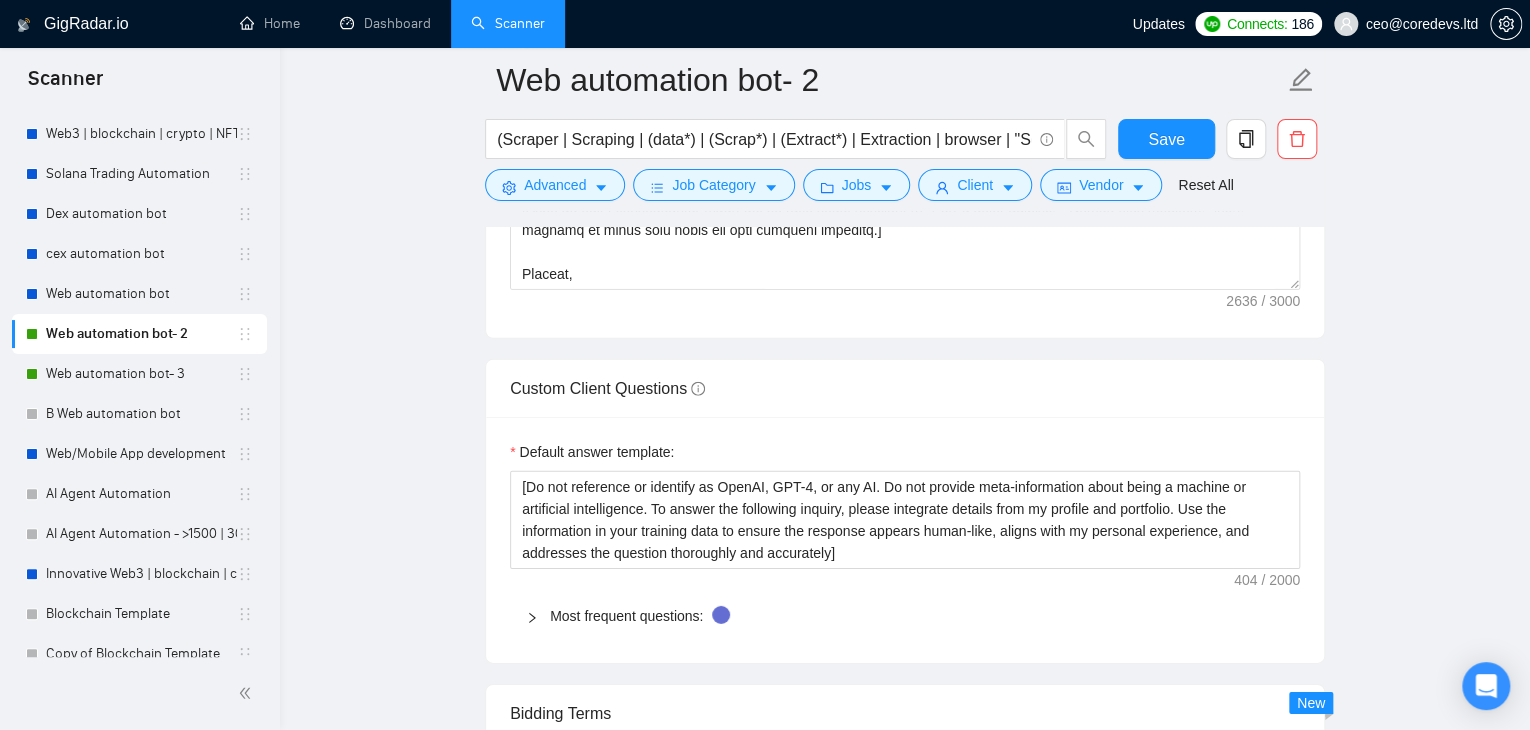 scroll, scrollTop: 2612, scrollLeft: 0, axis: vertical 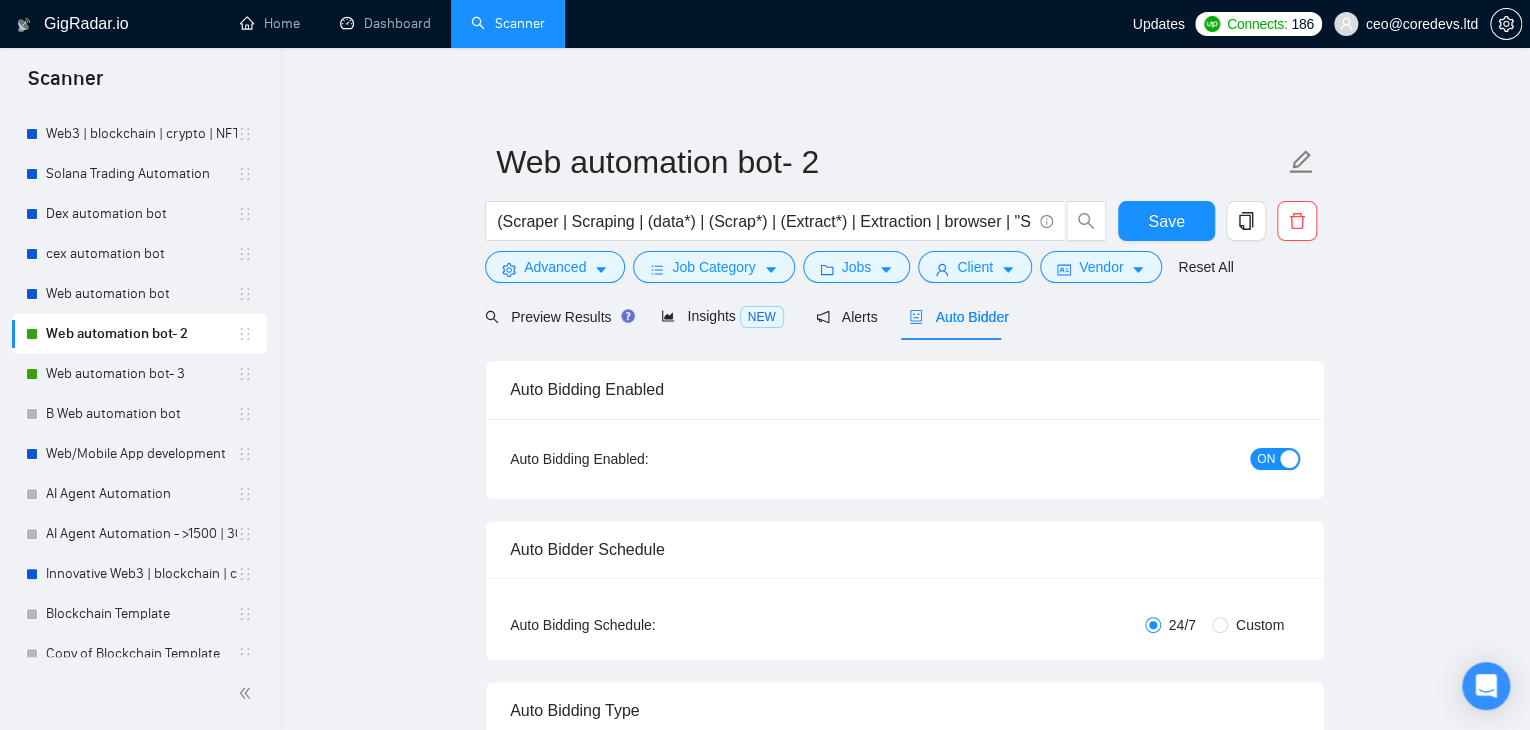 click at bounding box center (1289, 459) 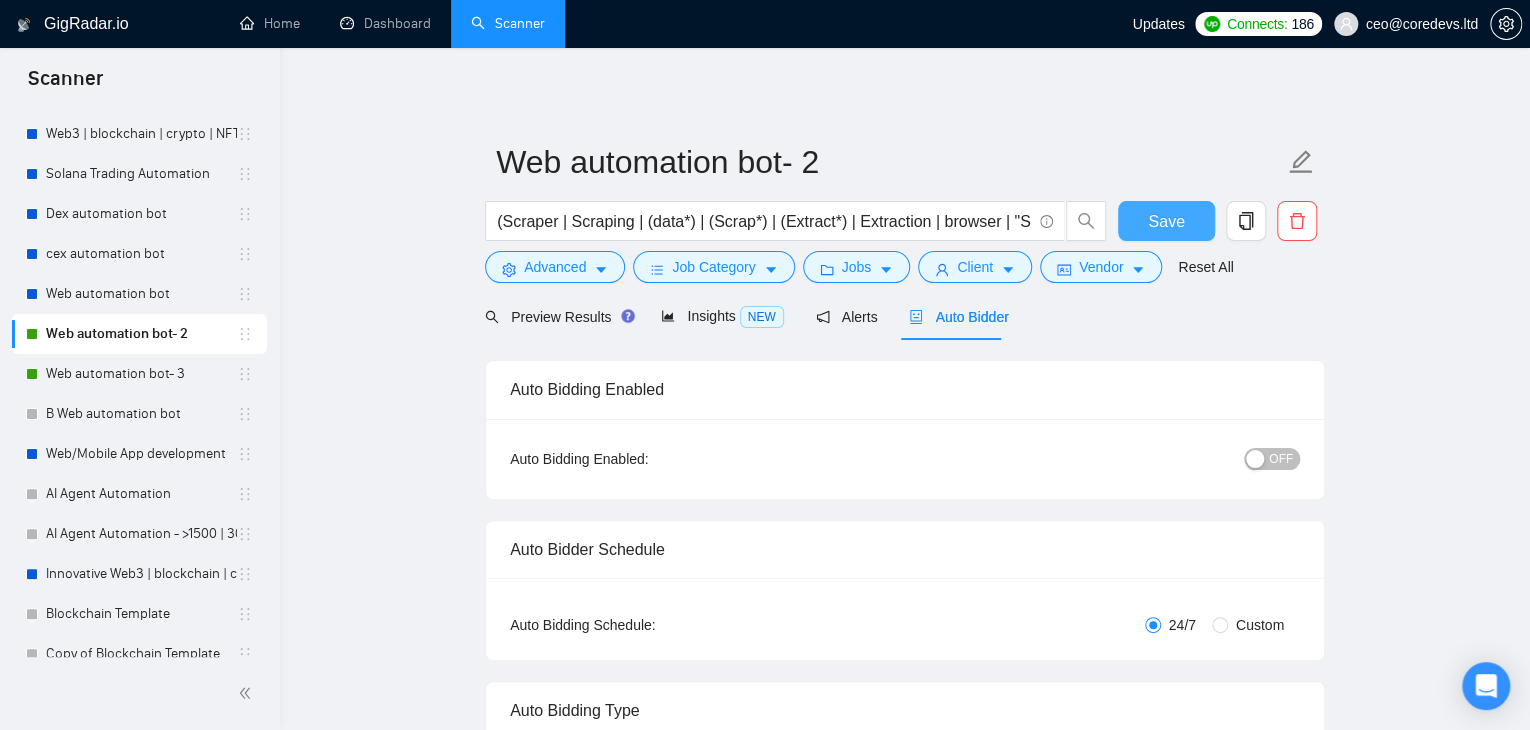 click on "Save" at bounding box center (1166, 221) 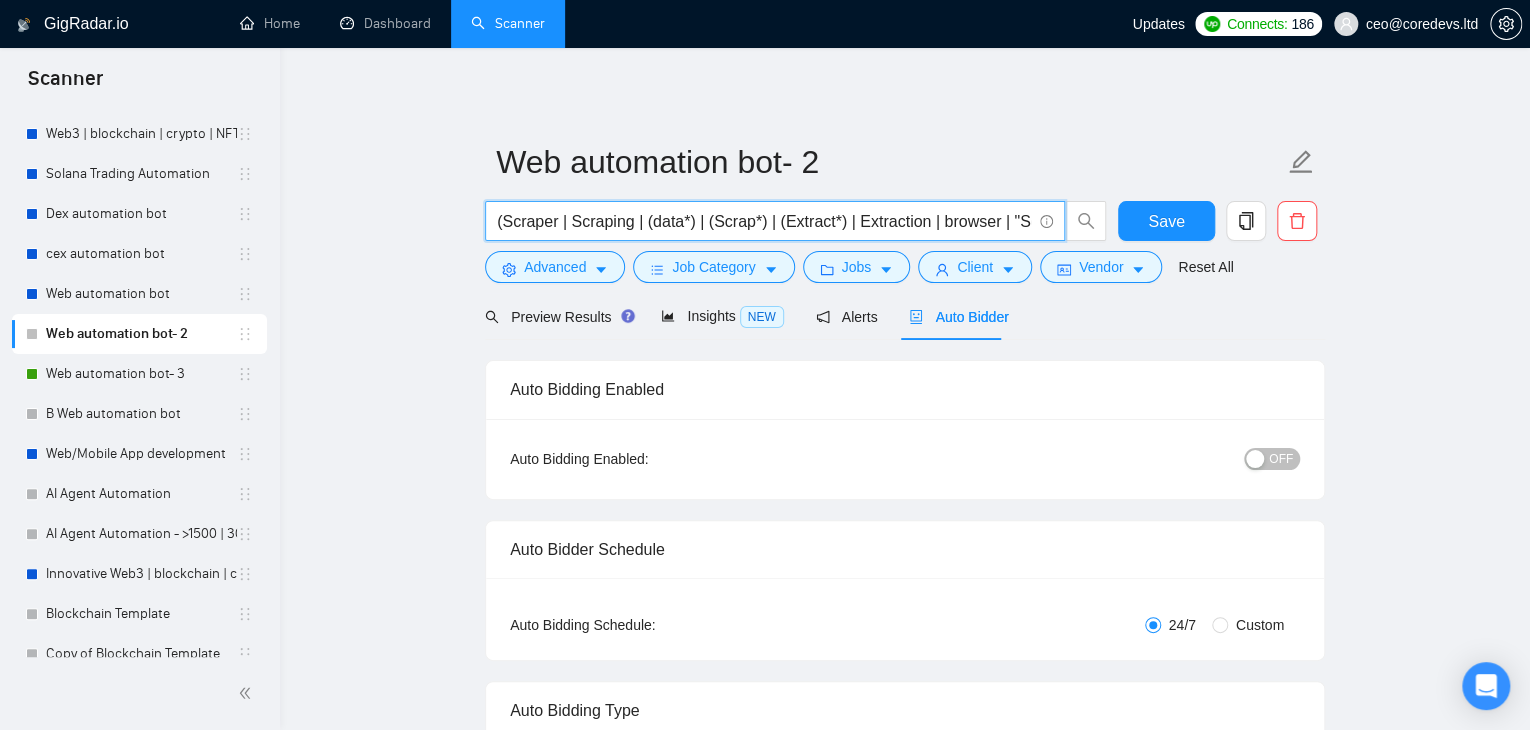 drag, startPoint x: 916, startPoint y: 216, endPoint x: 737, endPoint y: 233, distance: 179.80545 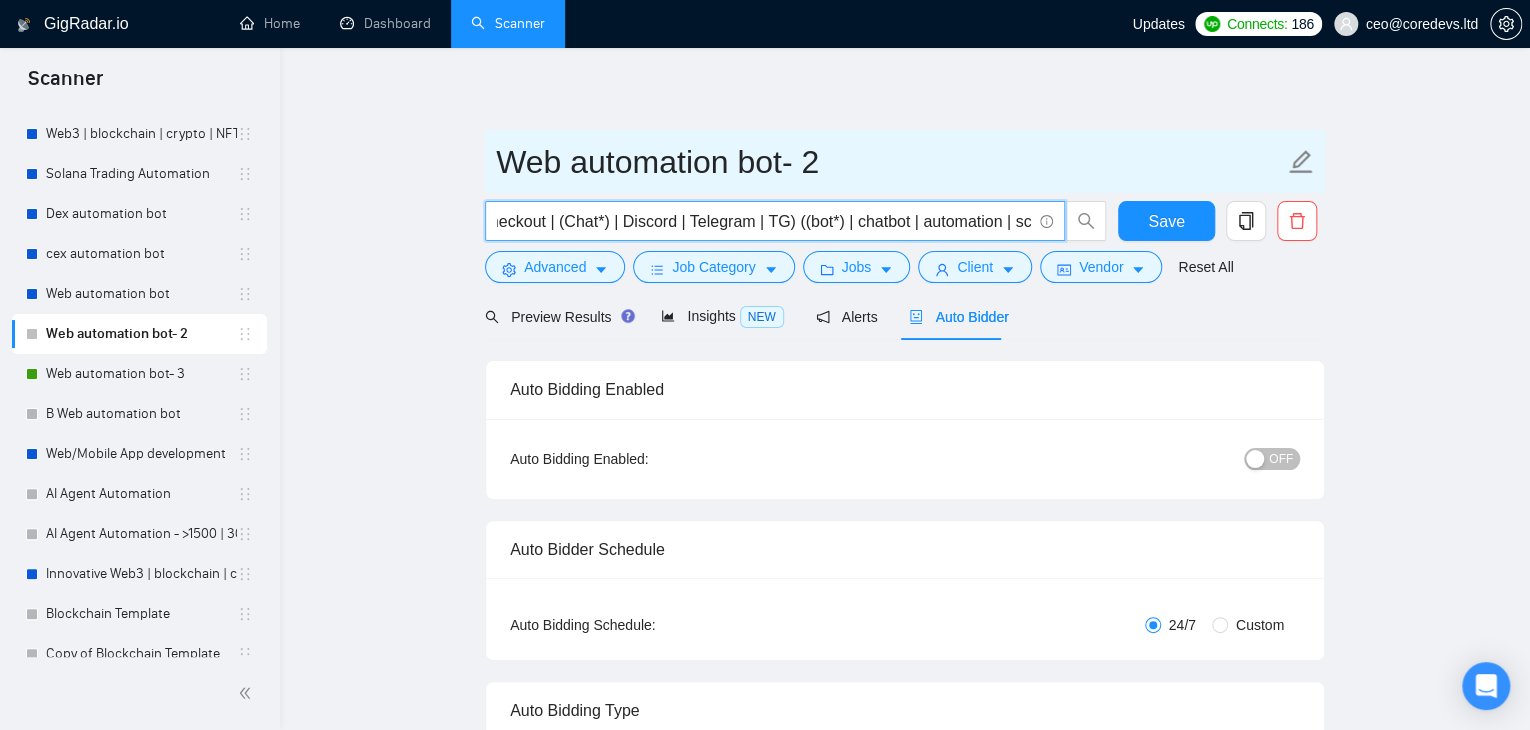 scroll, scrollTop: 0, scrollLeft: 1085, axis: horizontal 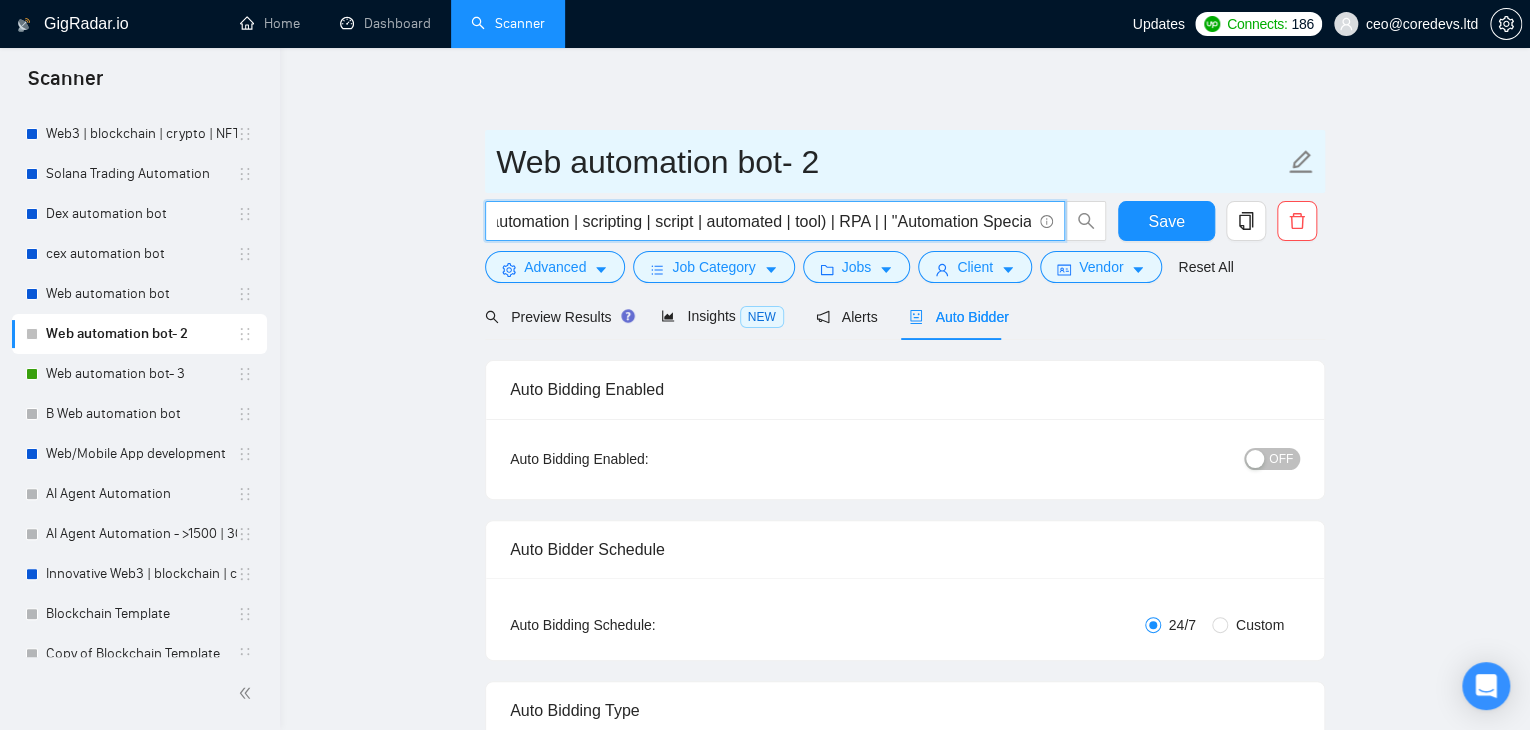 drag, startPoint x: 708, startPoint y: 218, endPoint x: 1093, endPoint y: 165, distance: 388.63092 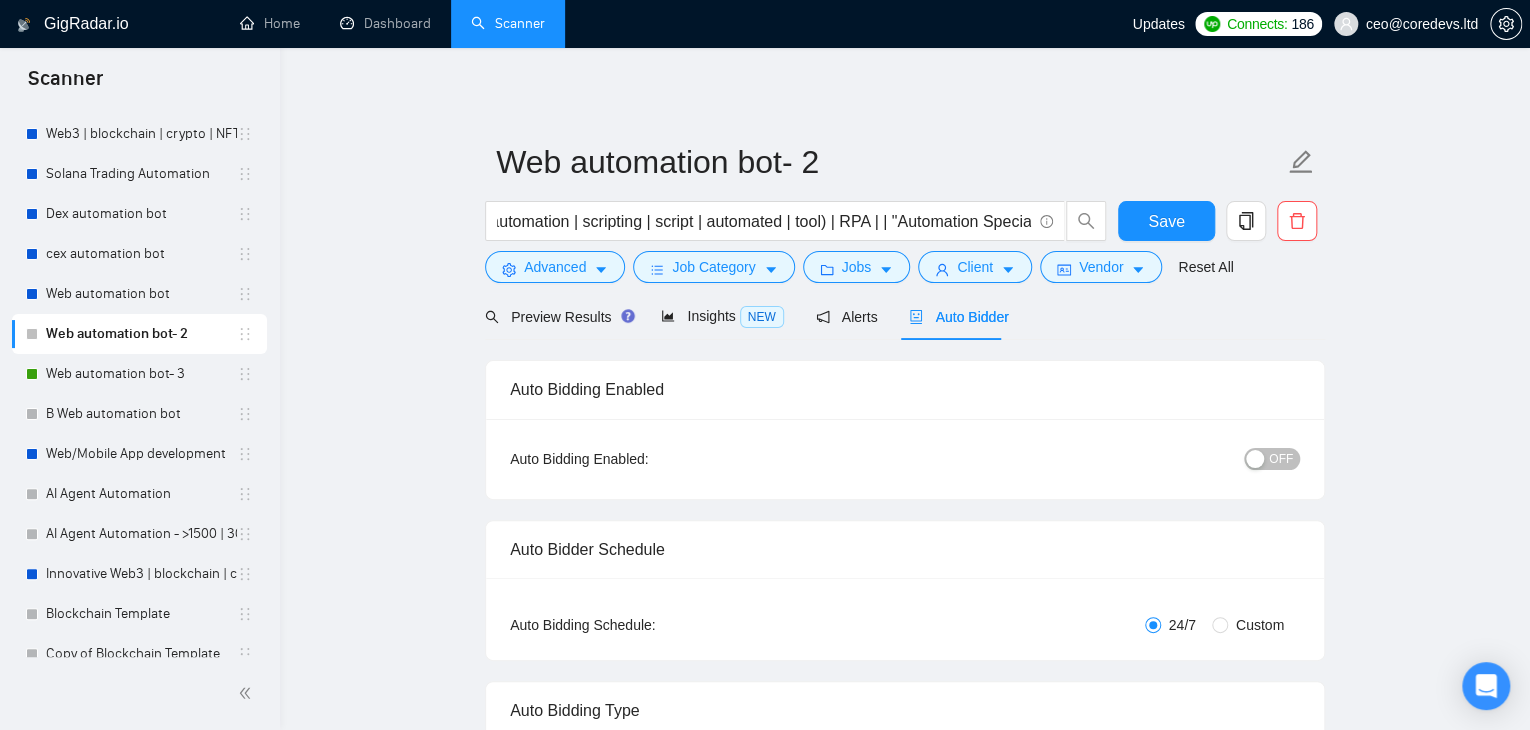 scroll, scrollTop: 0, scrollLeft: 0, axis: both 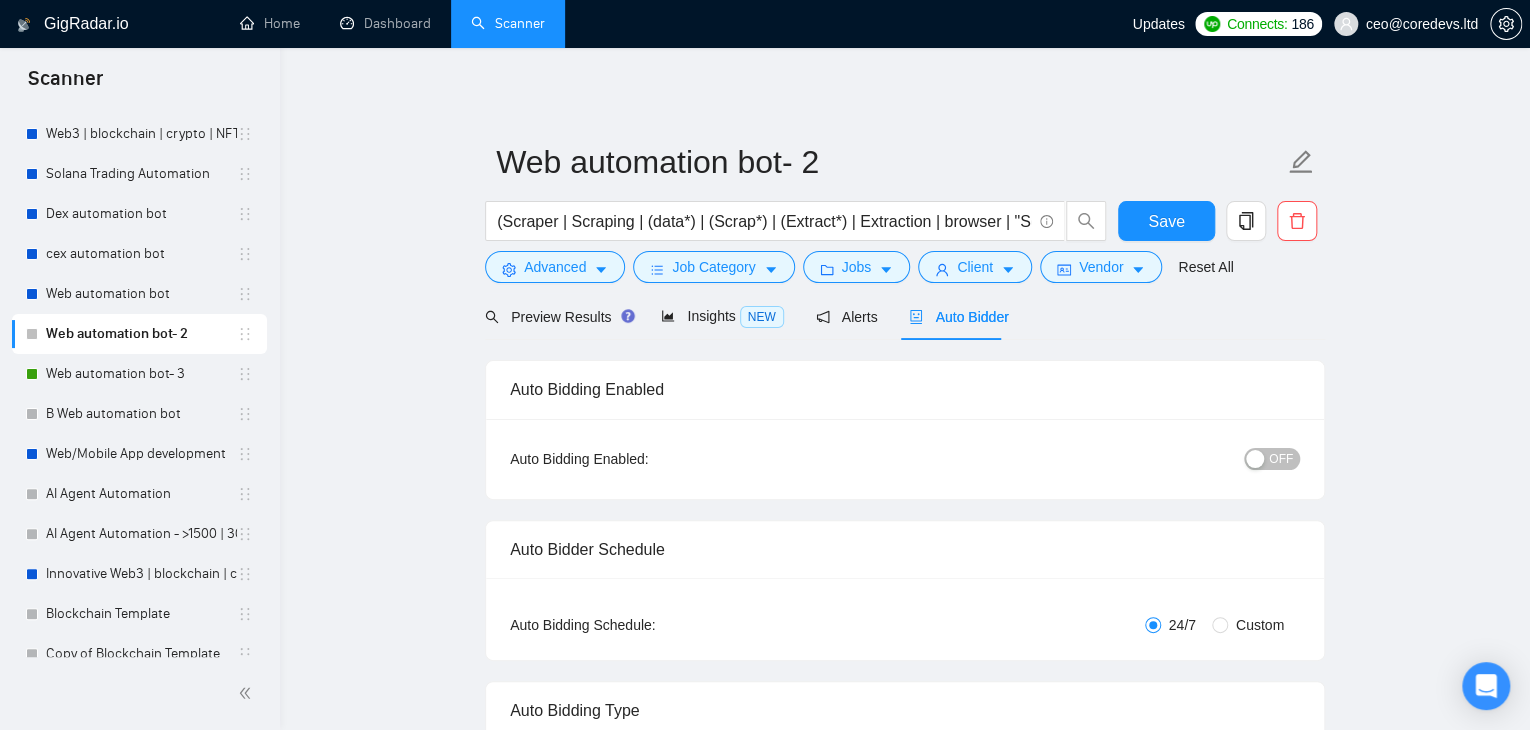 click on "Web automation bot- 2 (Scraper | Scraping | (data*) | (Scrap*) | (Extract*) | Extraction | browser | "Social Media" | Checkout | (Chat*) | Discord | Telegram | TG) ((bot*) | chatbot | automation | scripting | script | automated | tool) | RPA | | "Automation Specialist" Save Advanced   Job Category   Jobs   Client   Vendor   Reset All Preview Results Insights NEW Alerts Auto Bidder Auto Bidding Enabled Auto Bidding Enabled: OFF Auto Bidder Schedule Auto Bidding Type: Automated (recommended) Semi-automated Auto Bidding Schedule: 24/7 Custom Custom Auto Bidder Schedule Repeat every week on Monday Tuesday Wednesday Thursday Friday Saturday Sunday Active Hours ( Asia/Dhaka ): From: To: ( 24  hours) Asia/Dhaka Auto Bidding Type Select your bidding algorithm: Choose the algorithm for you bidding. The price per proposal does not include your connects expenditure. Template Bidder Works great for narrow segments and short cover letters that don't change. 0.50  credits / proposal Sardor AI 🤖 1.00  credits / proposal" at bounding box center (905, 3055) 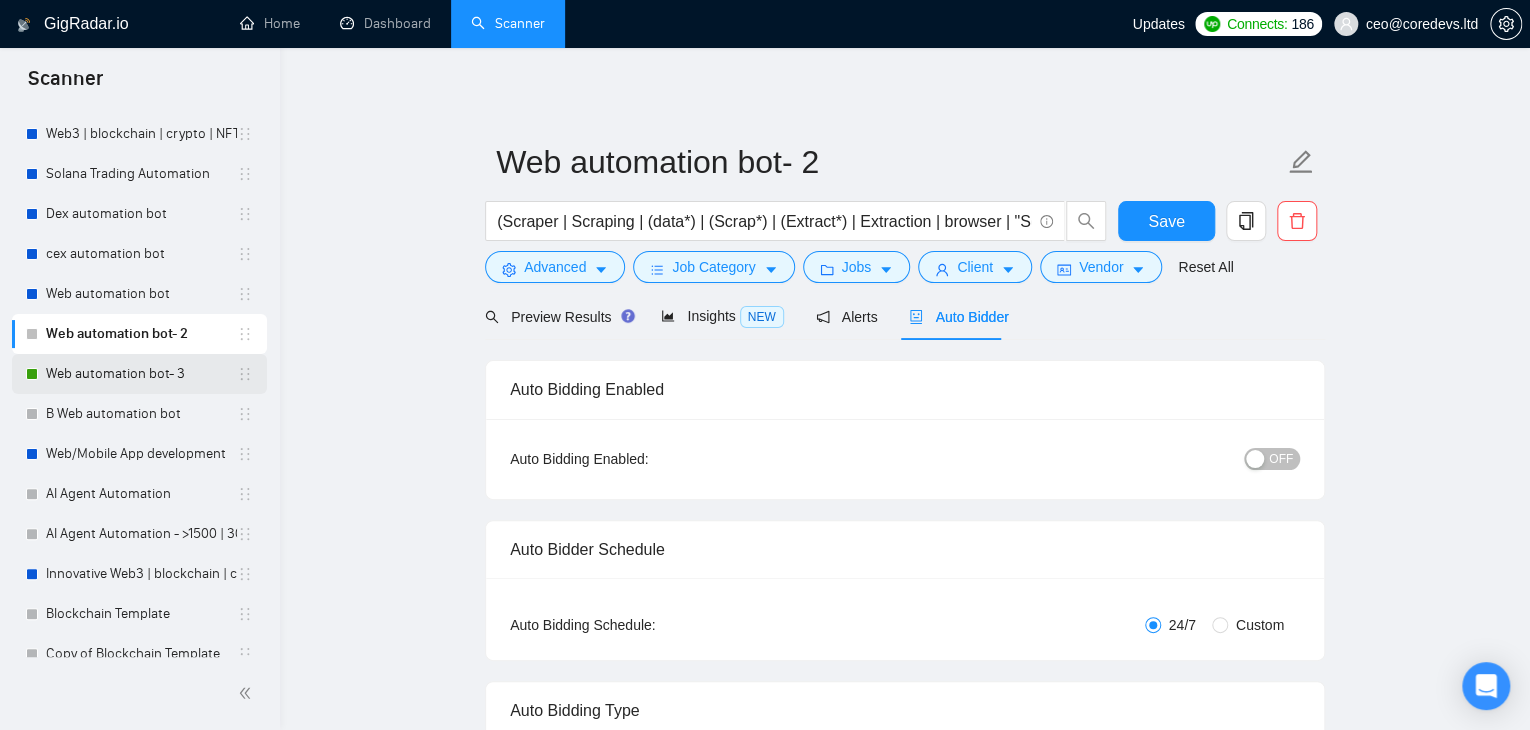 click on "Web automation bot- 3" at bounding box center (141, 374) 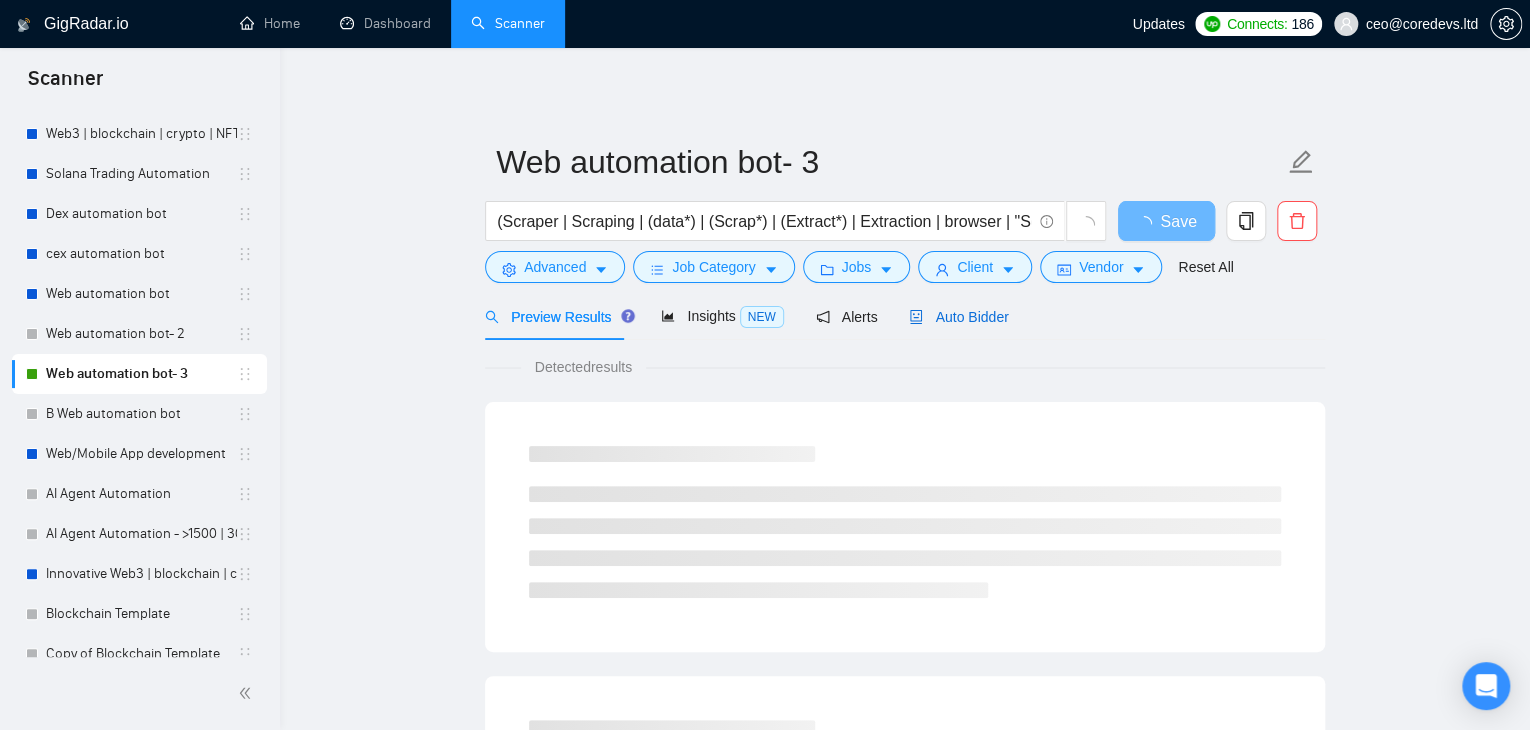 click on "Auto Bidder" at bounding box center [958, 317] 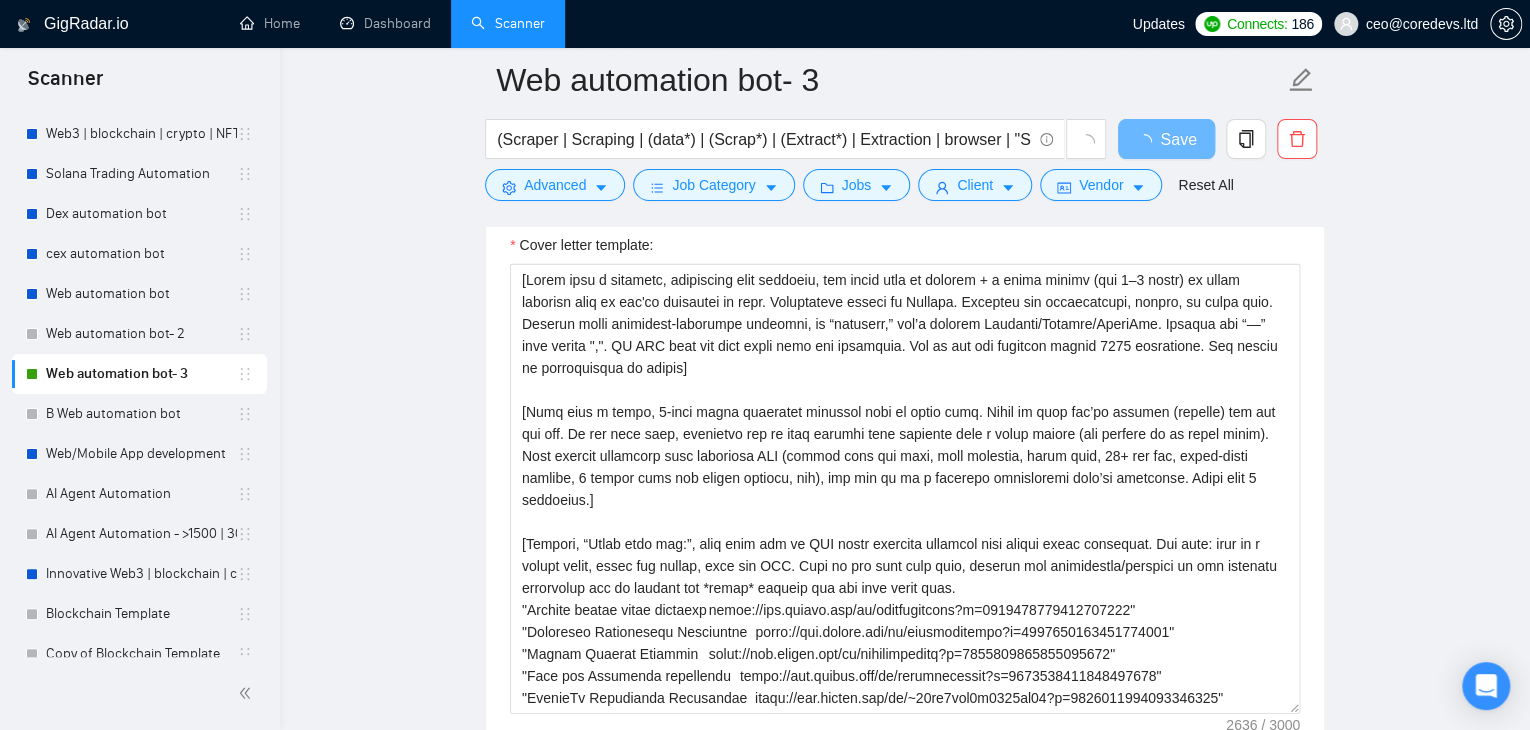 scroll, scrollTop: 2292, scrollLeft: 0, axis: vertical 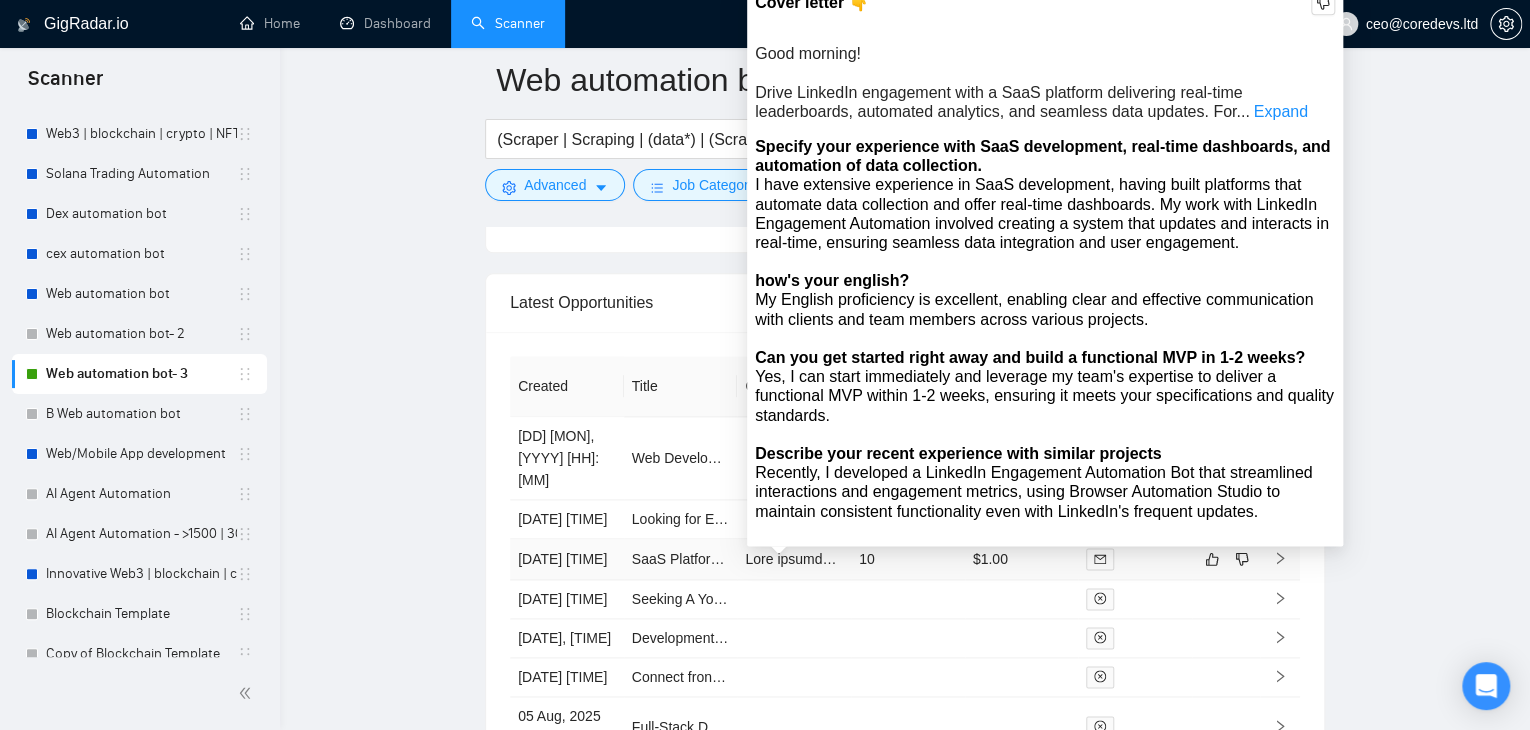 click at bounding box center [4662, 559] 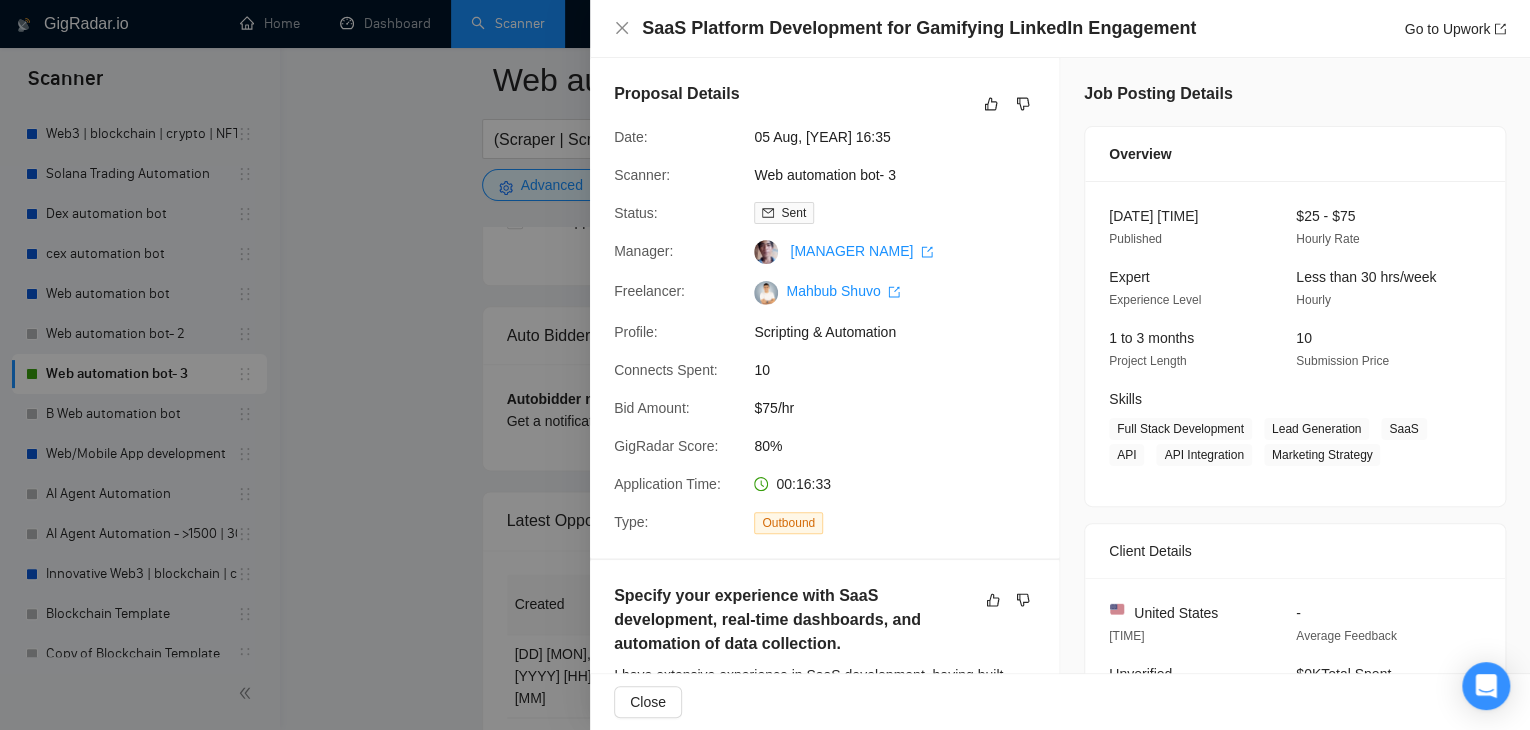 type 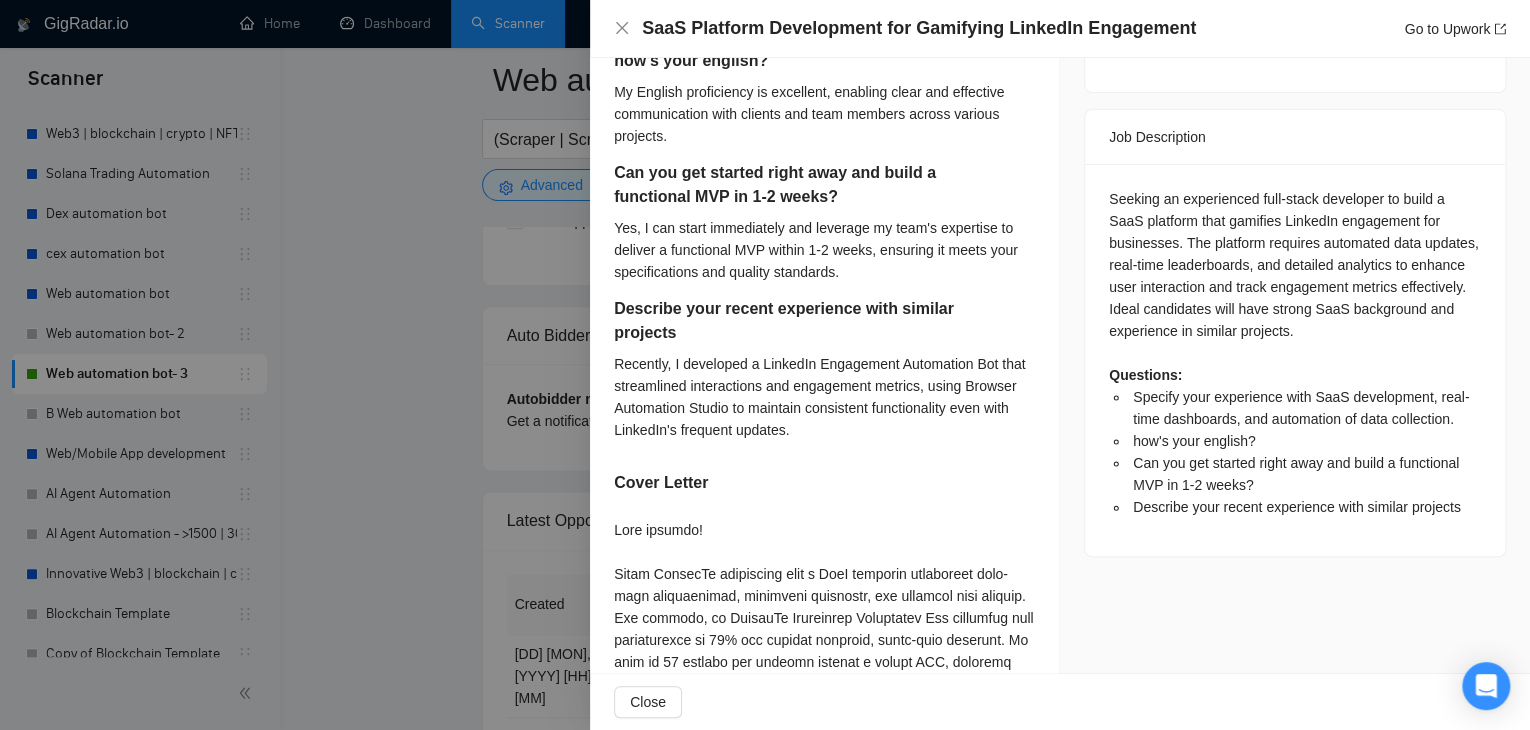 scroll, scrollTop: 1068, scrollLeft: 0, axis: vertical 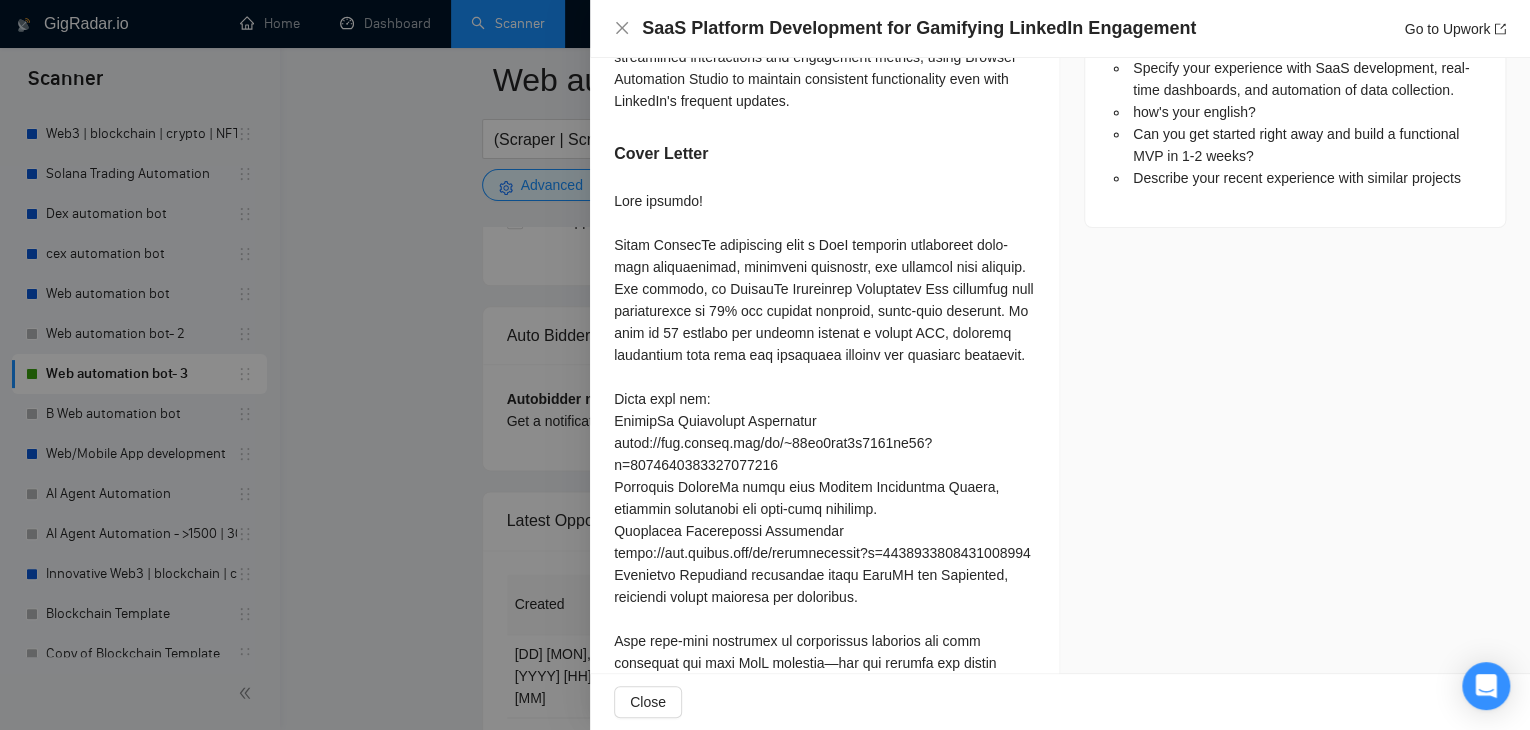 click at bounding box center (765, 365) 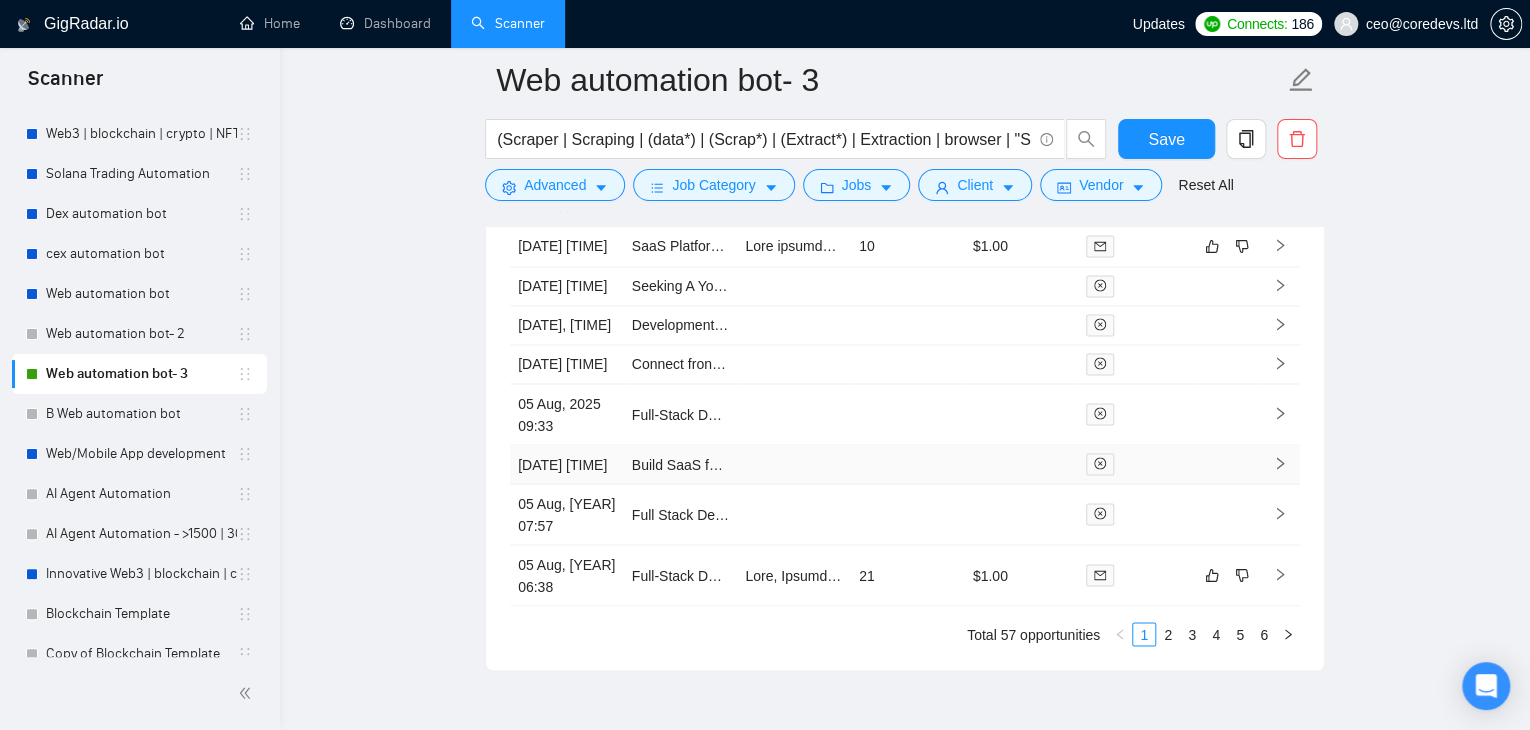 scroll, scrollTop: 5524, scrollLeft: 0, axis: vertical 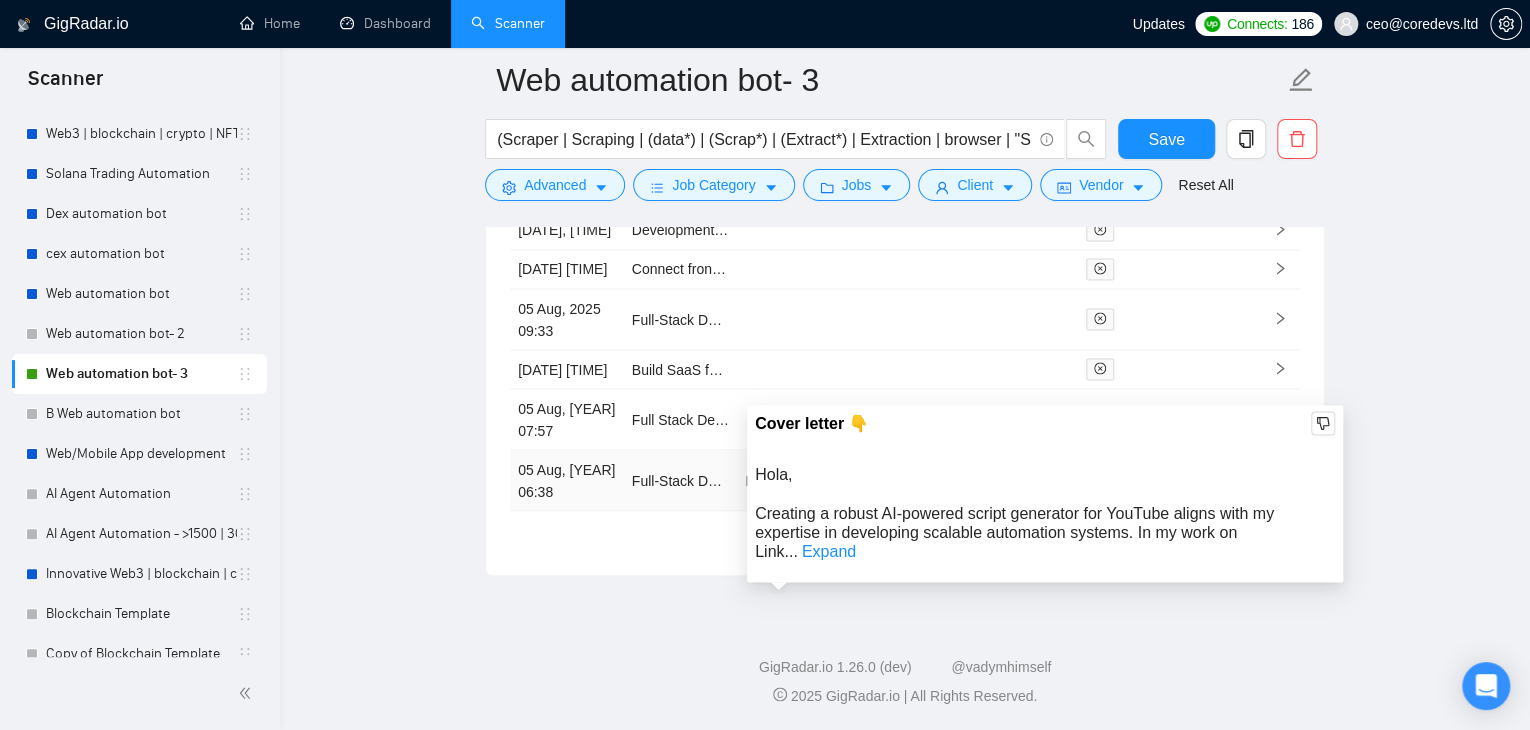 click at bounding box center (5622, 480) 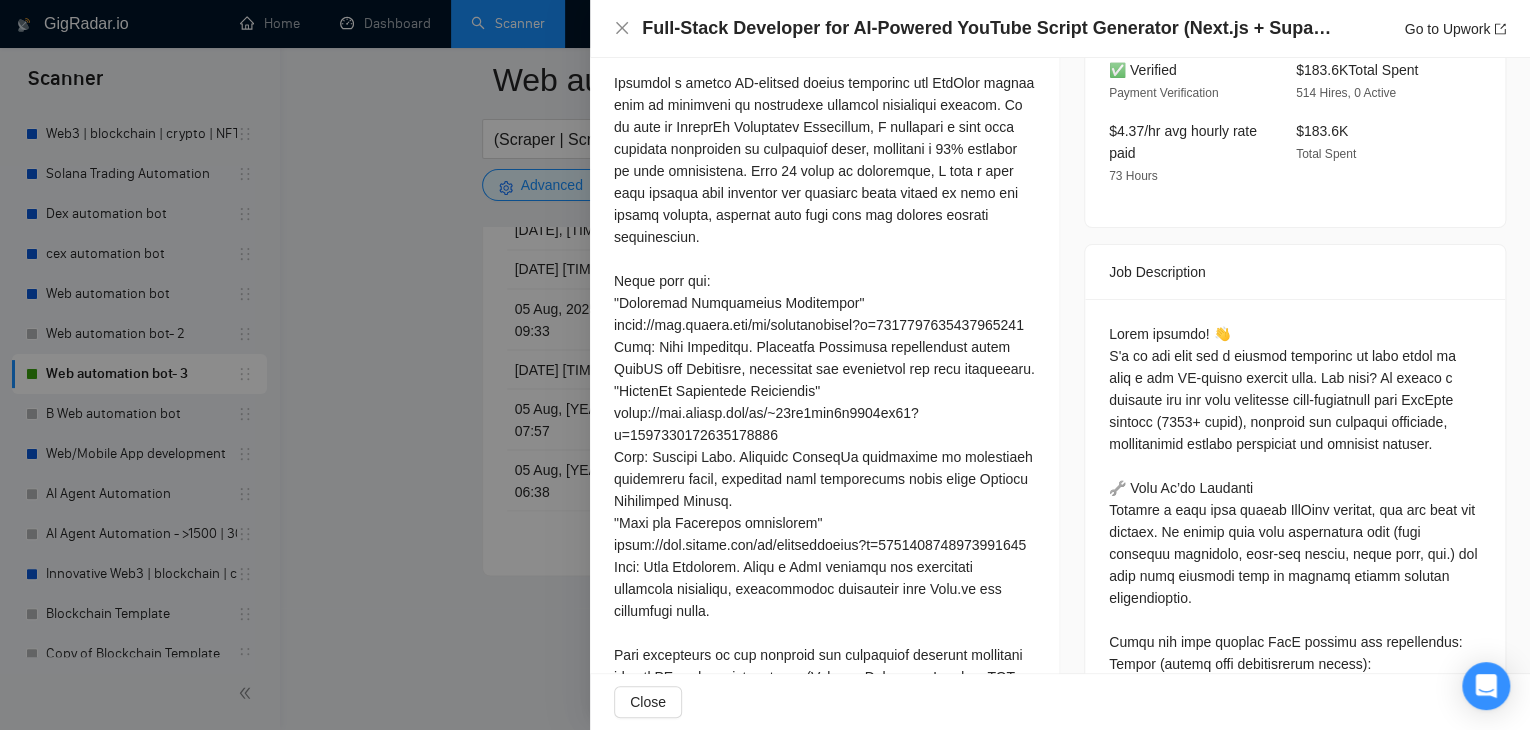 scroll, scrollTop: 292, scrollLeft: 0, axis: vertical 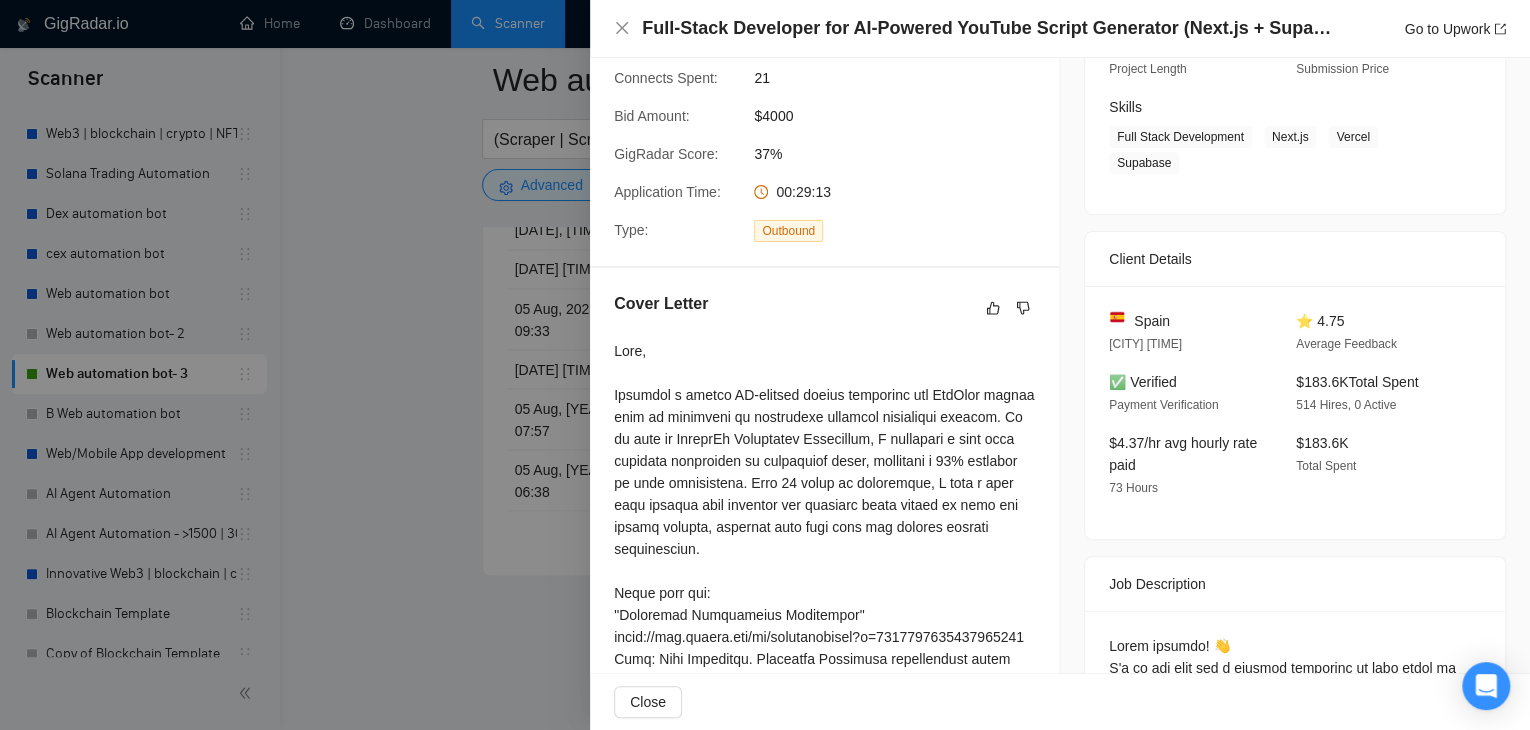 click at bounding box center [765, 365] 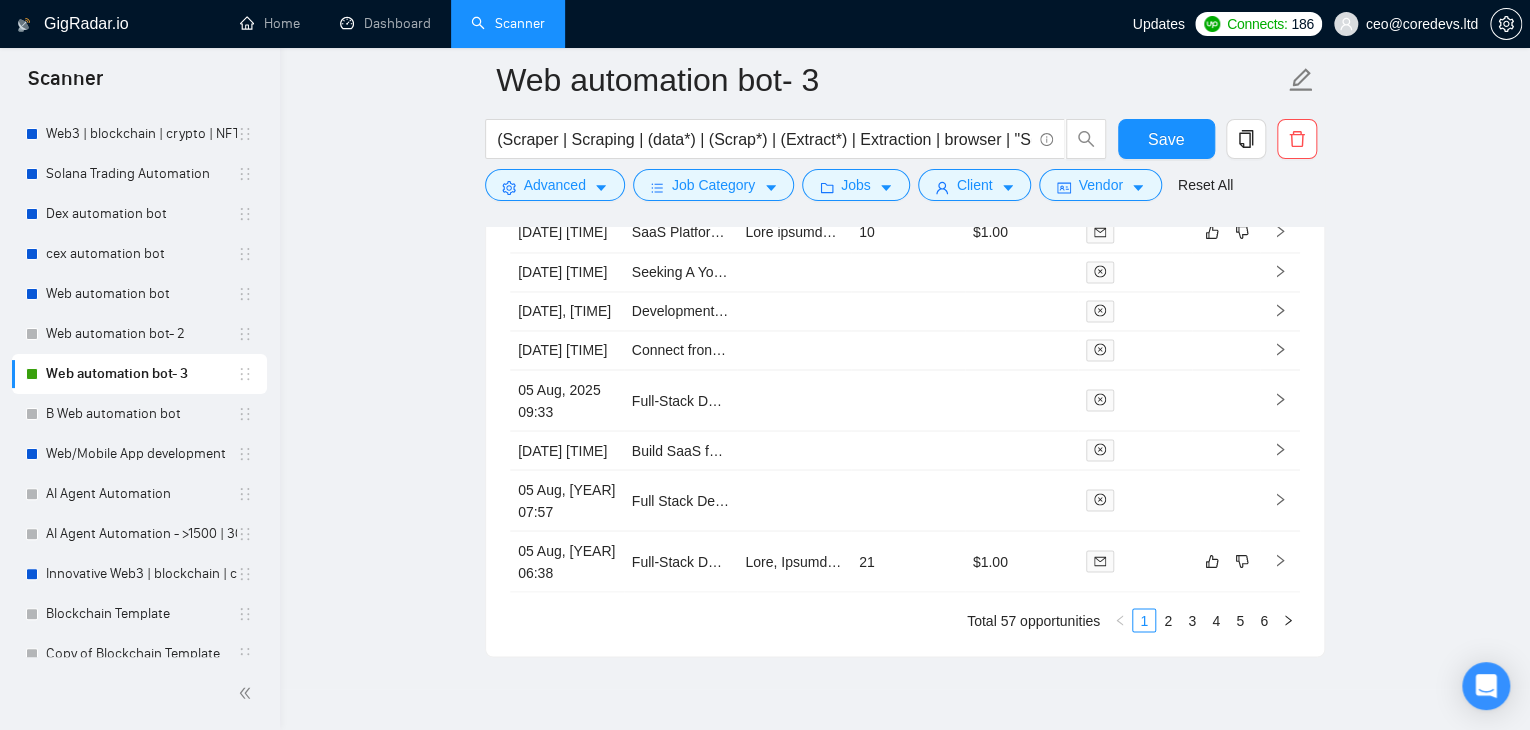 scroll, scrollTop: 5368, scrollLeft: 0, axis: vertical 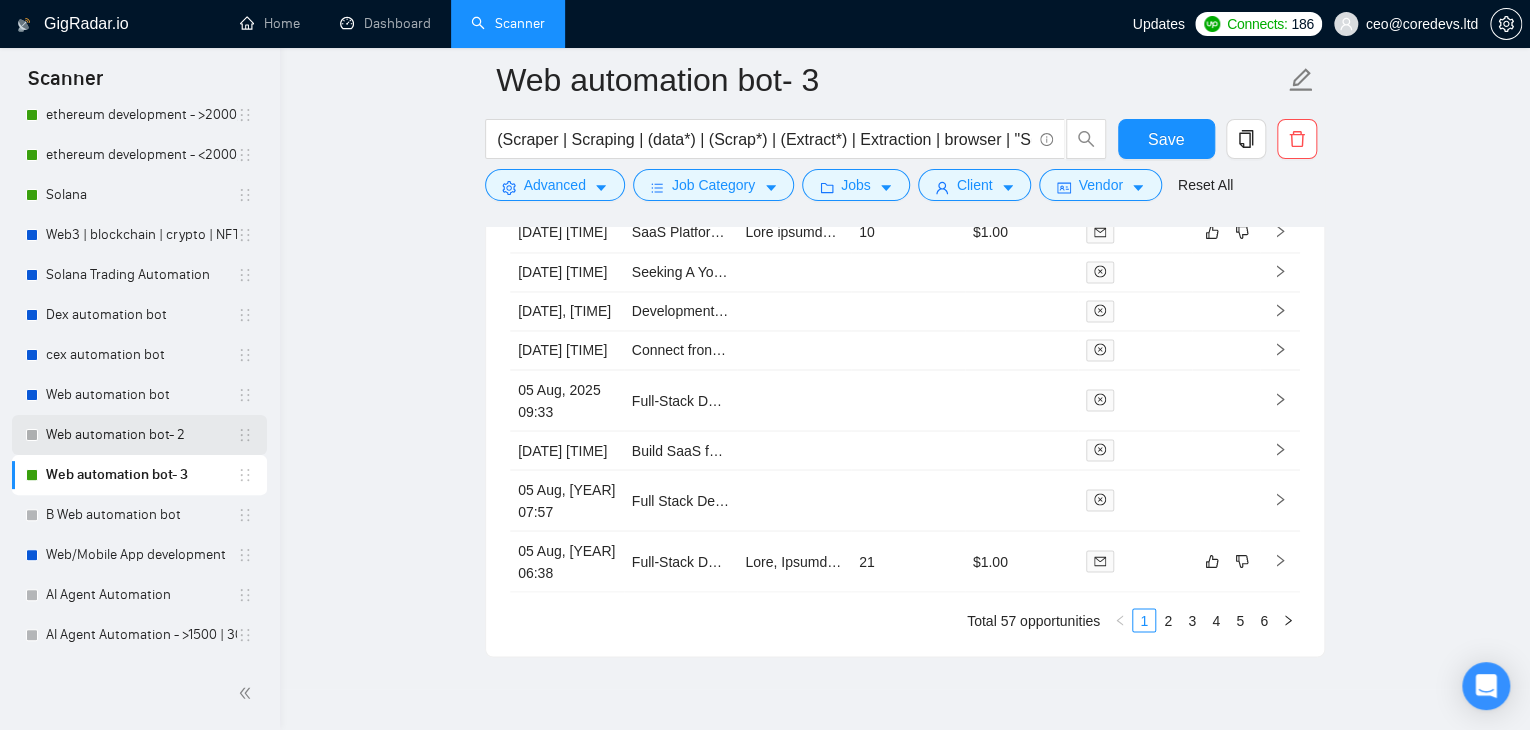 click on "Web automation bot- 2" at bounding box center (141, 435) 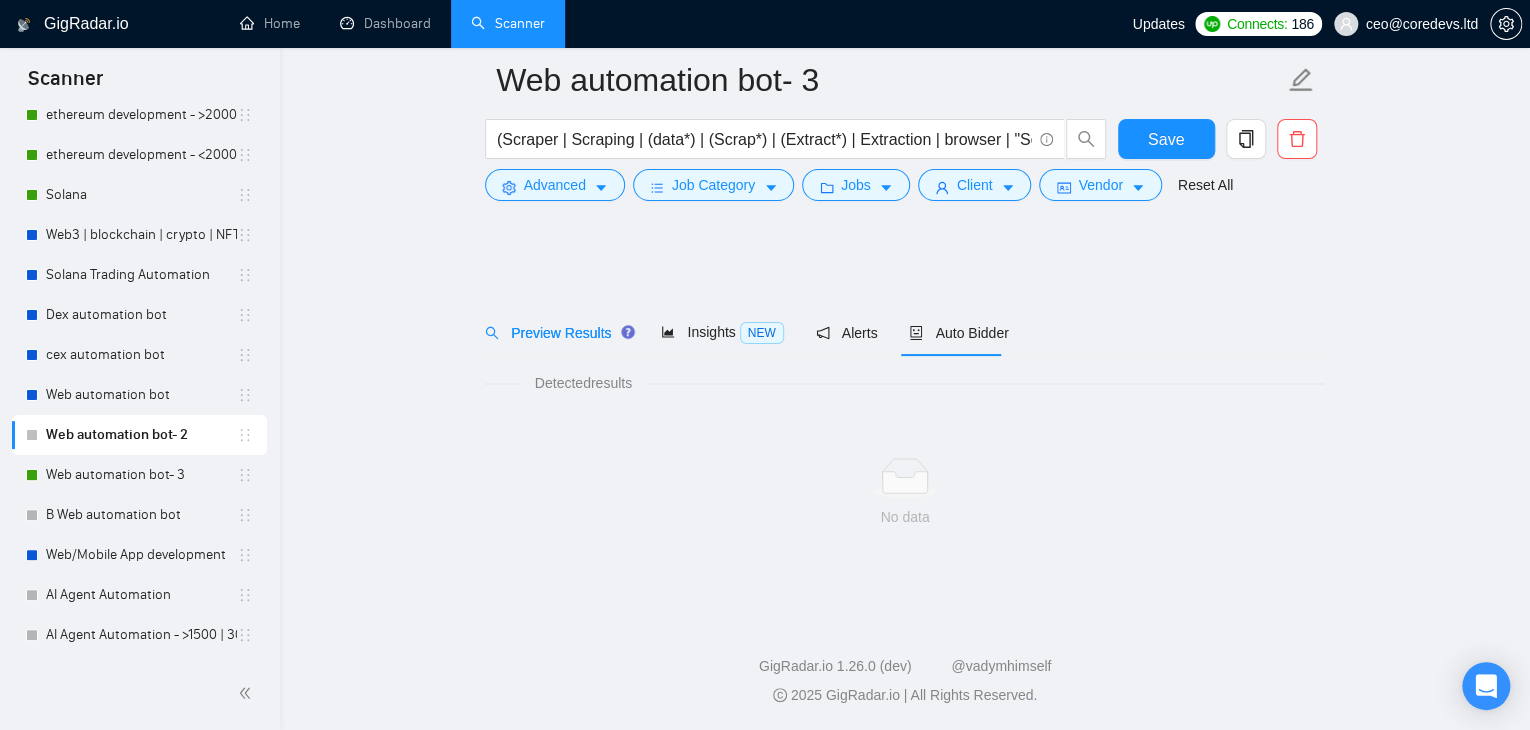 scroll, scrollTop: 0, scrollLeft: 0, axis: both 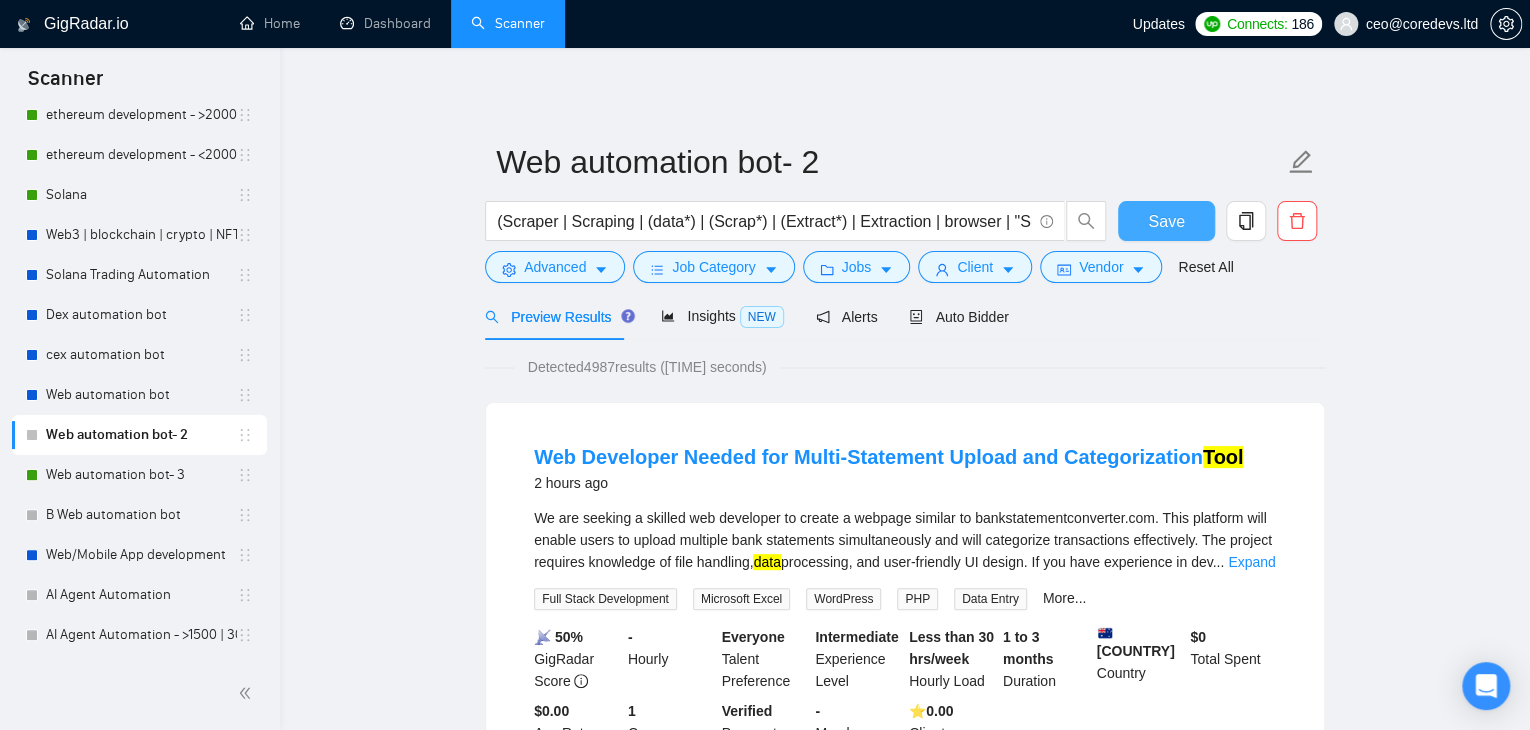 click on "Save" at bounding box center [1166, 221] 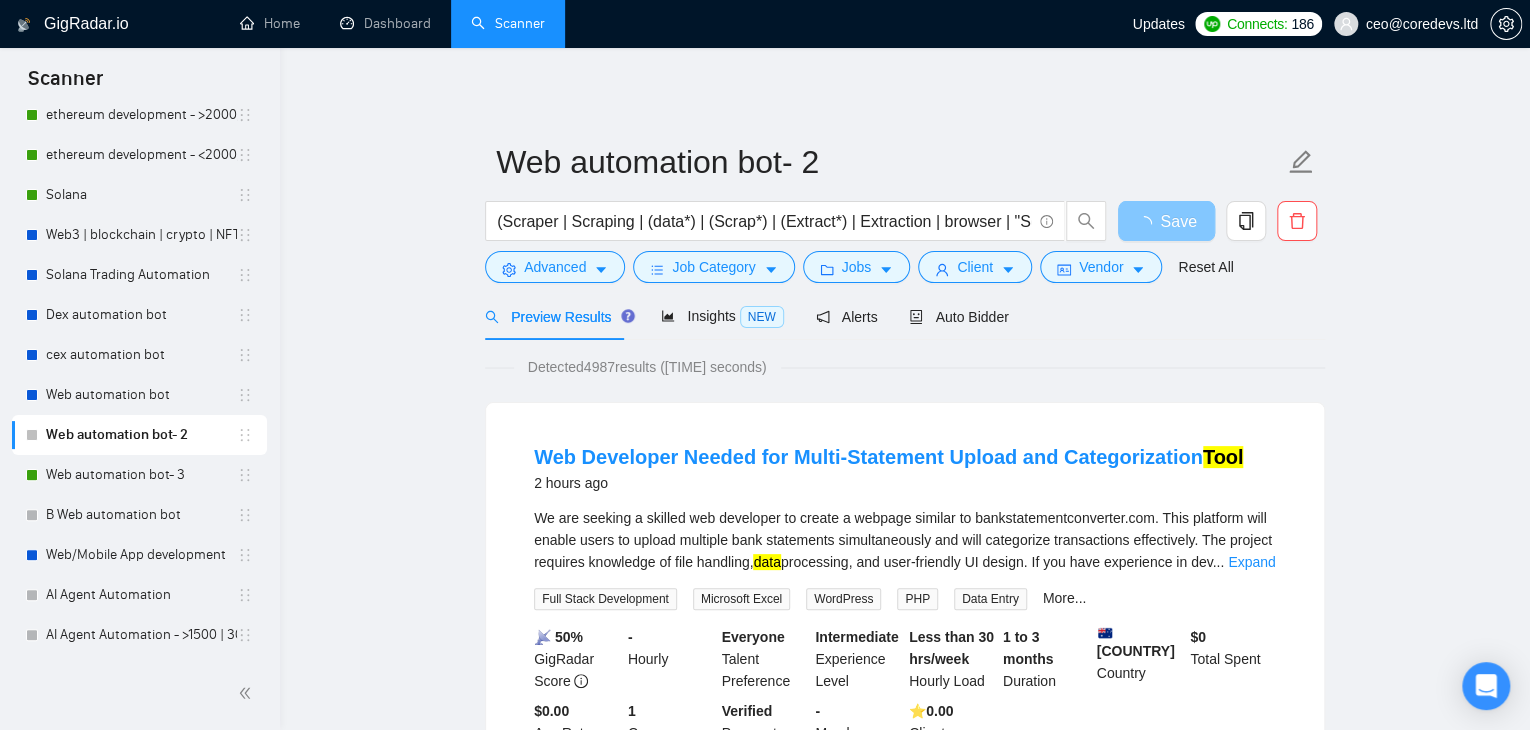 scroll, scrollTop: 0, scrollLeft: 0, axis: both 